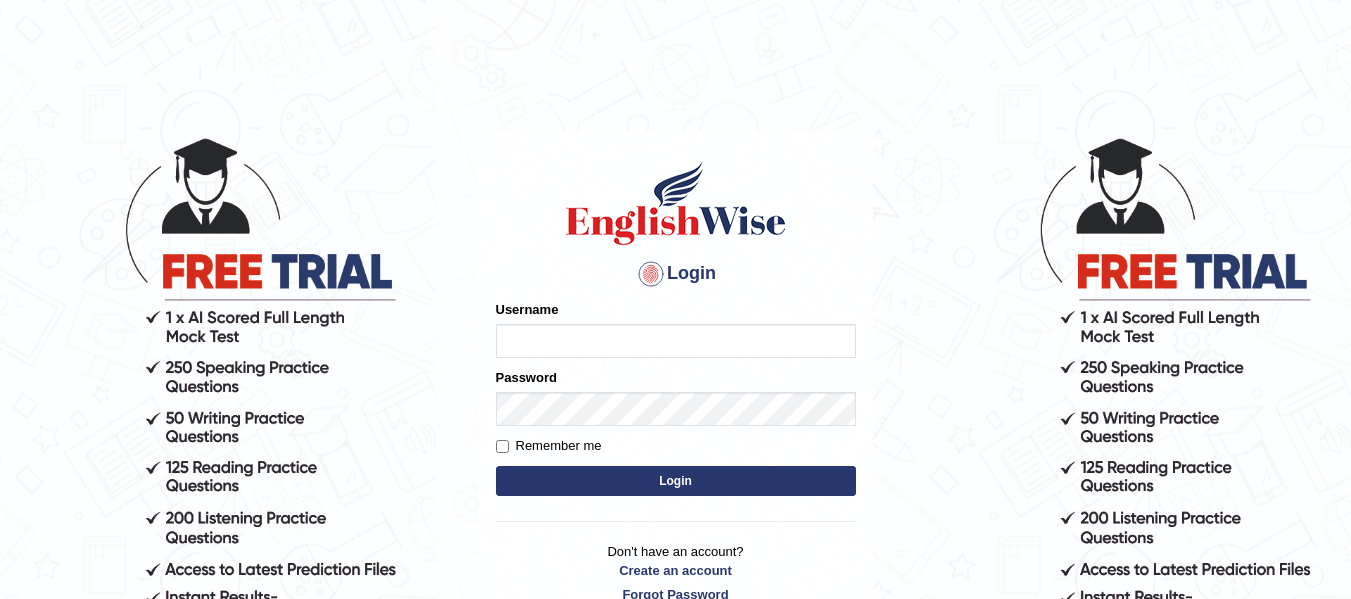 scroll, scrollTop: 0, scrollLeft: 0, axis: both 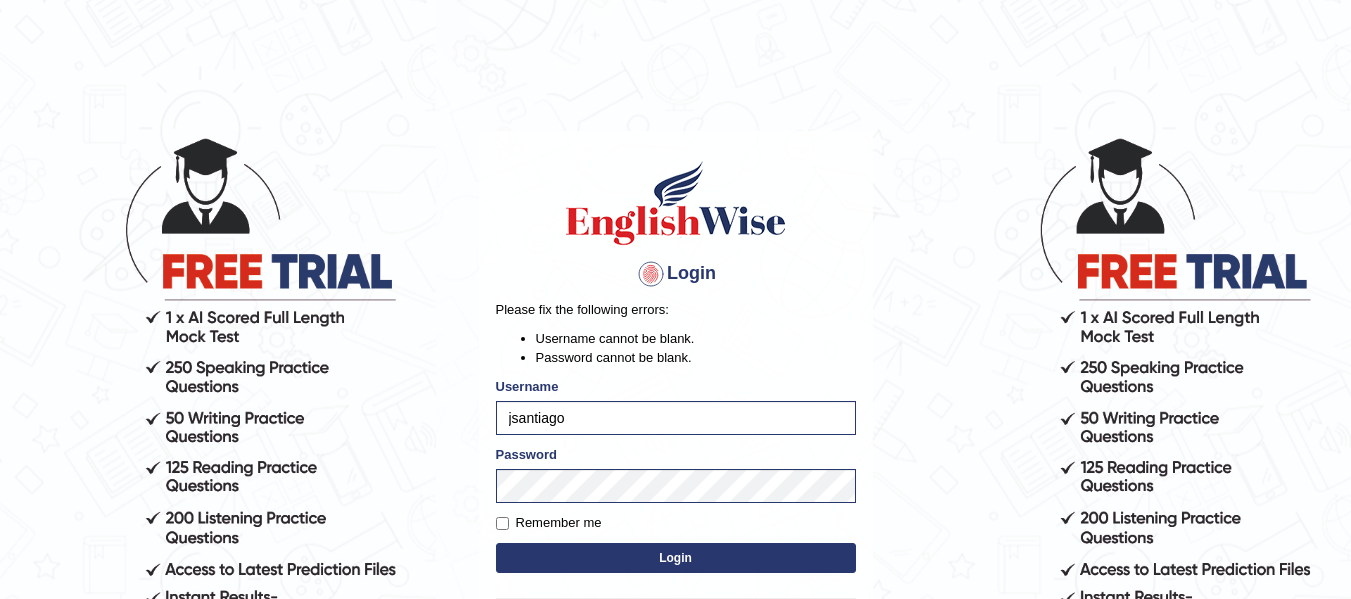 click on "Login" at bounding box center (676, 558) 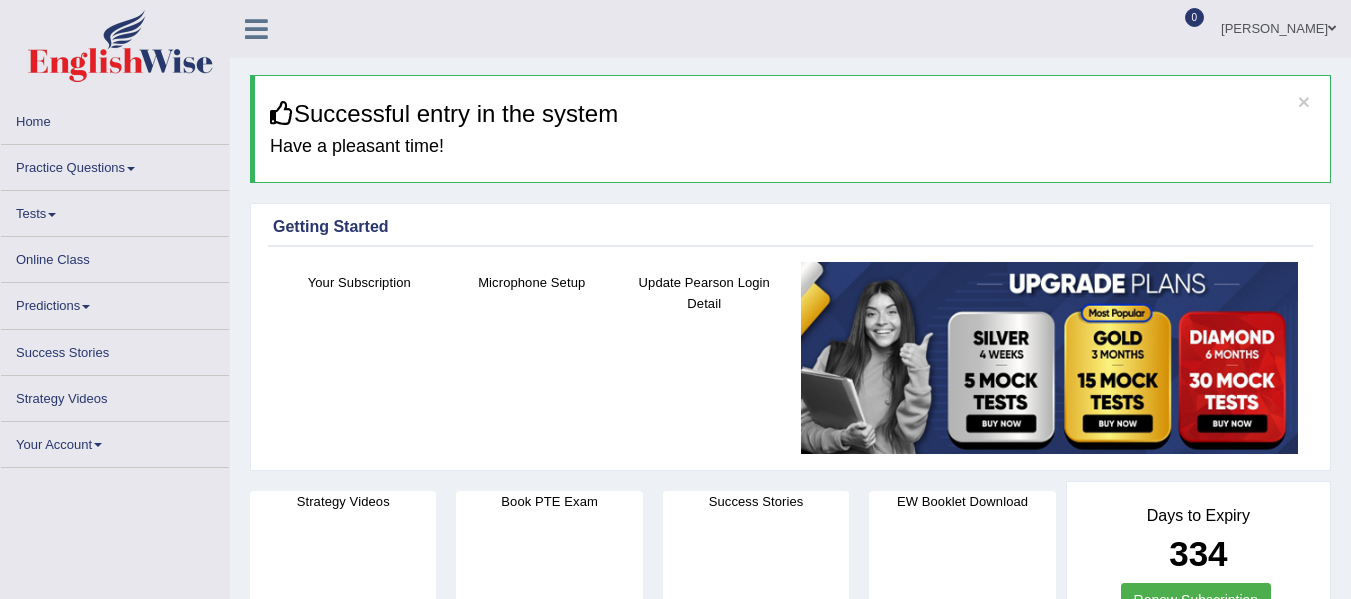 scroll, scrollTop: 0, scrollLeft: 0, axis: both 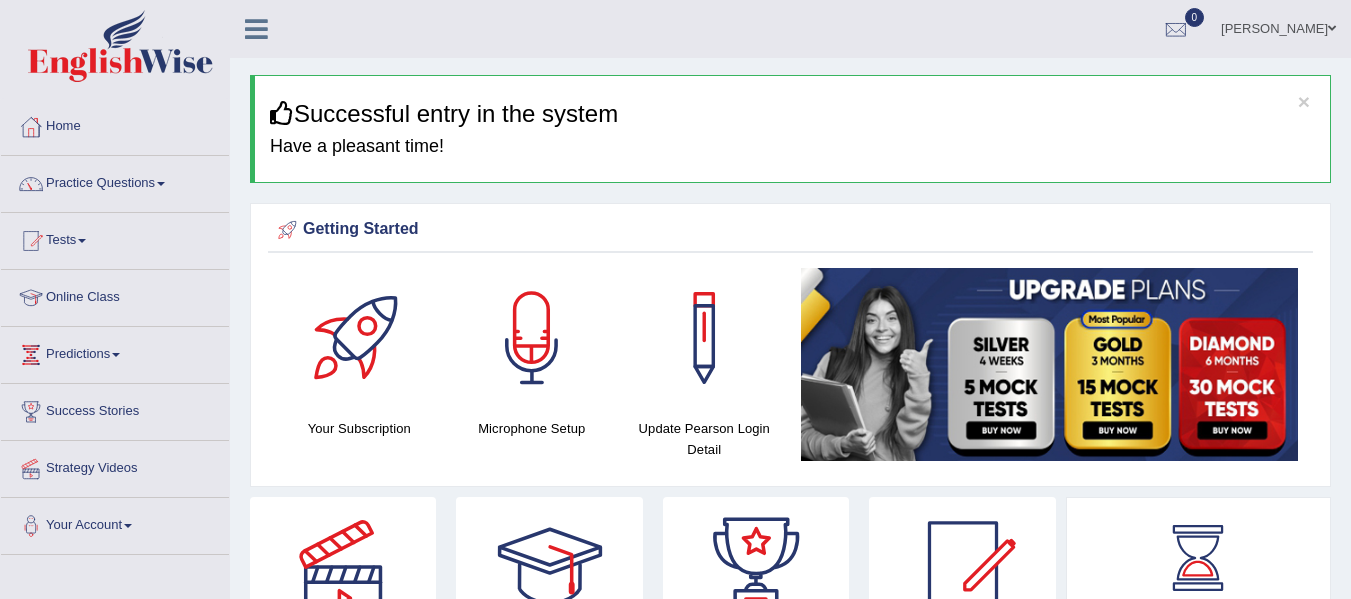 click on "Getting Started
Your Subscription
Microphone Setup
Update Pearson Login Detail
×" at bounding box center (790, 345) 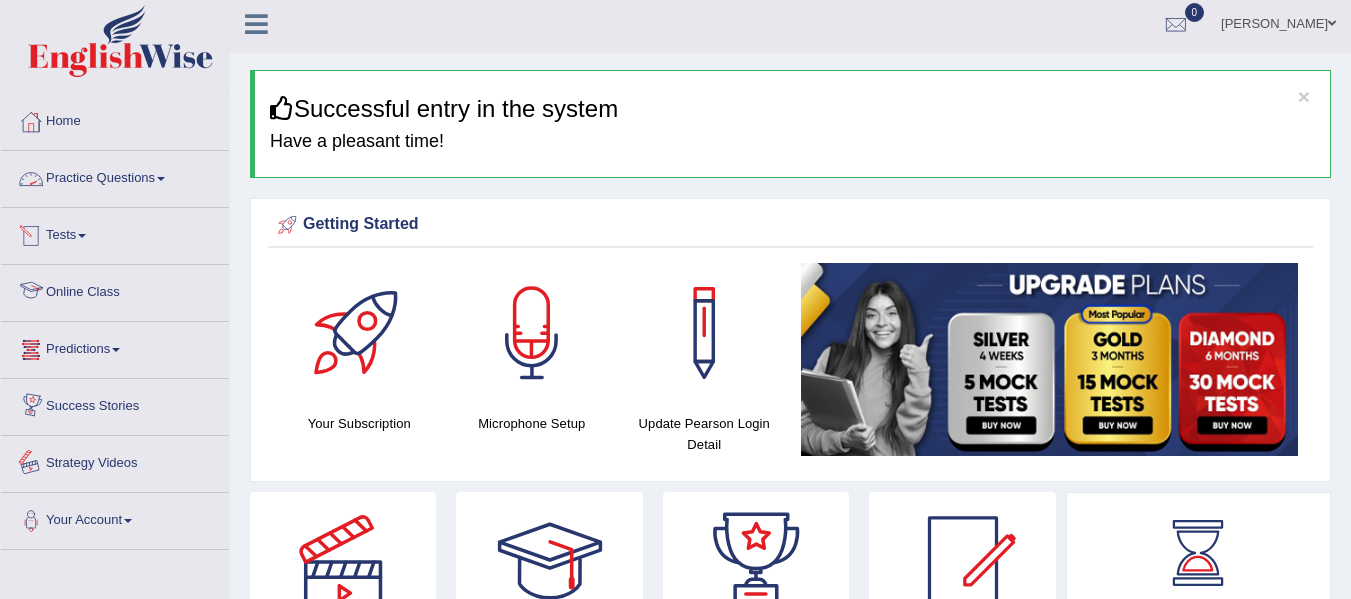 scroll, scrollTop: 0, scrollLeft: 0, axis: both 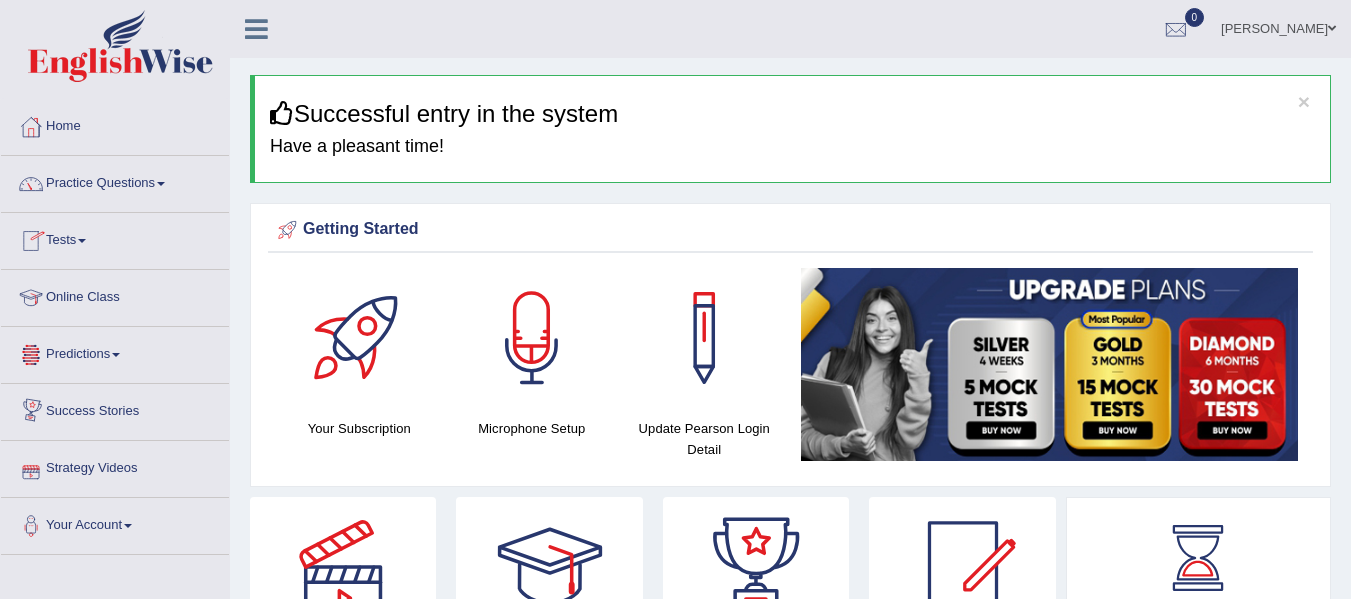 click on "Tests" at bounding box center [115, 238] 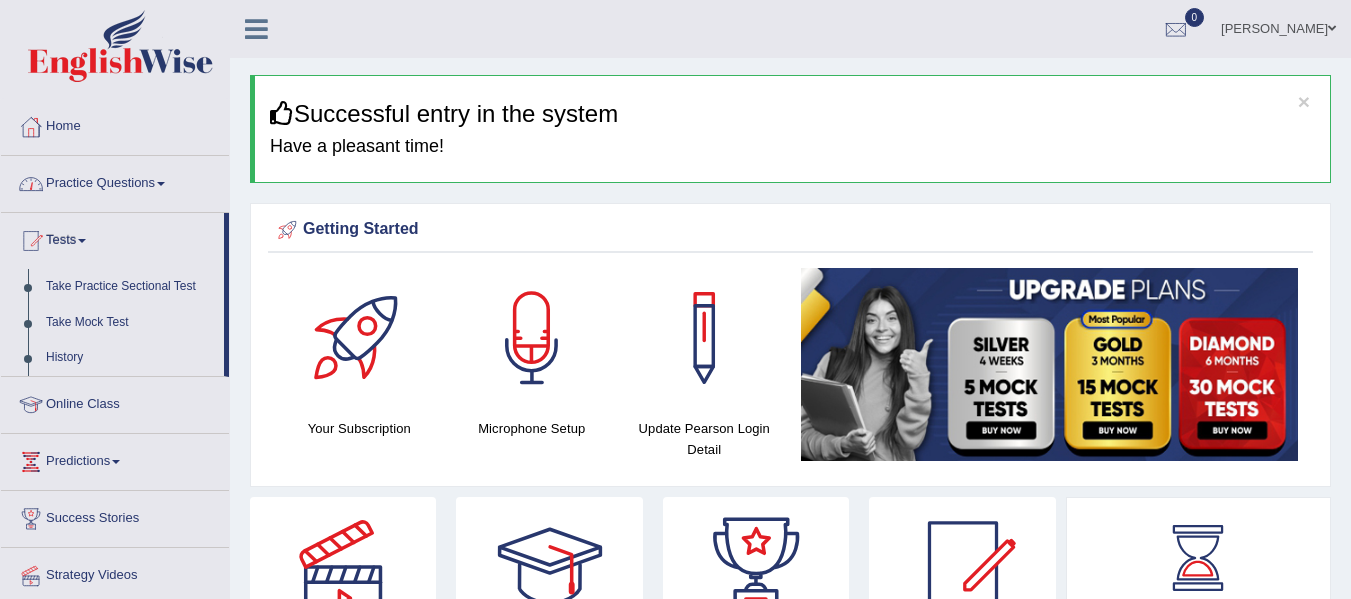 click on "Practice Questions" at bounding box center [115, 181] 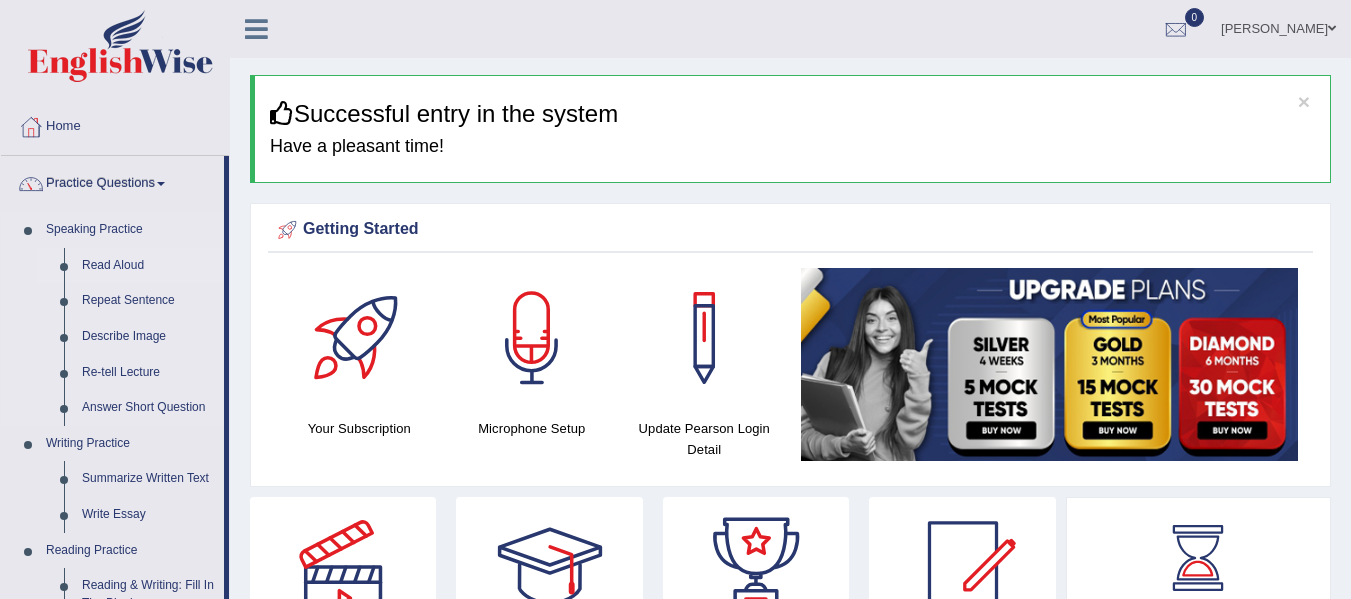 click on "Read Aloud" at bounding box center [148, 266] 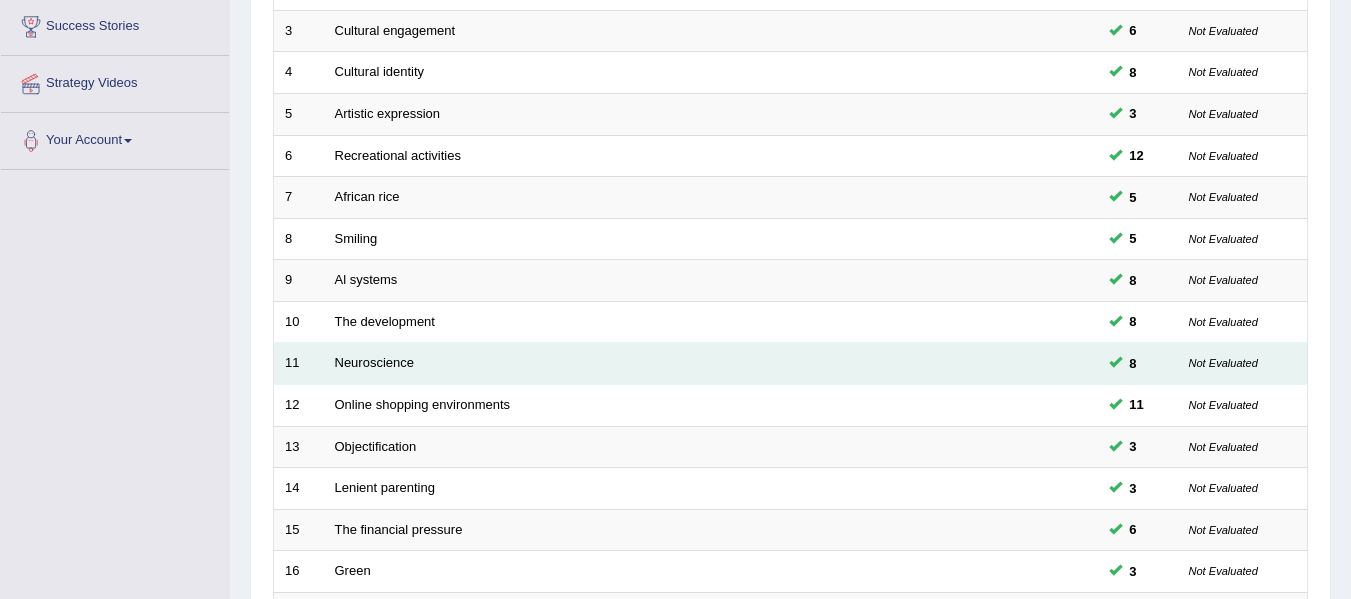 scroll, scrollTop: 611, scrollLeft: 0, axis: vertical 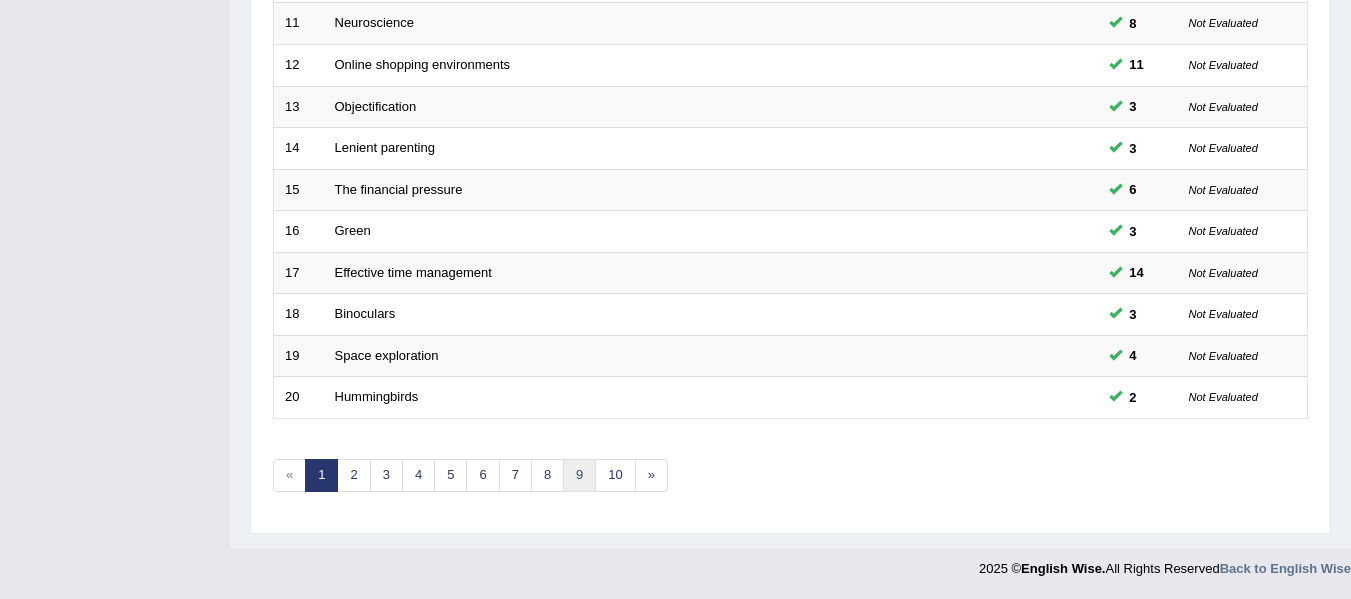 click on "9" at bounding box center (579, 475) 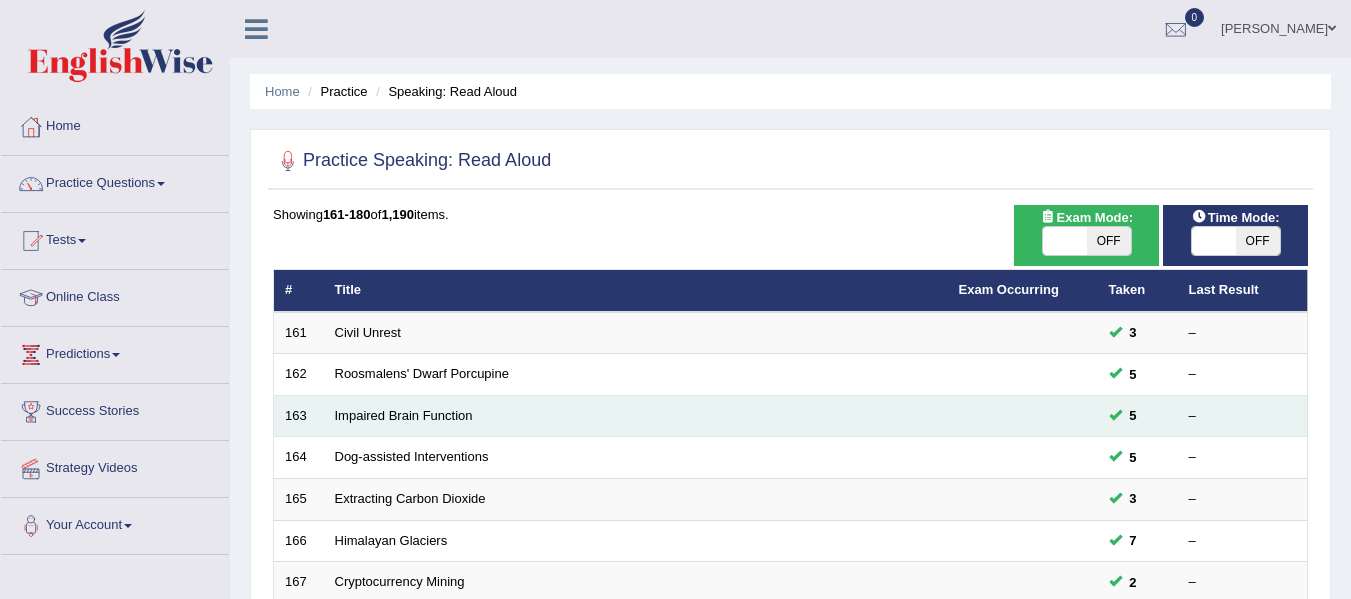 scroll, scrollTop: 0, scrollLeft: 0, axis: both 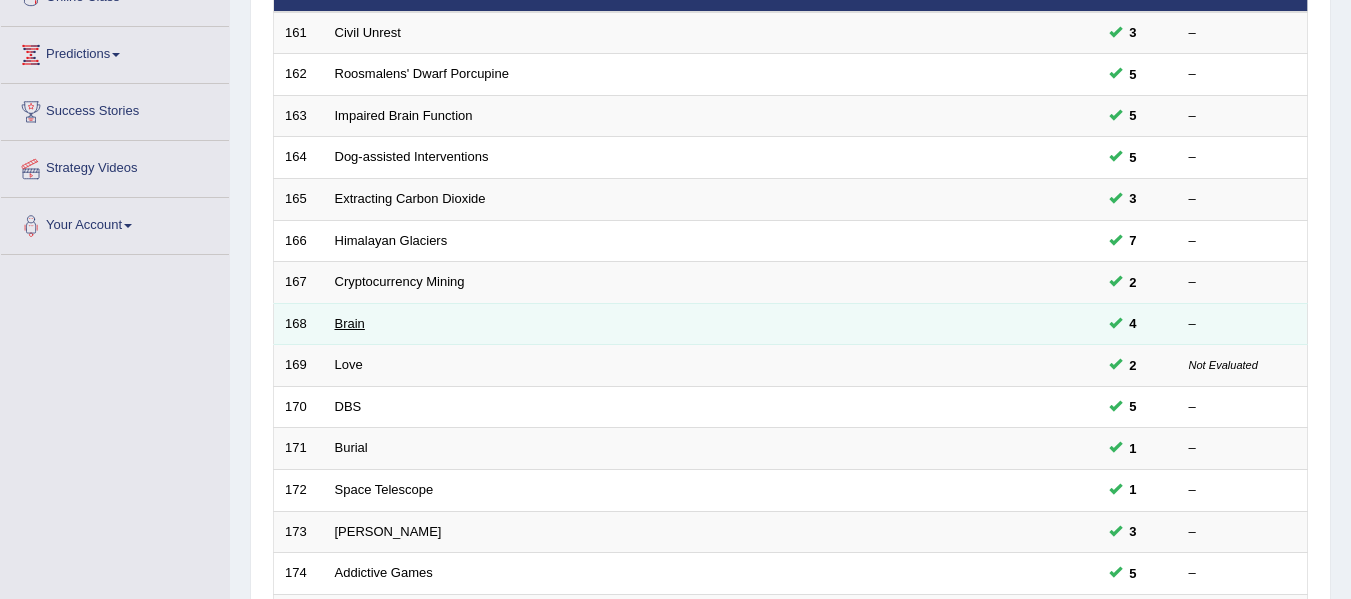click on "Brain" at bounding box center [350, 323] 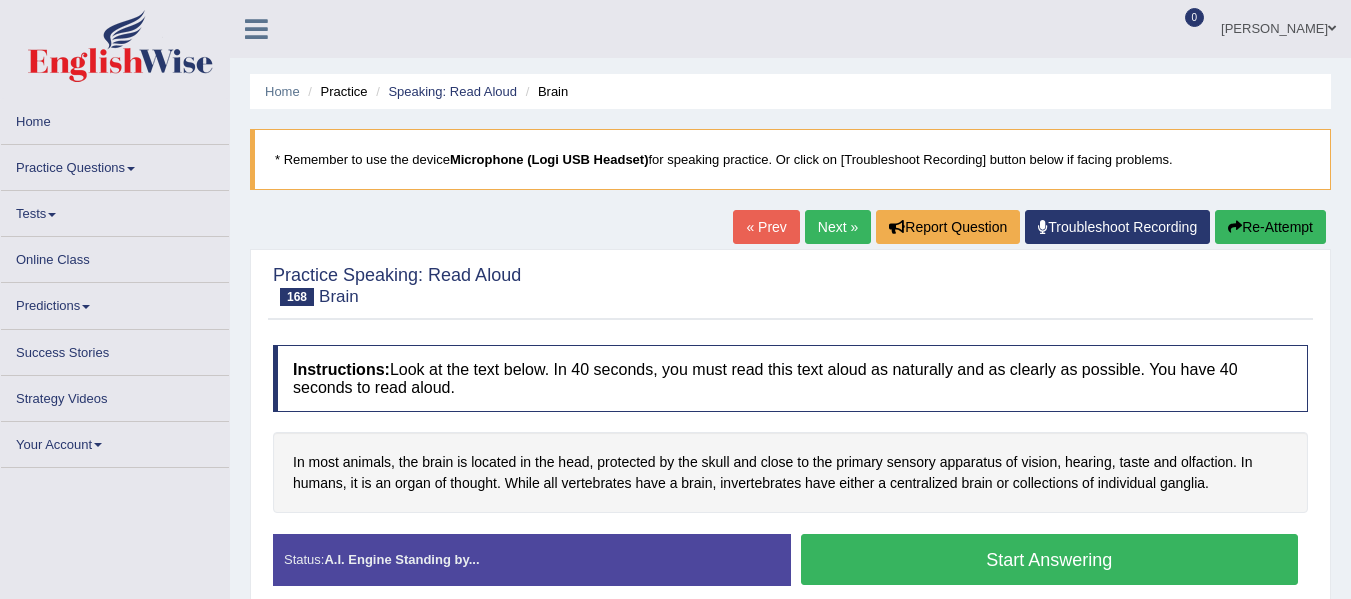 scroll, scrollTop: 451, scrollLeft: 0, axis: vertical 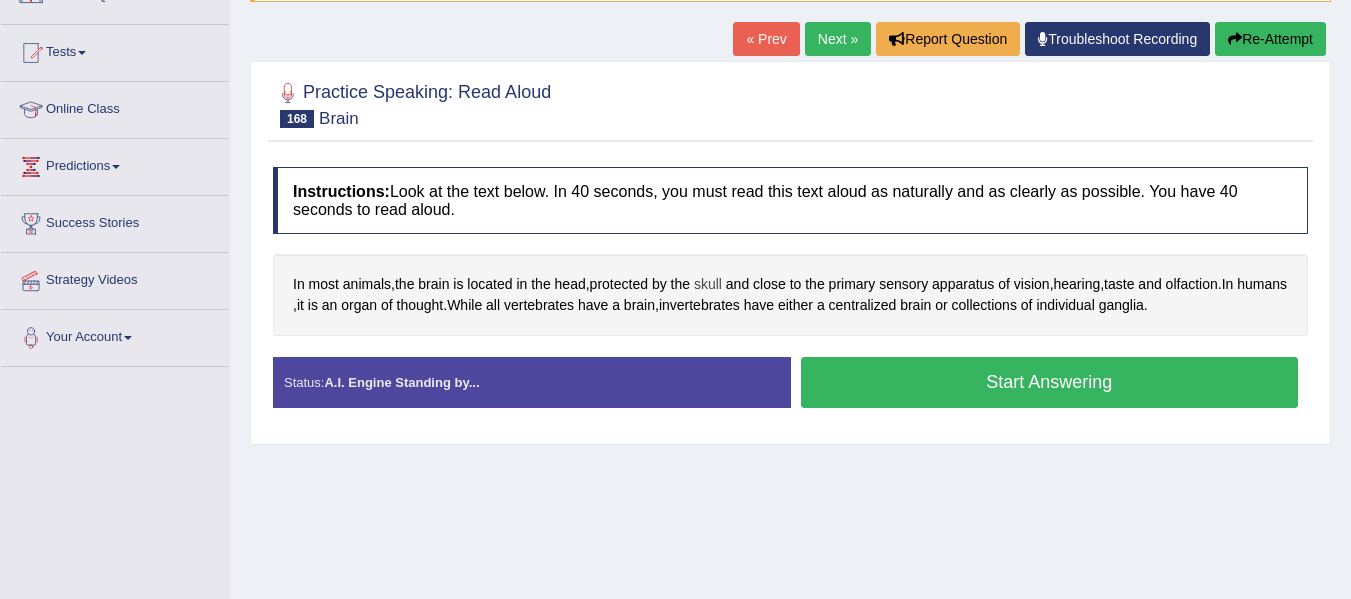 click on "skull" at bounding box center [708, 284] 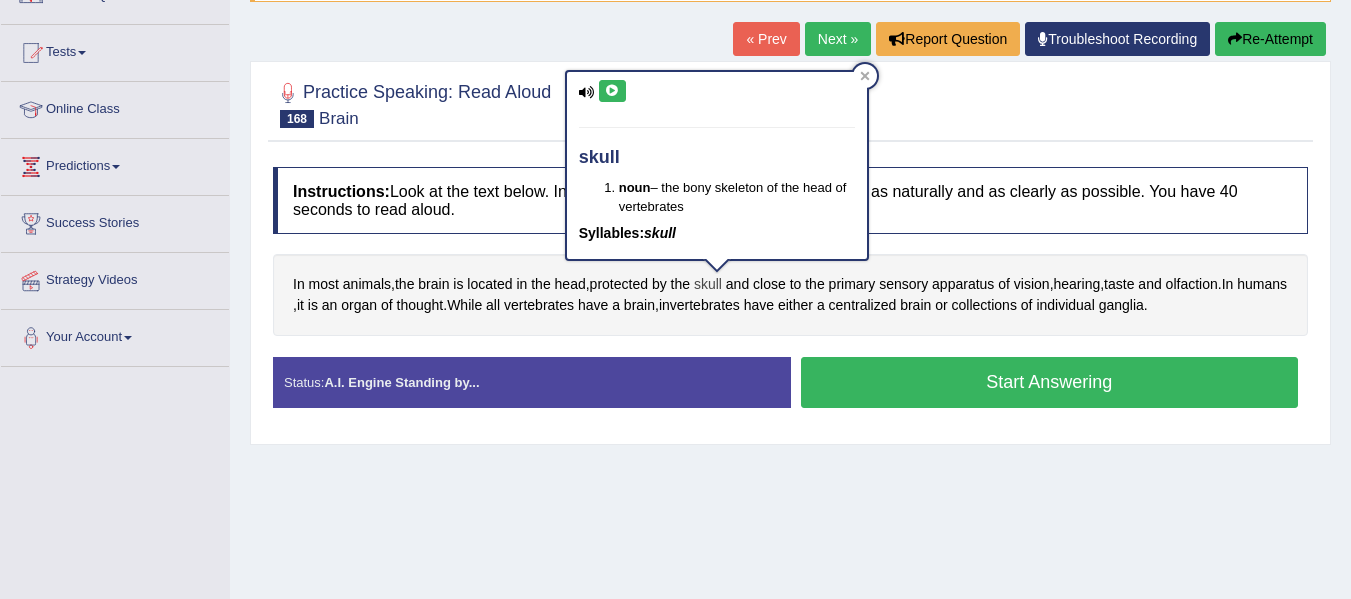 click on "skull" at bounding box center (708, 284) 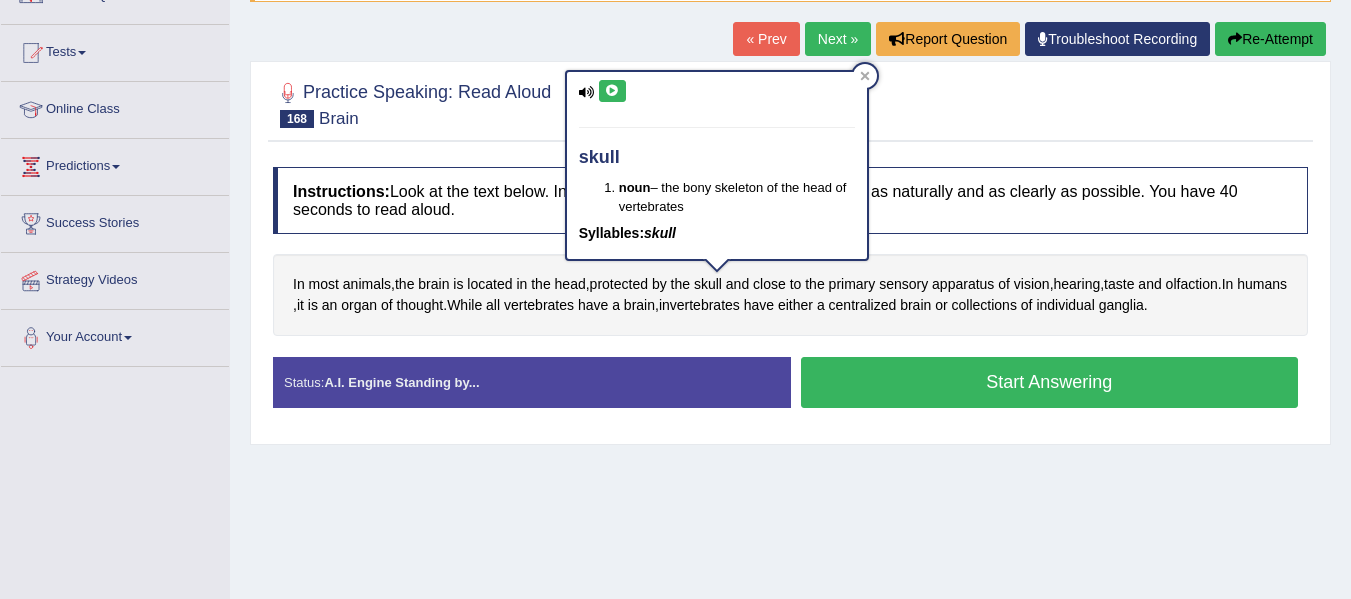 click at bounding box center (612, 91) 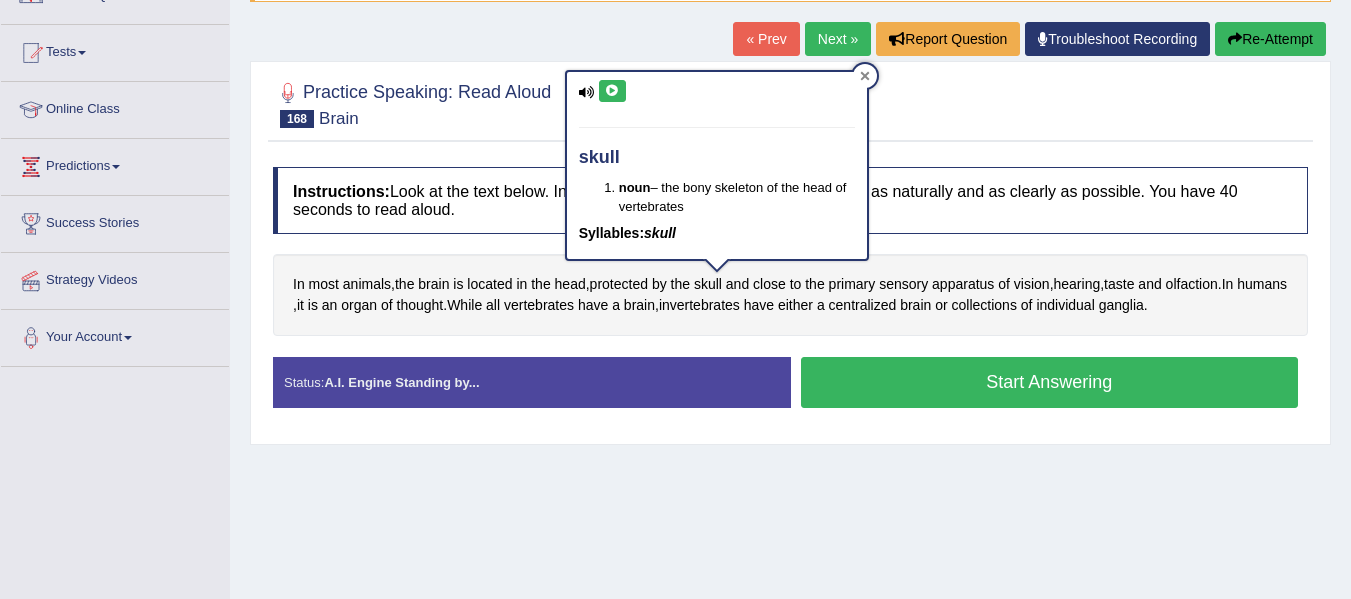 click 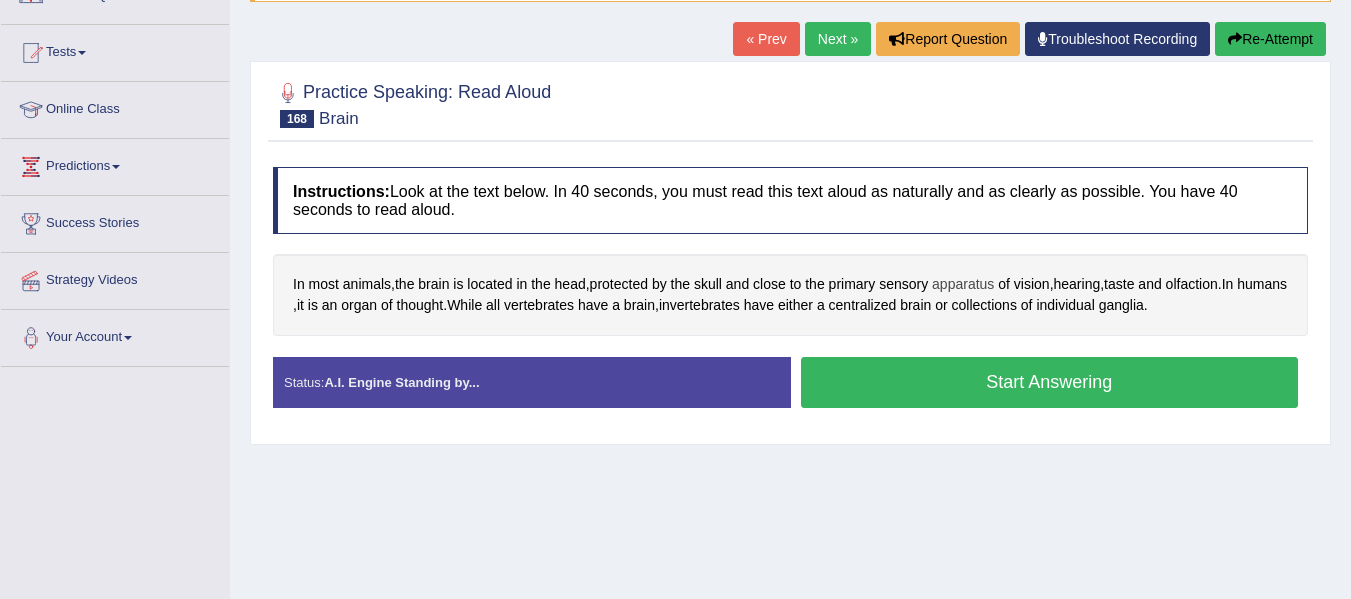 click on "apparatus" at bounding box center [963, 284] 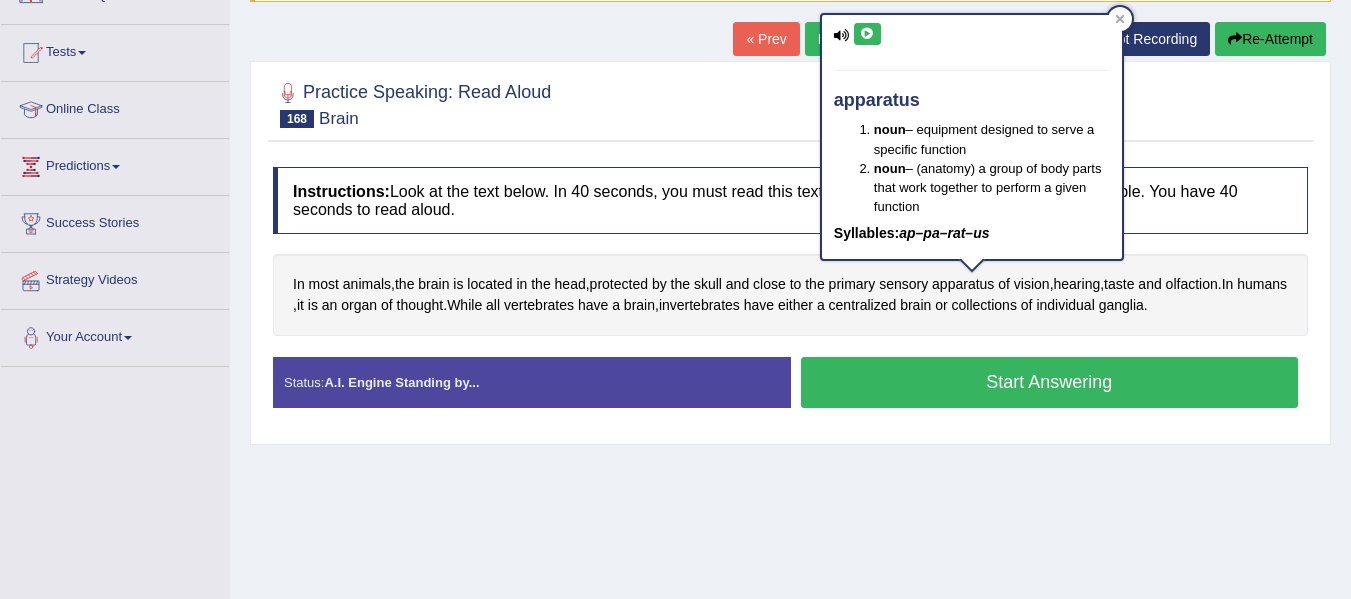 click at bounding box center [867, 34] 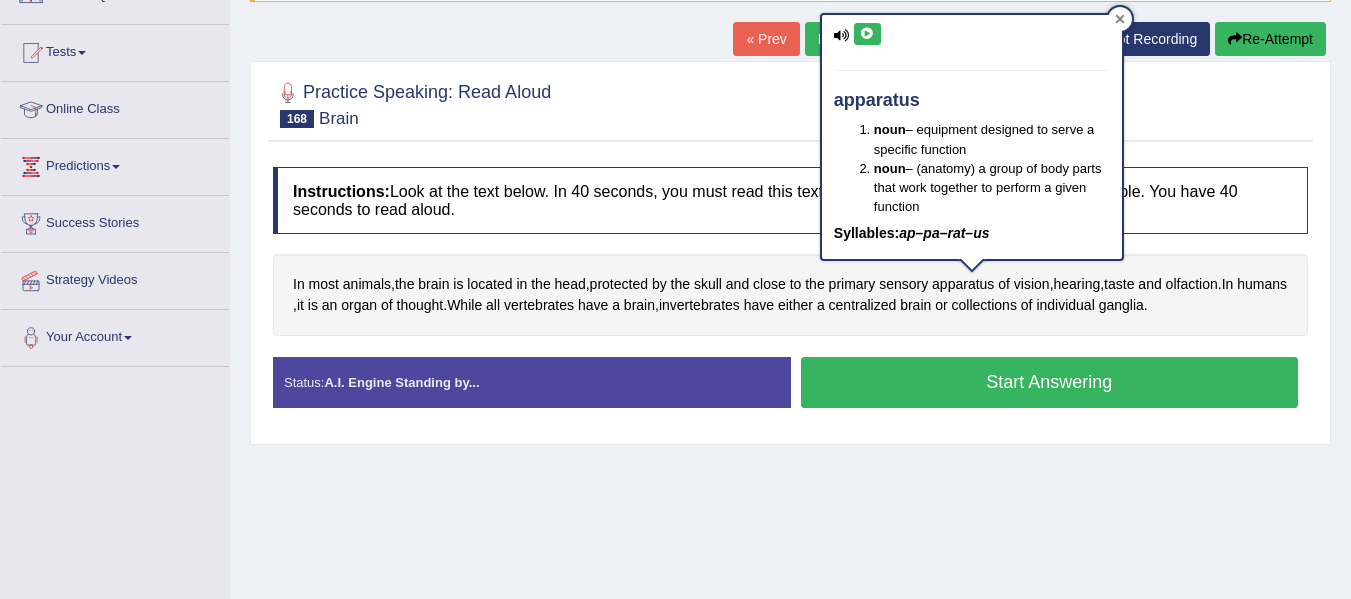 click 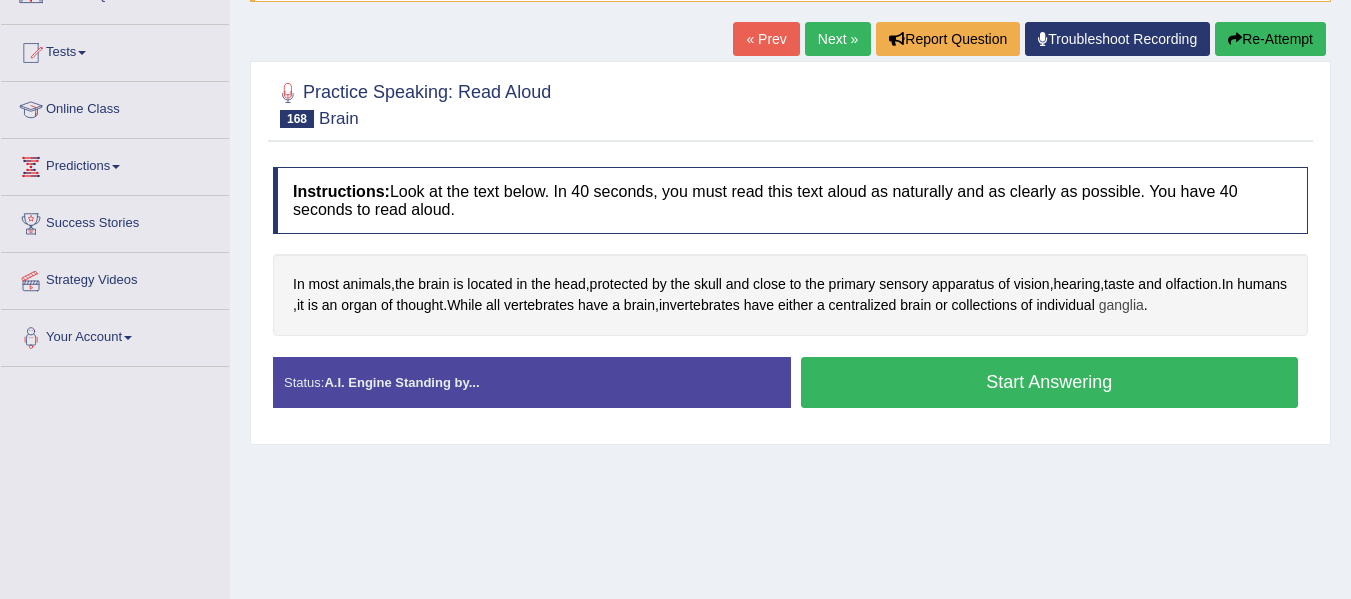 click on "ganglia" at bounding box center [1121, 305] 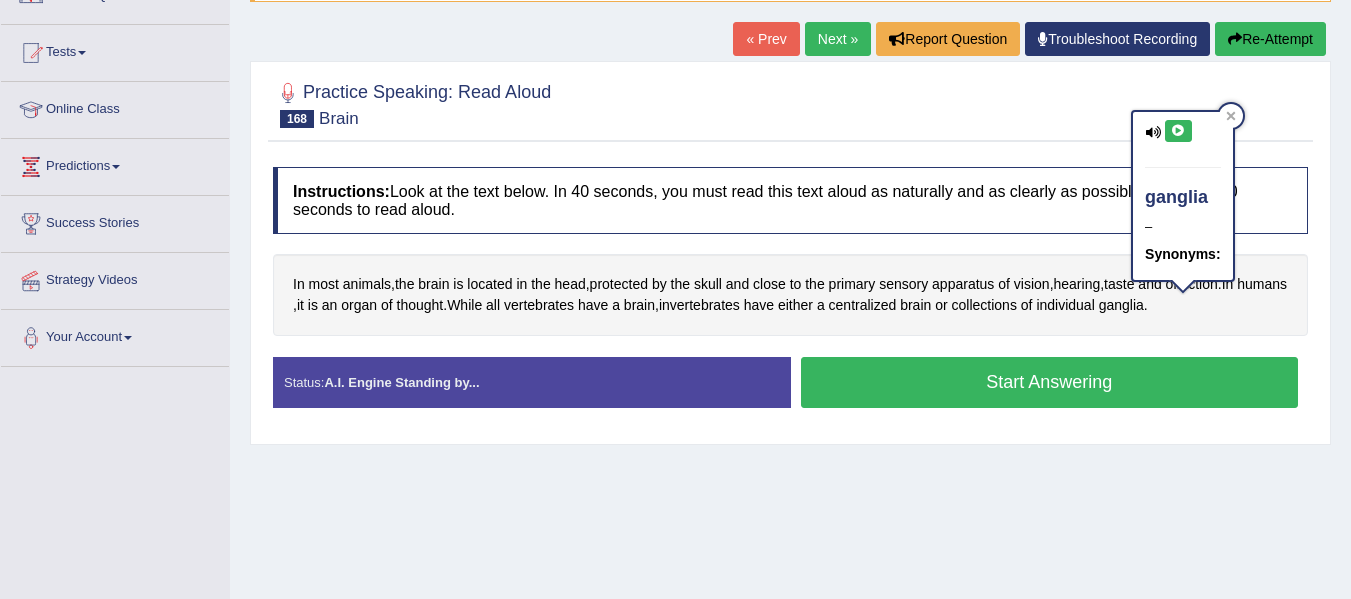 click at bounding box center [1178, 131] 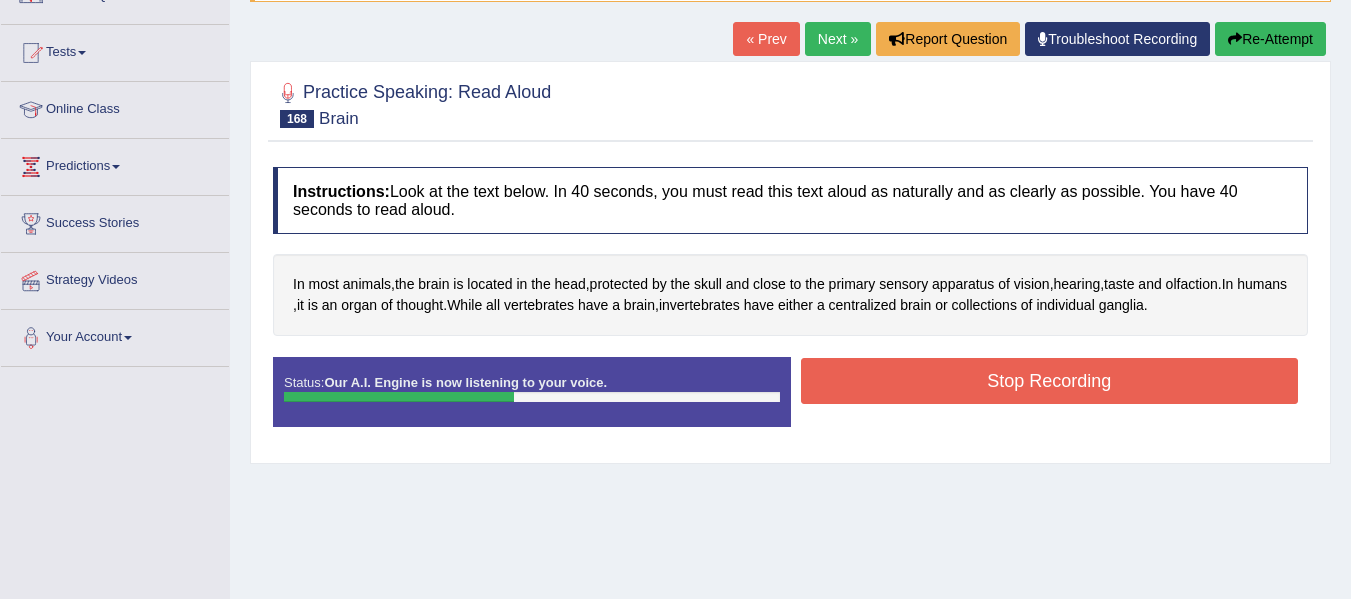 click on "Stop Recording" at bounding box center [1050, 381] 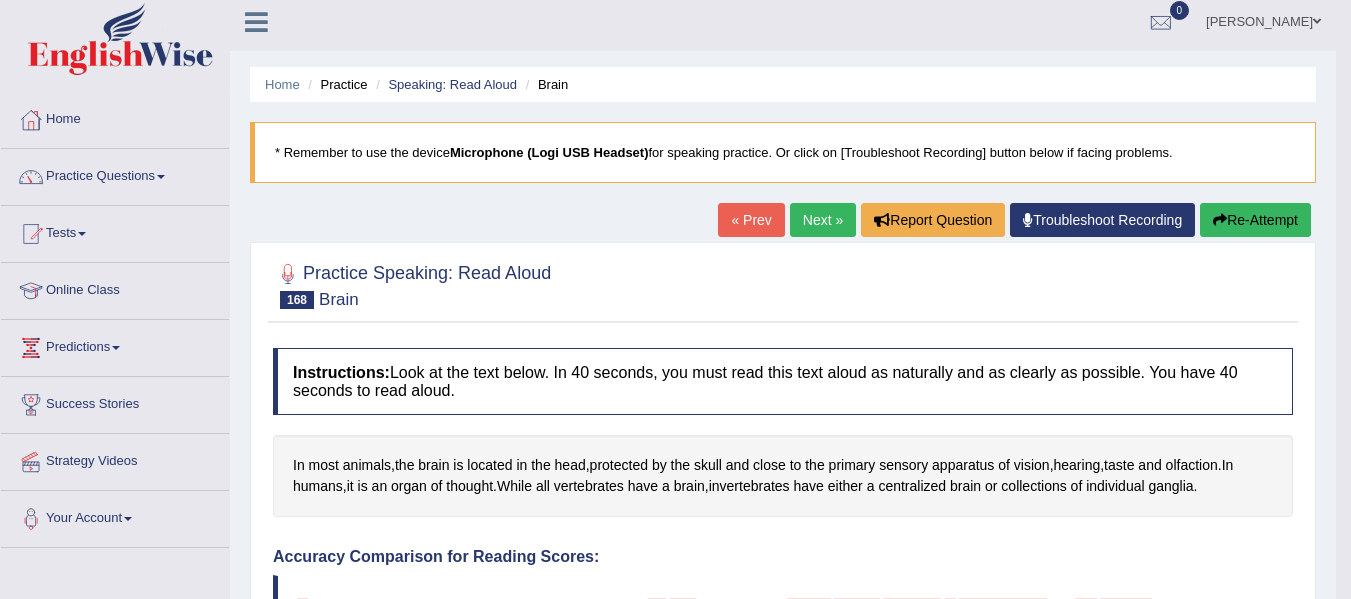 scroll, scrollTop: 0, scrollLeft: 0, axis: both 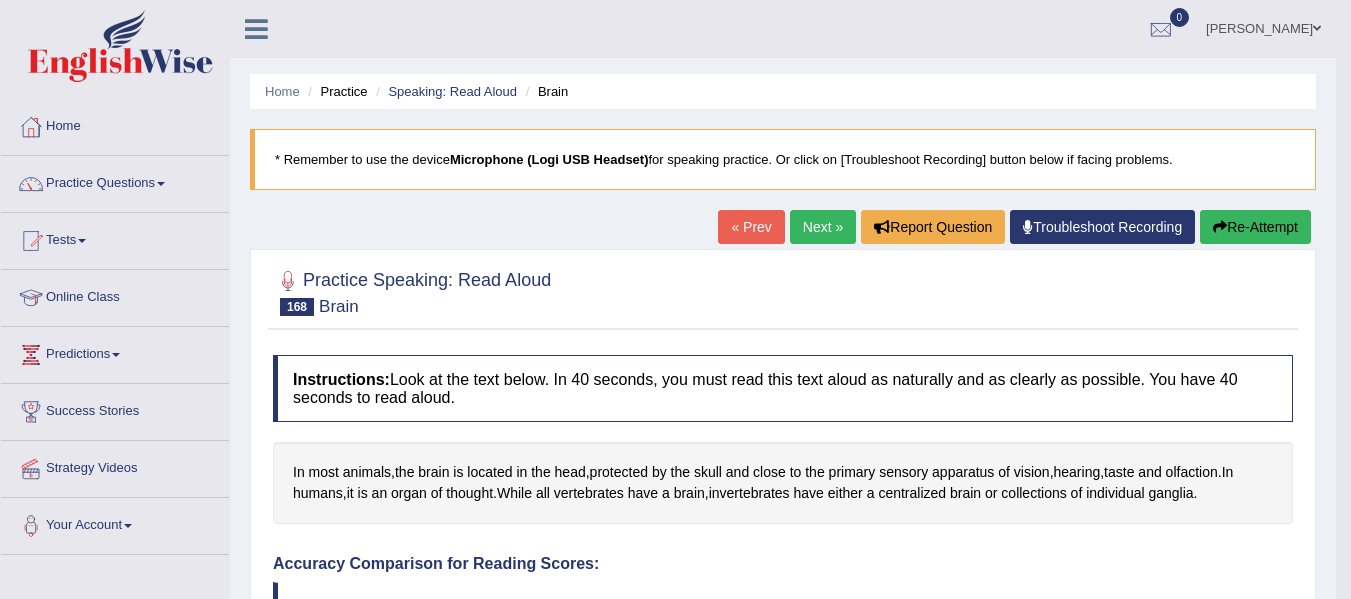 click on "Next »" at bounding box center (823, 227) 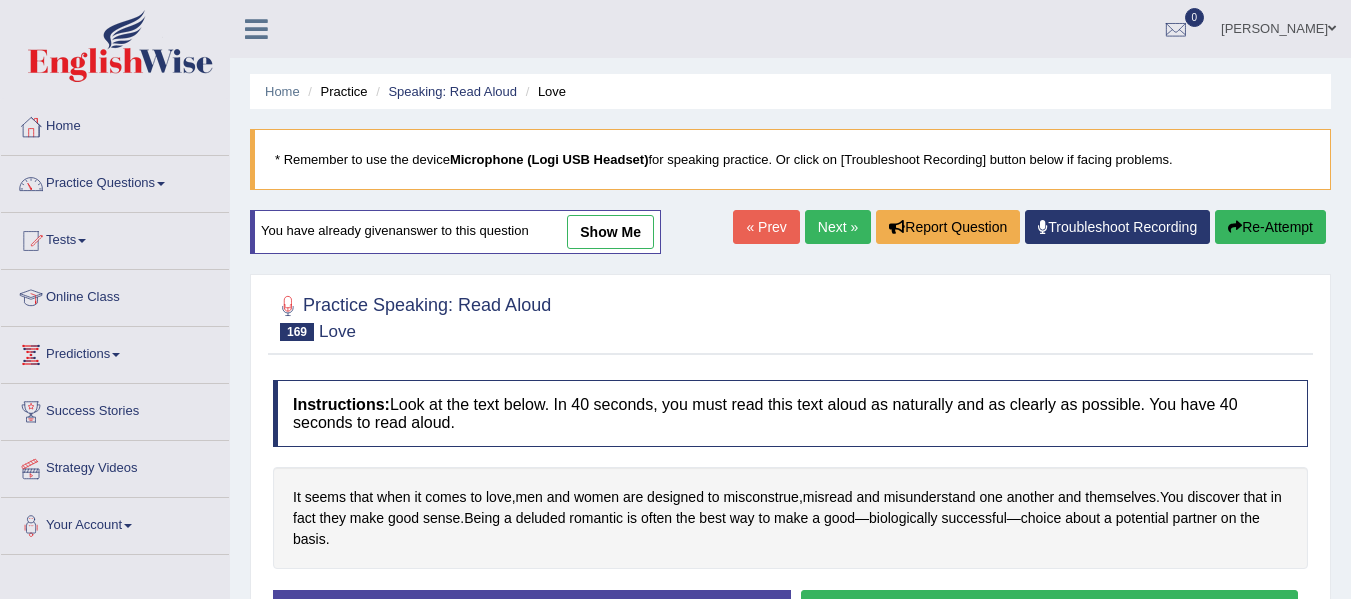 scroll, scrollTop: 351, scrollLeft: 0, axis: vertical 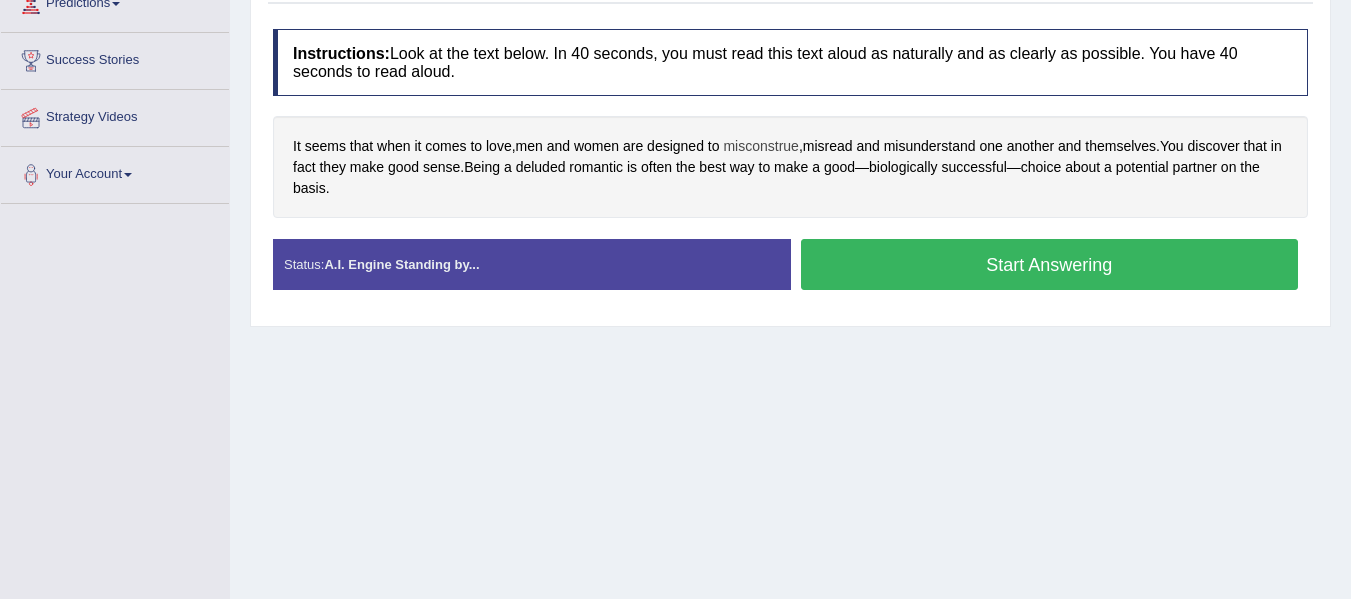 click on "misconstrue" at bounding box center [760, 146] 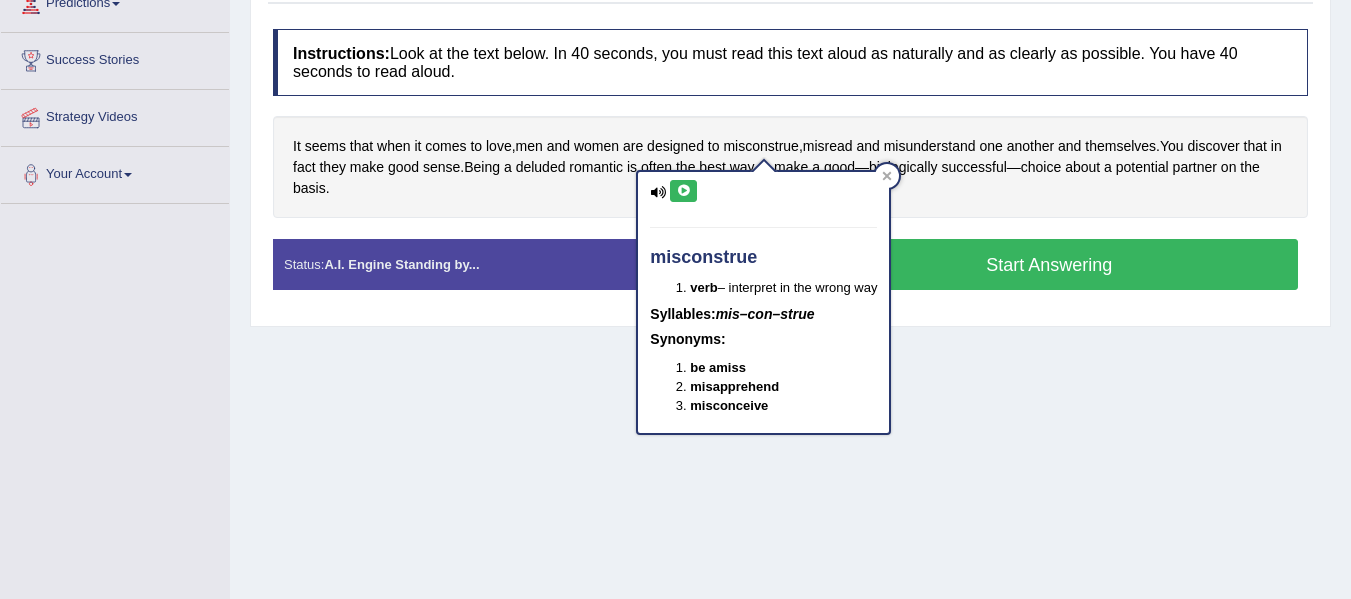 click on "misconstrue verb  – interpret in the wrong way Syllables:  mis–con–strue Synonyms:  be amiss misapprehend misconceive" at bounding box center (763, 302) 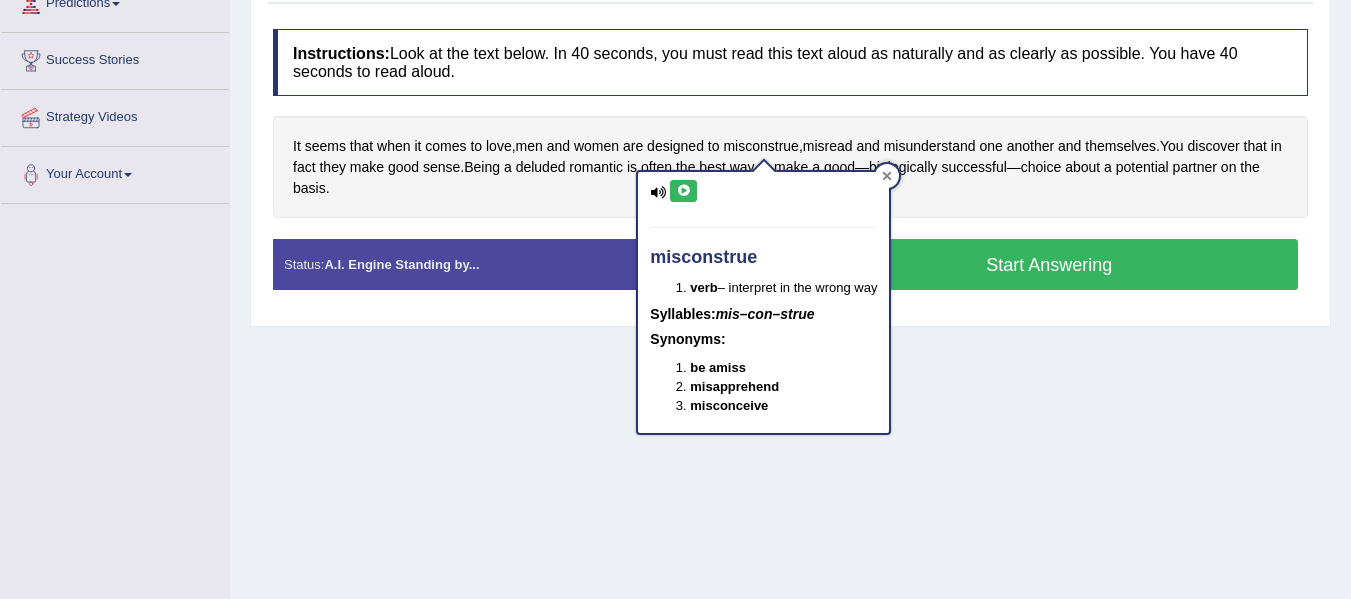 click 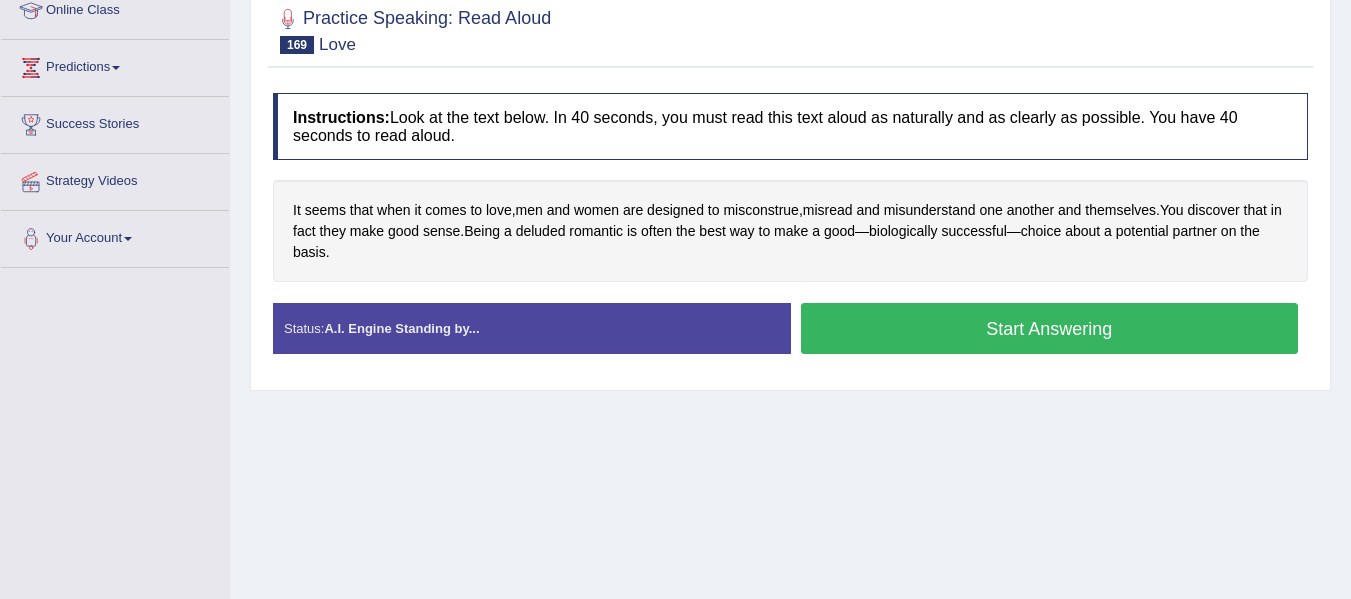 scroll, scrollTop: 251, scrollLeft: 0, axis: vertical 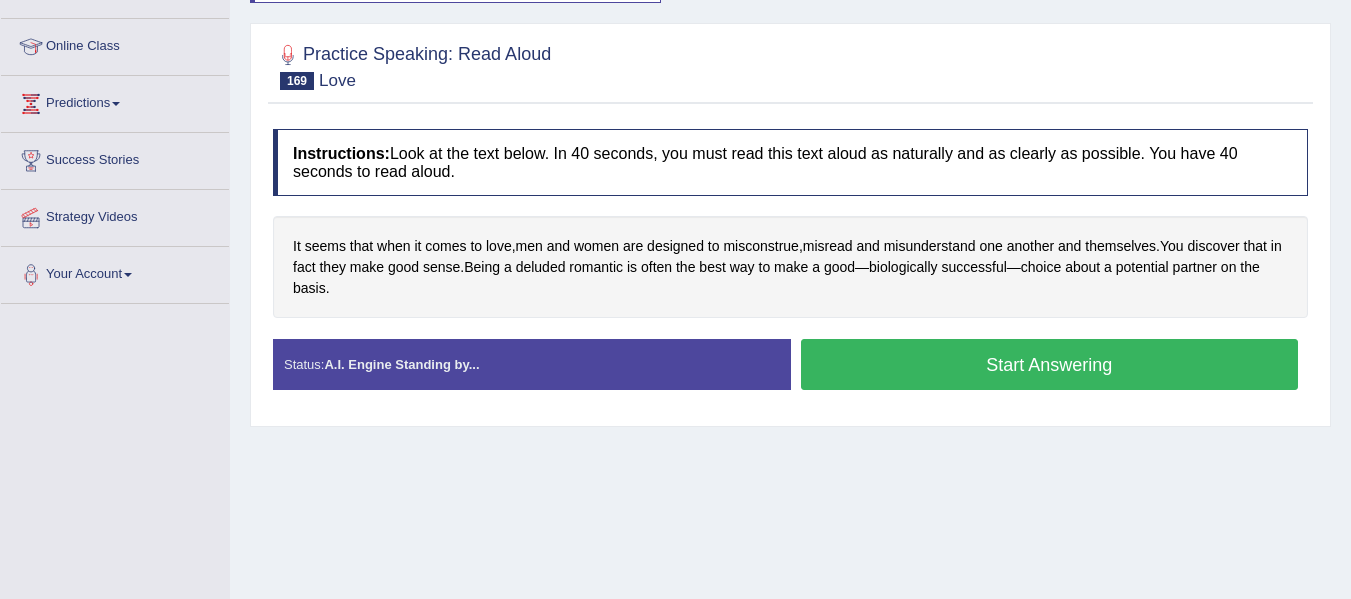 click on "Start Answering" at bounding box center (1050, 364) 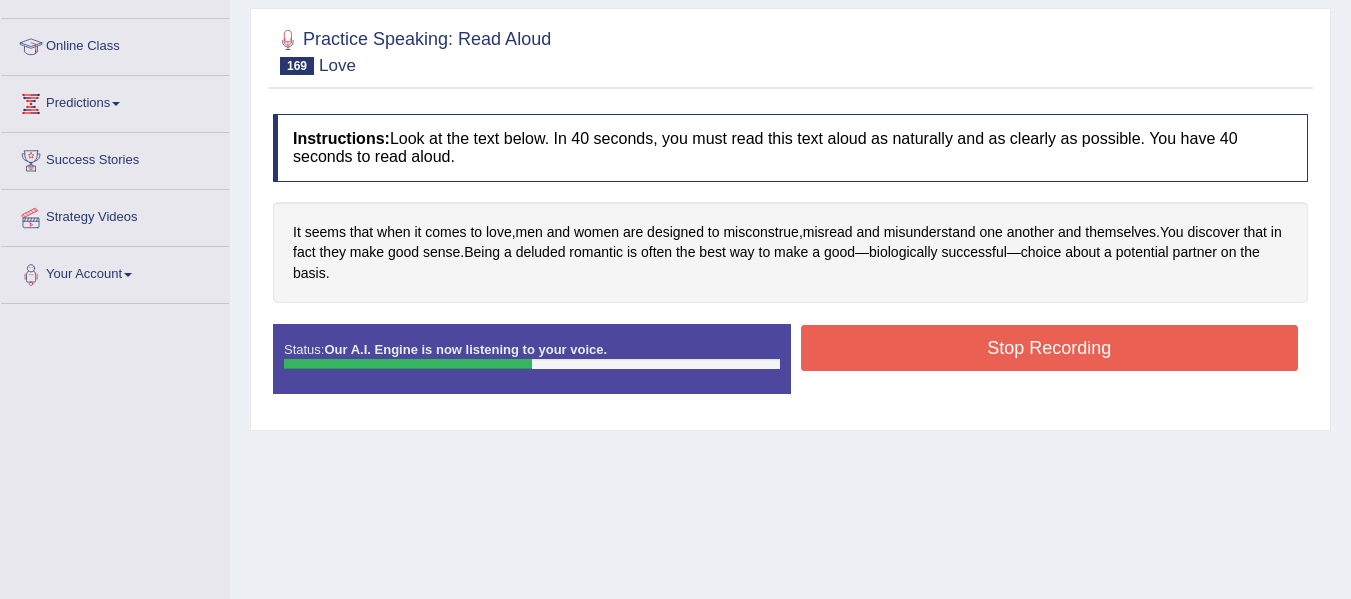 click on "Stop Recording" at bounding box center [1050, 348] 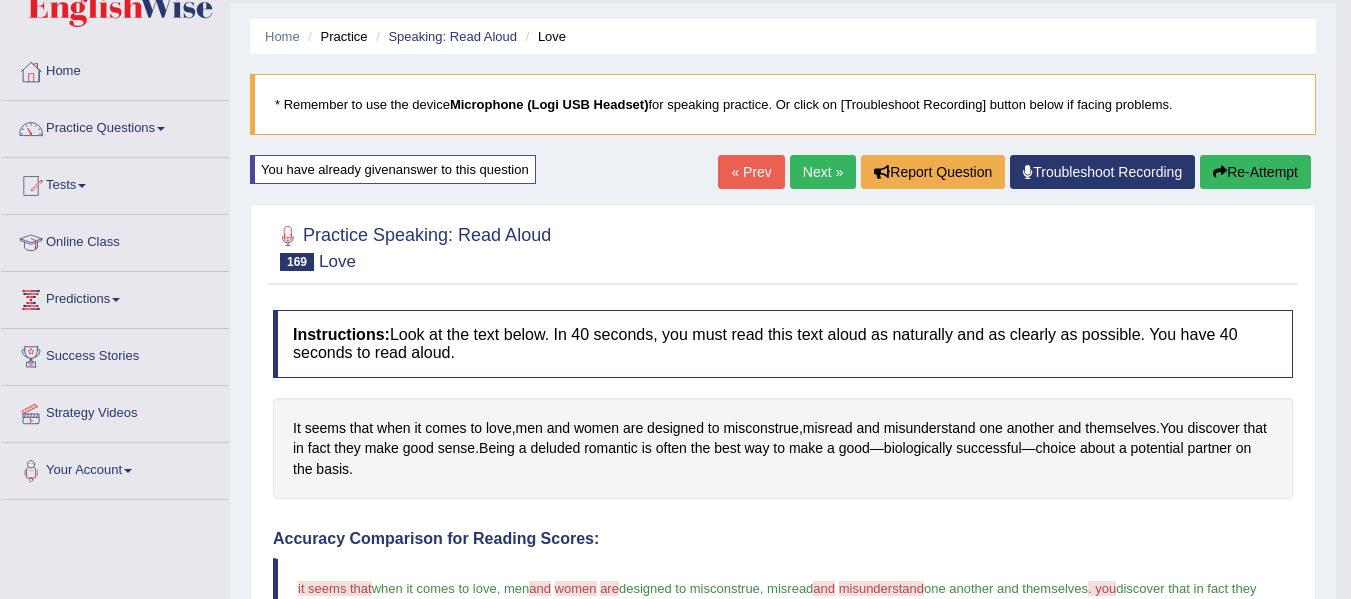 scroll, scrollTop: 51, scrollLeft: 0, axis: vertical 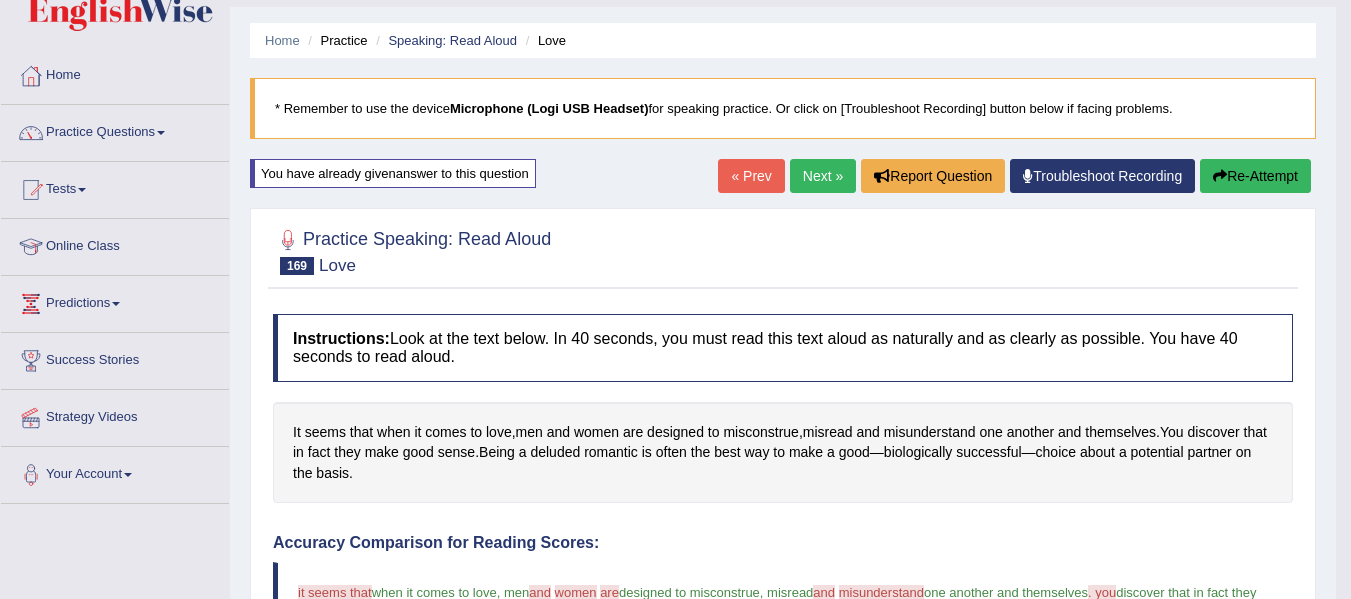 click on "Next »" at bounding box center [823, 176] 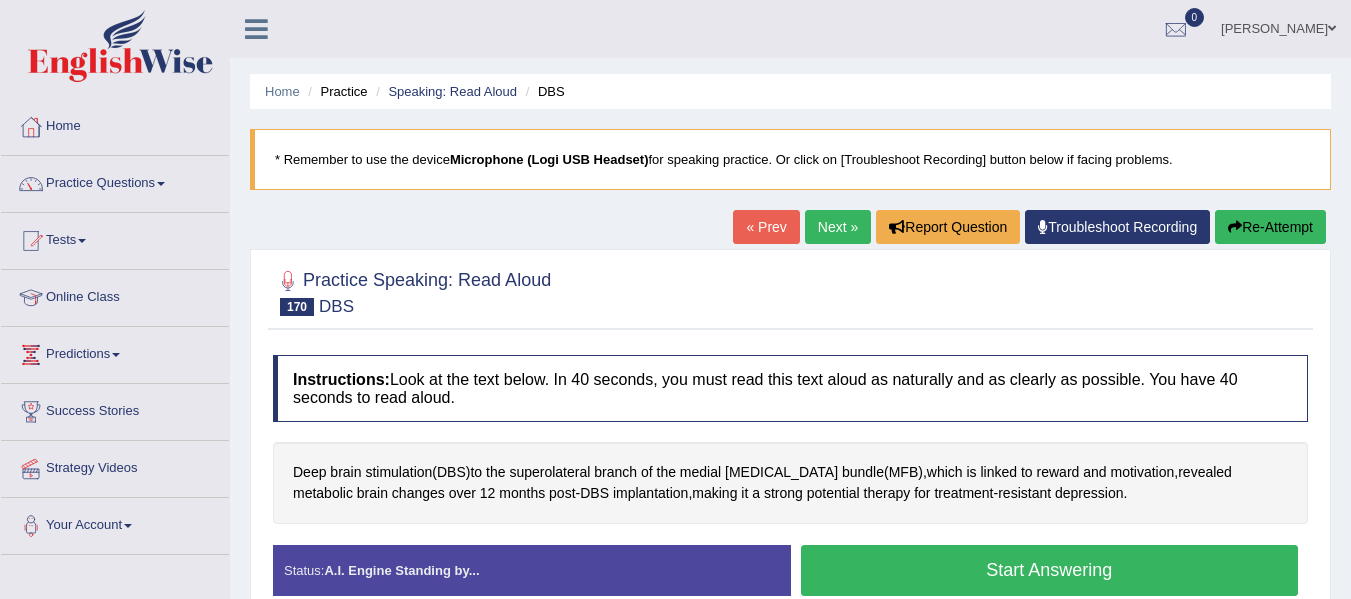 scroll, scrollTop: 200, scrollLeft: 0, axis: vertical 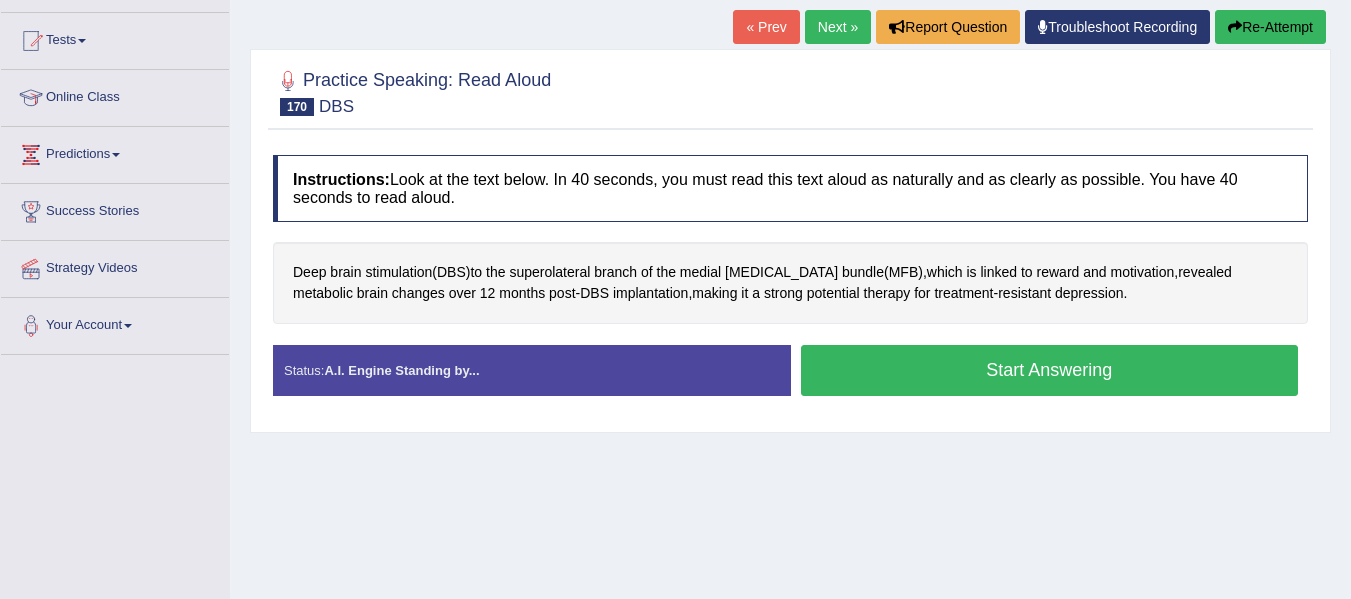 click on "Next »" at bounding box center (838, 27) 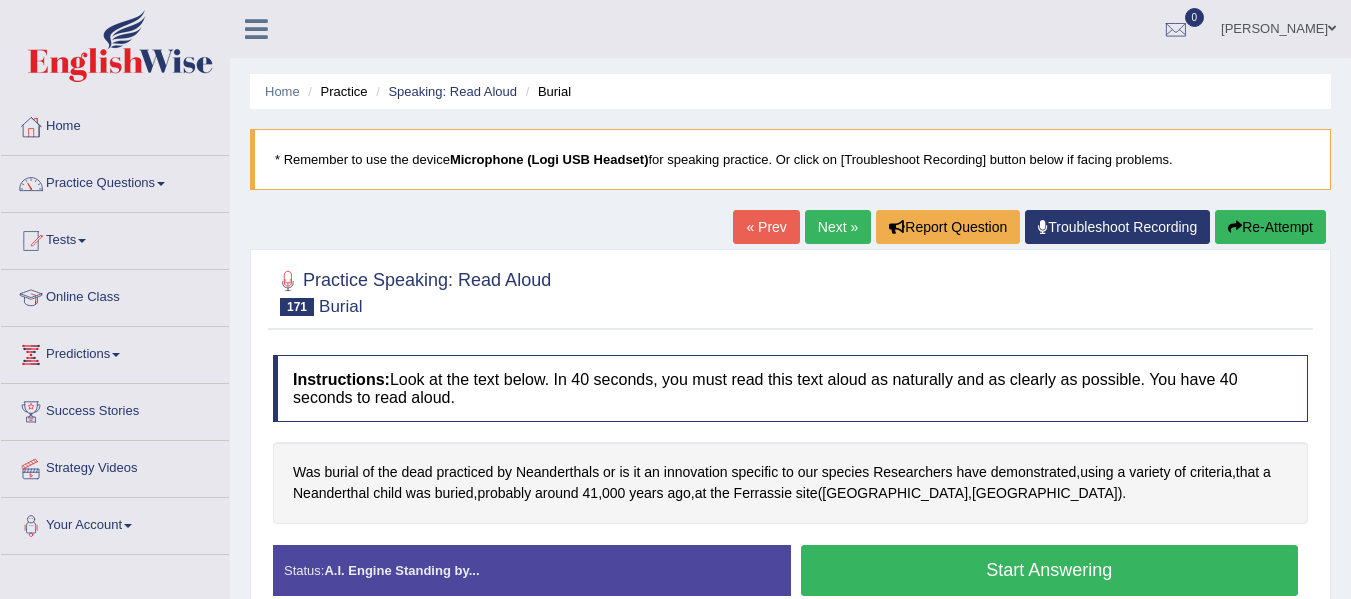 scroll, scrollTop: 0, scrollLeft: 0, axis: both 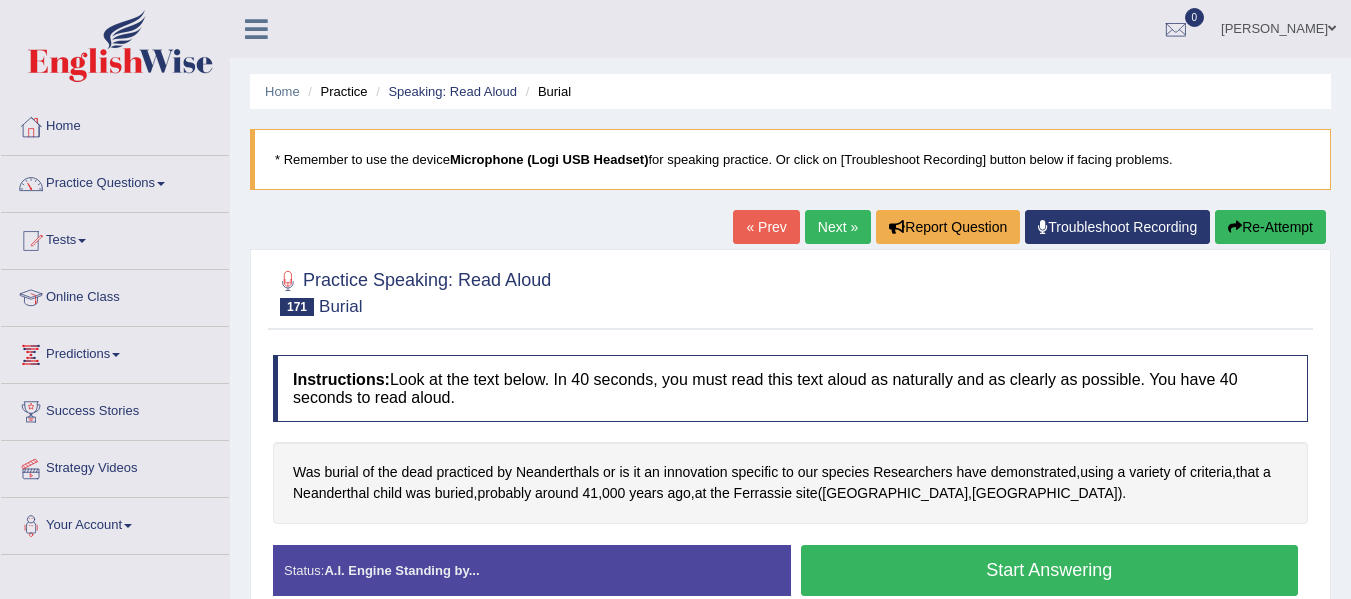click on "Next »" at bounding box center (838, 227) 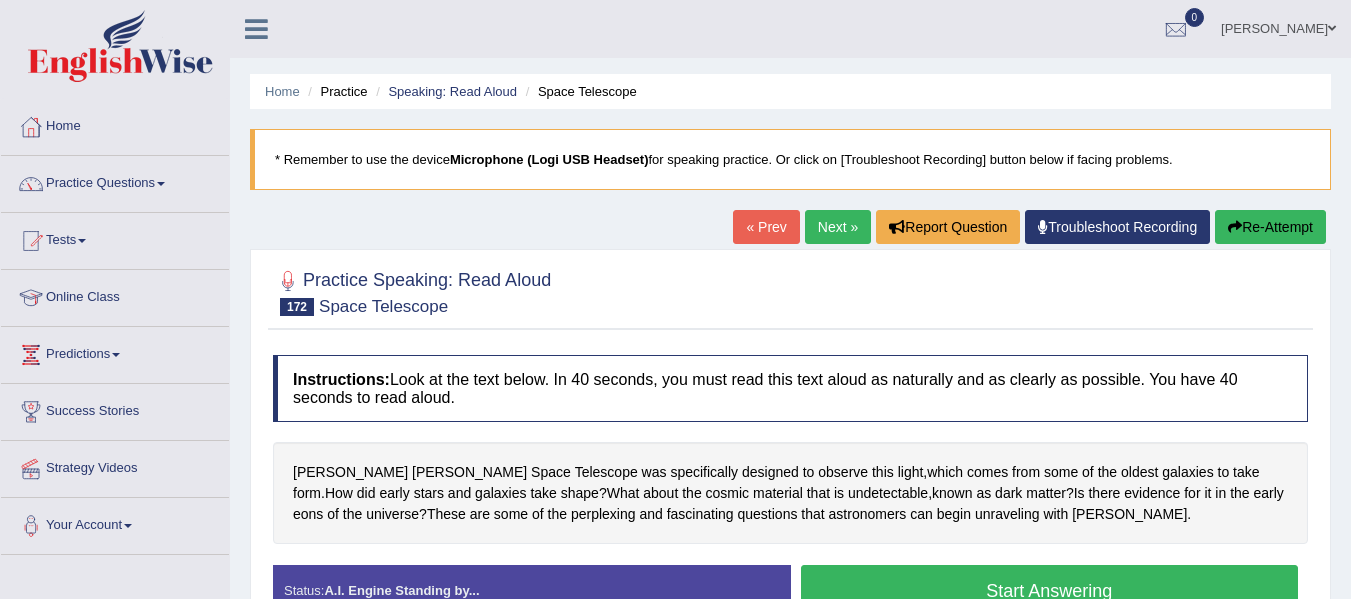 scroll, scrollTop: 0, scrollLeft: 0, axis: both 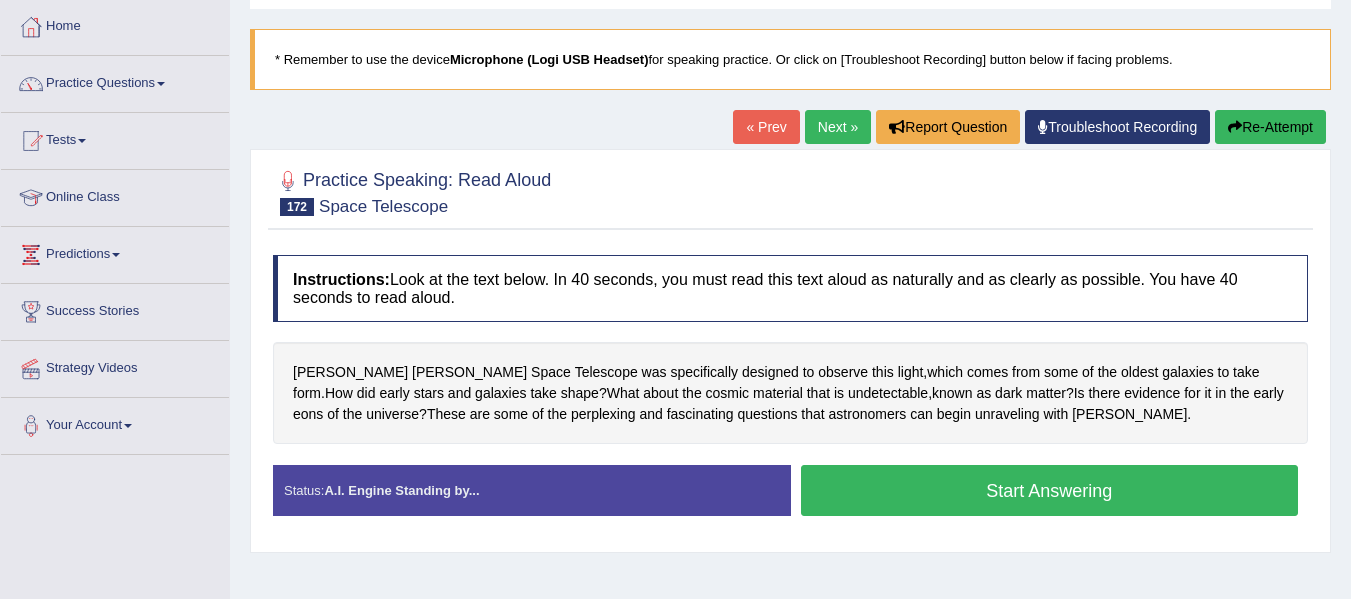 click at bounding box center [790, 191] 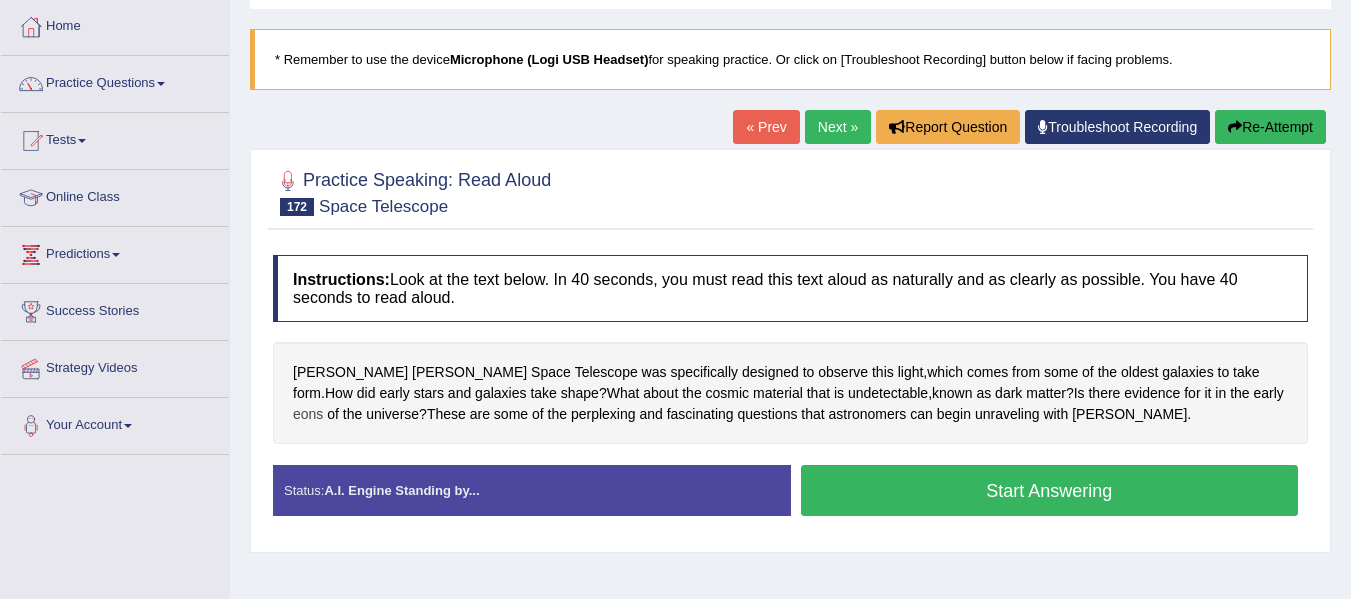 click on "eons" at bounding box center [308, 414] 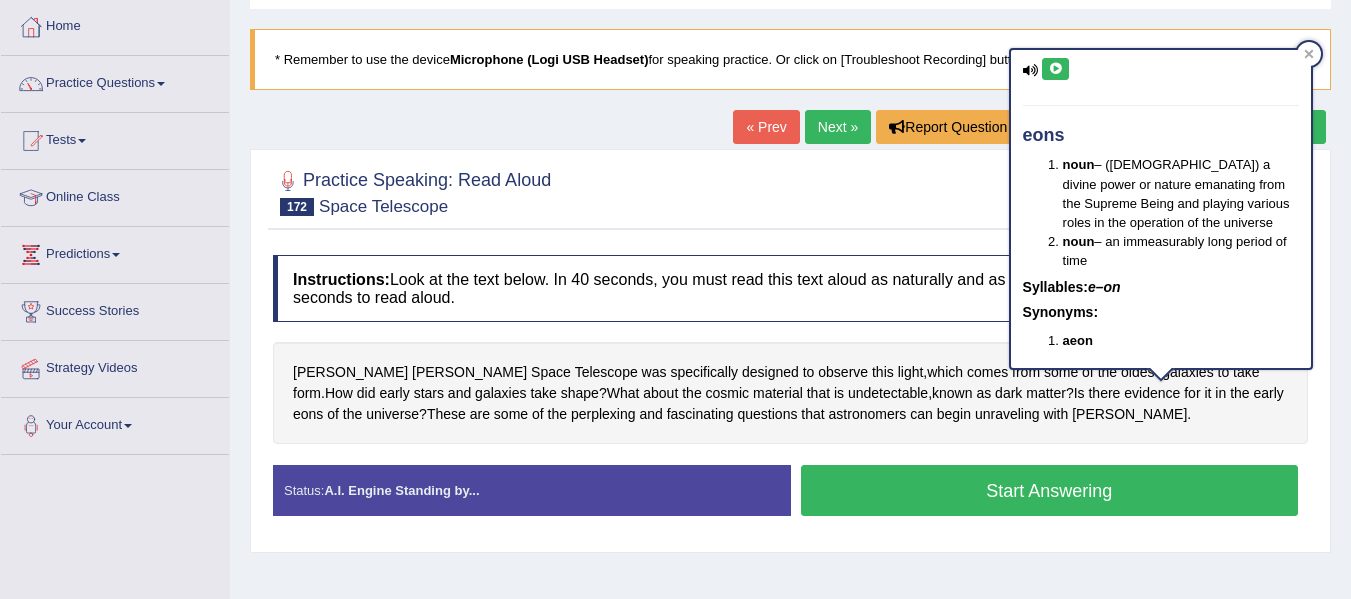 click at bounding box center [1055, 69] 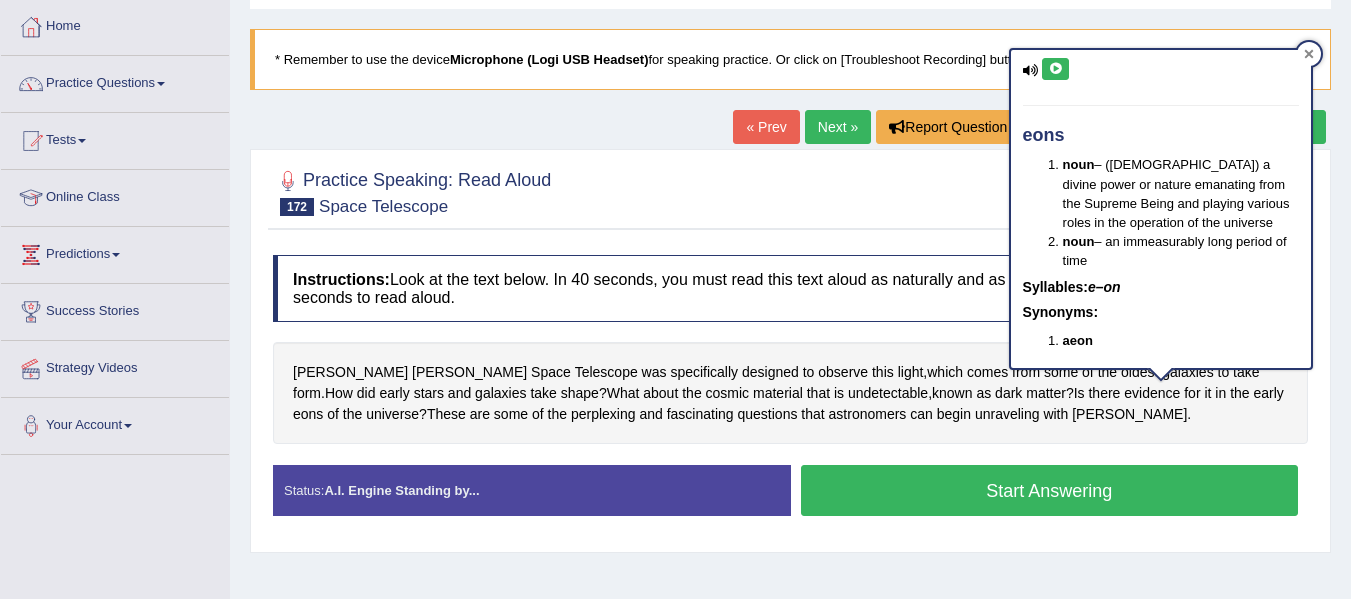 click 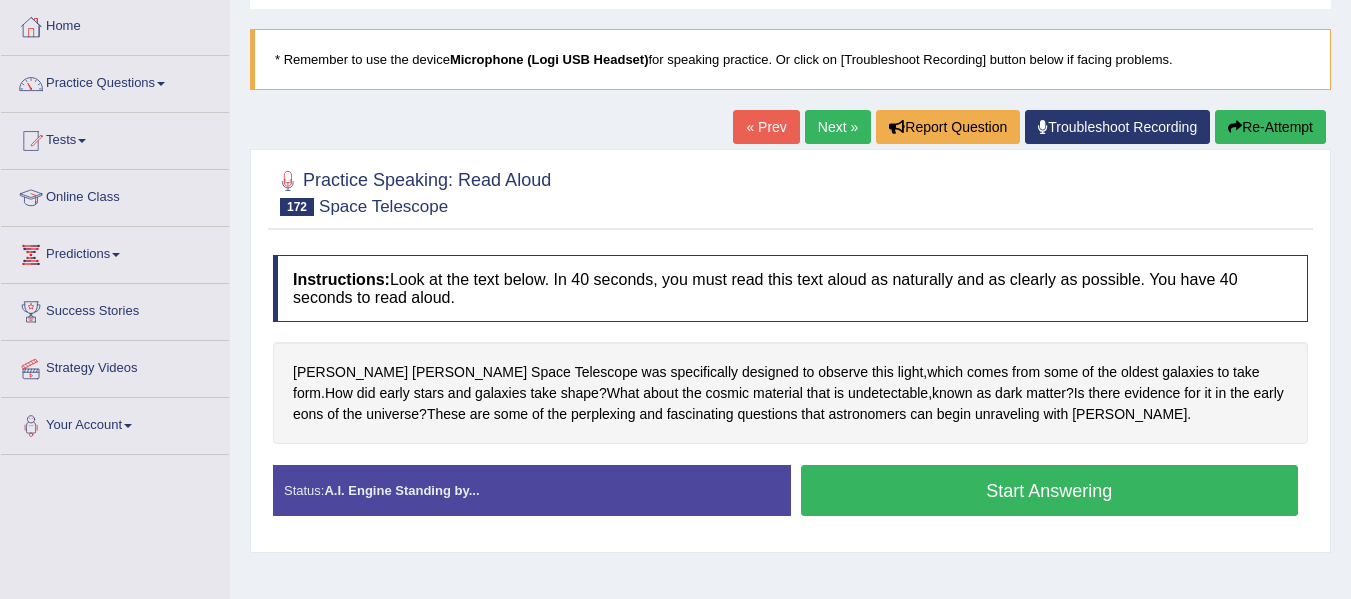 click on "Start Answering" at bounding box center [1050, 490] 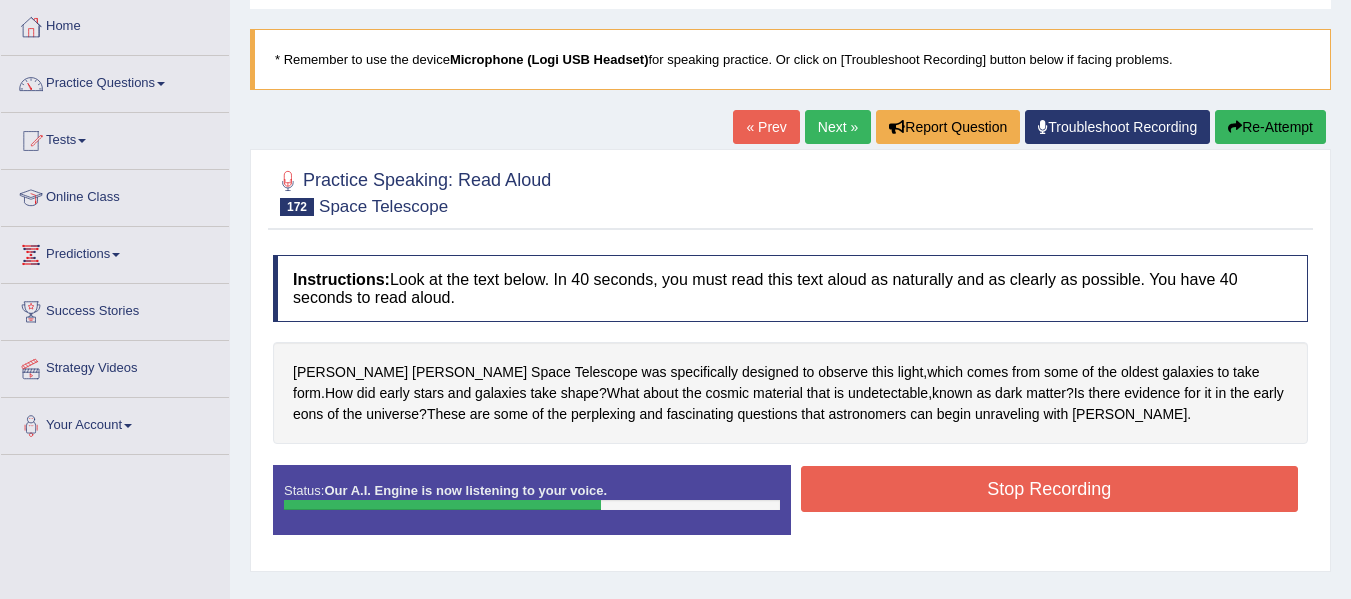 click on "Stop Recording" at bounding box center [1050, 489] 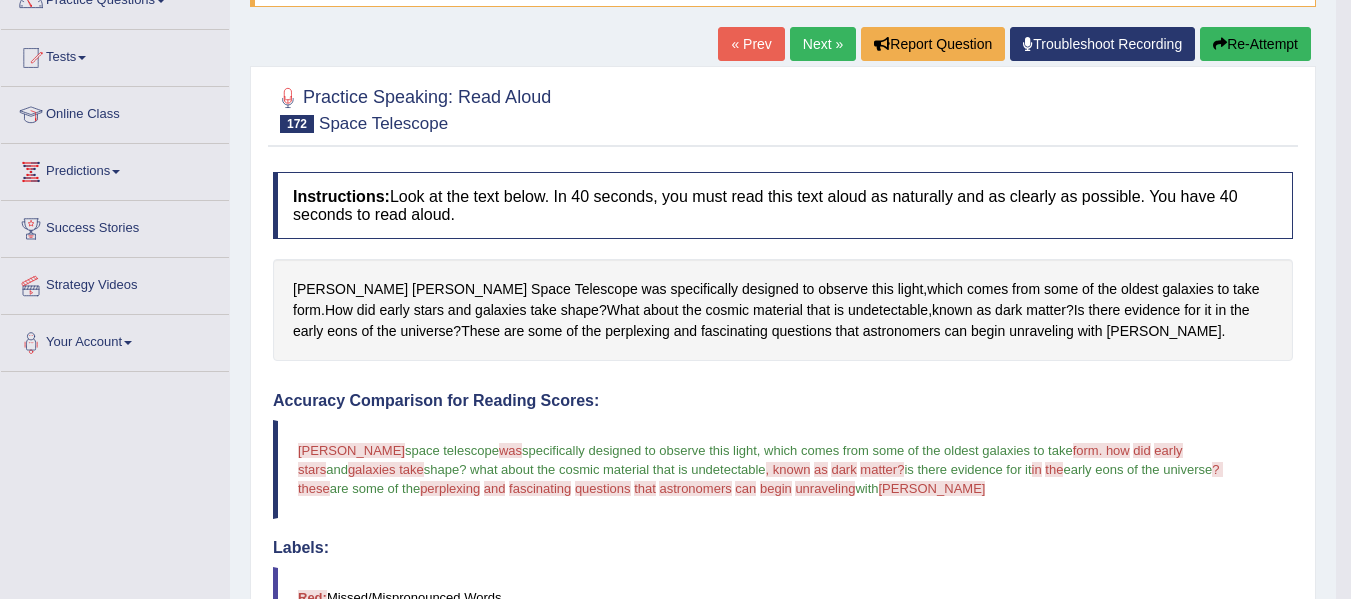 scroll, scrollTop: 0, scrollLeft: 0, axis: both 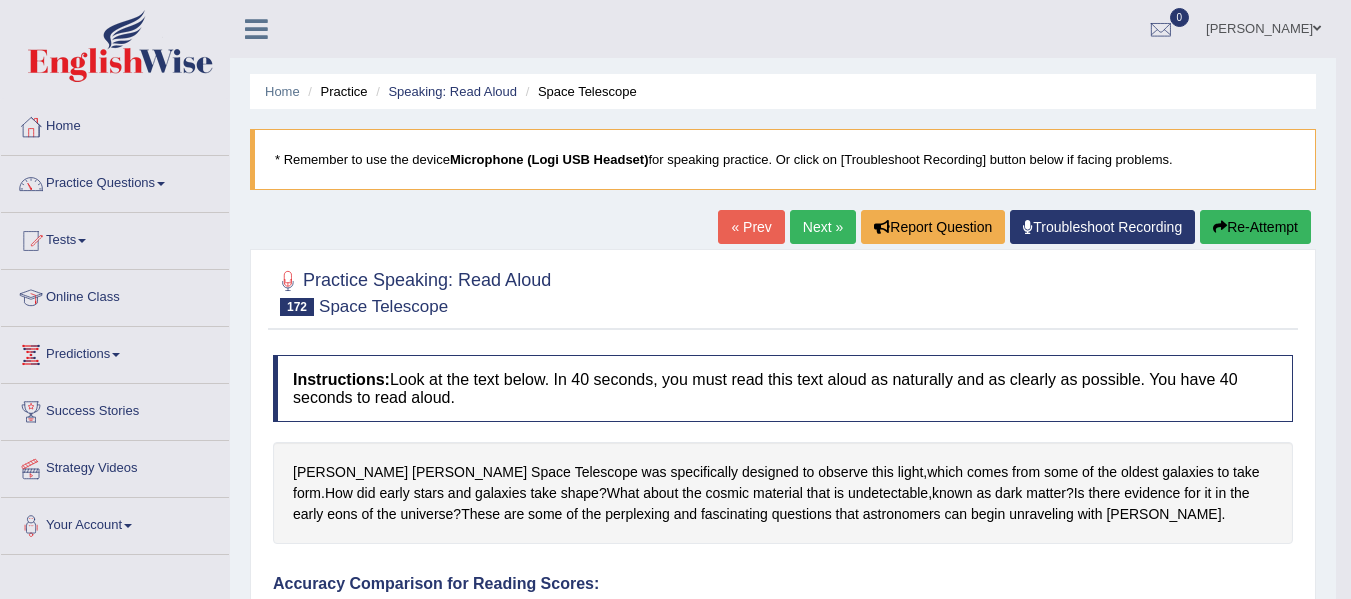 click on "Next »" at bounding box center [823, 227] 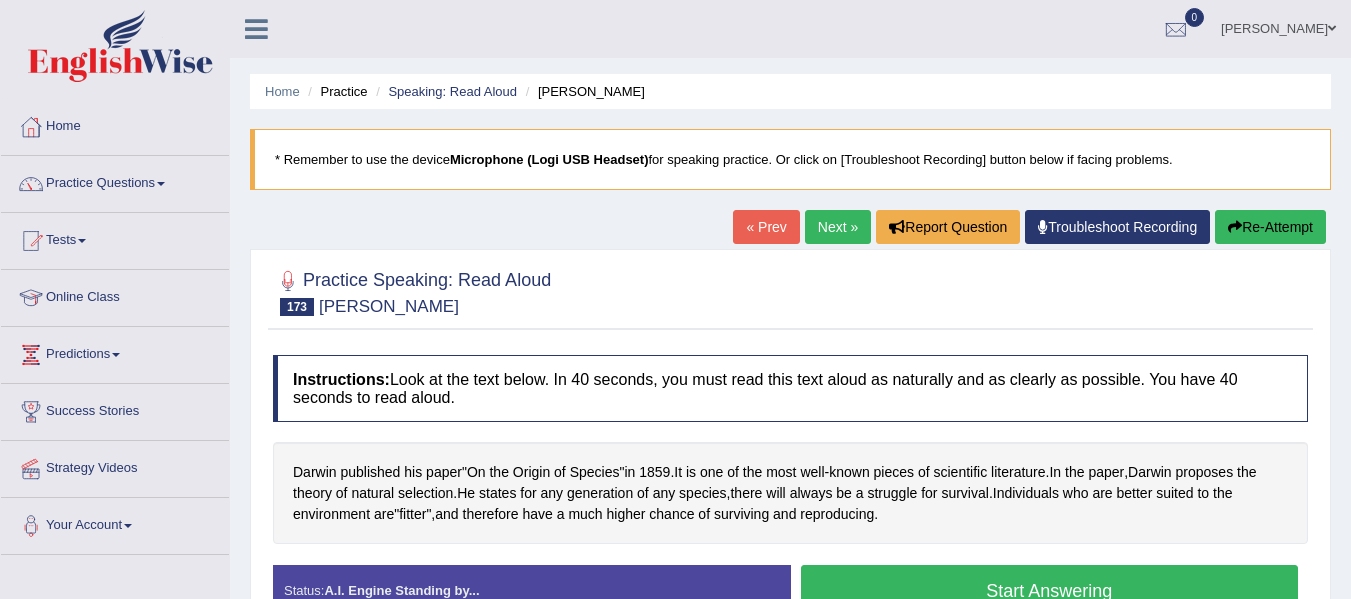 scroll, scrollTop: 0, scrollLeft: 0, axis: both 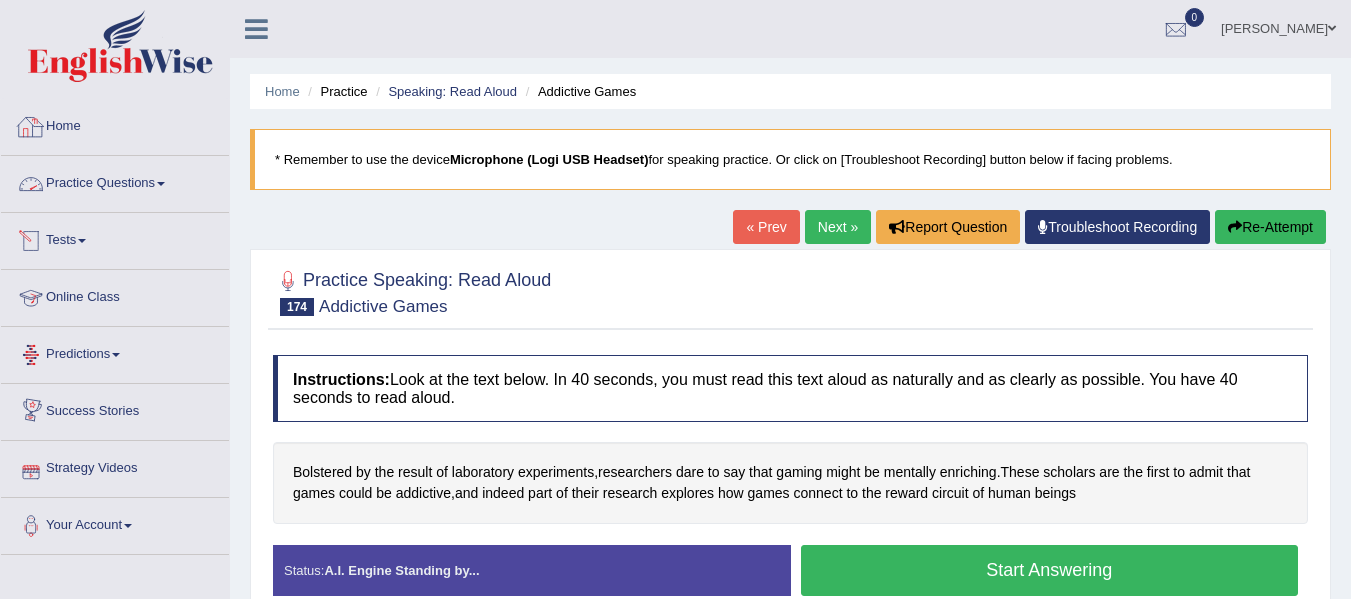 click on "Practice Questions" at bounding box center [115, 181] 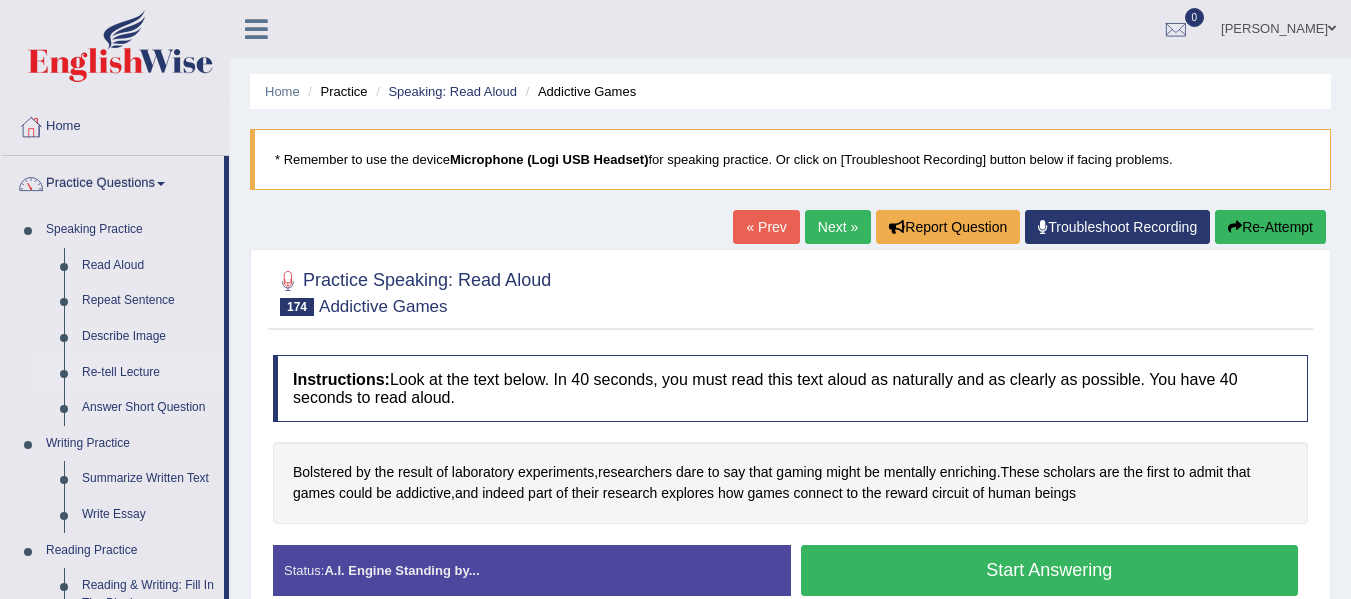 click on "Re-tell Lecture" at bounding box center [148, 373] 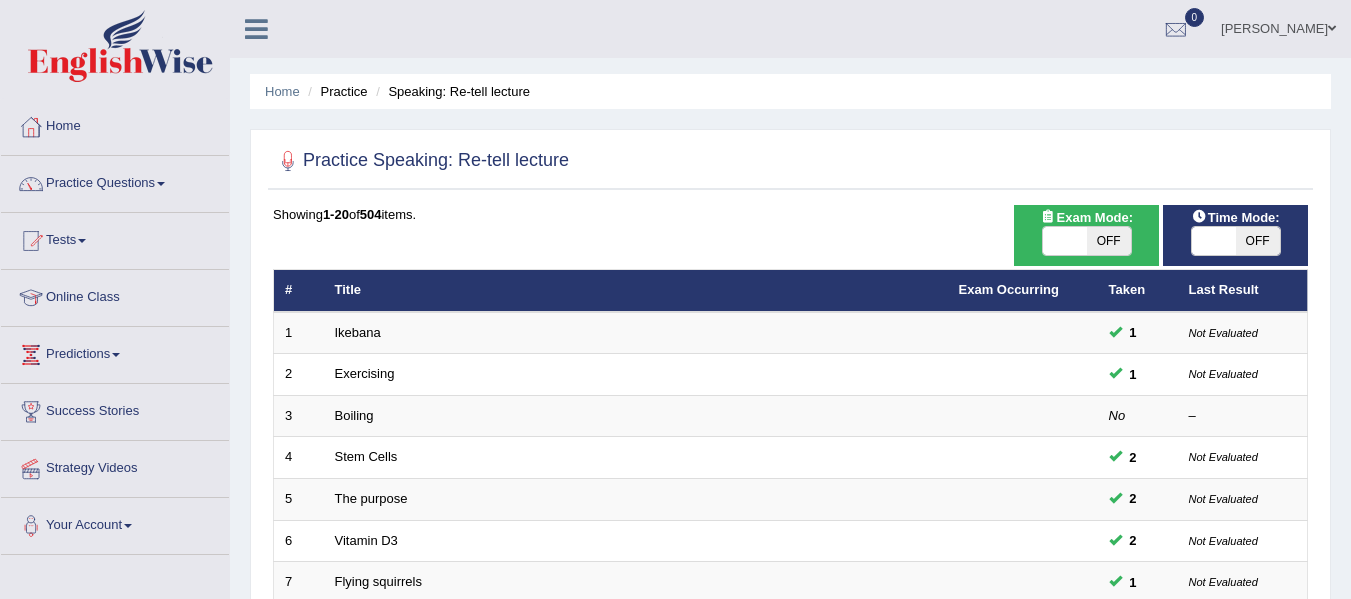 scroll, scrollTop: 400, scrollLeft: 0, axis: vertical 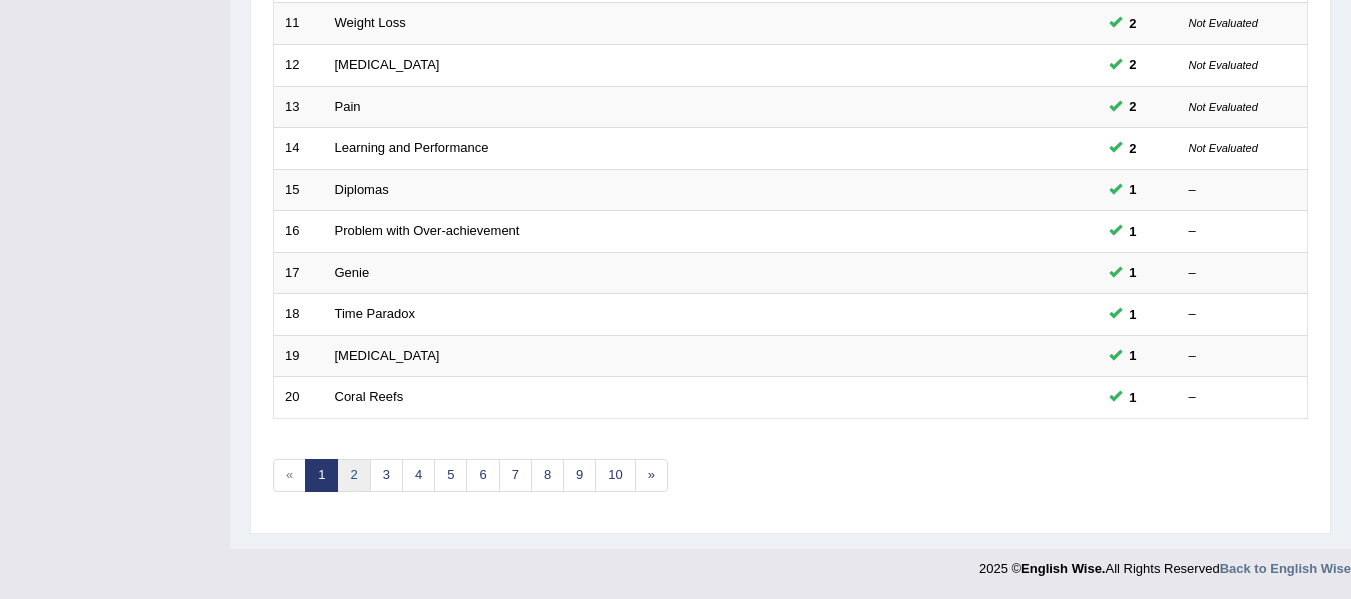click on "2" at bounding box center (353, 475) 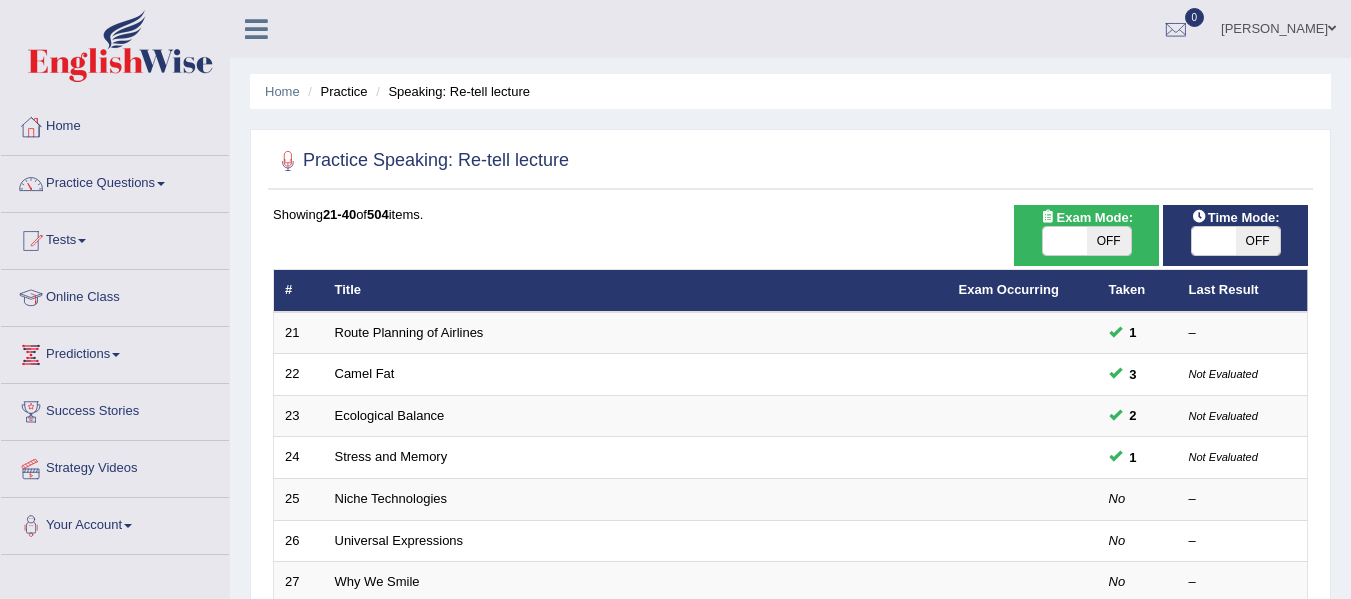 scroll, scrollTop: 300, scrollLeft: 0, axis: vertical 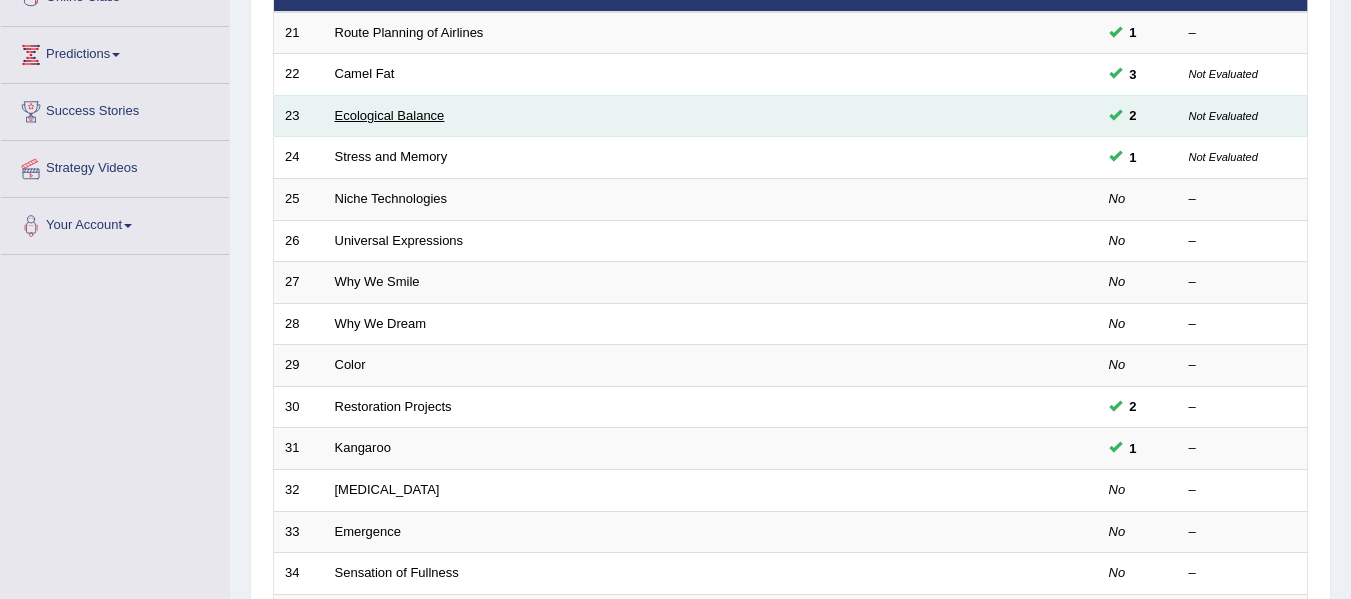 click on "Ecological Balance" at bounding box center [390, 115] 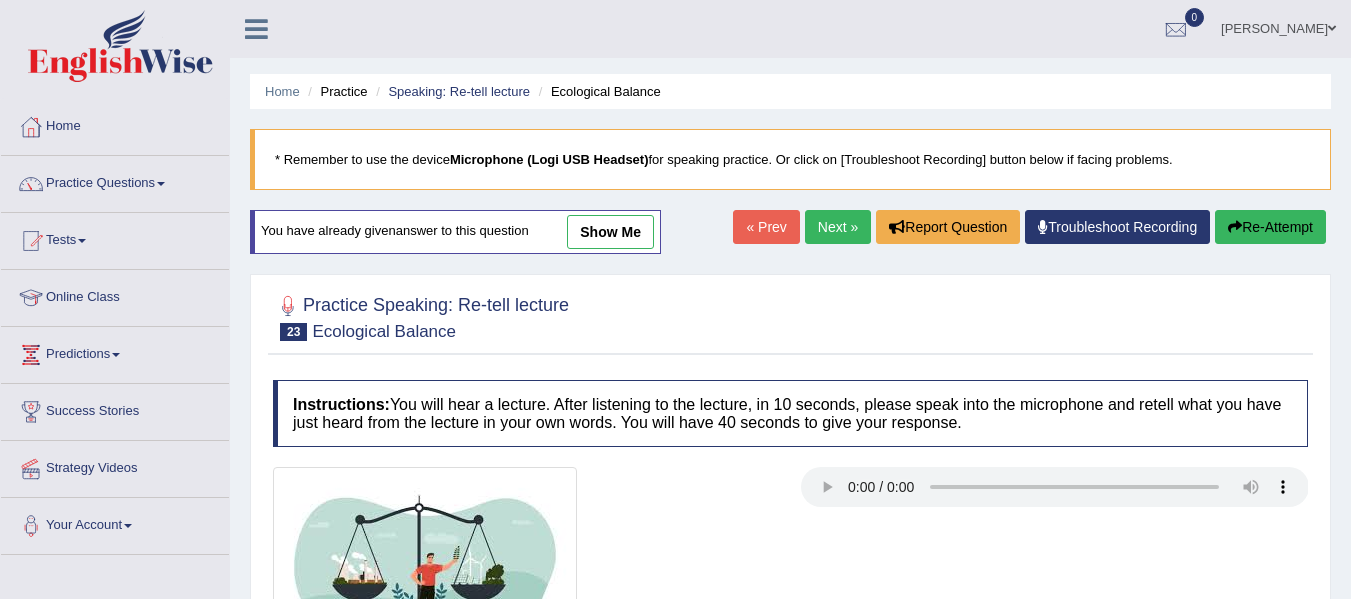 scroll, scrollTop: 0, scrollLeft: 0, axis: both 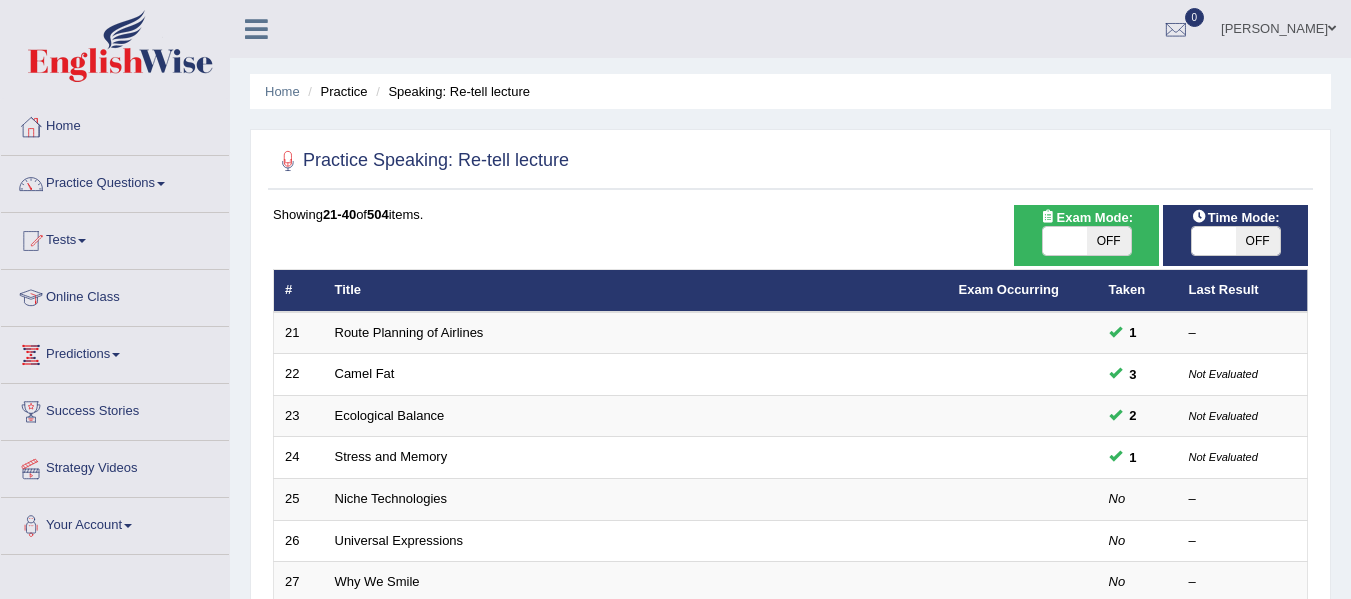 click at bounding box center (1214, 241) 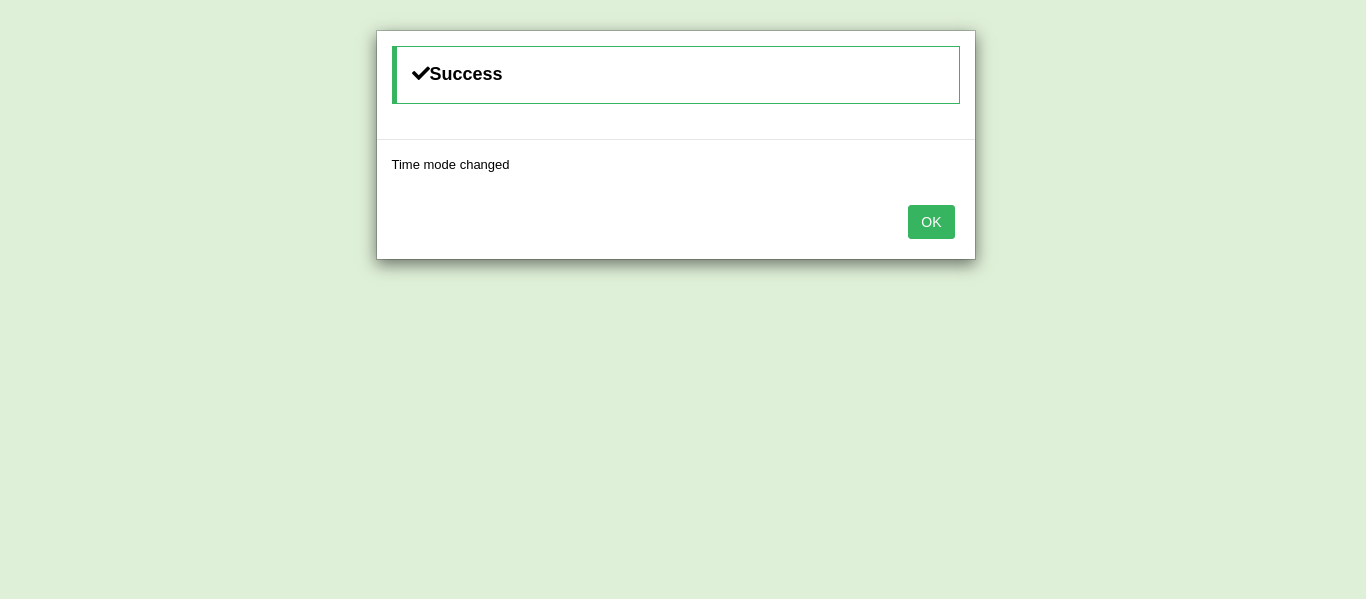 click on "OK" at bounding box center (931, 222) 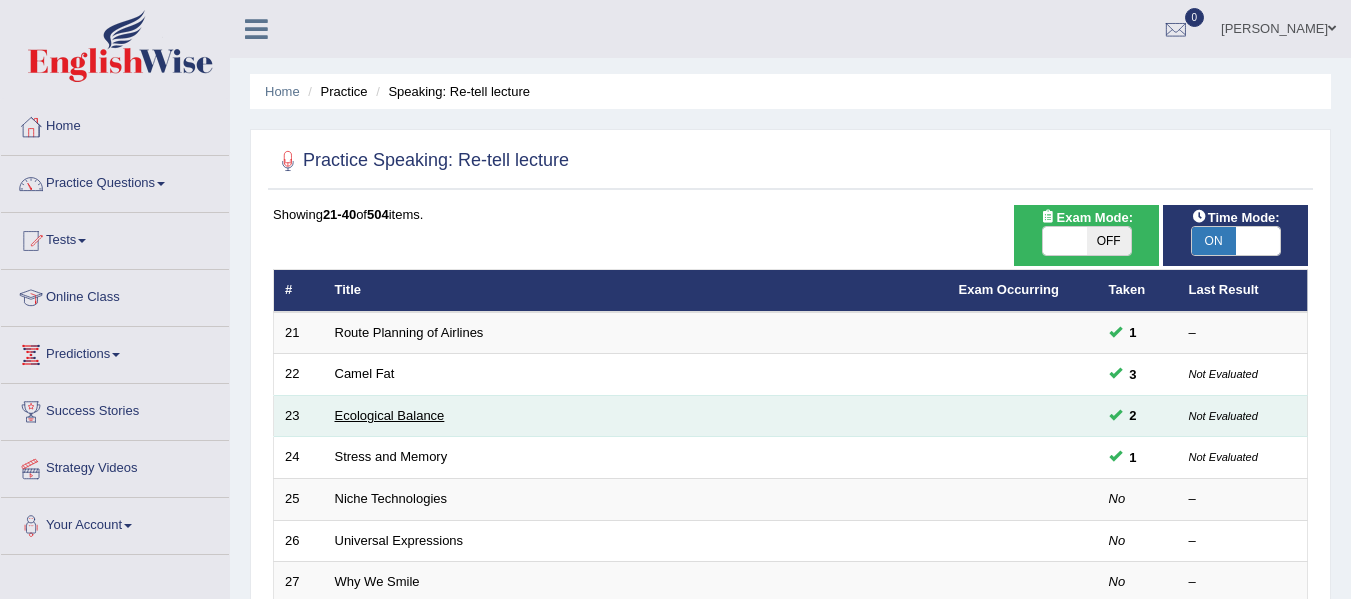 click on "Ecological Balance" at bounding box center (390, 415) 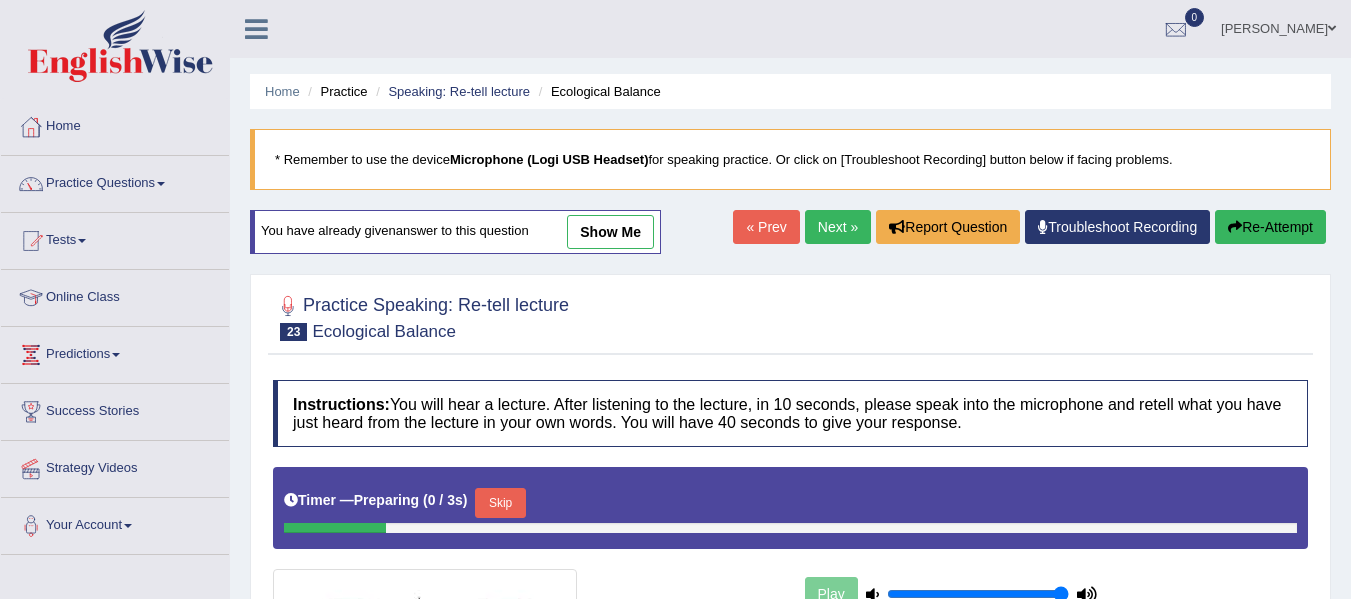 scroll, scrollTop: 0, scrollLeft: 0, axis: both 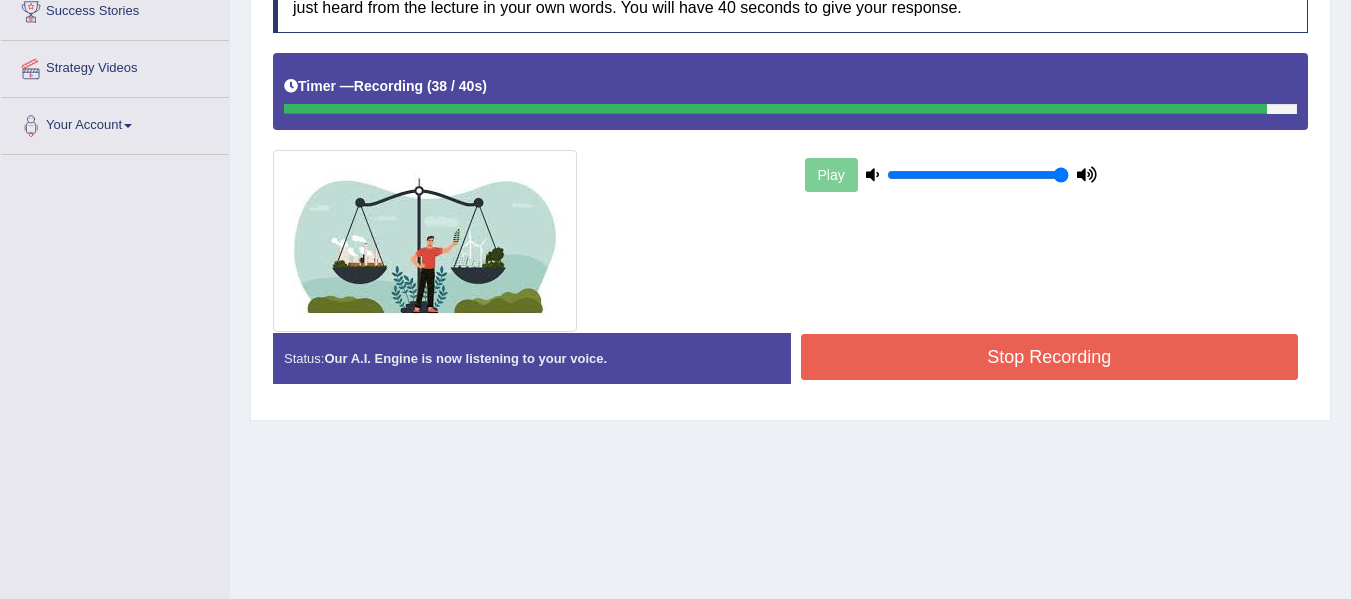 click on "Stop Recording" at bounding box center [1050, 357] 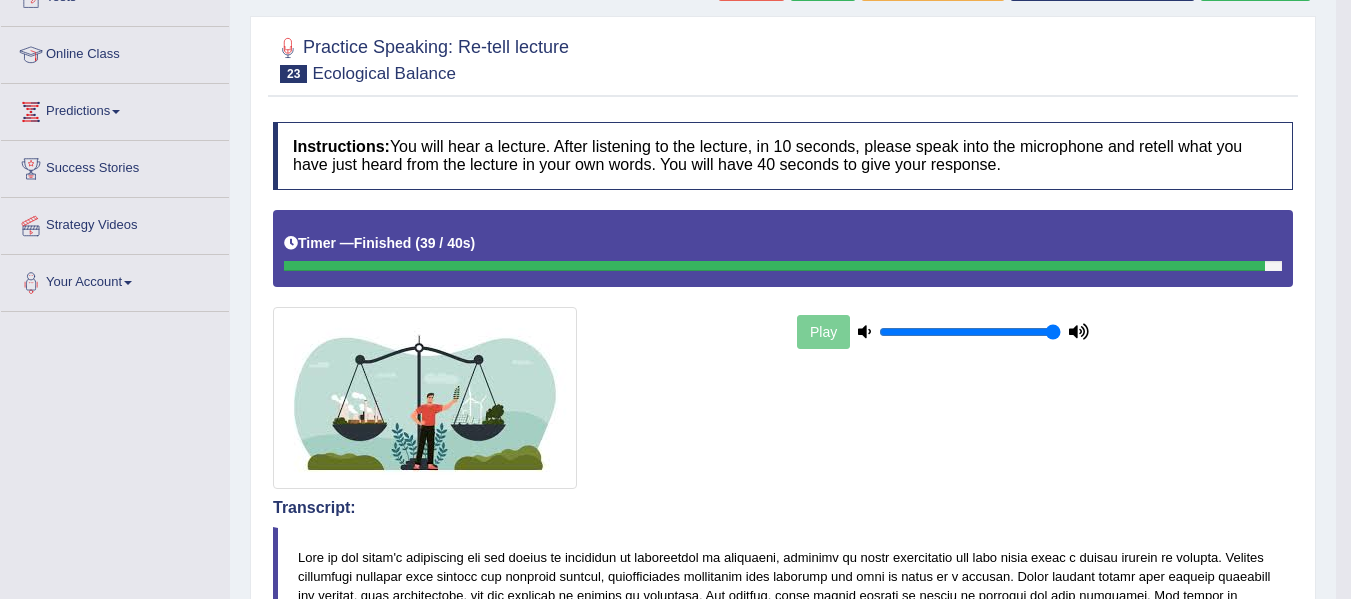 scroll, scrollTop: 0, scrollLeft: 0, axis: both 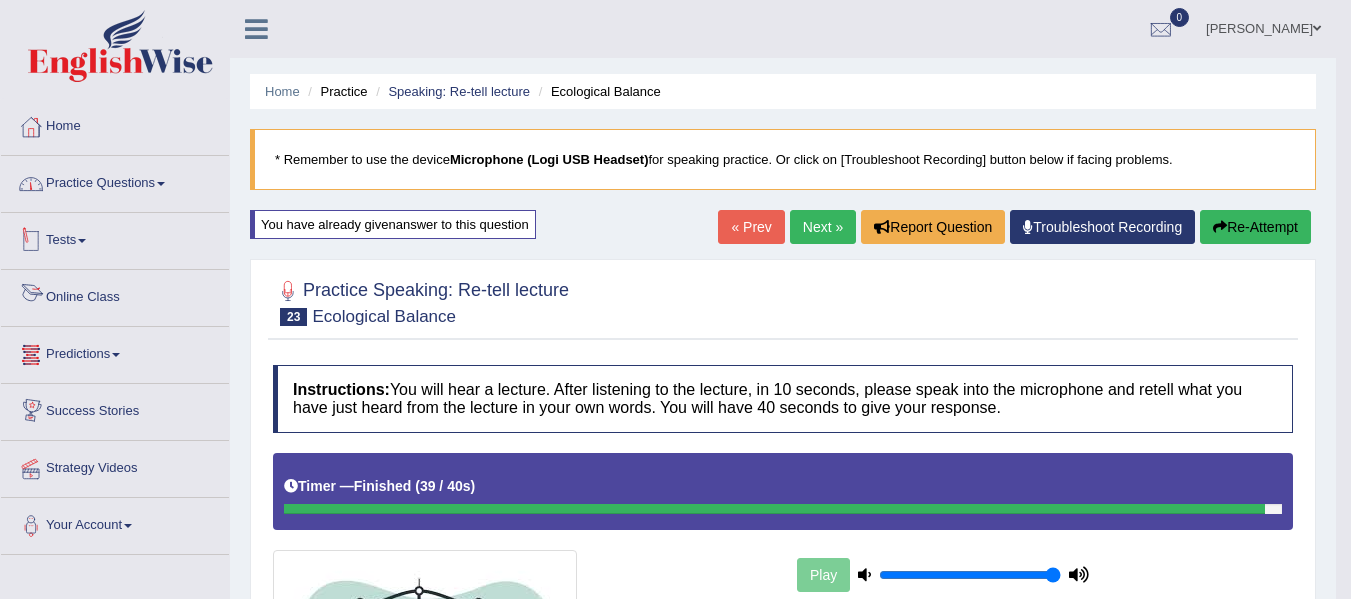 click on "Practice Questions" at bounding box center [115, 181] 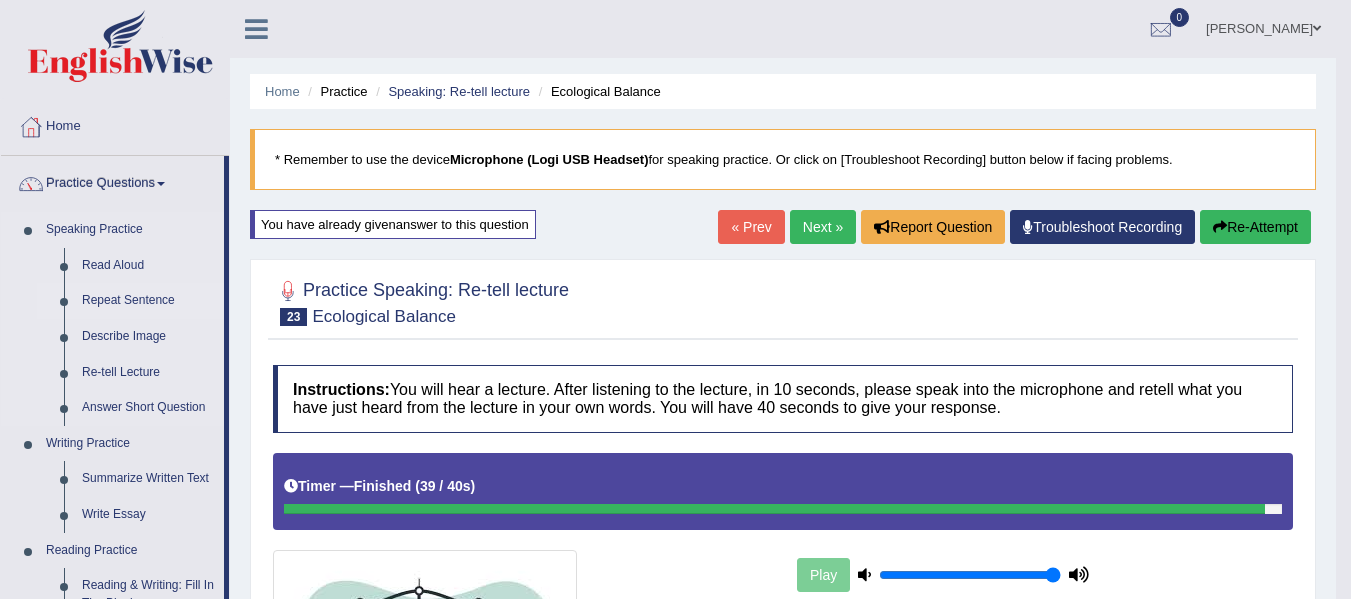click on "Repeat Sentence" at bounding box center [148, 301] 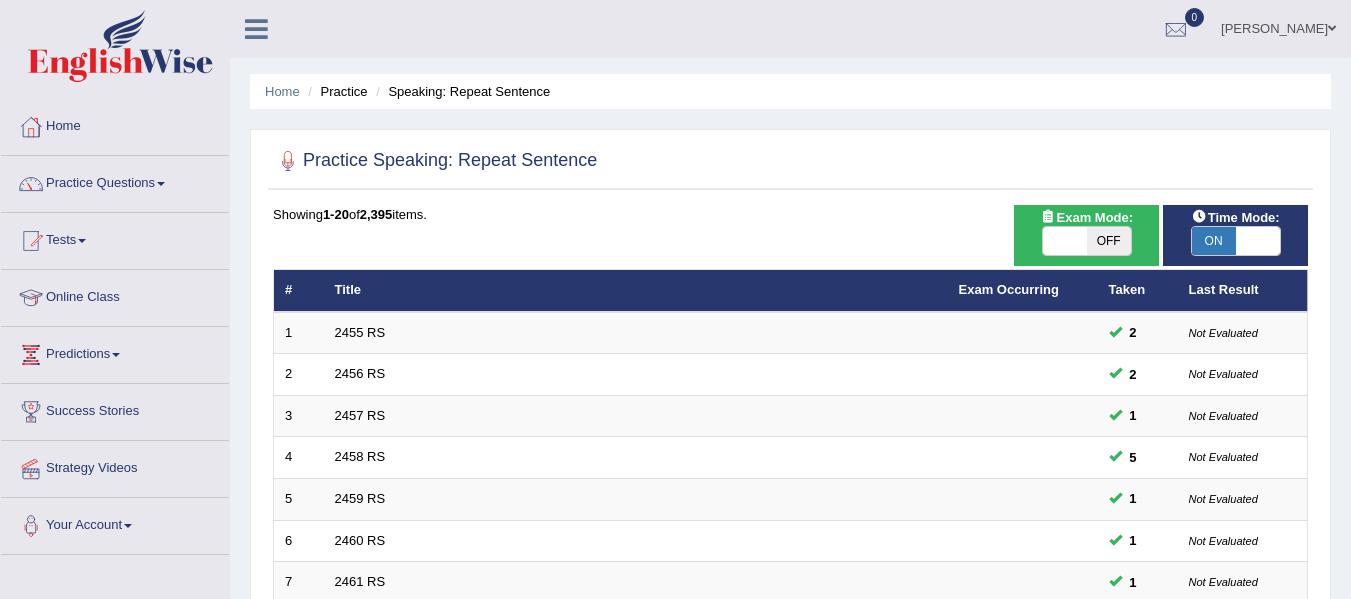 scroll, scrollTop: 532, scrollLeft: 0, axis: vertical 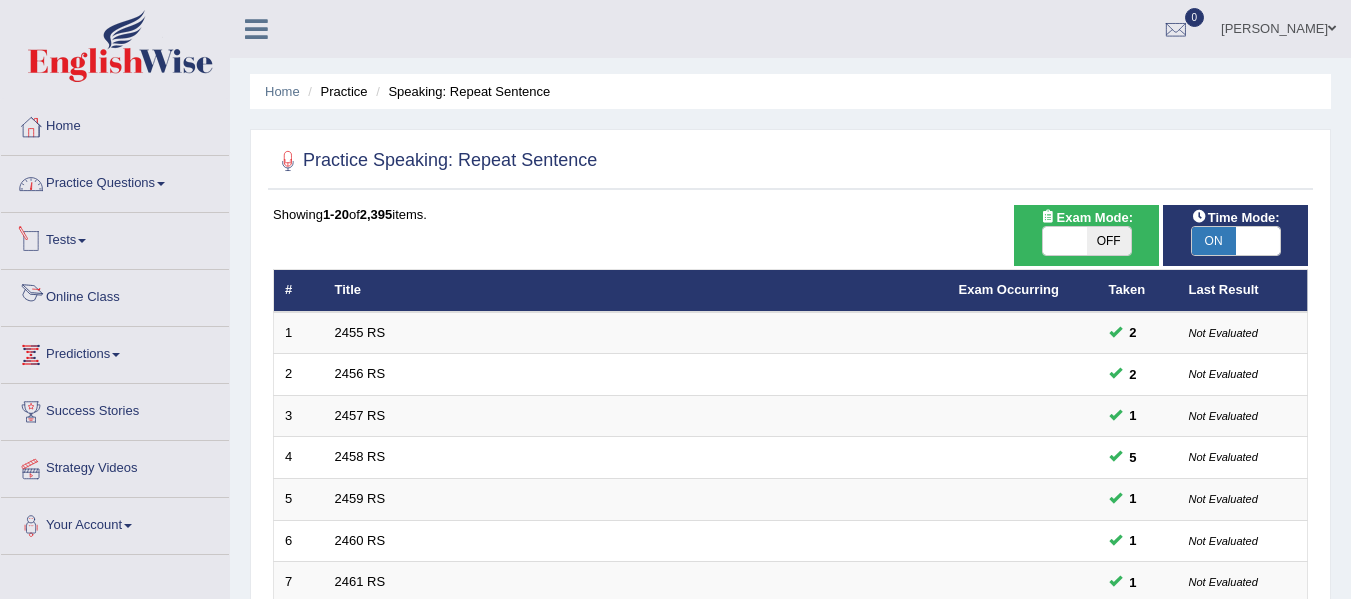 click on "Practice Questions" at bounding box center (115, 181) 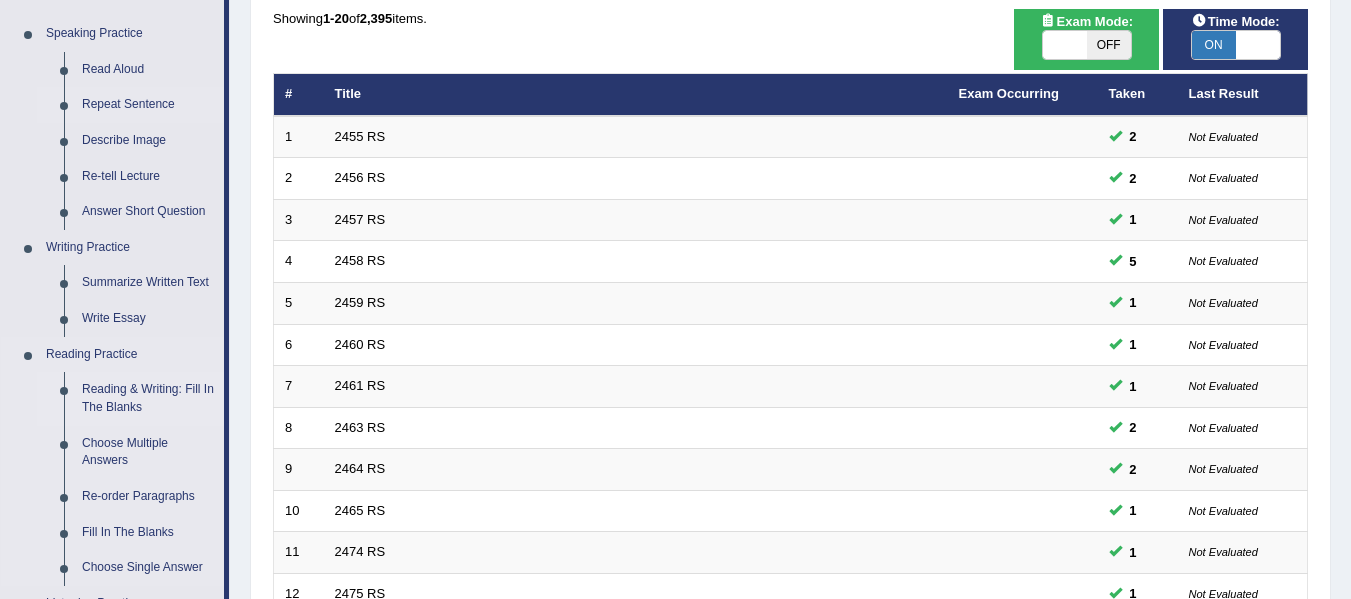 scroll, scrollTop: 200, scrollLeft: 0, axis: vertical 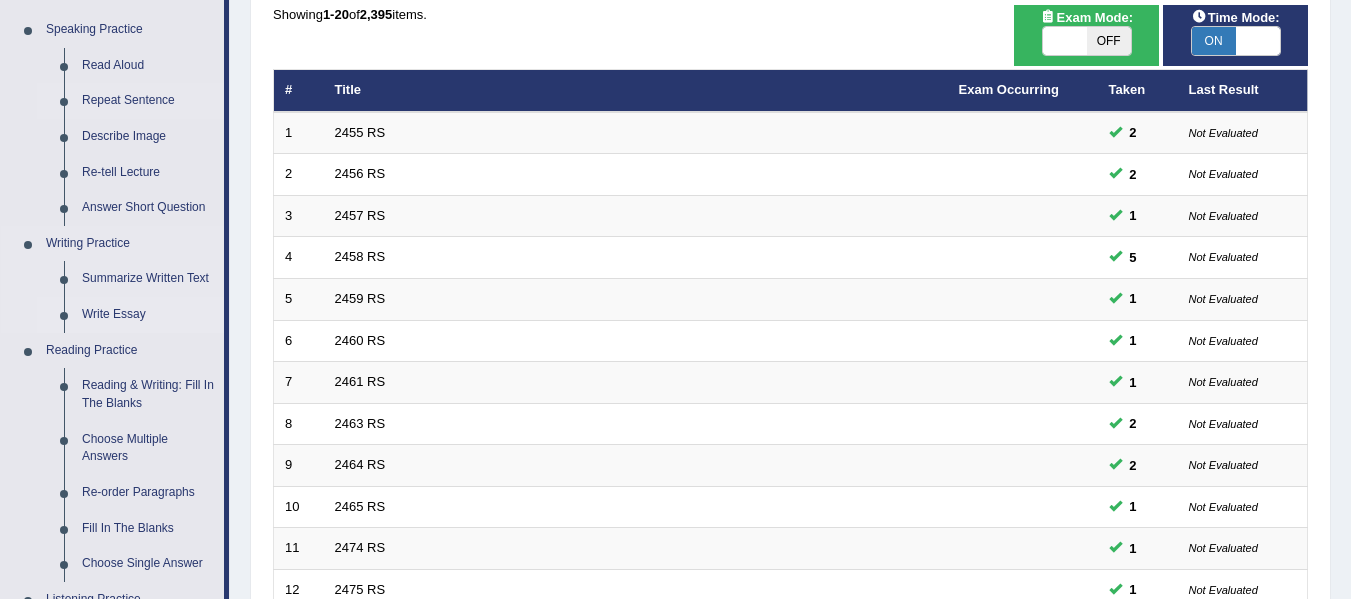 click on "Write Essay" at bounding box center [148, 315] 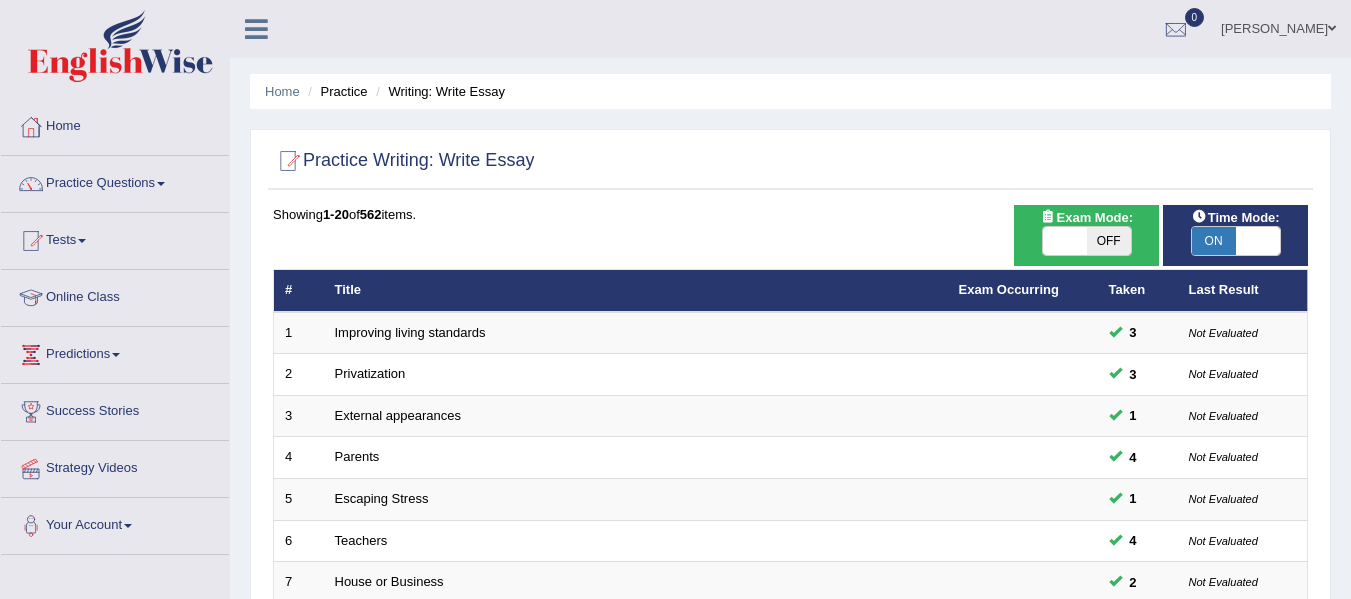 scroll, scrollTop: 0, scrollLeft: 0, axis: both 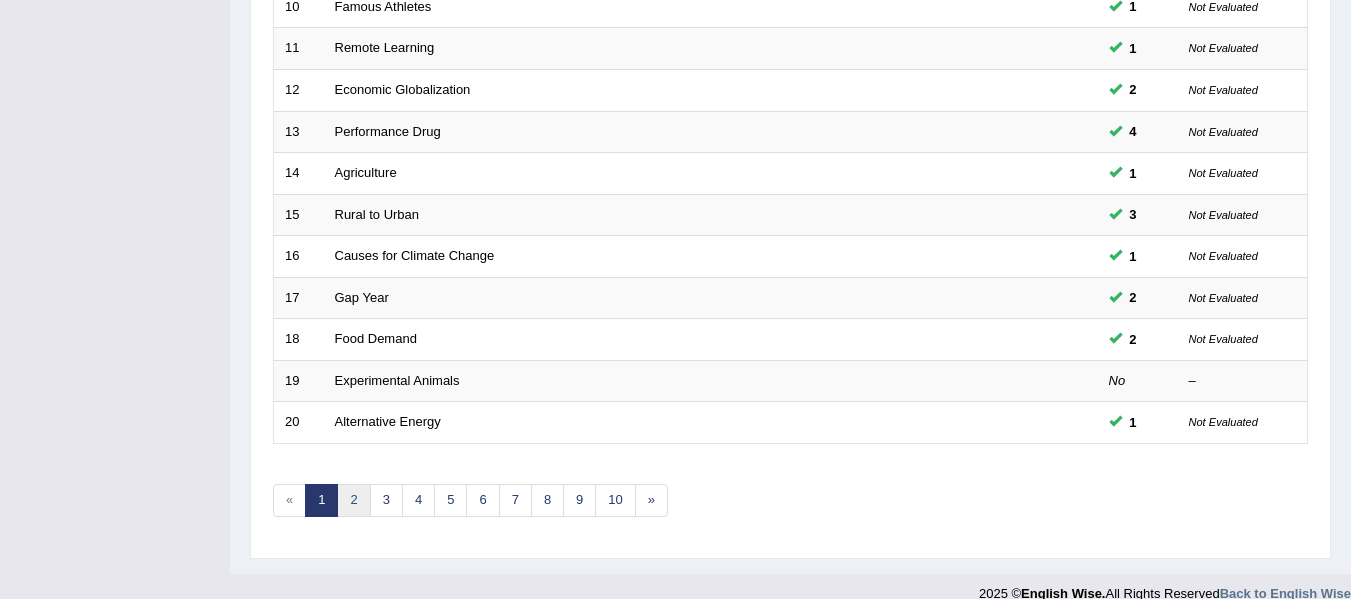click on "2" at bounding box center (353, 500) 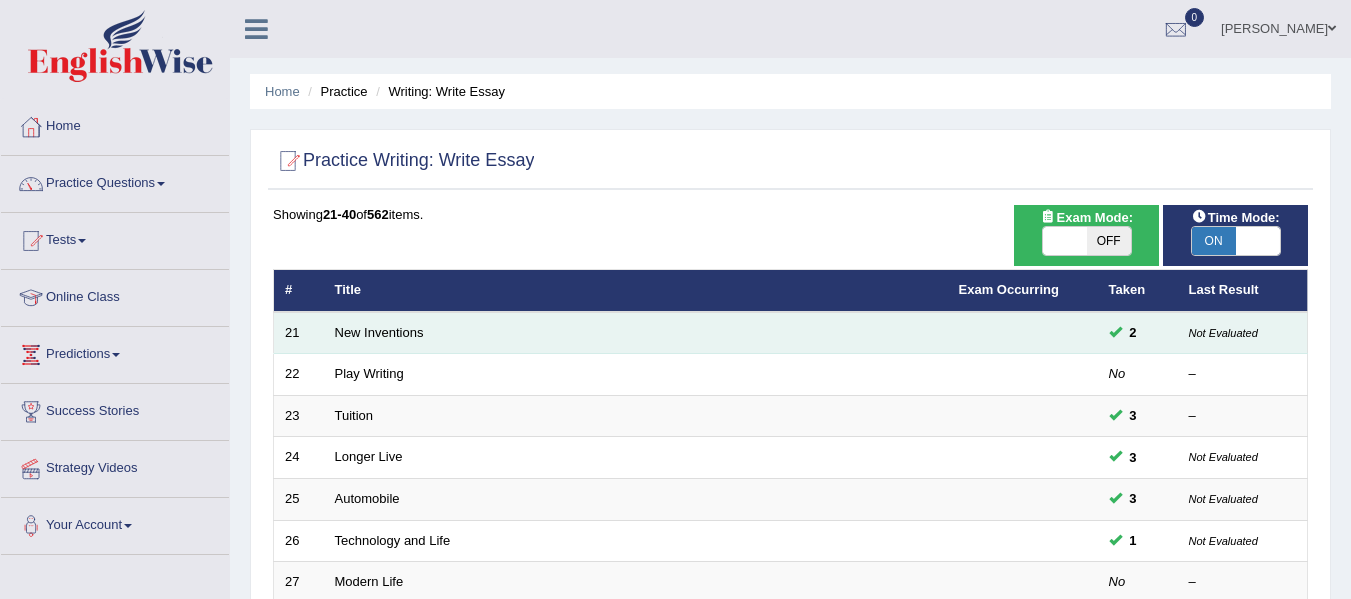 scroll, scrollTop: 0, scrollLeft: 0, axis: both 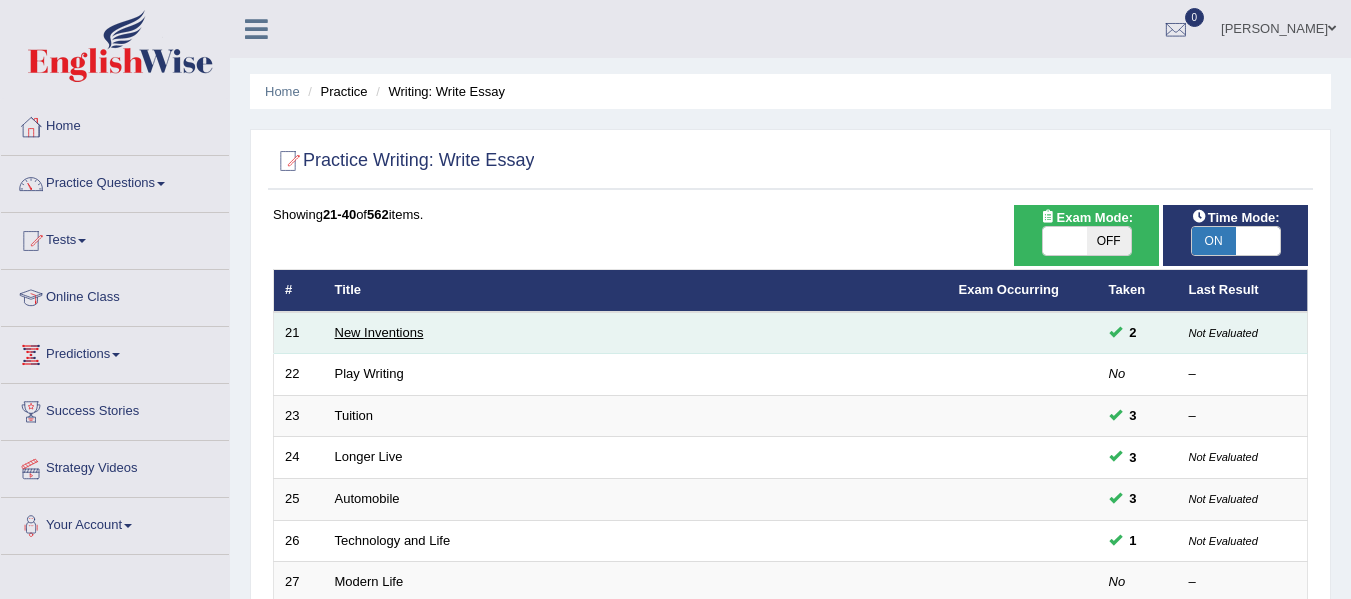 click on "New Inventions" at bounding box center (379, 332) 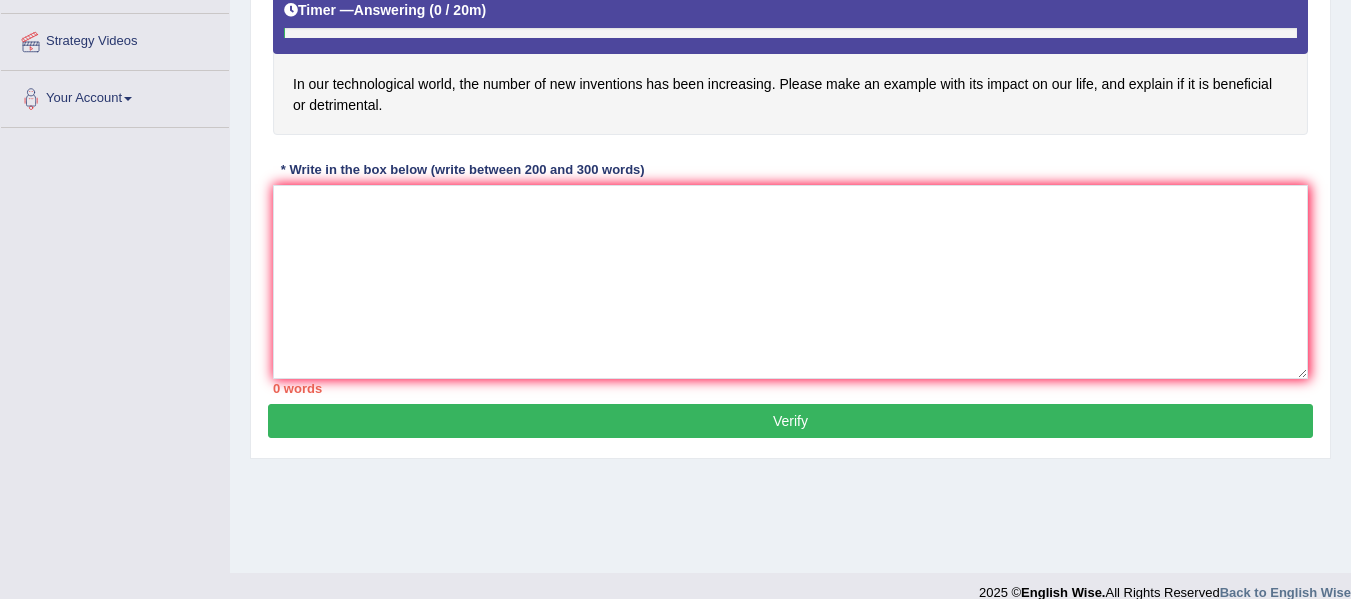 scroll, scrollTop: 0, scrollLeft: 0, axis: both 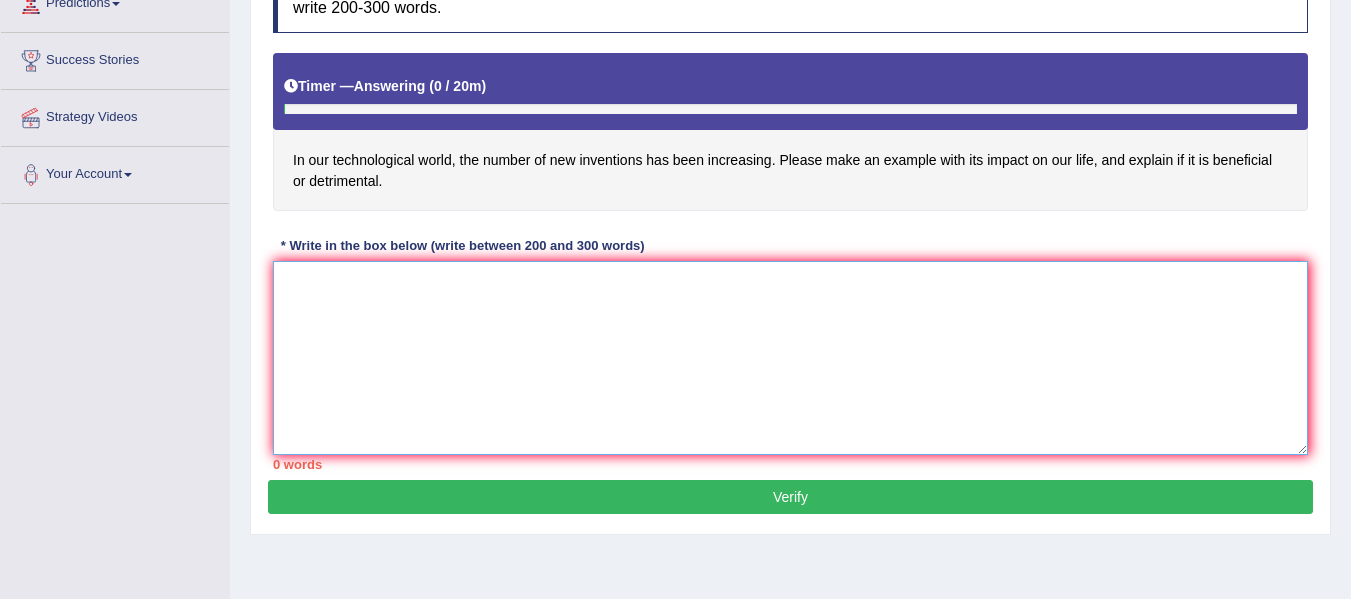 click at bounding box center (790, 358) 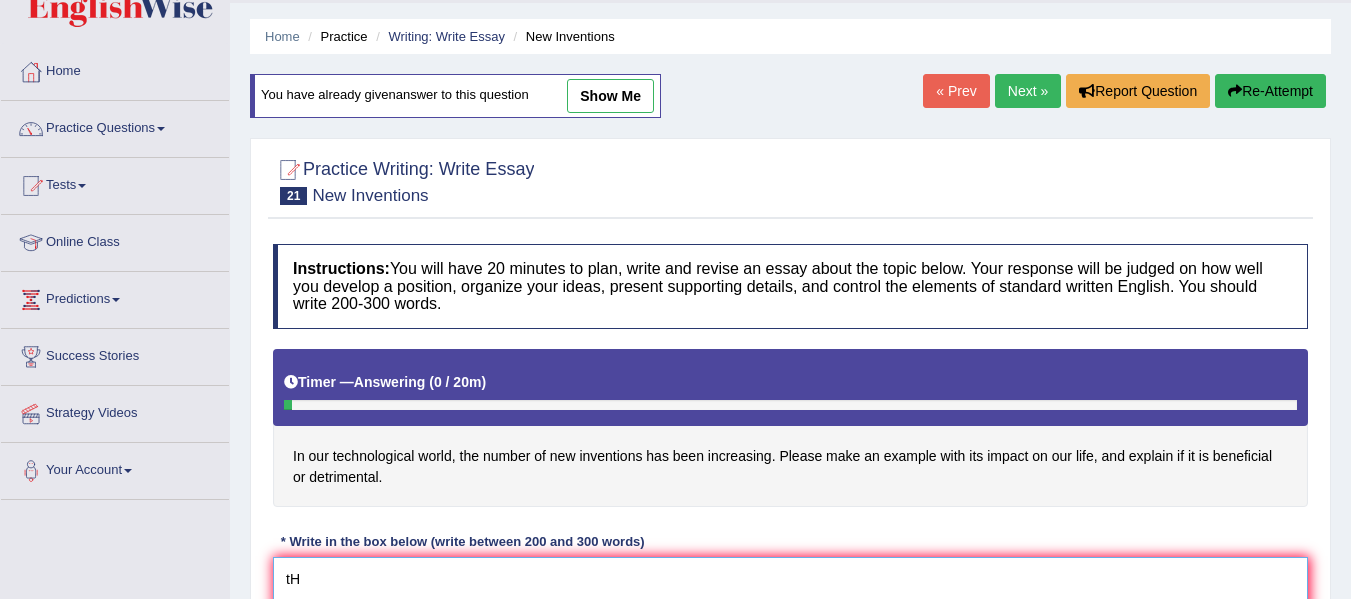 scroll, scrollTop: 51, scrollLeft: 0, axis: vertical 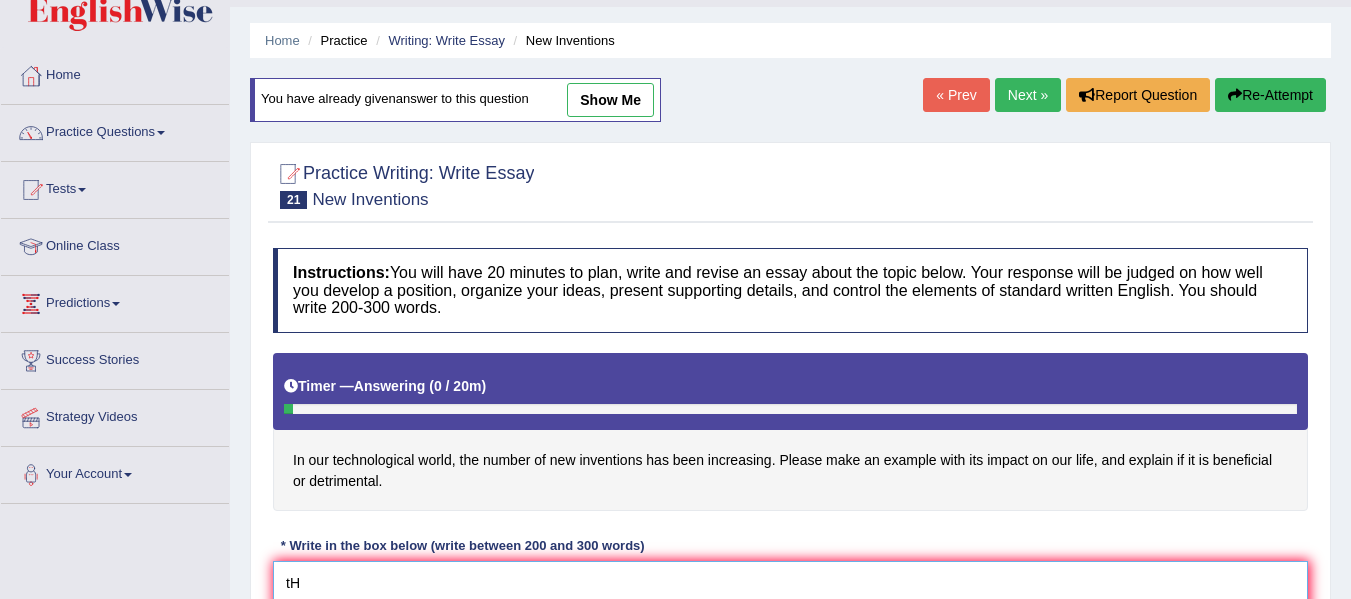 type on "tH" 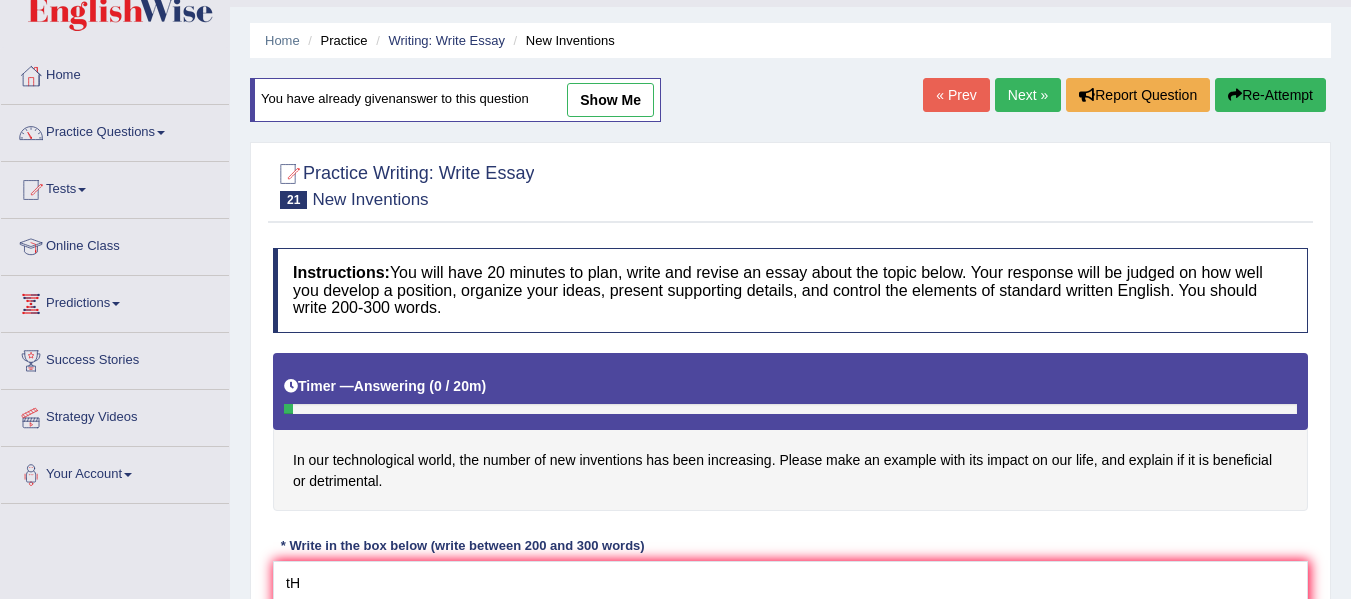 click on "Re-Attempt" at bounding box center (1270, 95) 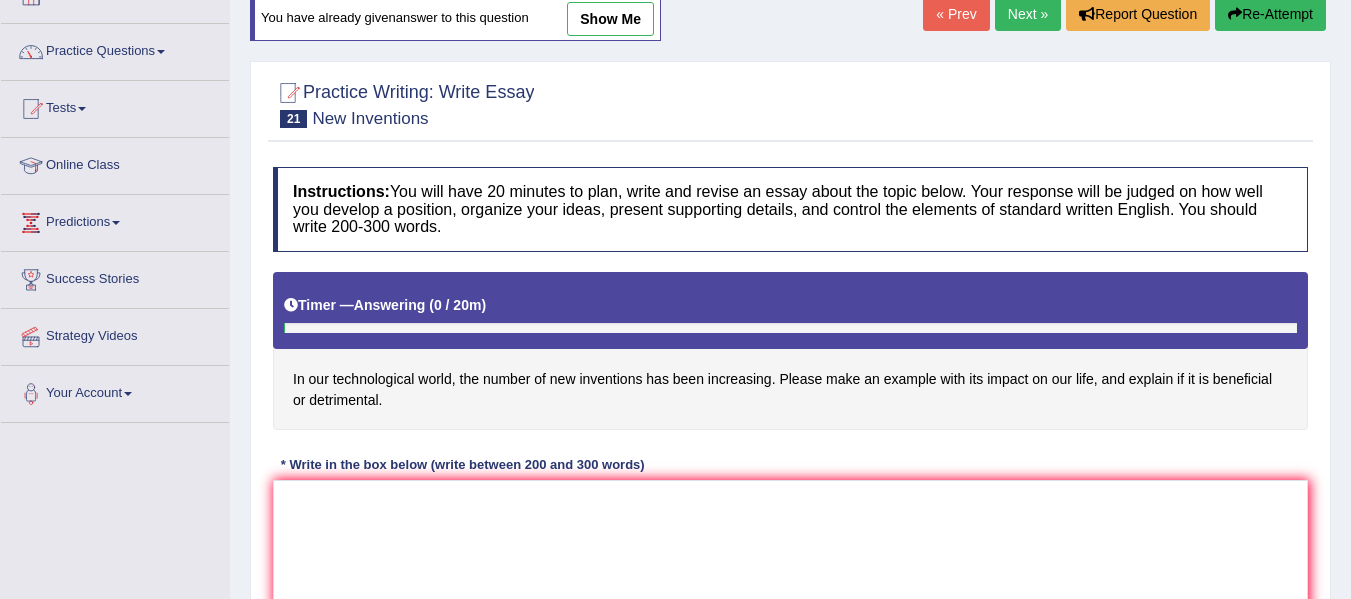 scroll, scrollTop: 0, scrollLeft: 0, axis: both 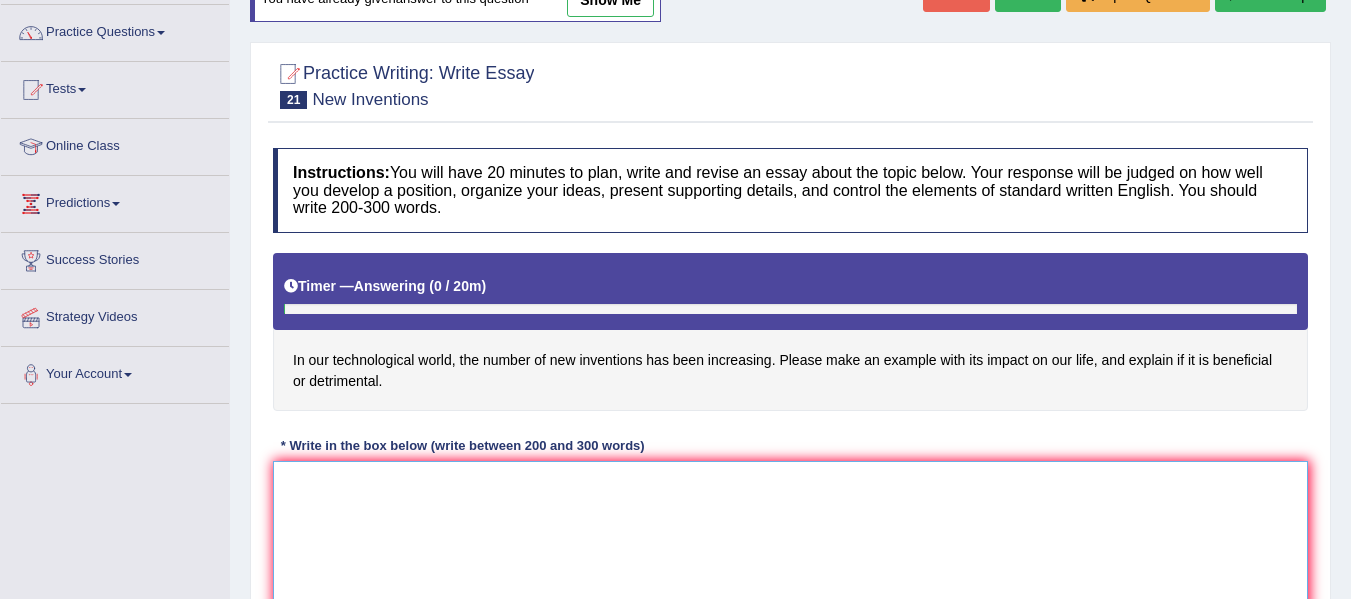 click at bounding box center [790, 558] 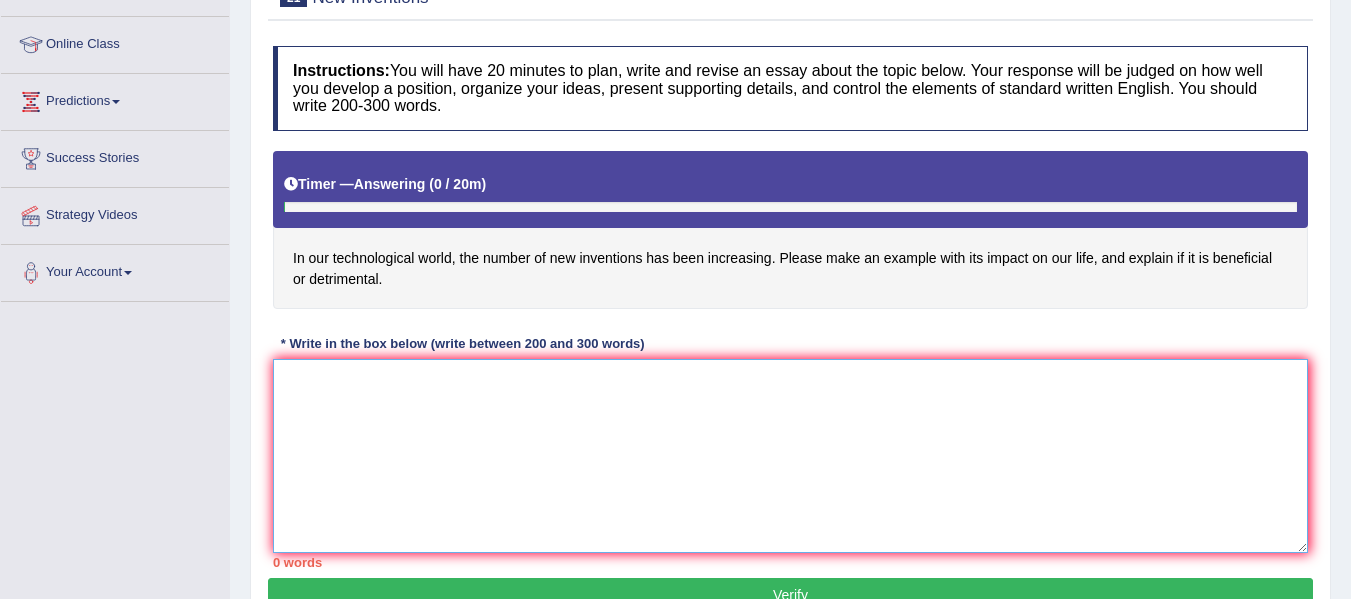 scroll, scrollTop: 351, scrollLeft: 0, axis: vertical 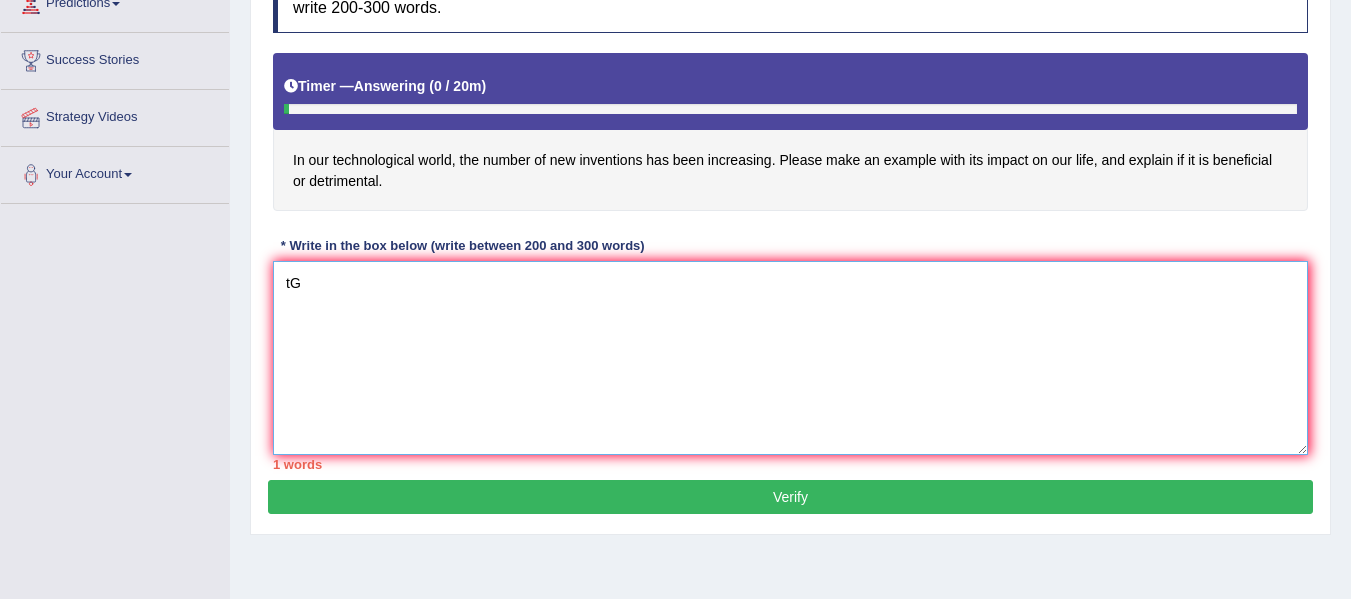type on "t" 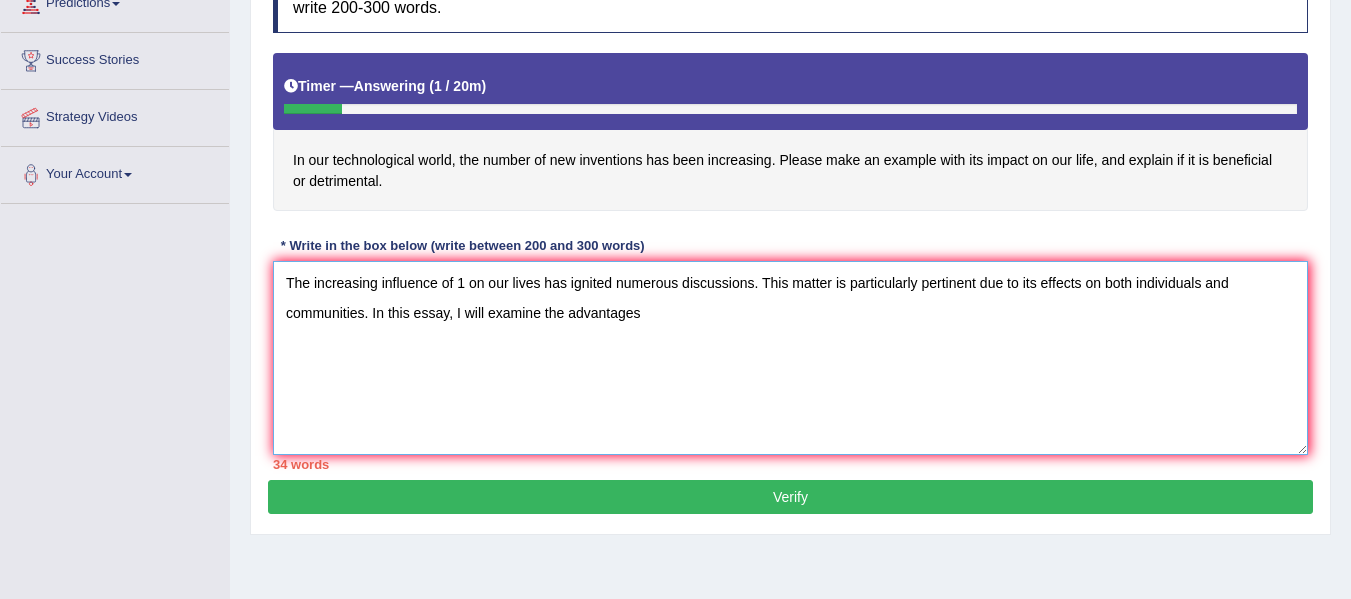 paste on "The increasing influence of advances in technology on our lives has ignited numerous discussions. This matter is particularly pertinent due to its effects on both individuals and communities. In this essay, I will examine the advantages and disadvantages of advances in technology and their implications for society.
One of the primary advantages of advances in technology lies in its significant improvement in the lifestyle of people around the world. This is further supported by the fact that it also contributes to exploring new planets in space. Research has demonstrated that technological innovations have had a substantial impact on the economy, yielding positive outcomes for a wide range of individuals. Moreover, an additional benefit of technological advancements is their contribution to economic development in many countries. Consequently, the advantages of technological progress are essential for promoting both individual and societal success.
Nonetheless, despite its advantages, technological advan..." 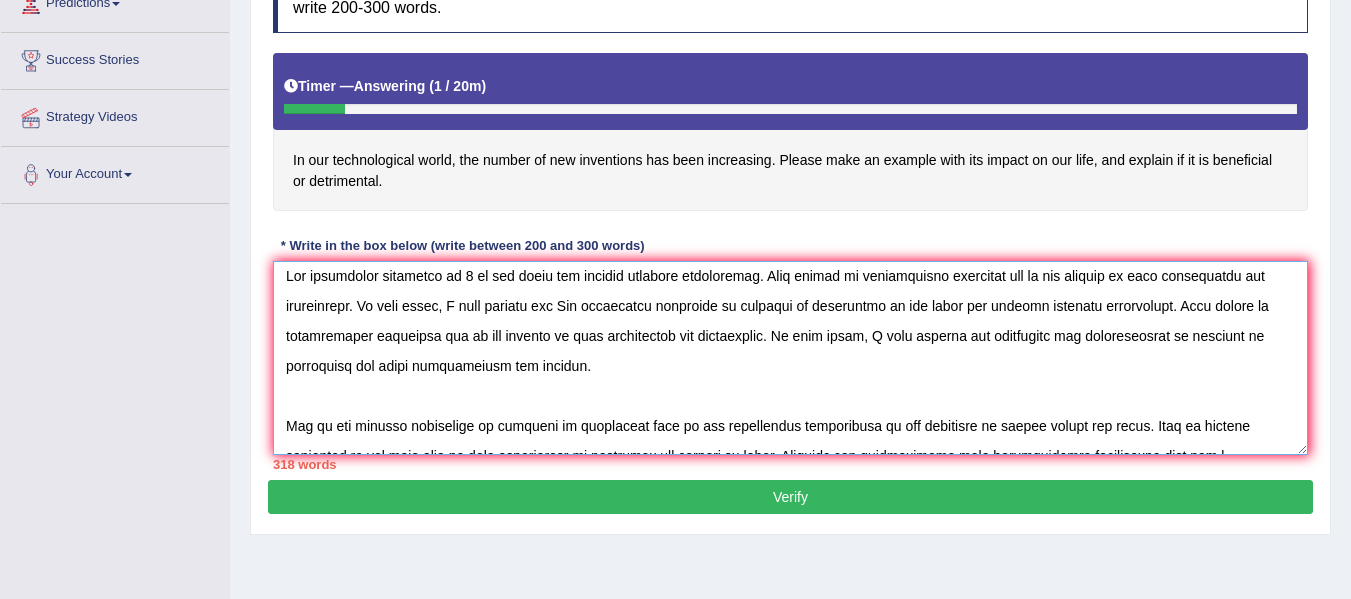 scroll, scrollTop: 0, scrollLeft: 0, axis: both 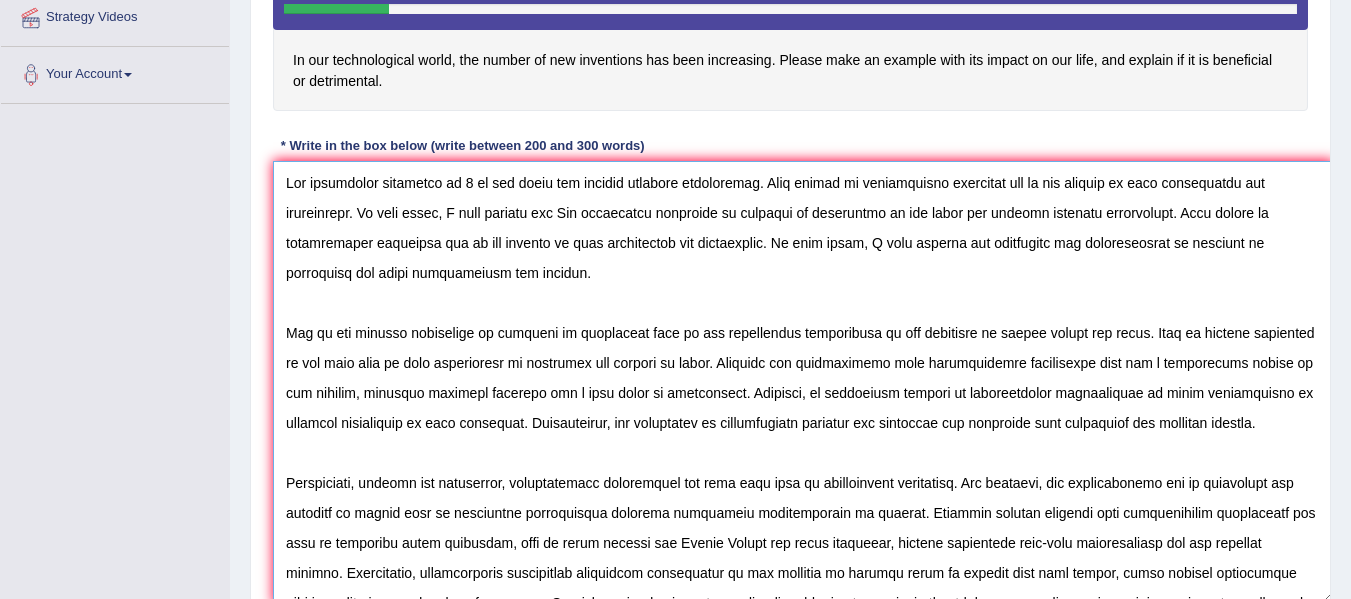 drag, startPoint x: 1305, startPoint y: 349, endPoint x: 1329, endPoint y: 604, distance: 256.12692 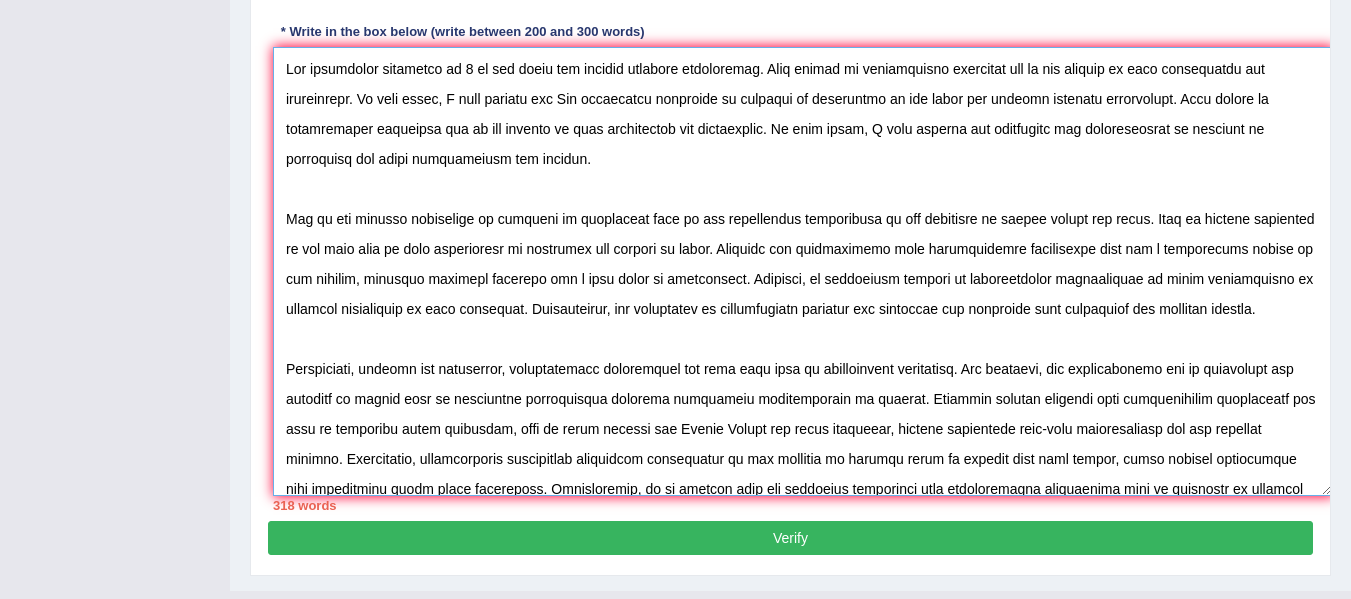 scroll, scrollTop: 567, scrollLeft: 0, axis: vertical 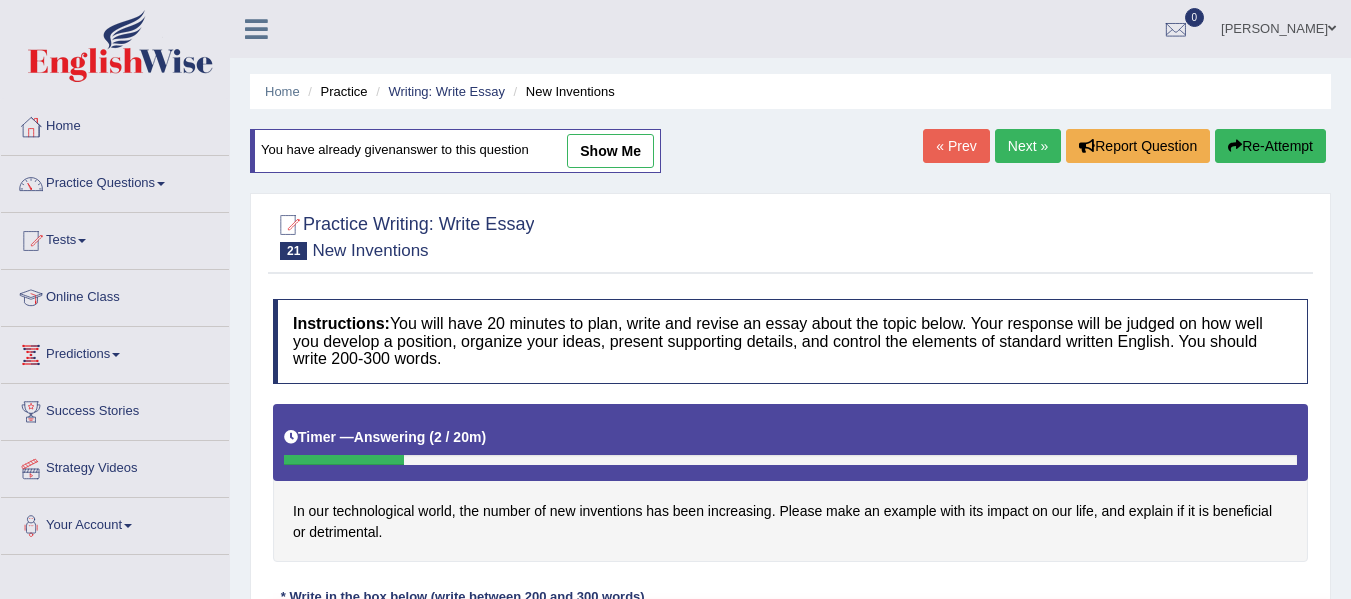 type on "The increasing influence of 1 on our lives has ignited numerous discussions. This matter is particularly pertinent due to its effects on both individuals and communities. In this essay, I will examine the The increasing influence of advances in technology on our lives has ignited numerous discussions. This matter is particularly pertinent due to its effects on both individuals and communities. In this essay, I will examine the advantages and disadvantages of advances in technology and their implications for society.
One of the primary advantages of advances in technology lies in its significant improvement in the lifestyle of people around the world. This is further supported by the fact that it also contributes to exploring new planets in space. Research has demonstrated that technological innovations have had a substantial impact on the economy, yielding positive outcomes for a wide range of individuals. Moreover, an additional benefit of technological advancements is their contribution to economic deve..." 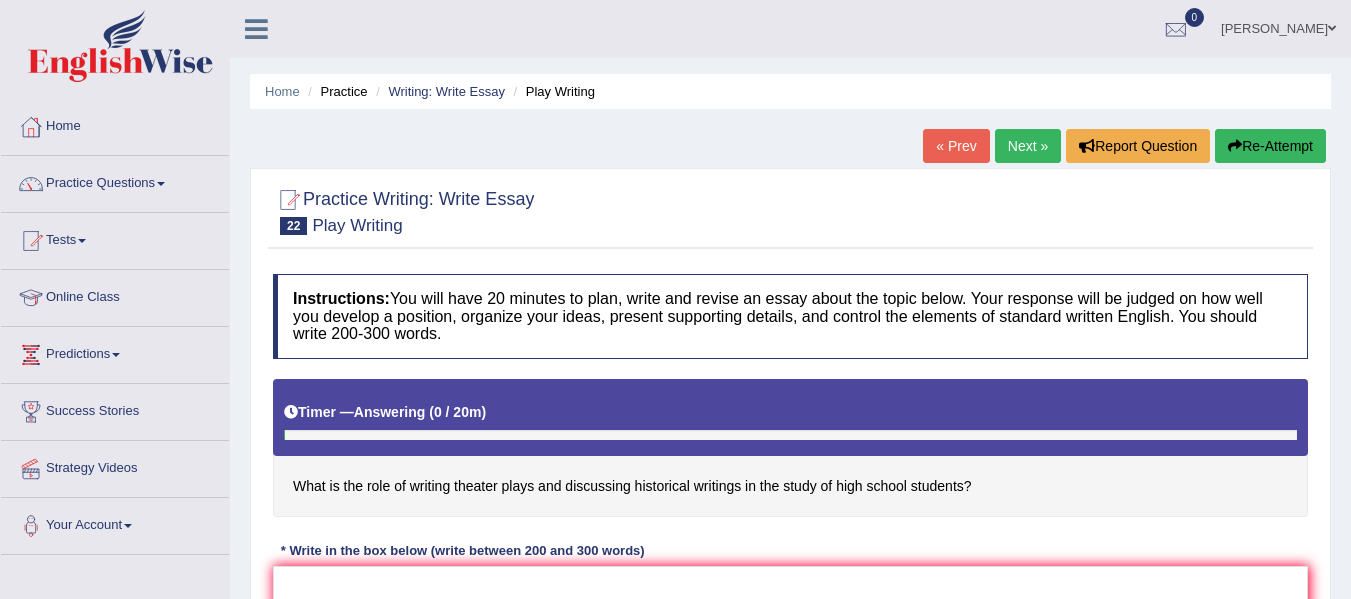 scroll, scrollTop: 300, scrollLeft: 0, axis: vertical 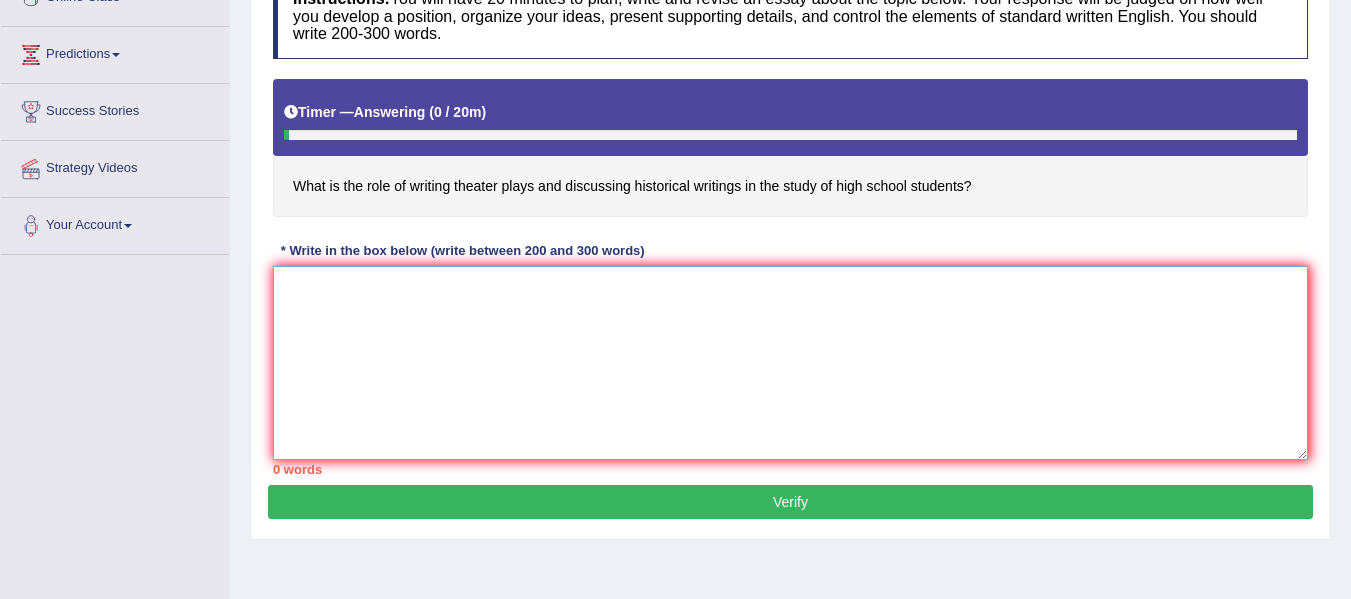 click at bounding box center [790, 363] 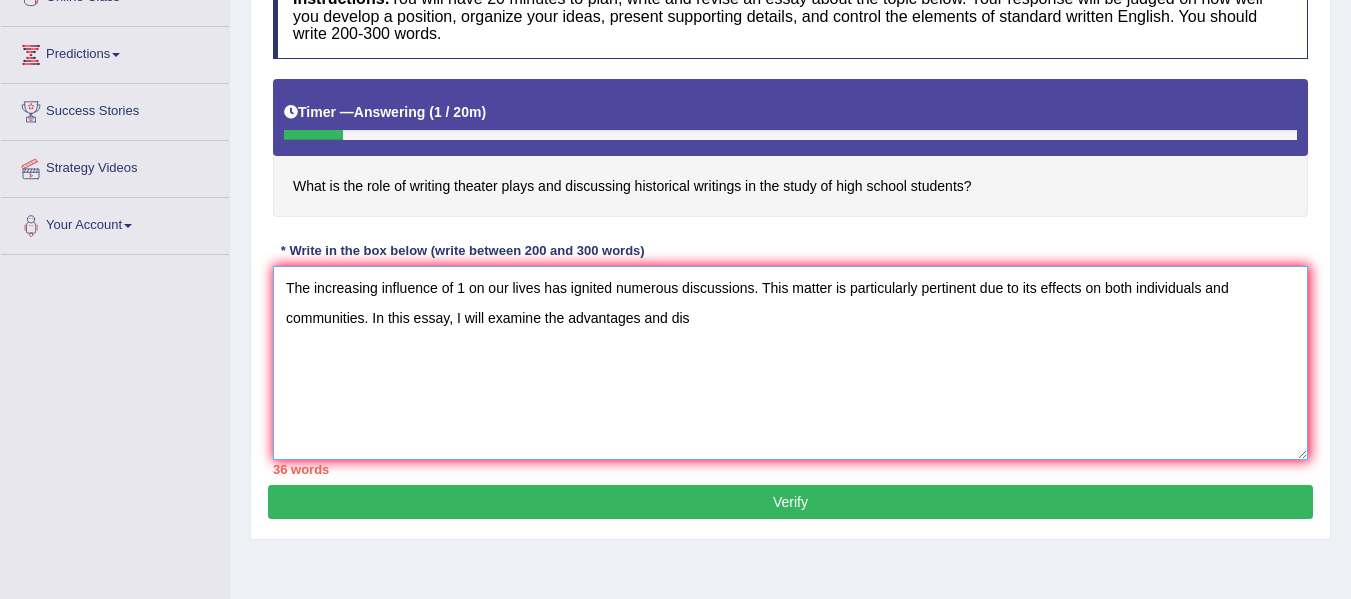 paste on "advantages" 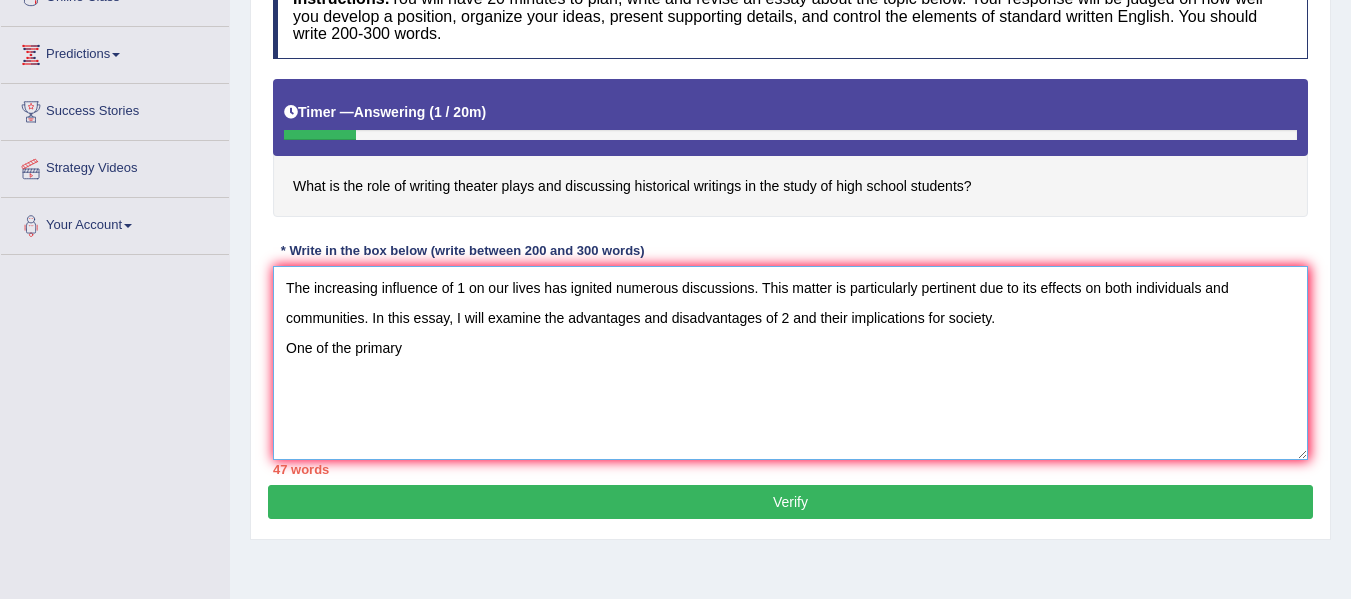 paste on "advantages" 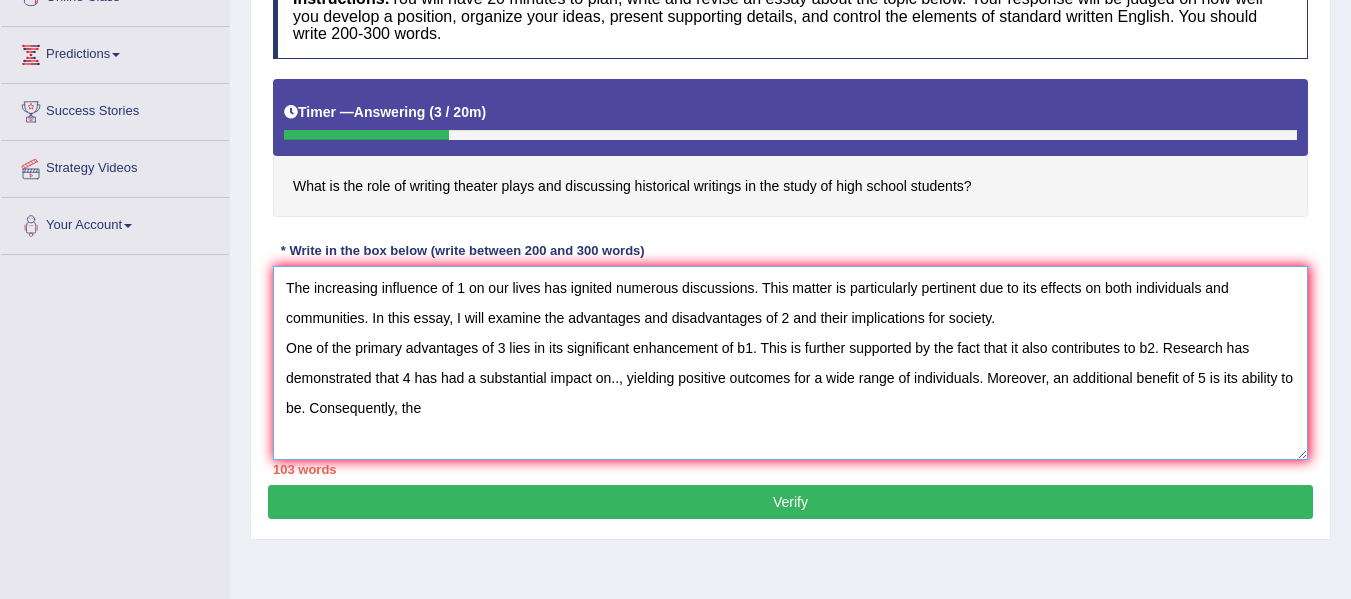 paste on "advantages" 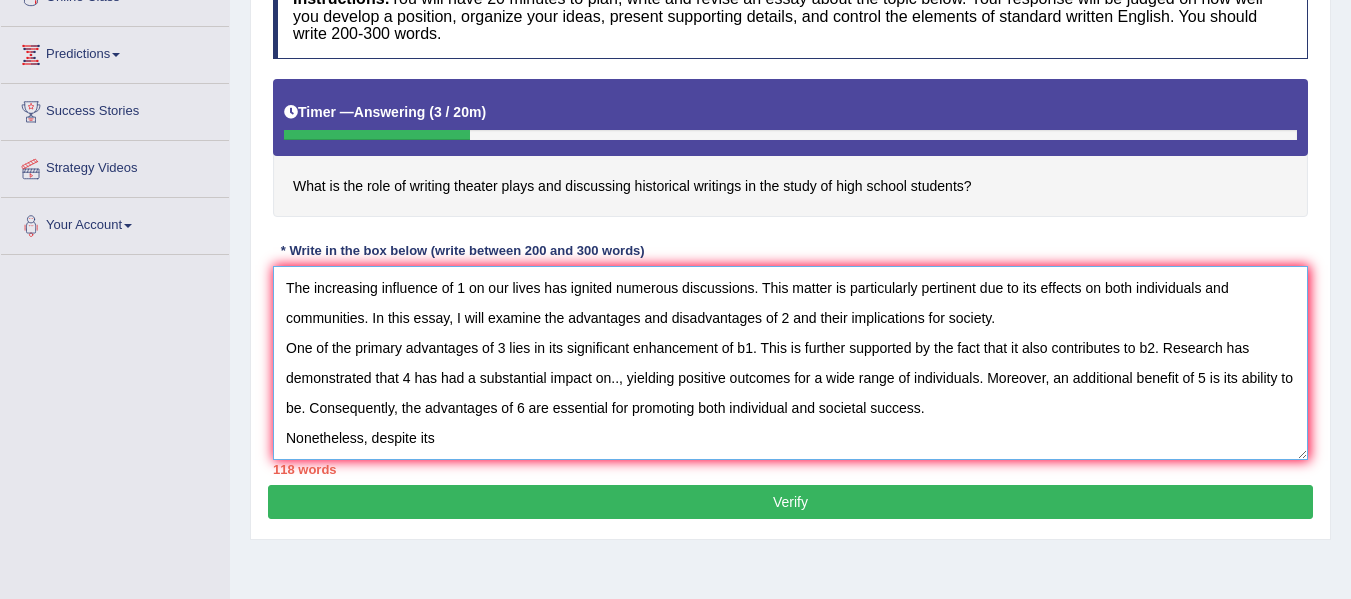 paste on "advantages" 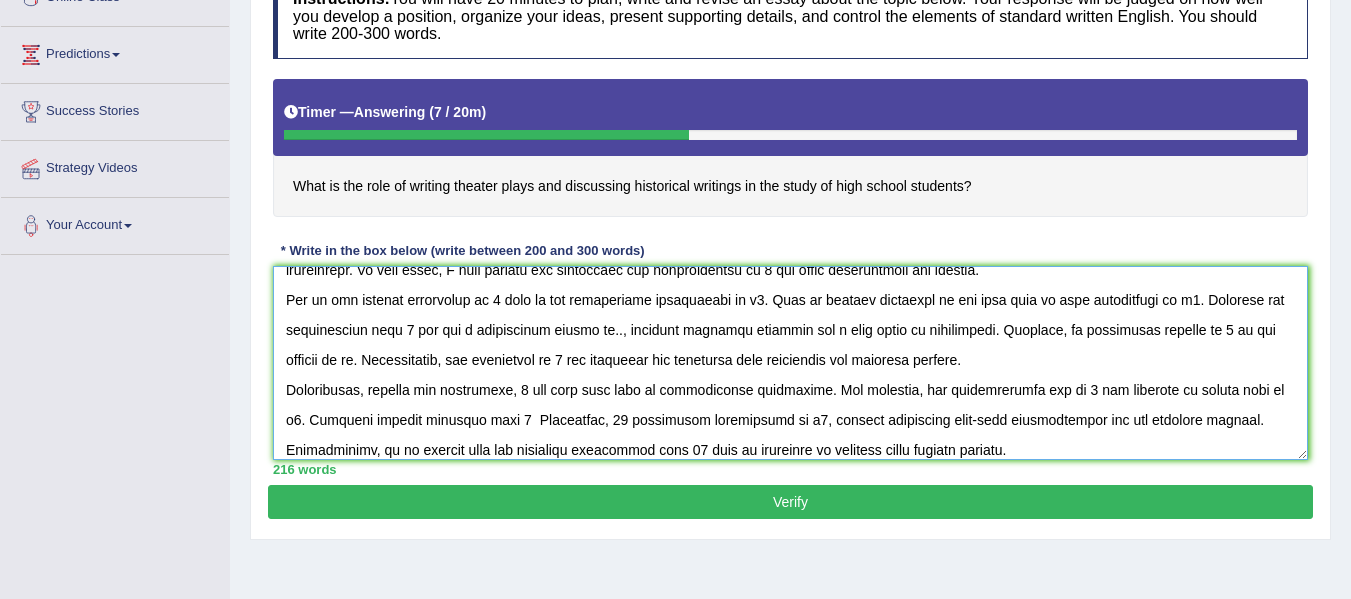 scroll, scrollTop: 78, scrollLeft: 0, axis: vertical 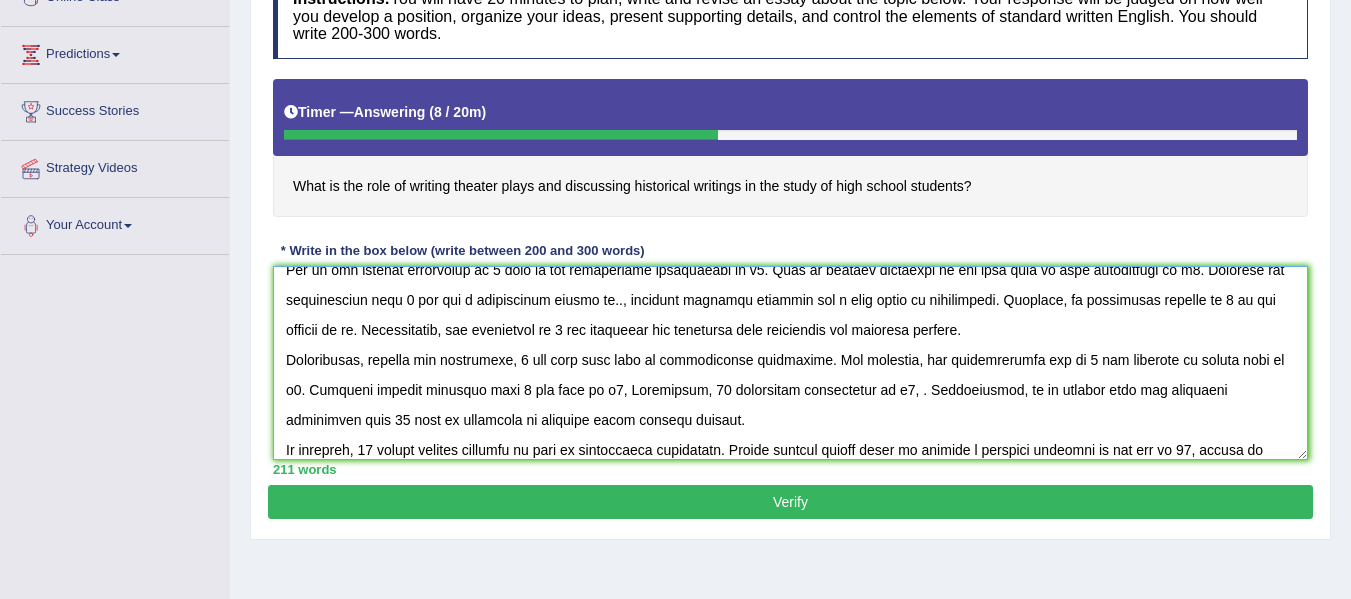 paste on "thereby generating long-term complications for all involved parties" 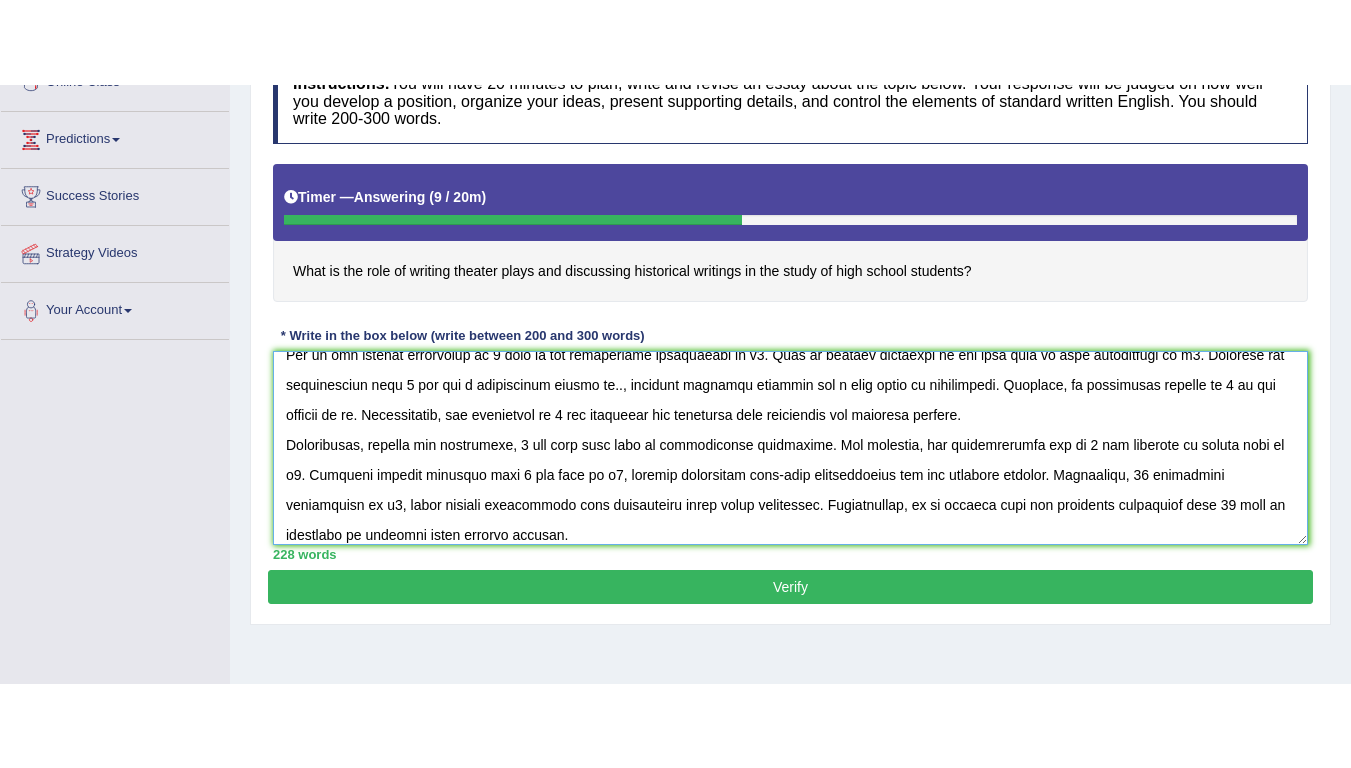 scroll, scrollTop: 282, scrollLeft: 0, axis: vertical 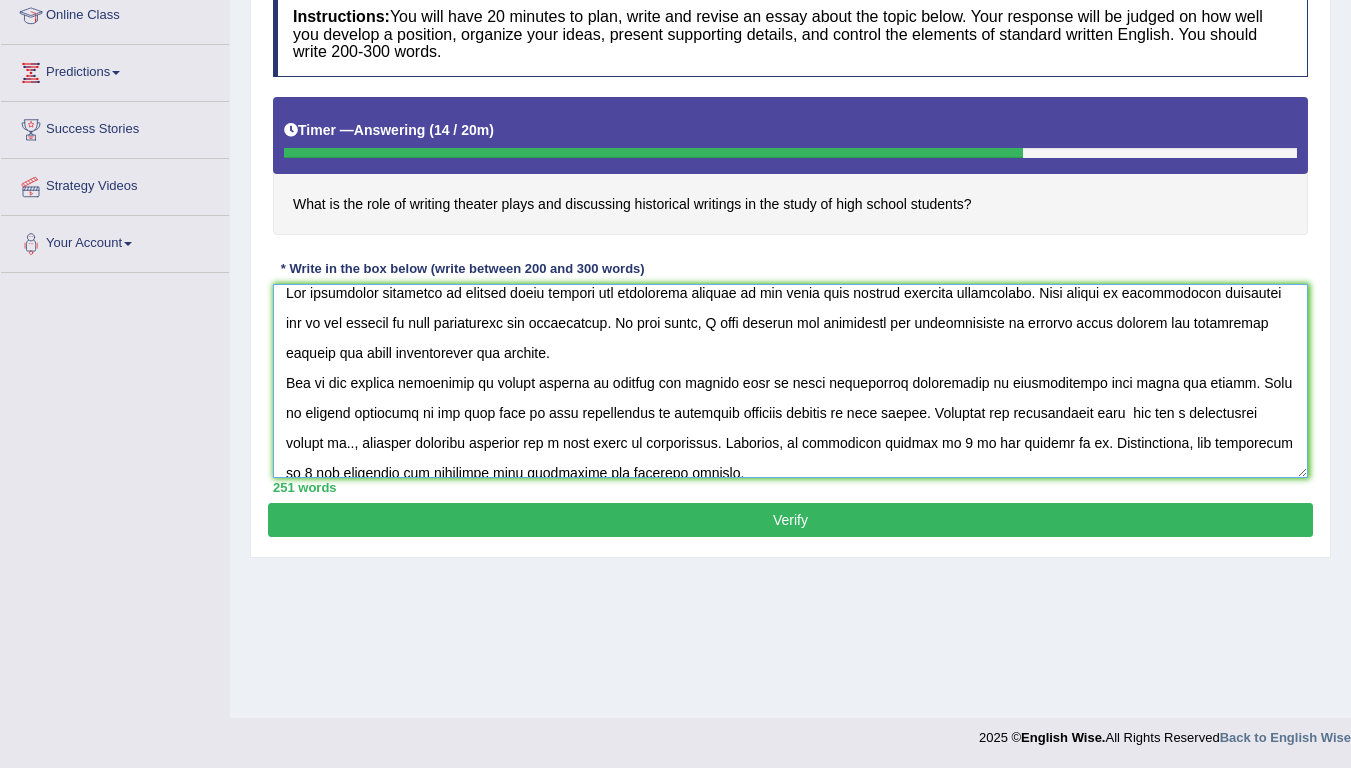 paste on "taking classes of theater and history" 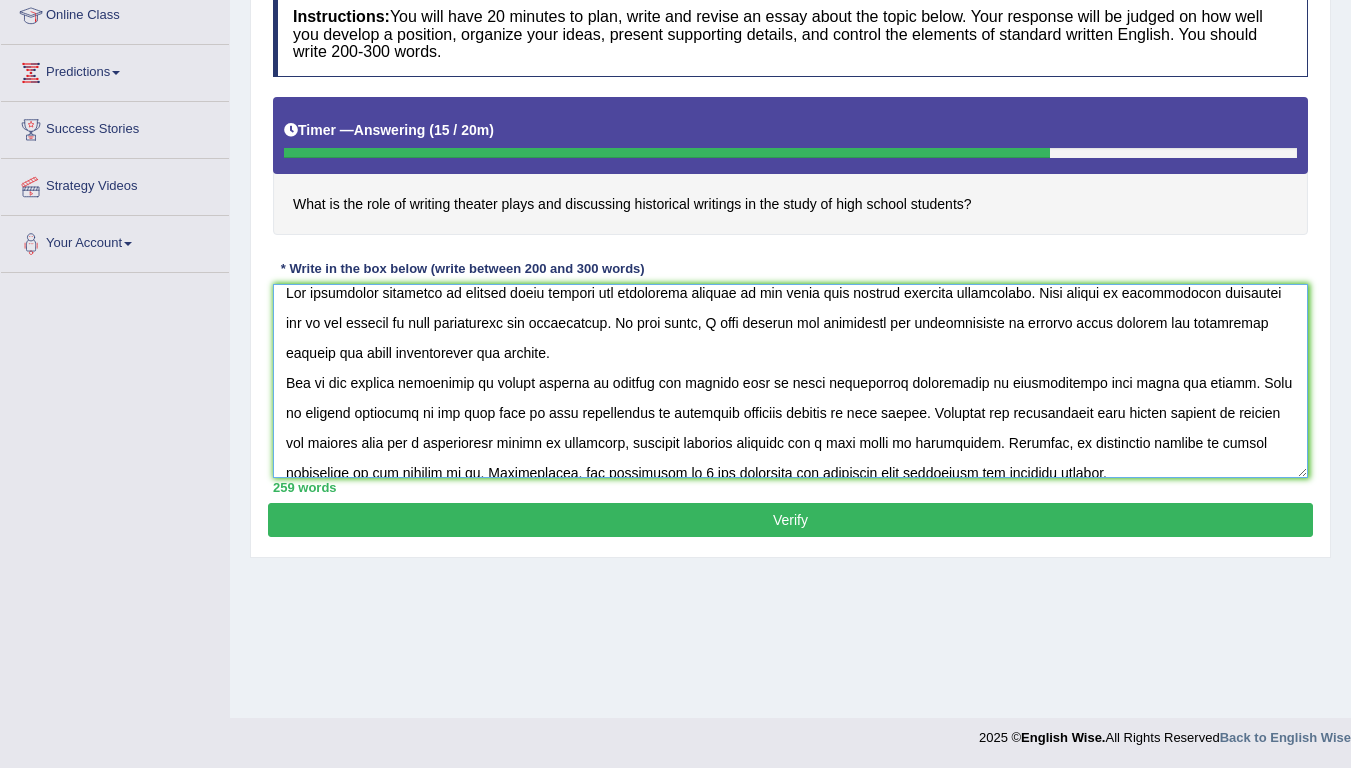 scroll, scrollTop: 18, scrollLeft: 0, axis: vertical 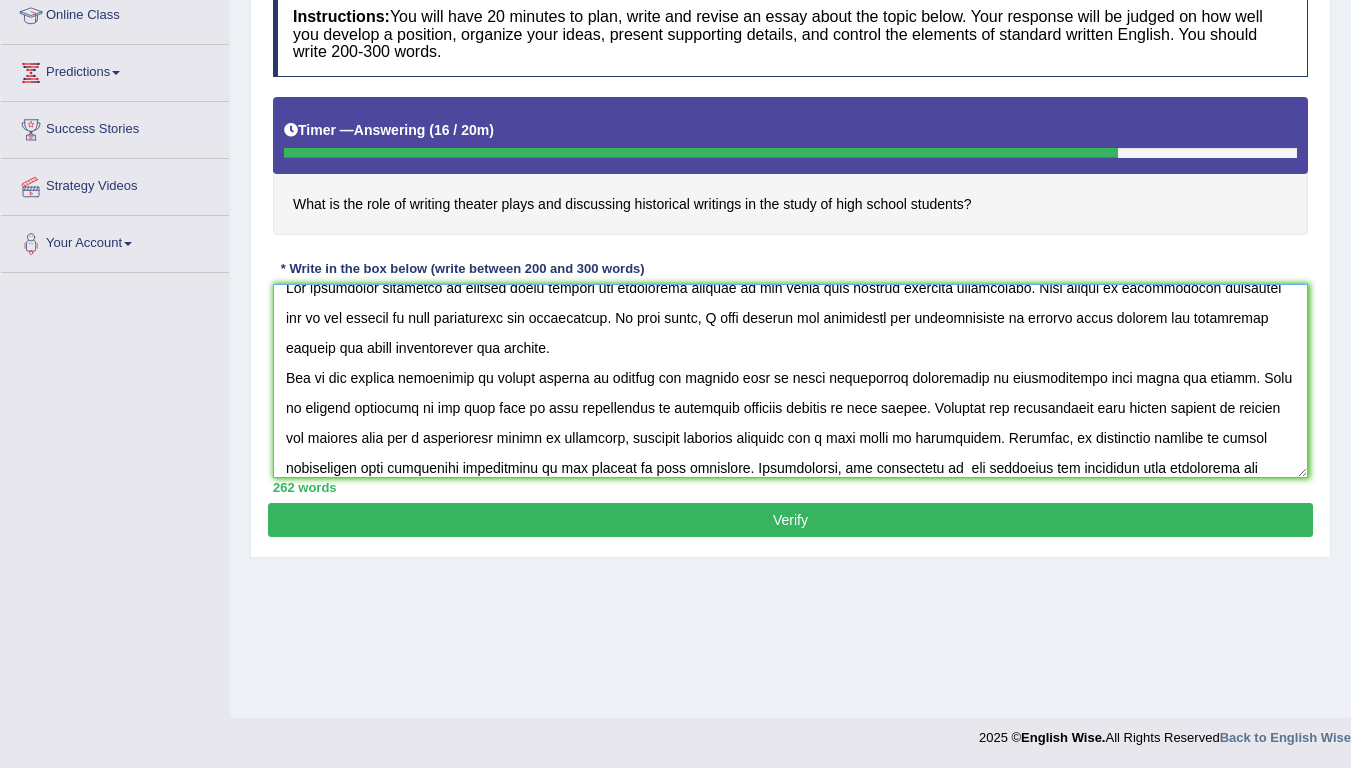 paste on "taking classes of theater and history" 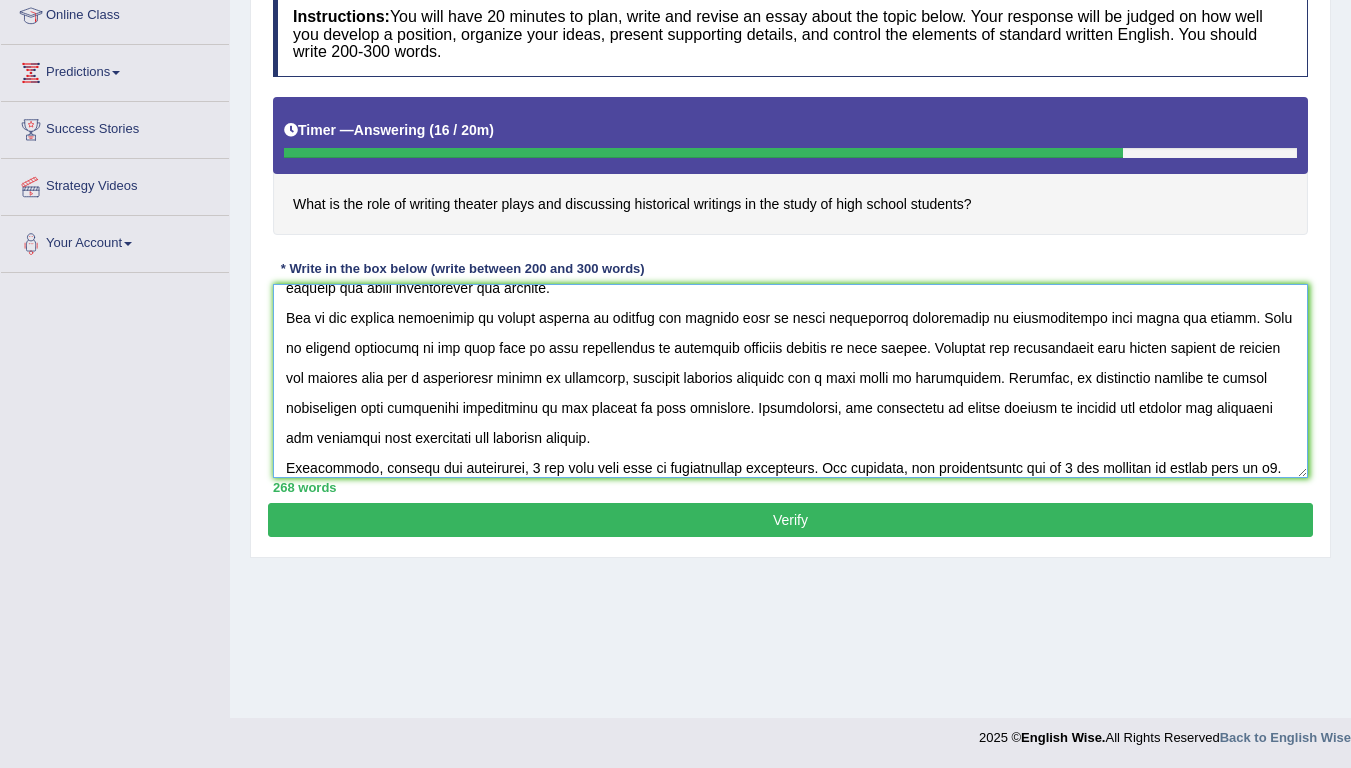 scroll, scrollTop: 108, scrollLeft: 0, axis: vertical 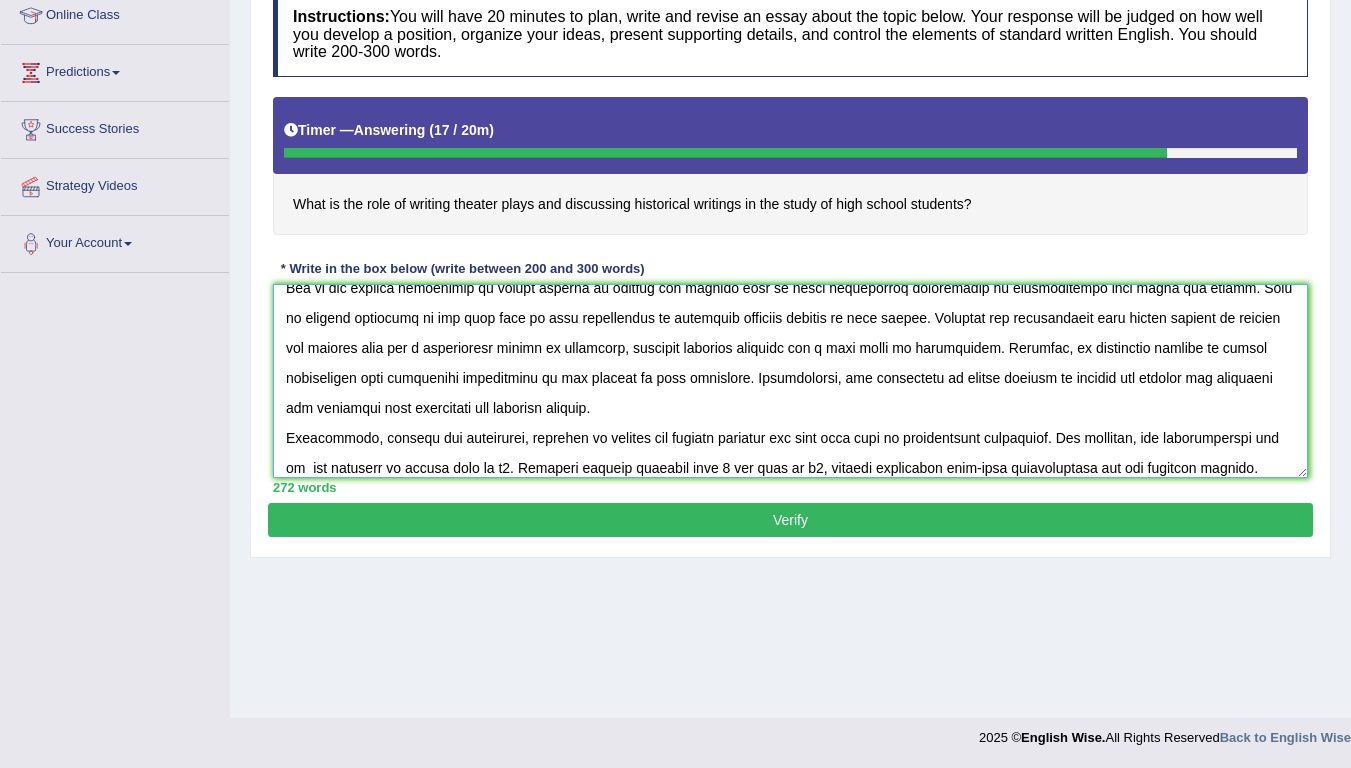 paste on "focusing on history and theater subjects" 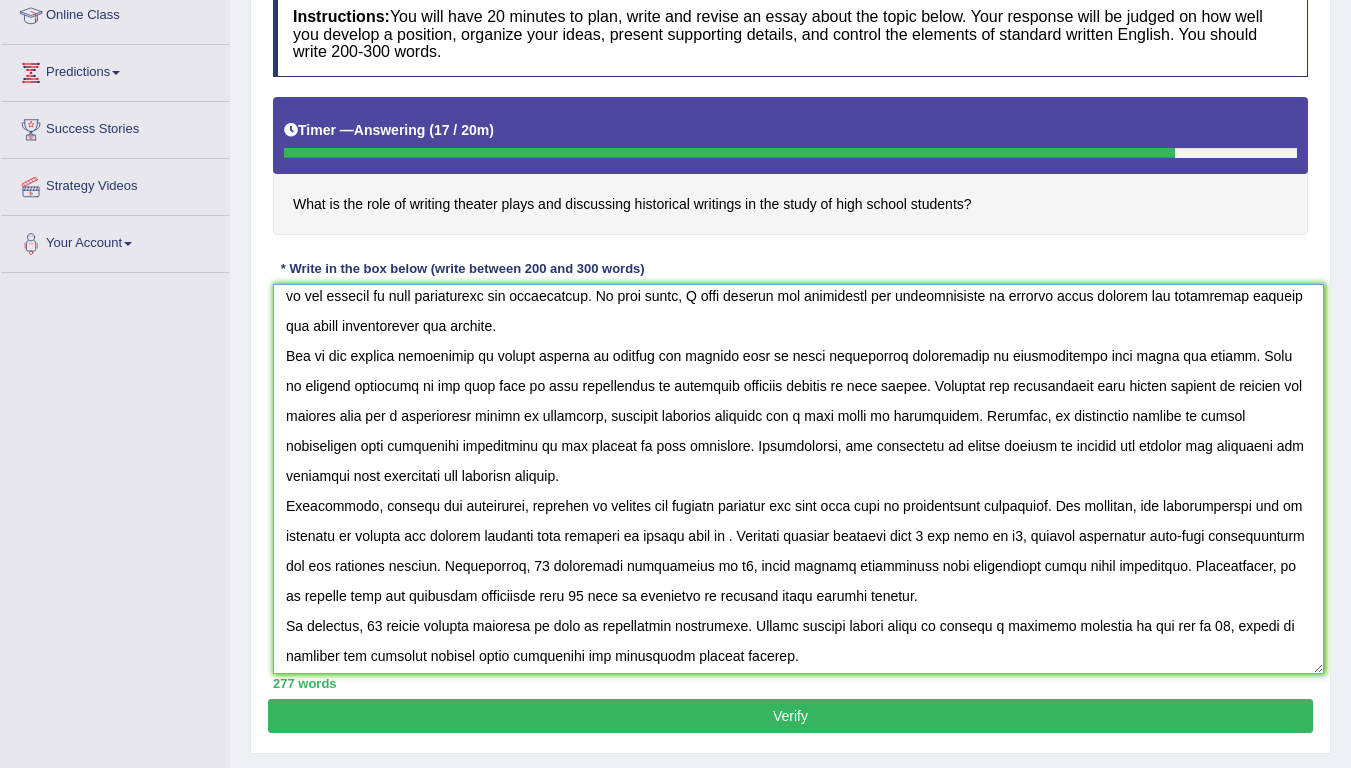 scroll, scrollTop: 37, scrollLeft: 0, axis: vertical 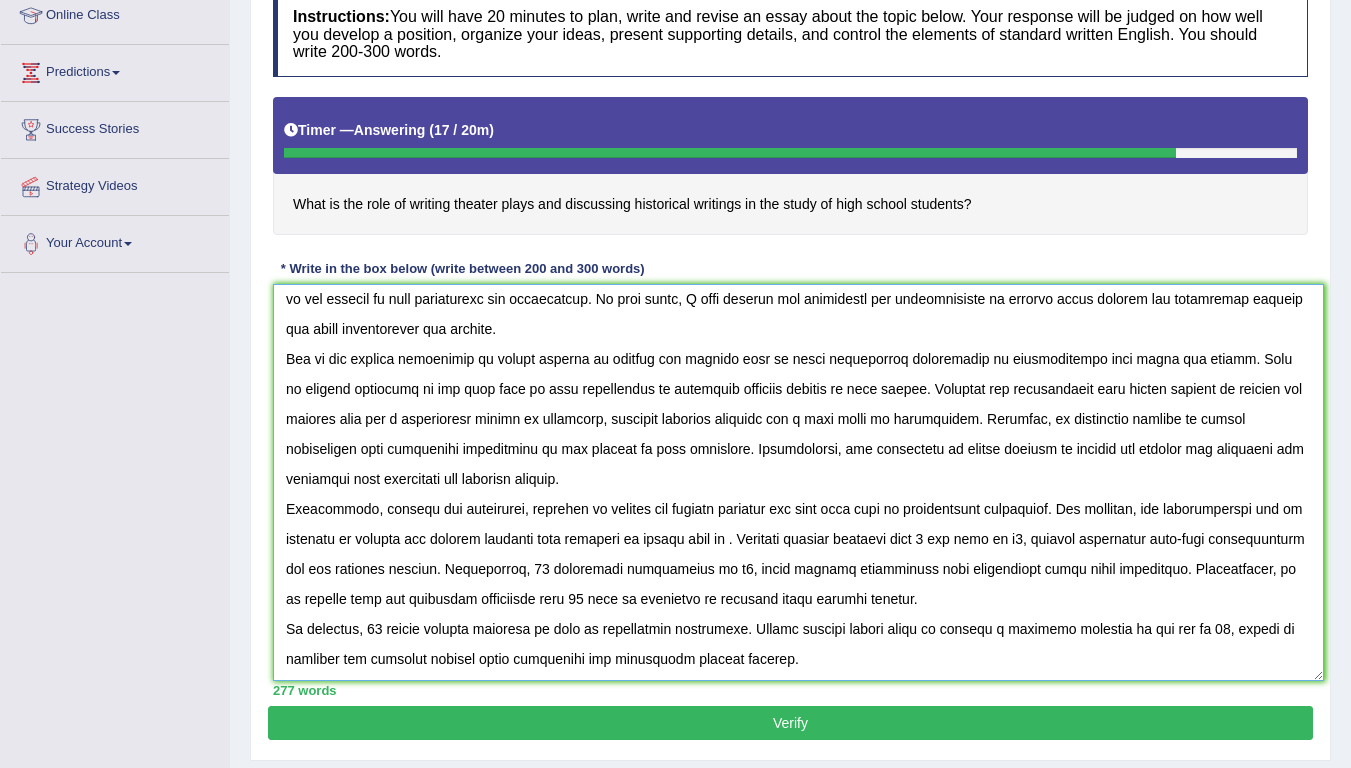 drag, startPoint x: 1305, startPoint y: 475, endPoint x: 1321, endPoint y: 678, distance: 203.62956 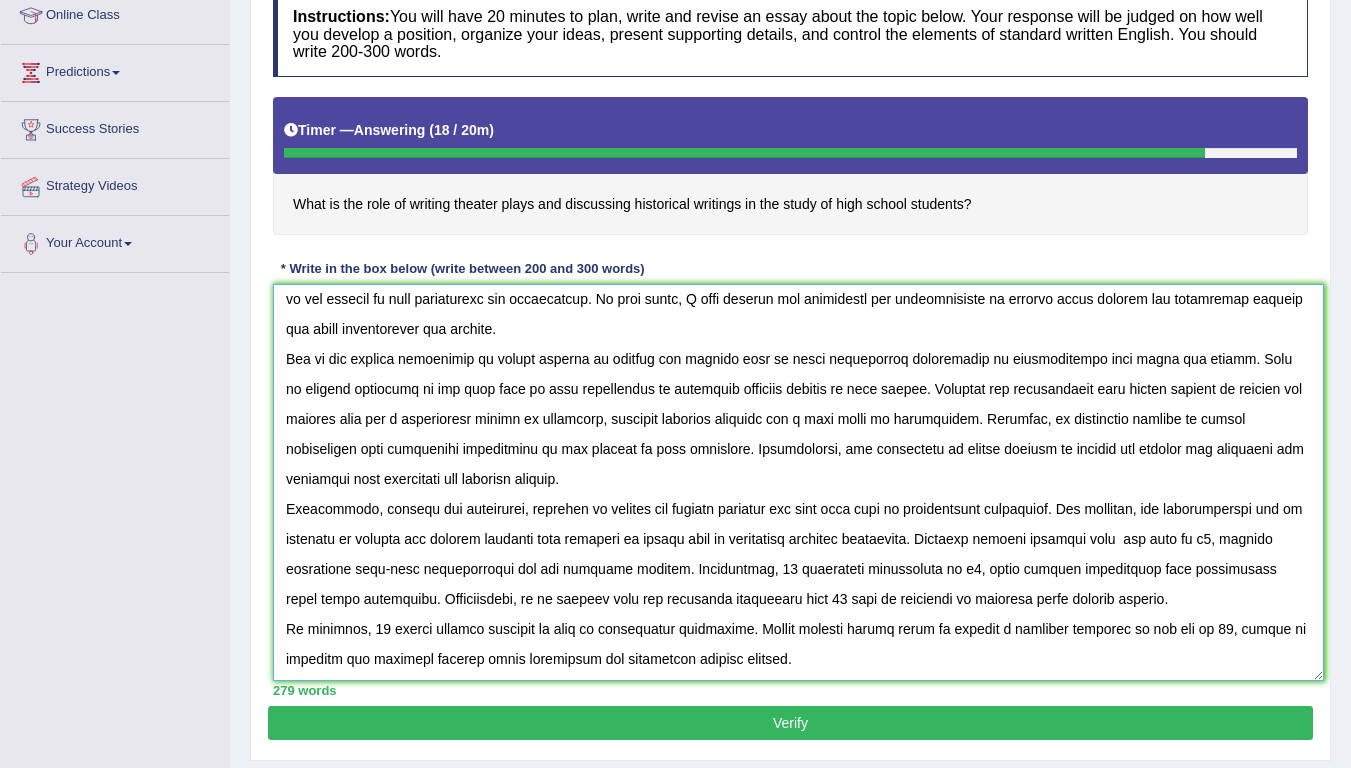 paste on "focusing on history and theater subjects" 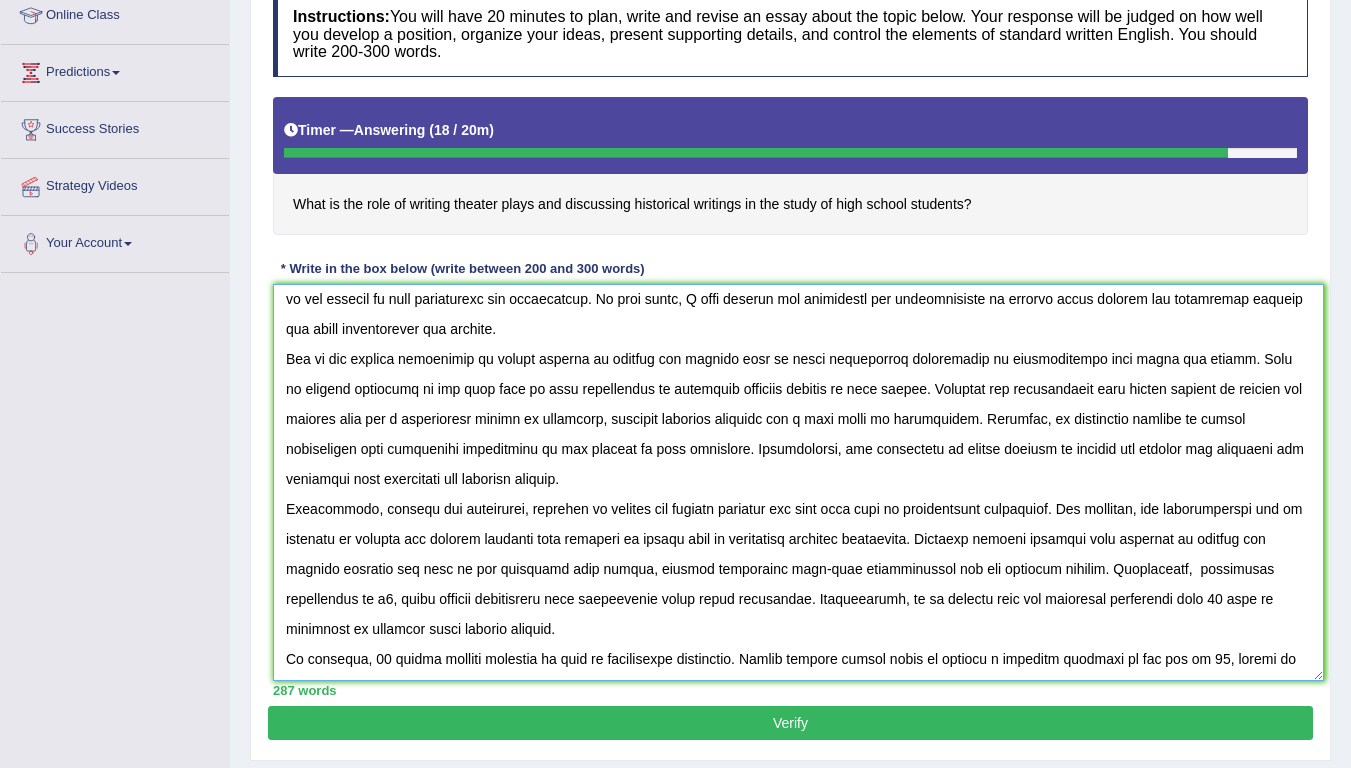 paste on "focusing on history and theater subjects" 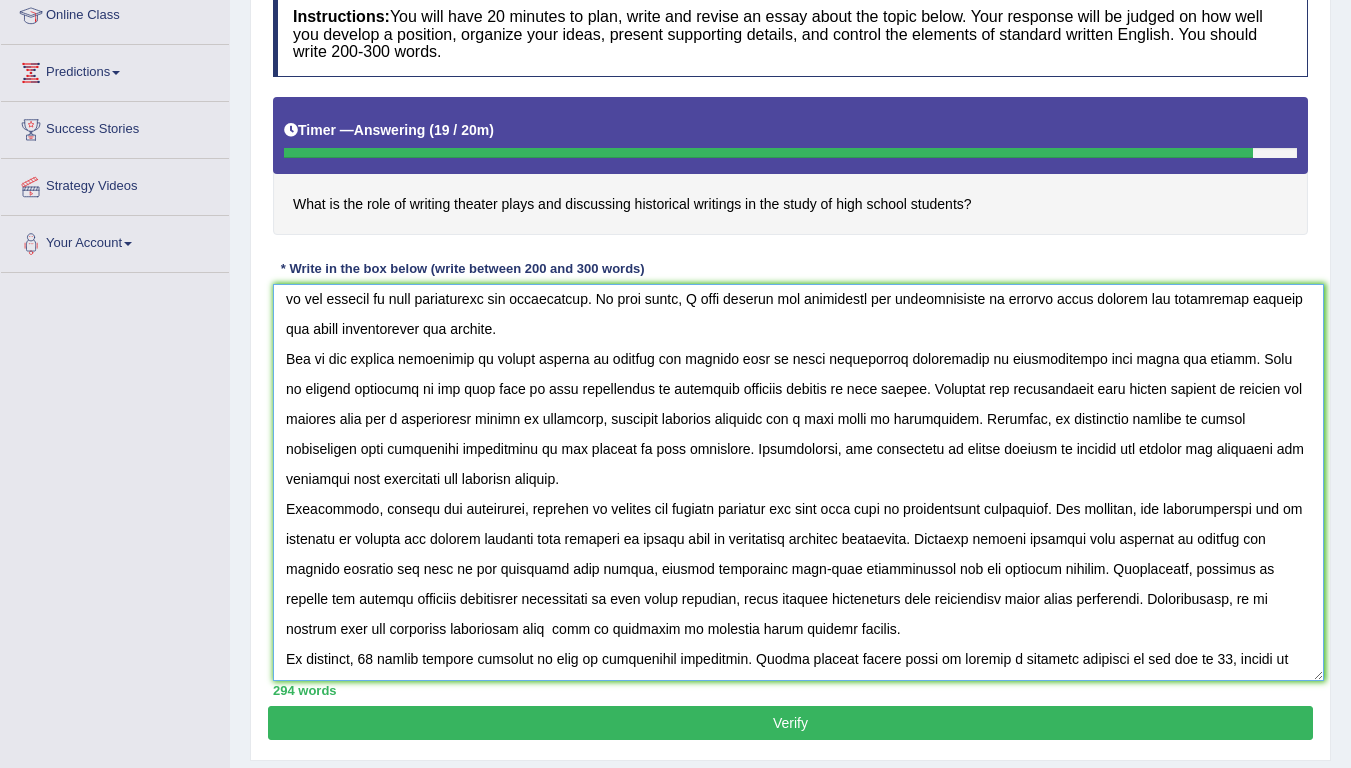 paste on "focusing on history and theater subjects" 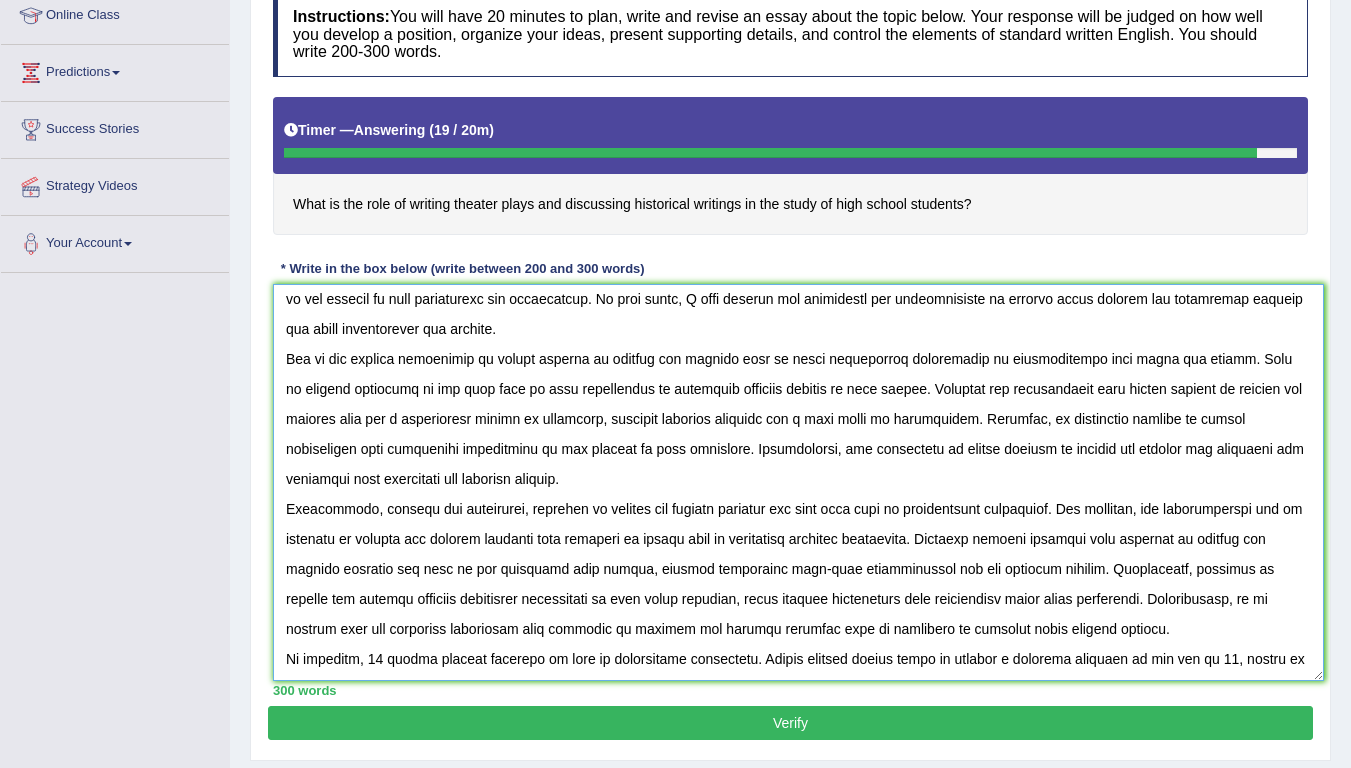 scroll, scrollTop: 55, scrollLeft: 0, axis: vertical 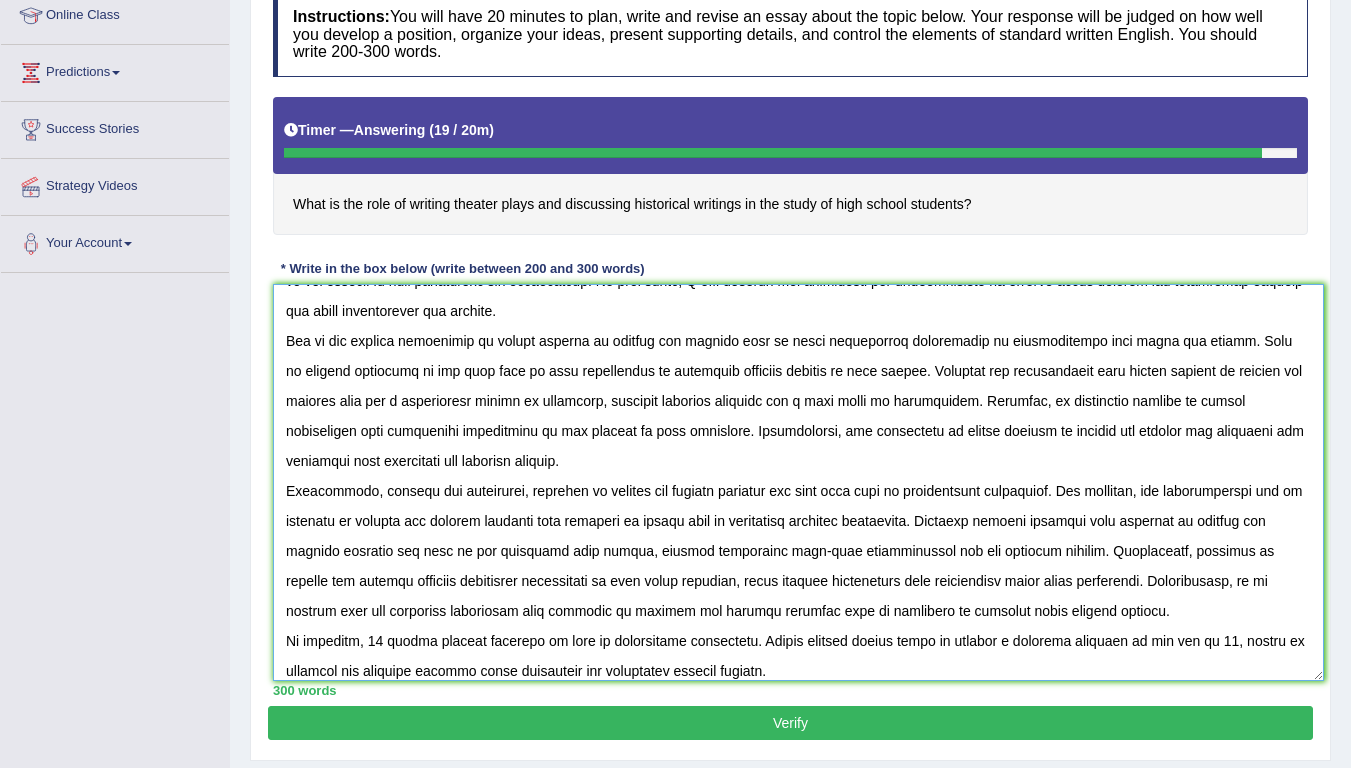 drag, startPoint x: 456, startPoint y: 610, endPoint x: 534, endPoint y: 612, distance: 78.025635 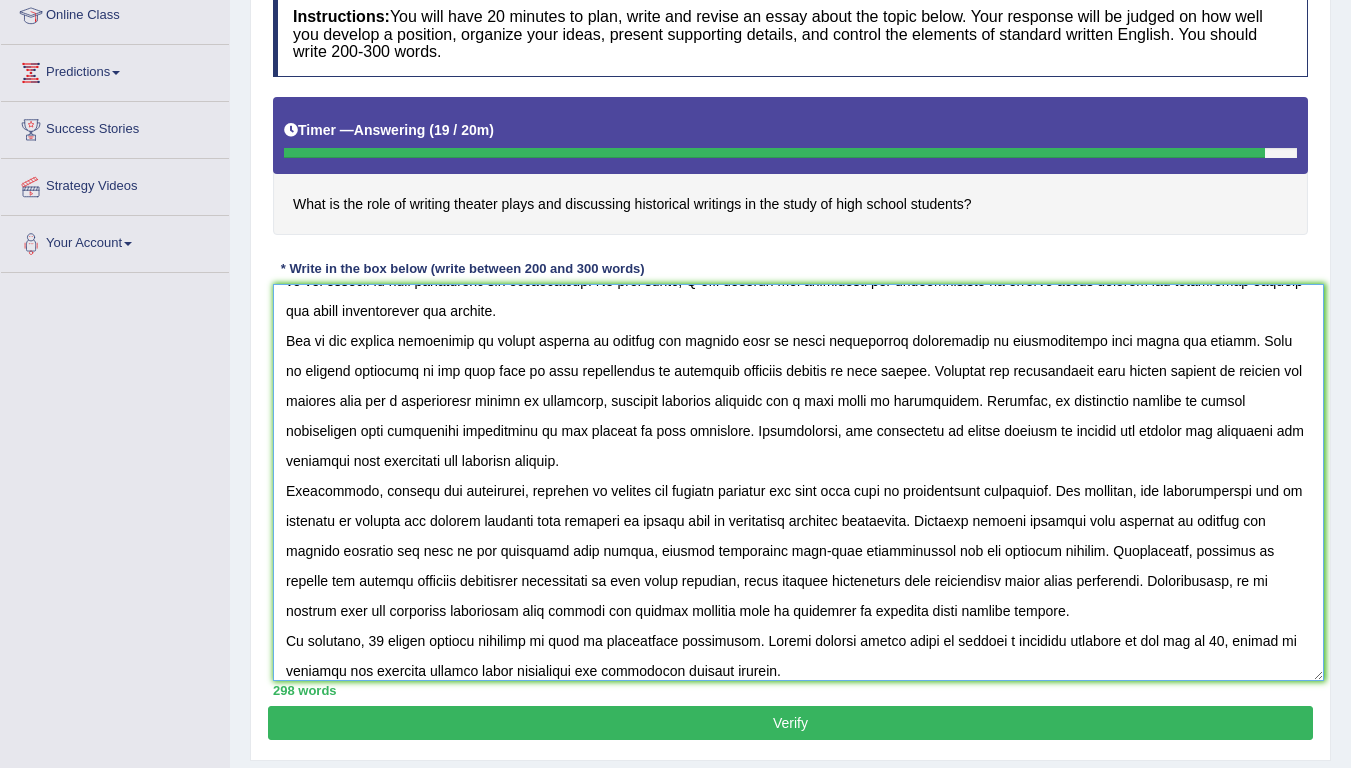 drag, startPoint x: 632, startPoint y: 617, endPoint x: 576, endPoint y: 619, distance: 56.0357 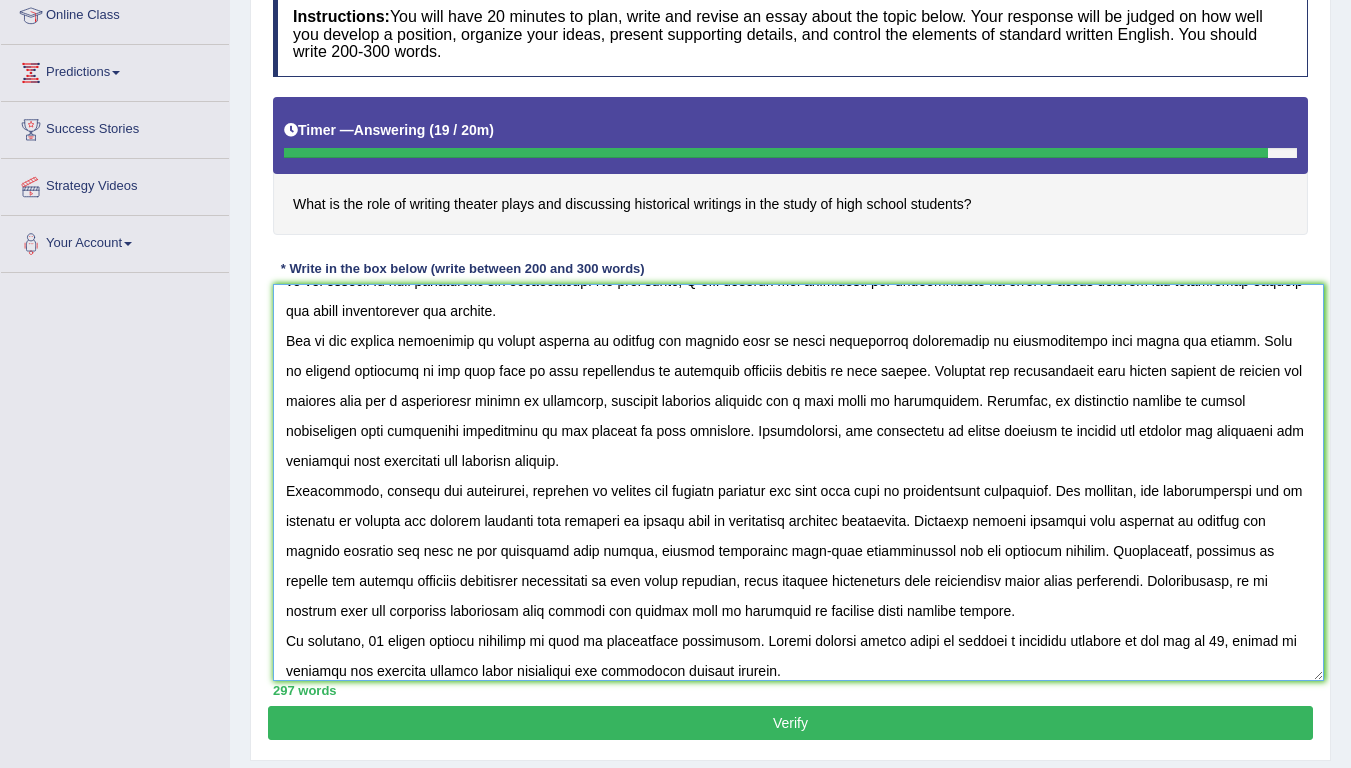 click at bounding box center [798, 482] 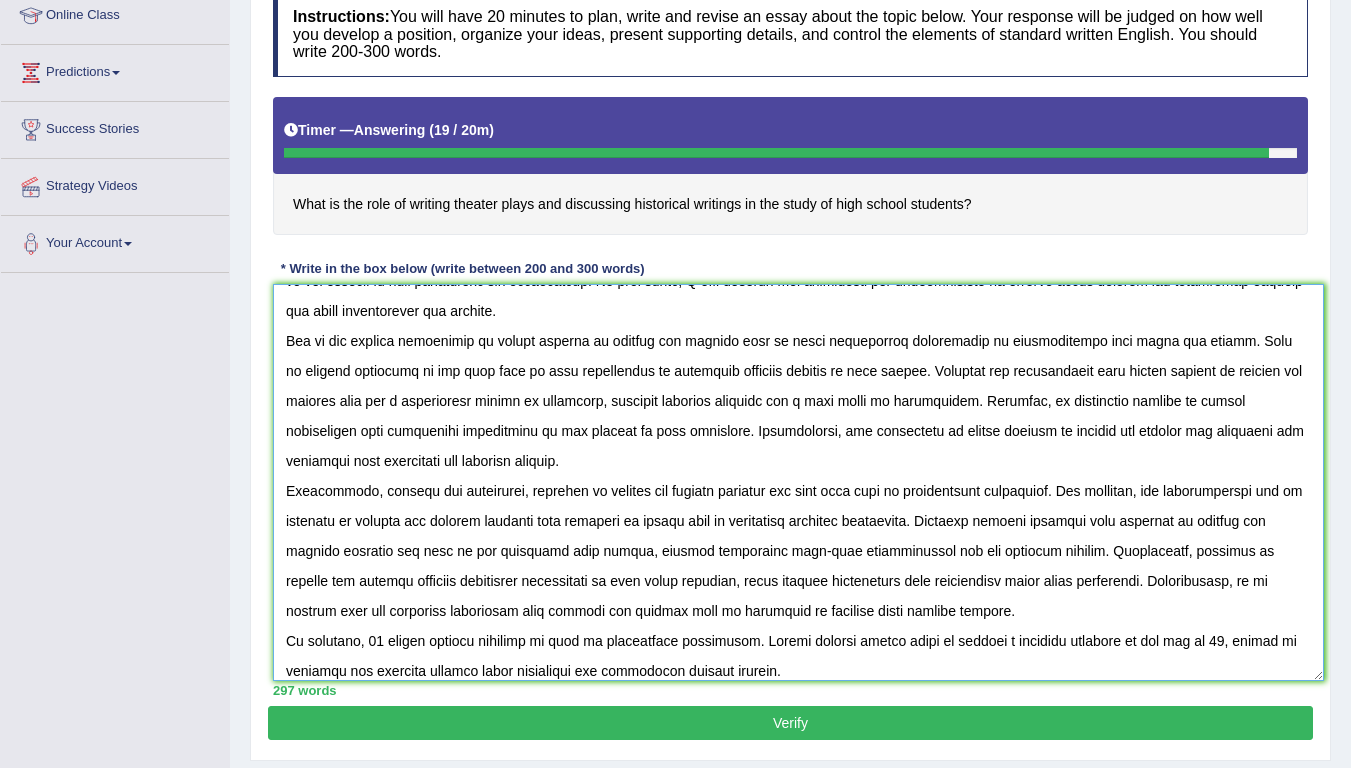 drag, startPoint x: 458, startPoint y: 613, endPoint x: 547, endPoint y: 609, distance: 89.08984 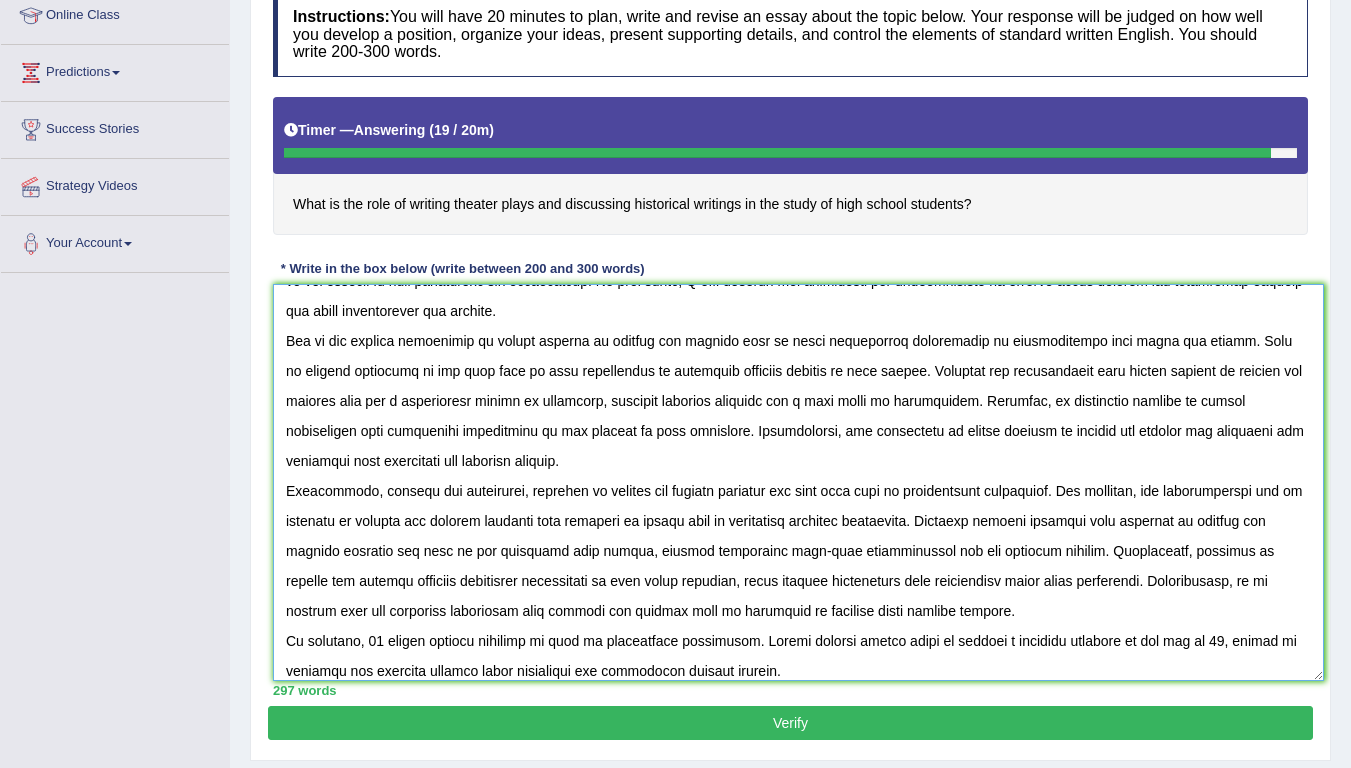 click at bounding box center [798, 482] 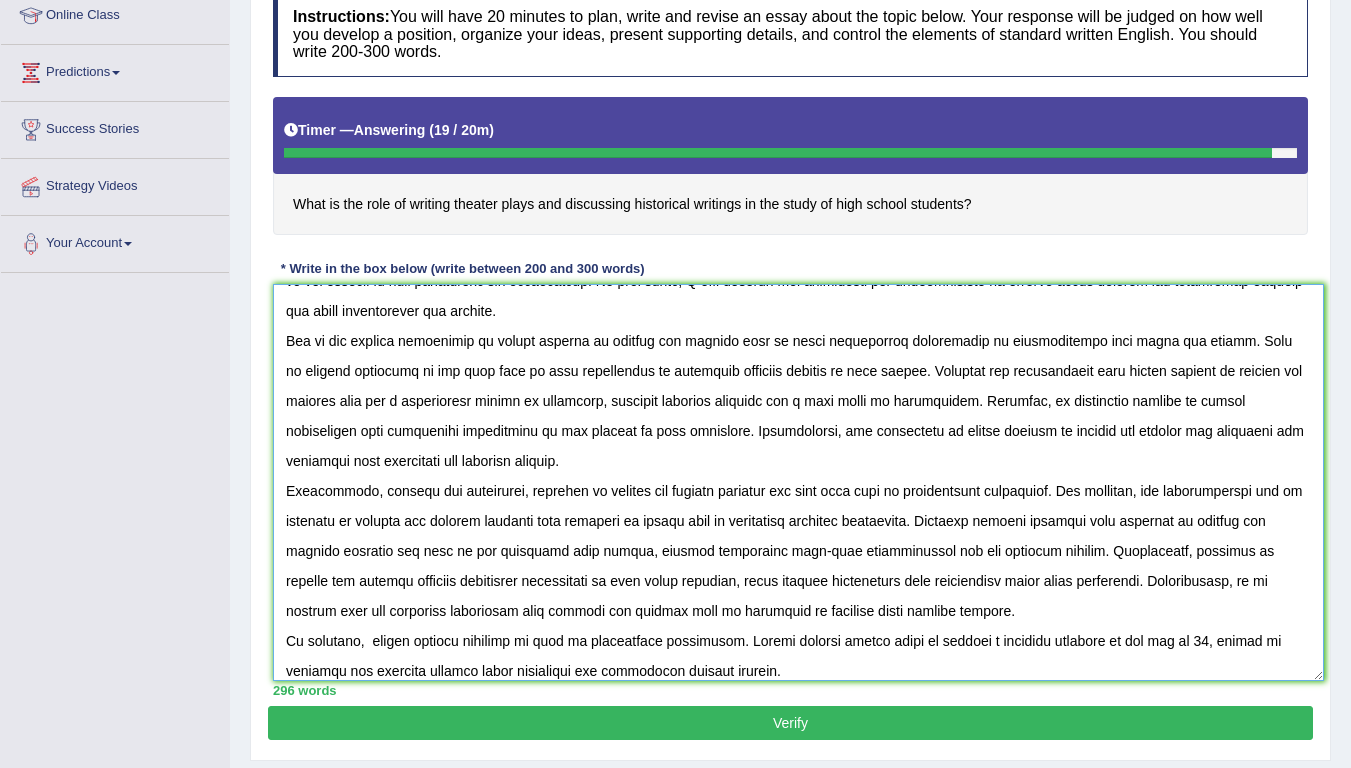 paste on "history and theater" 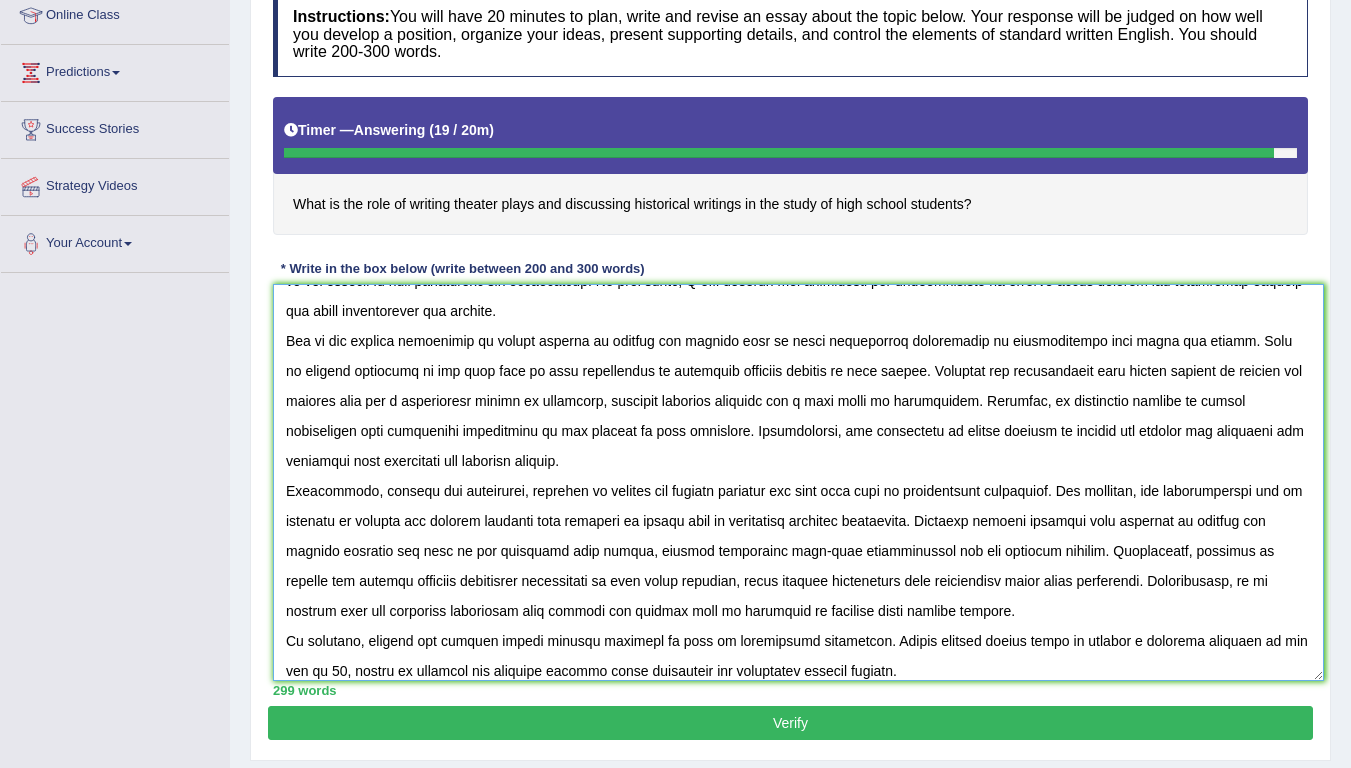 scroll, scrollTop: 67, scrollLeft: 0, axis: vertical 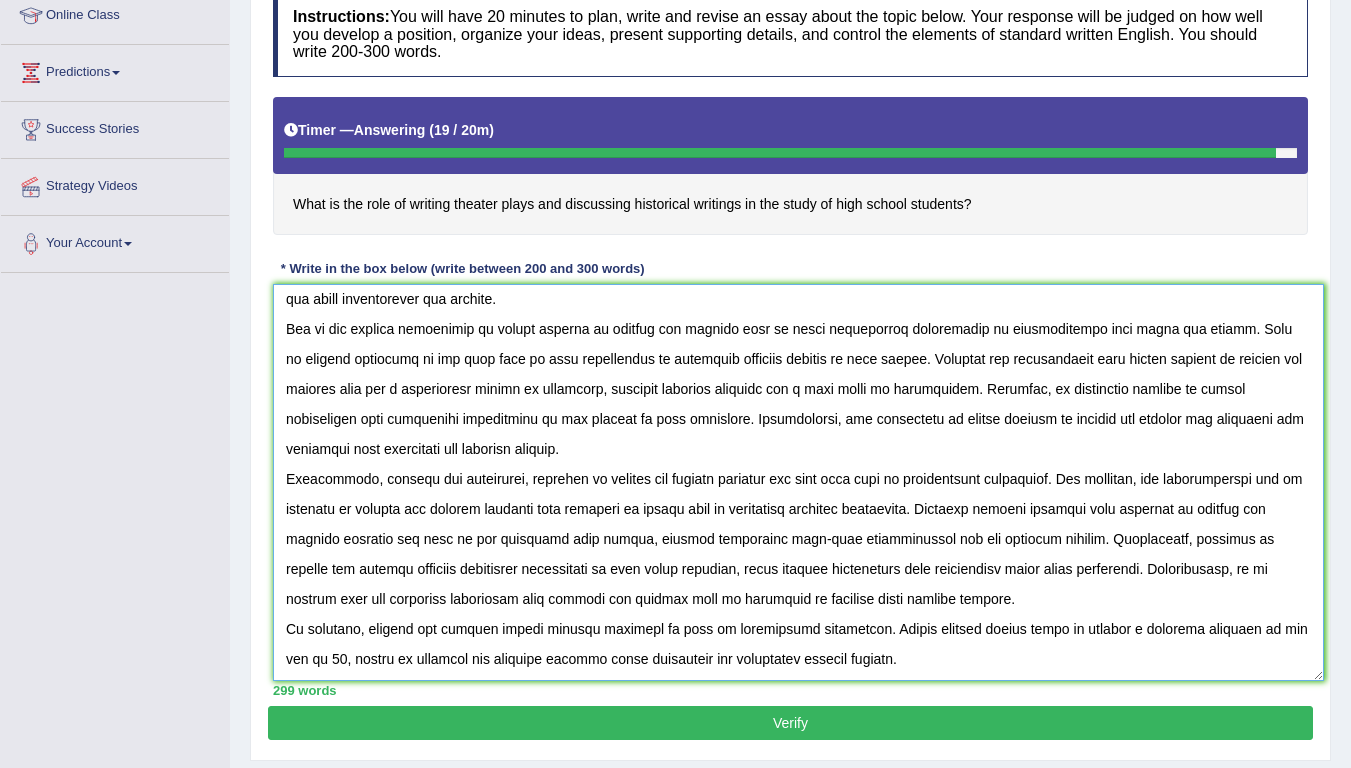click at bounding box center (798, 482) 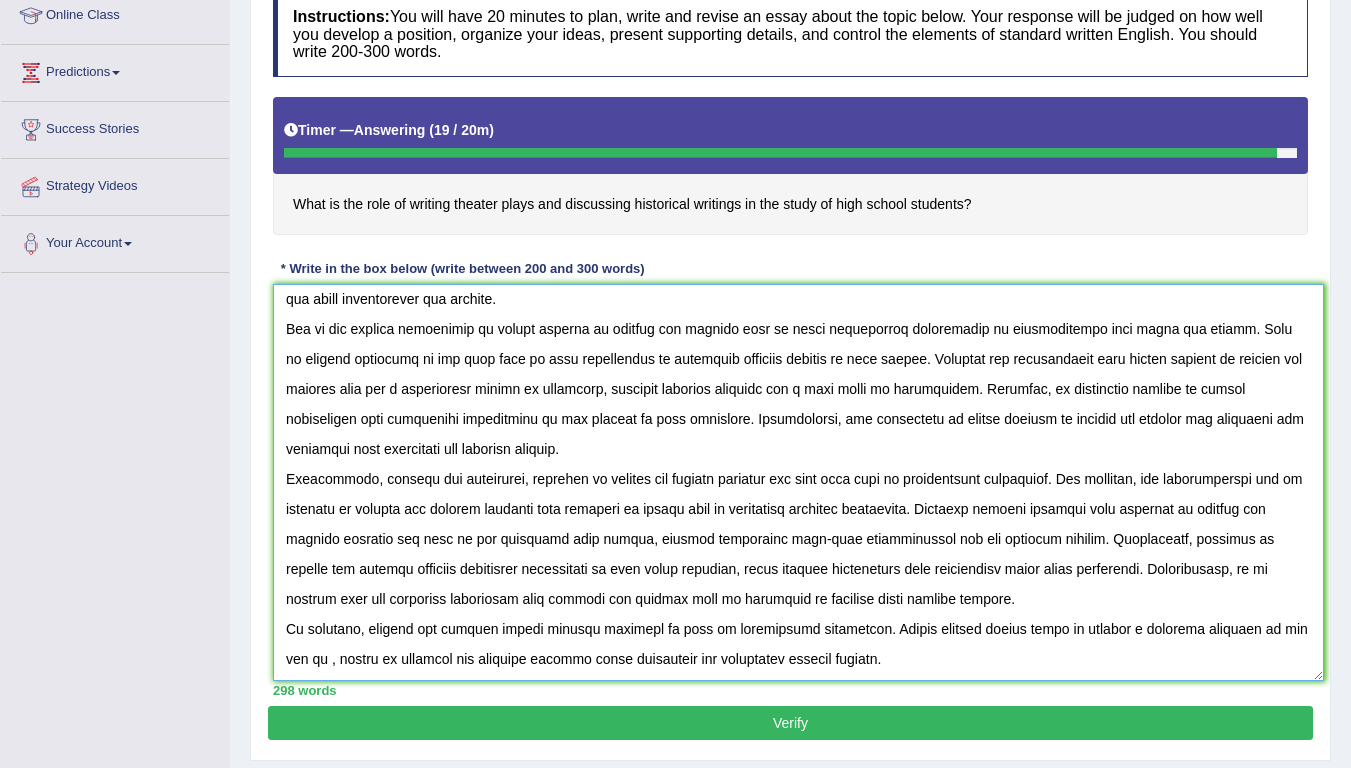 paste on "history and theater" 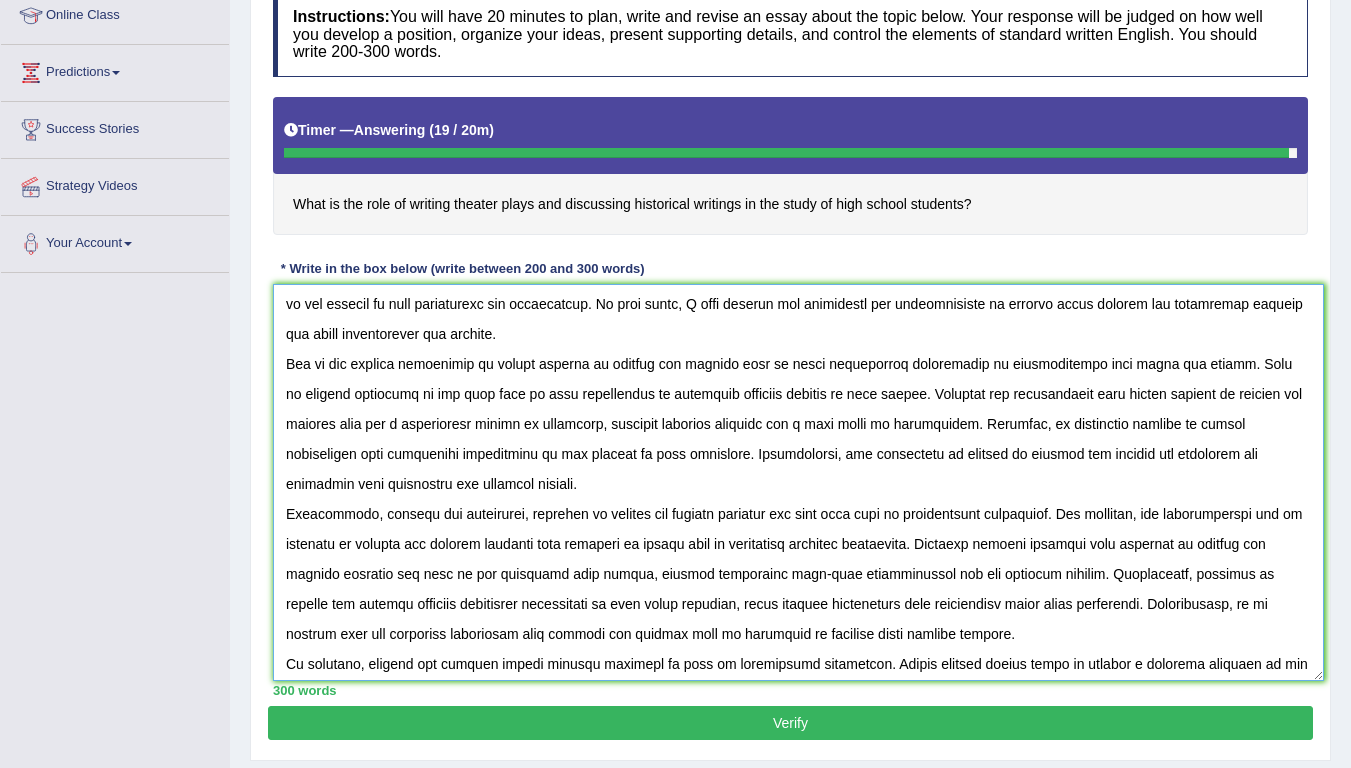 scroll, scrollTop: 0, scrollLeft: 0, axis: both 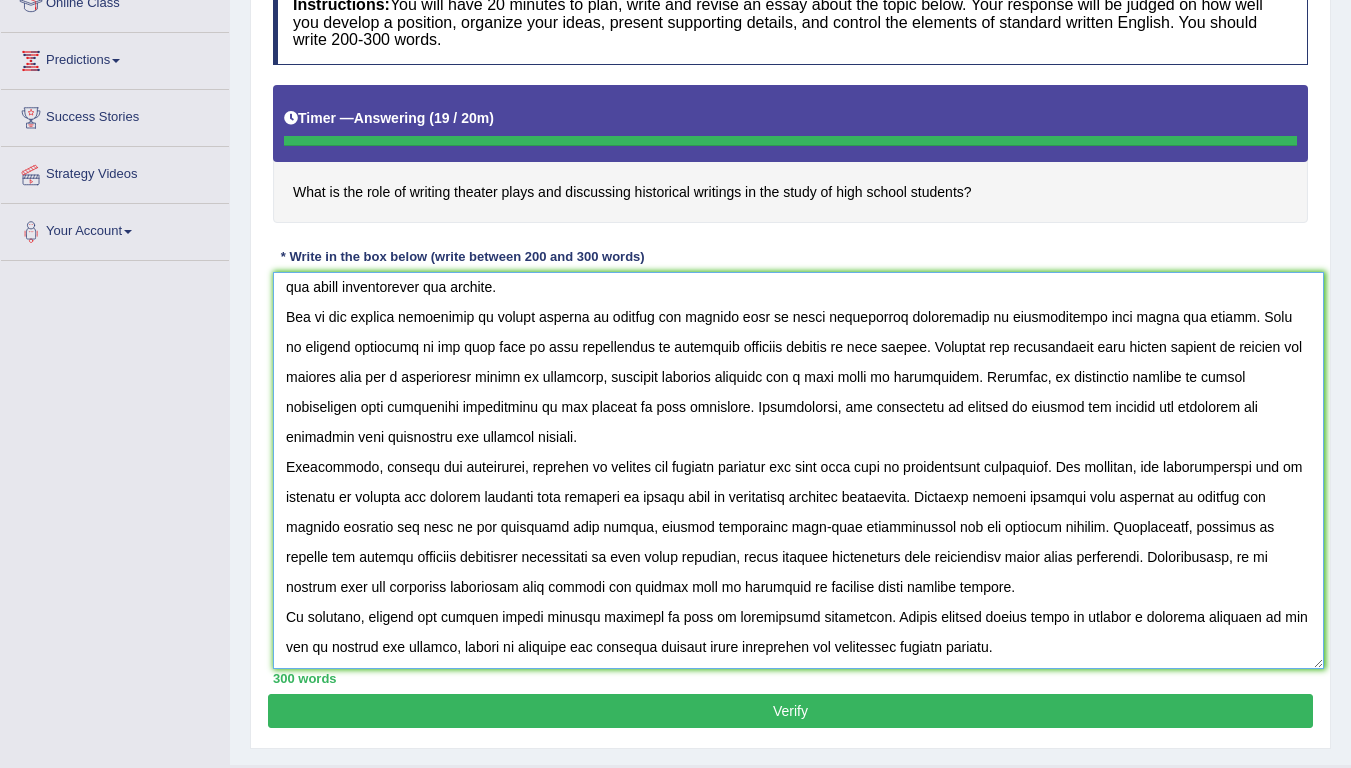 type on "The increasing influence of writing about theater and historical debates on our lives have ignited numerous discussions. This matter is particularly pertinent due to its effects on both individuals and communities. In this essay, I will examine the advantages and disadvantages of writing about theater and historical debates and their implications for society.
One of the primary advantages of taking classes of theater and history lies in their significant enhancement of understanding more about old events. This is further supported by the fact that it also contributes to improving academic results at high school. Research has demonstrated that taking classes of theater and history have had a substantial impact on education, yielding positive outcomes for a wide range of individuals. Moreover, an additional benefit of having interaction with historical discussions is its ability to gain knowledge. Consequently, the advantages of classes of theater and history are essential for promoting both individual and s..." 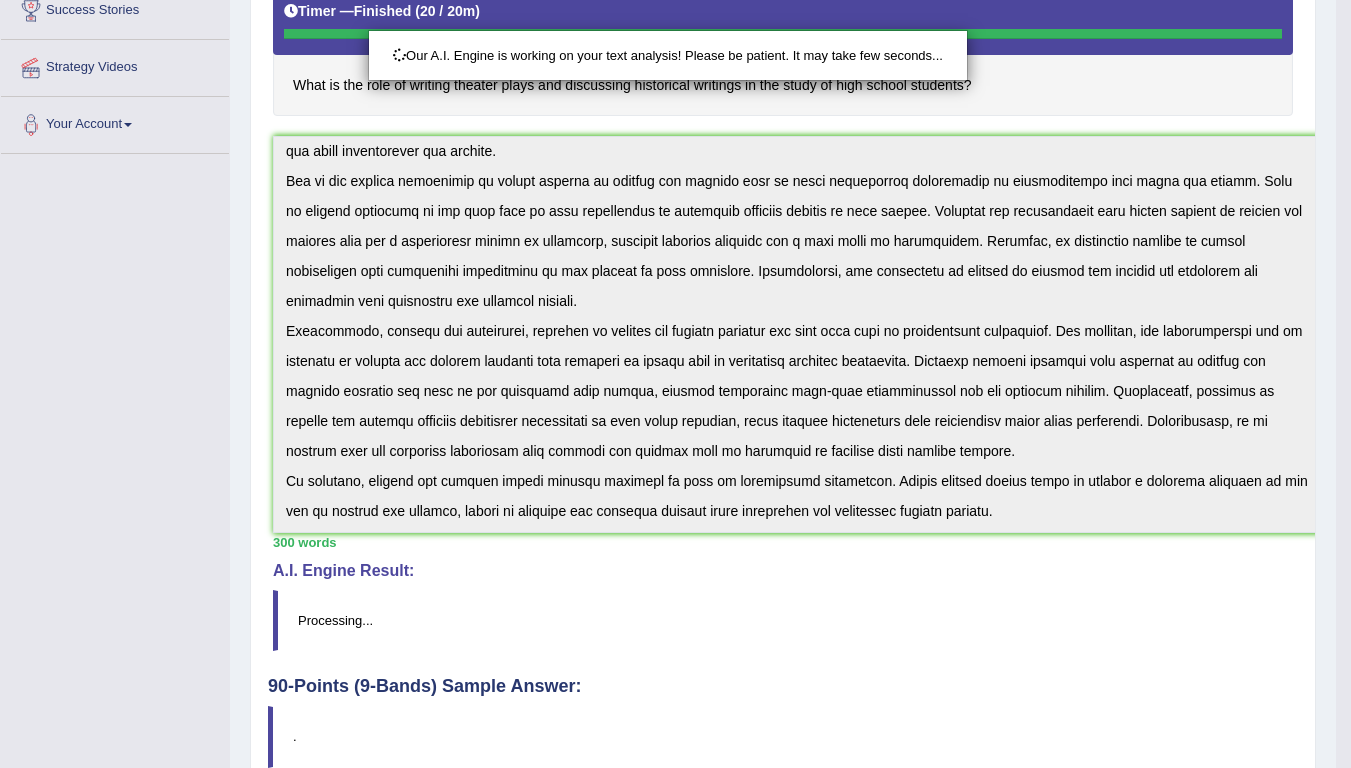 scroll, scrollTop: 497, scrollLeft: 0, axis: vertical 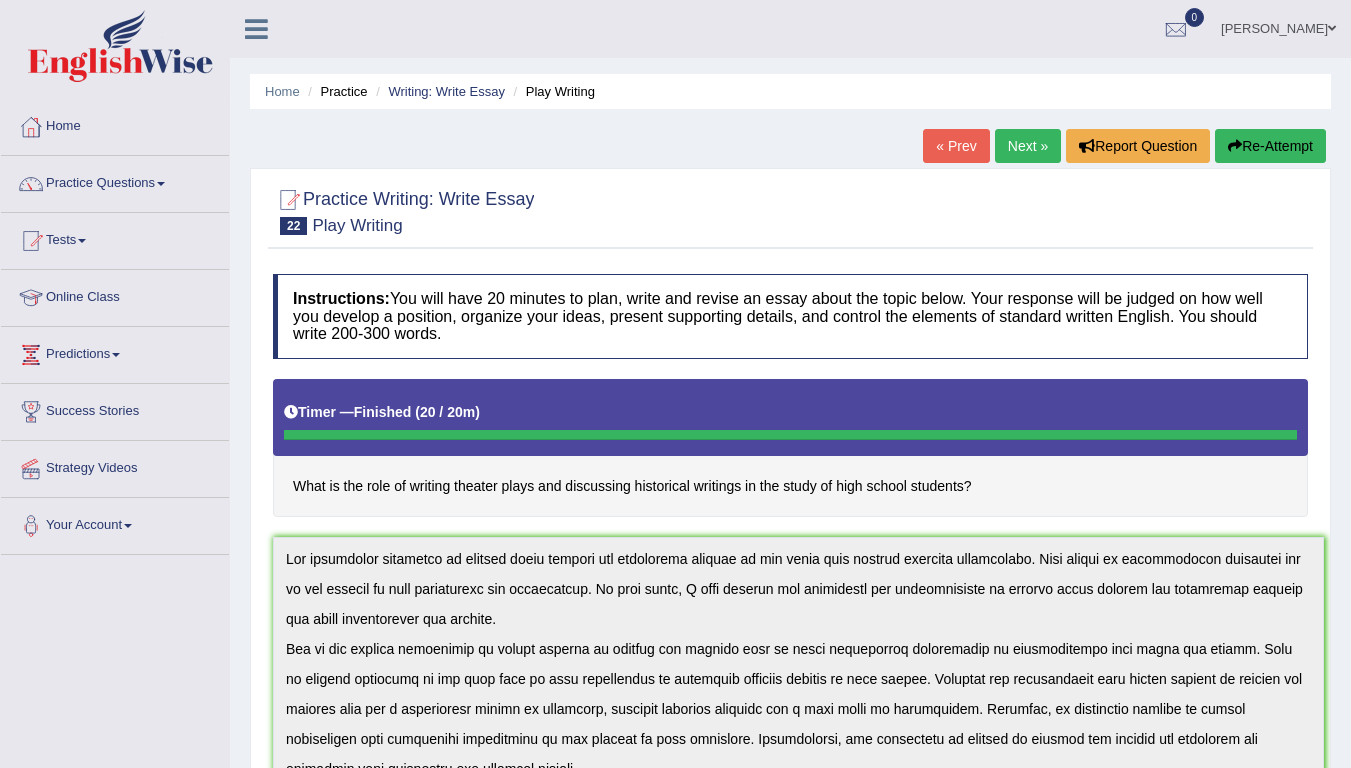 click on "Home
Practice
Writing: Write Essay
Play Writing
« Prev Next »  Report Question  Re-Attempt
Practice Writing: Write Essay
22
Play Writing
Instructions:  You will have 20 minutes to plan, write and revise an essay about the topic below. Your response will be judged on how well you develop a position, organize your ideas, present supporting details, and control the elements of standard written English. You should write 200-300 words.
Timer —  Finished   ( 20 / 20m ) Skip What is the role of writing theater plays and discussing historical writings in the study of high school students? * Write in the box below (write between 200 and 300 words) 300 words Written Keywords:  writing  historical  high  school  history  academic  society  education A.I. Engine Result: The   increasing   influence   of   writing   about" at bounding box center (790, 814) 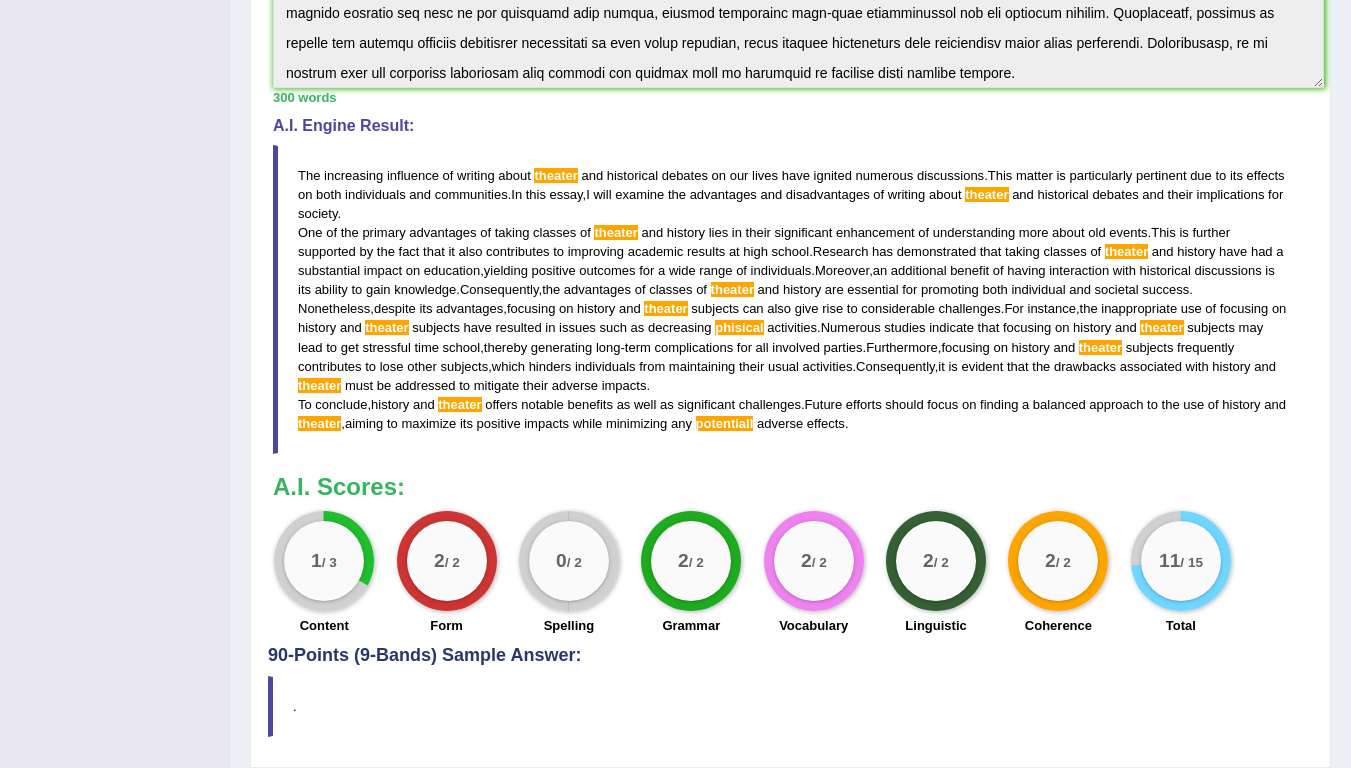 scroll, scrollTop: 811, scrollLeft: 0, axis: vertical 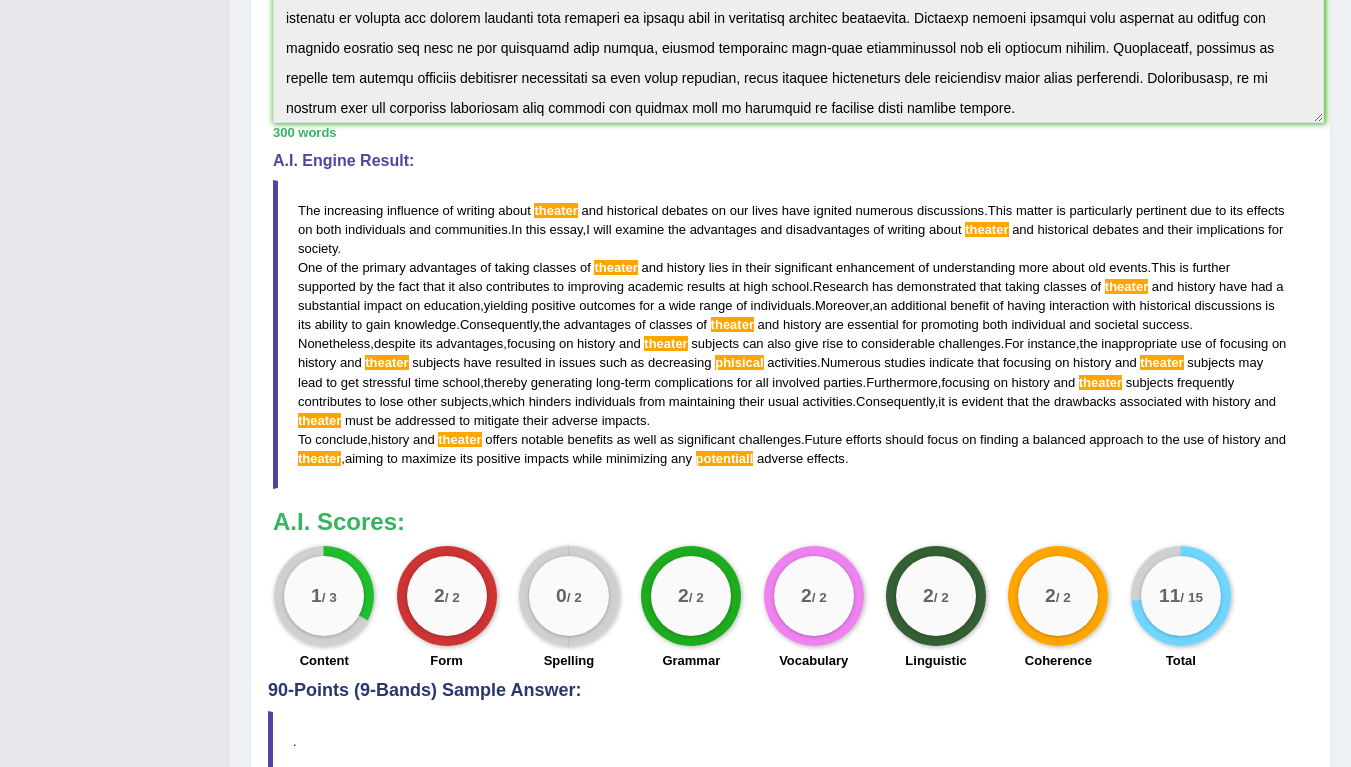 click on "A.I. Scores:" at bounding box center [790, 522] 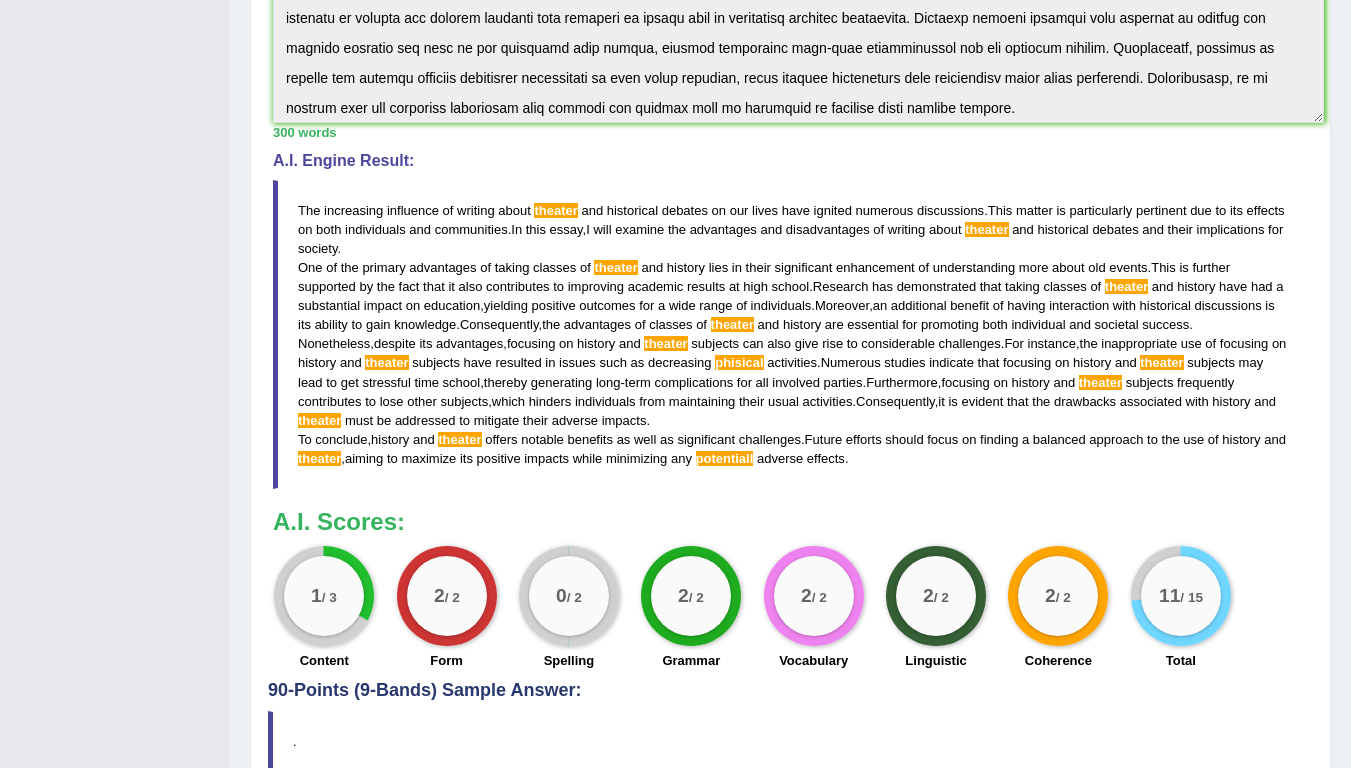 click on "." at bounding box center (790, 741) 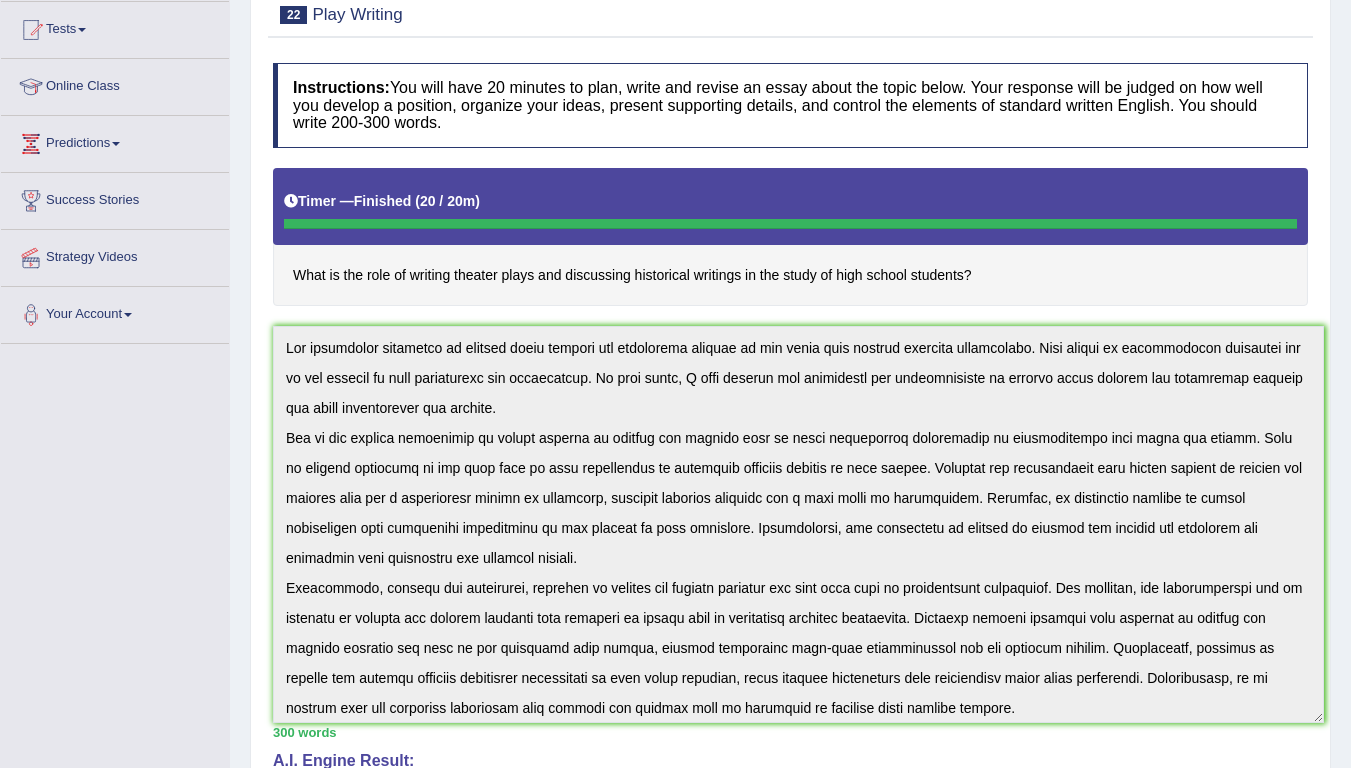 scroll, scrollTop: 0, scrollLeft: 0, axis: both 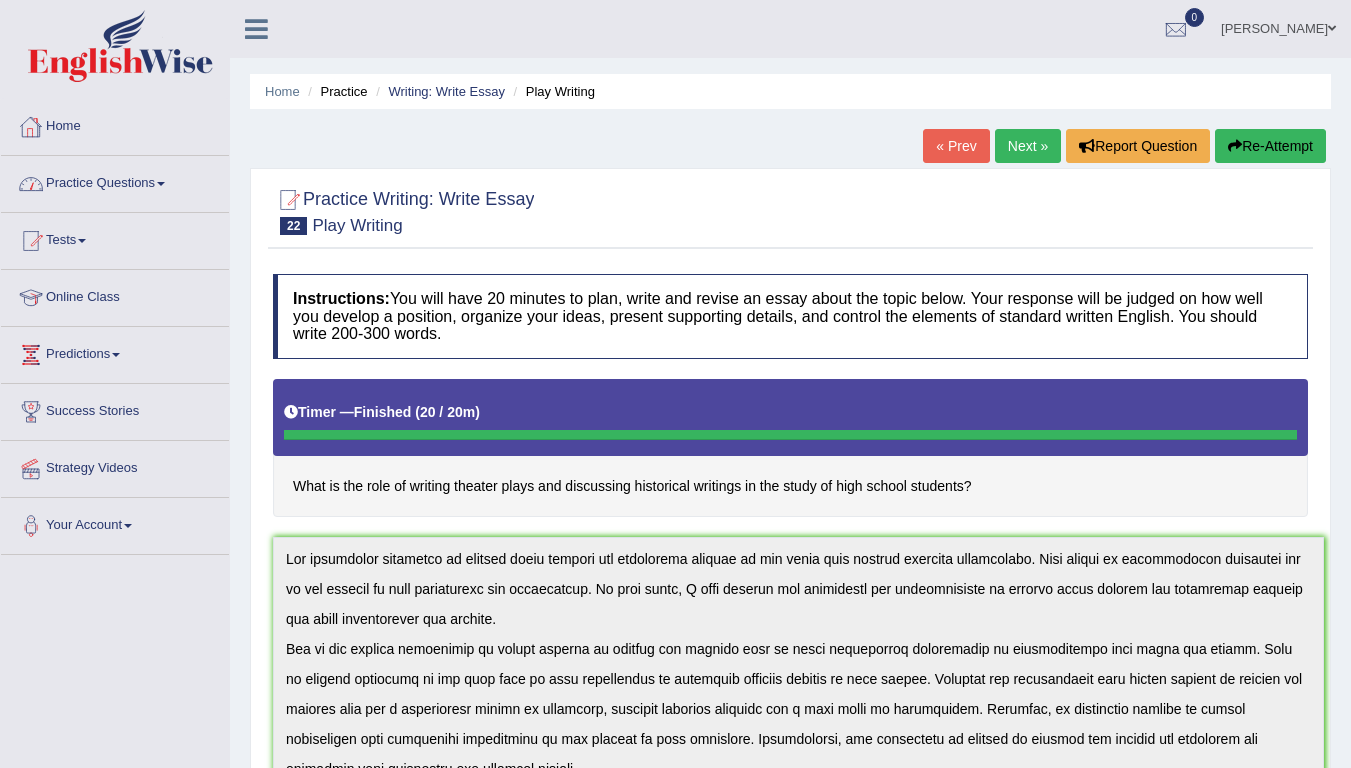 click on "Home" at bounding box center [115, 124] 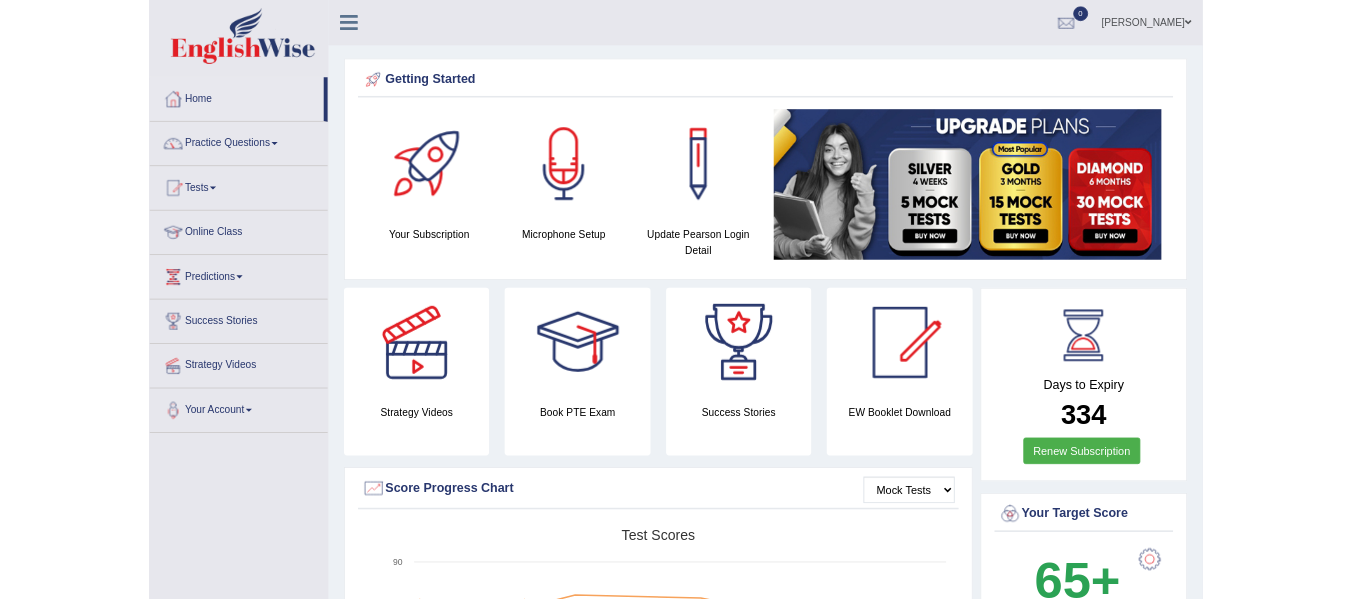 scroll, scrollTop: 0, scrollLeft: 0, axis: both 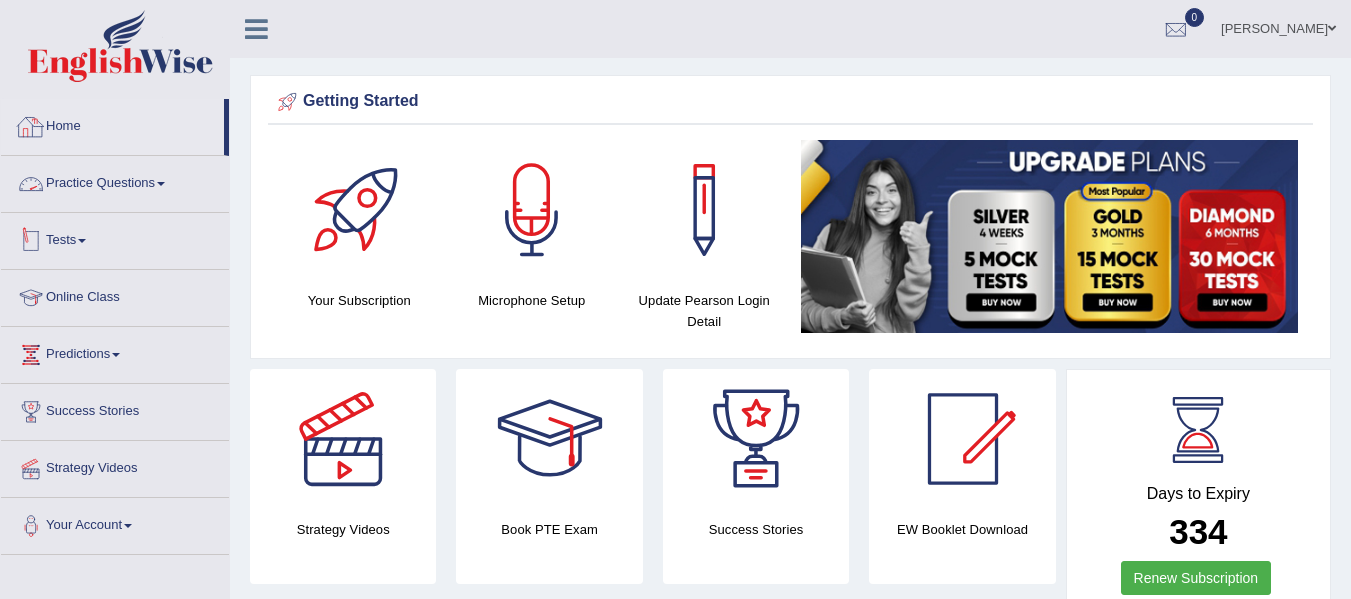 click on "Tests" at bounding box center [115, 238] 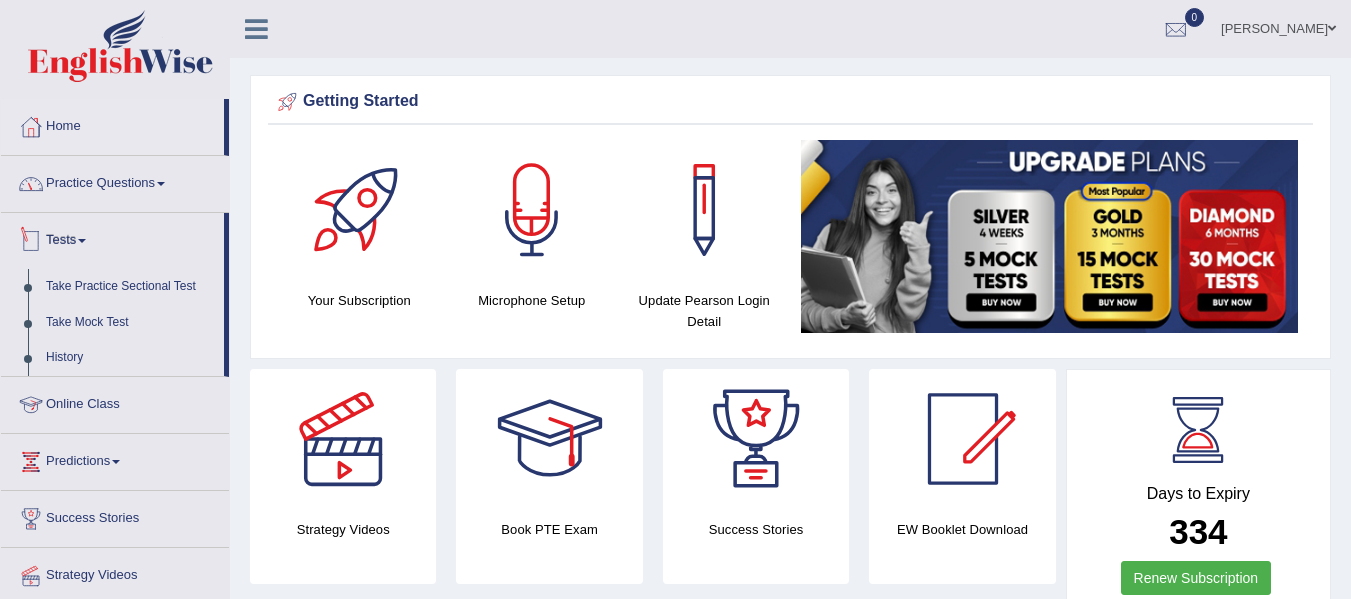 click on "Practice Questions" at bounding box center (115, 181) 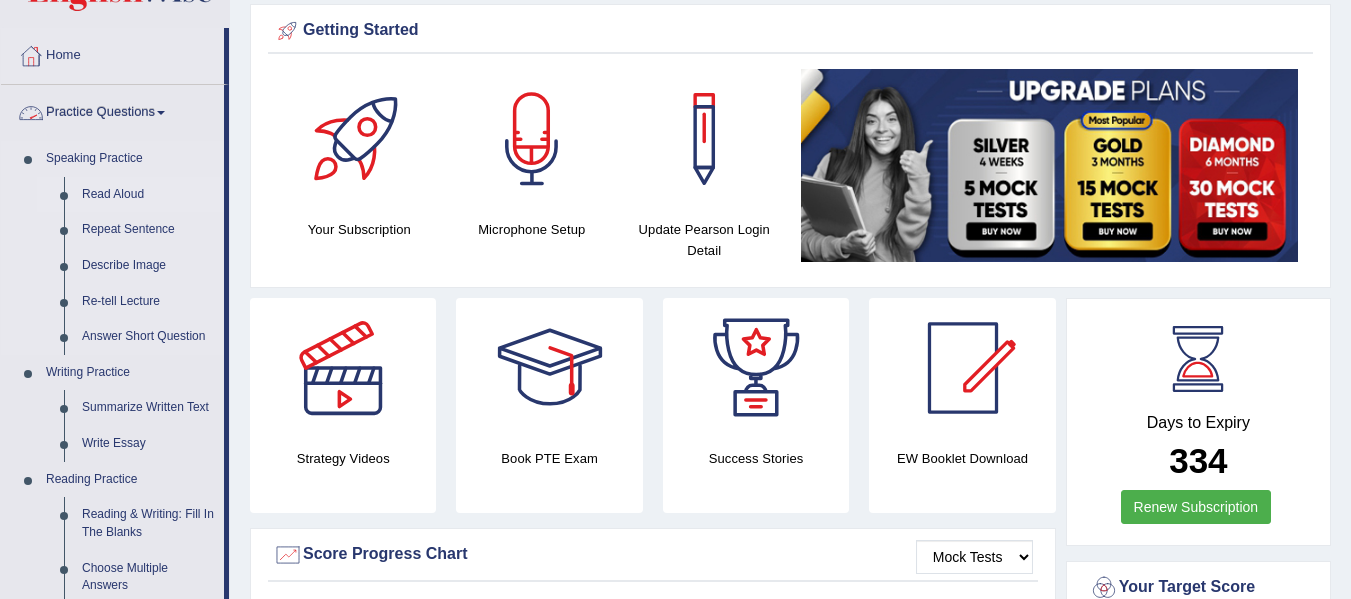scroll, scrollTop: 200, scrollLeft: 0, axis: vertical 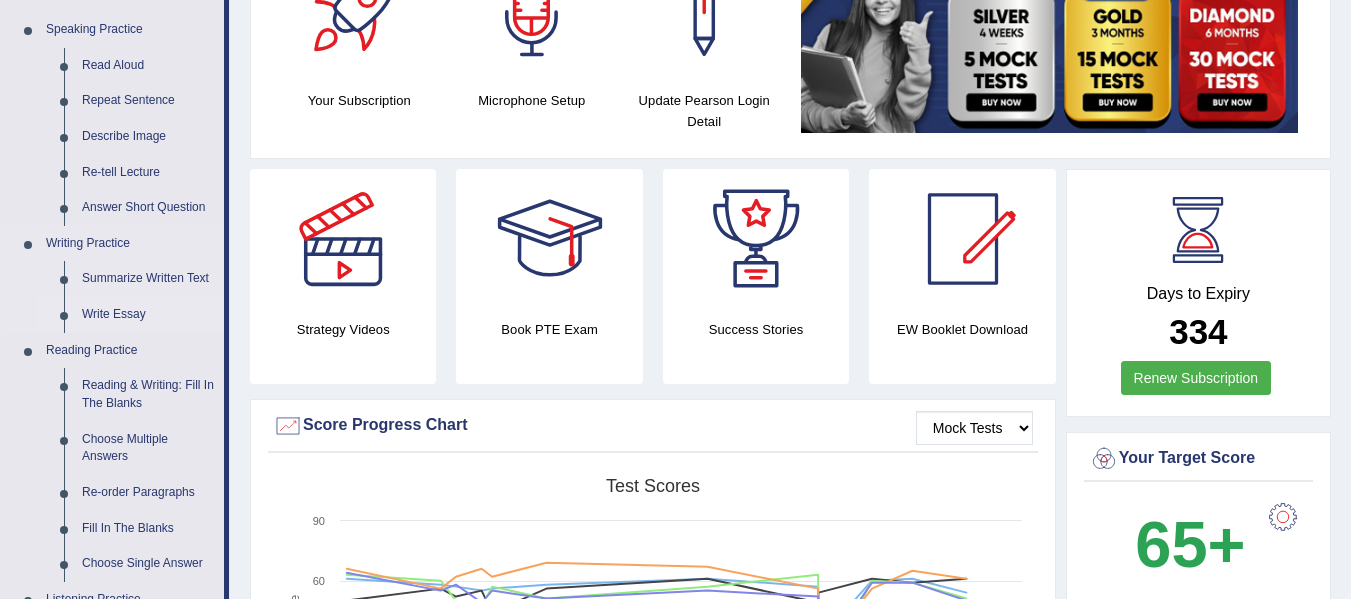 click on "Write Essay" at bounding box center [148, 315] 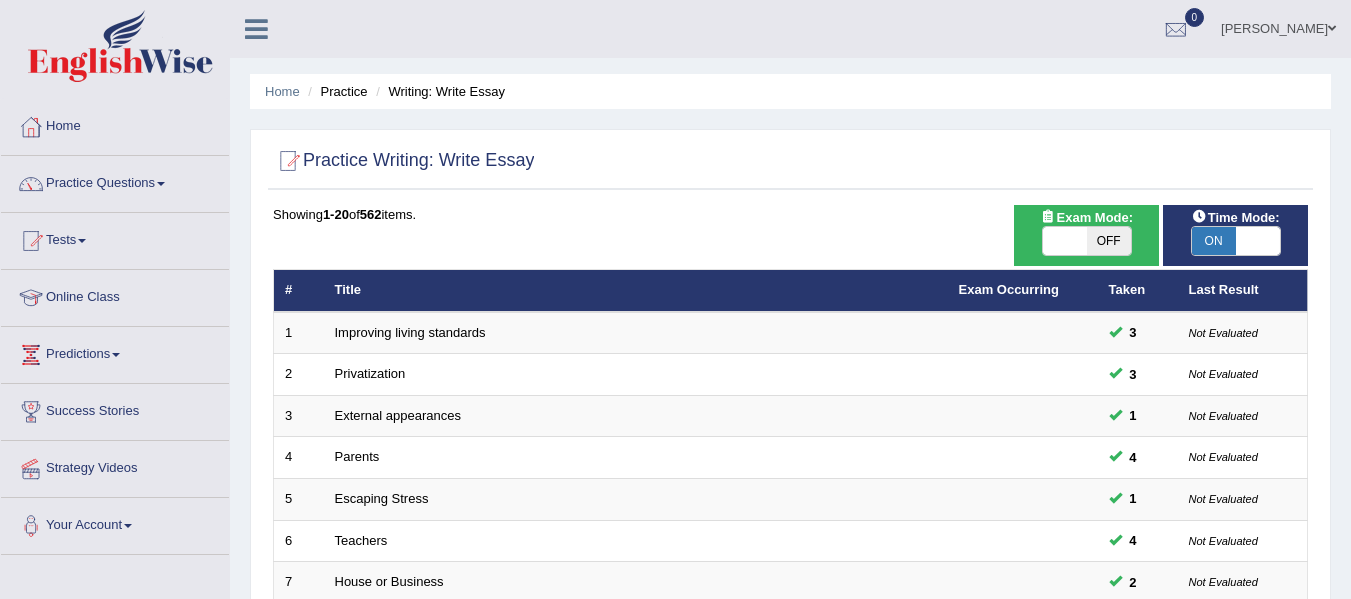 scroll, scrollTop: 725, scrollLeft: 0, axis: vertical 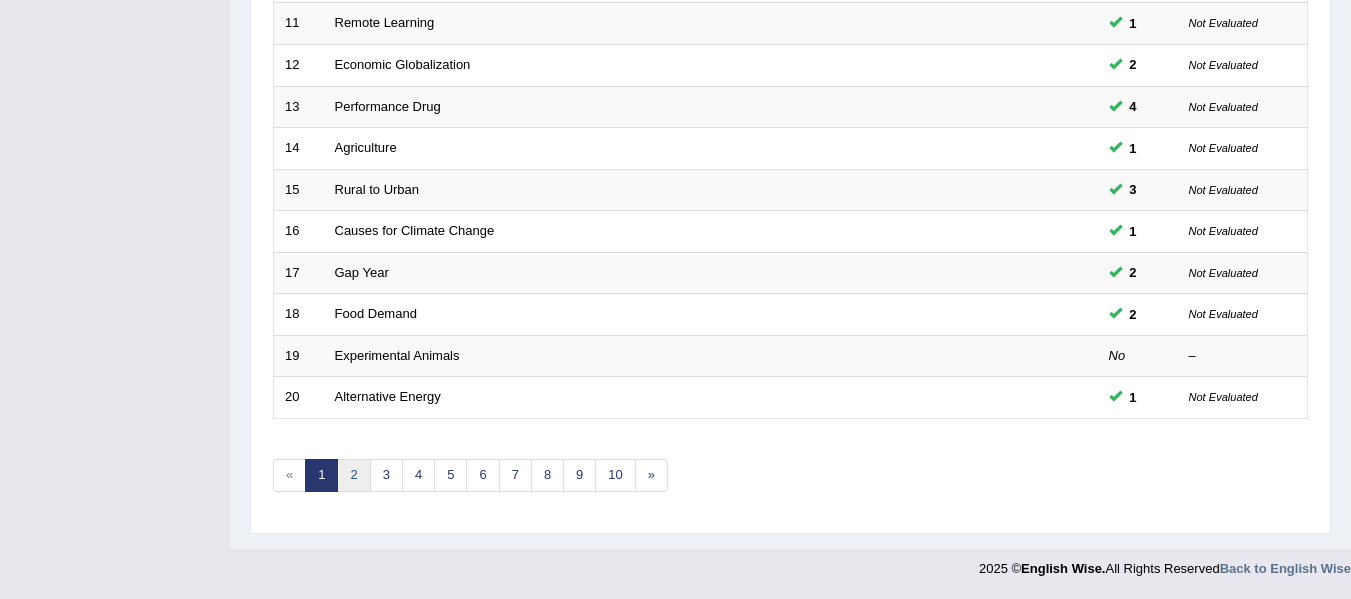 click on "2" at bounding box center (353, 475) 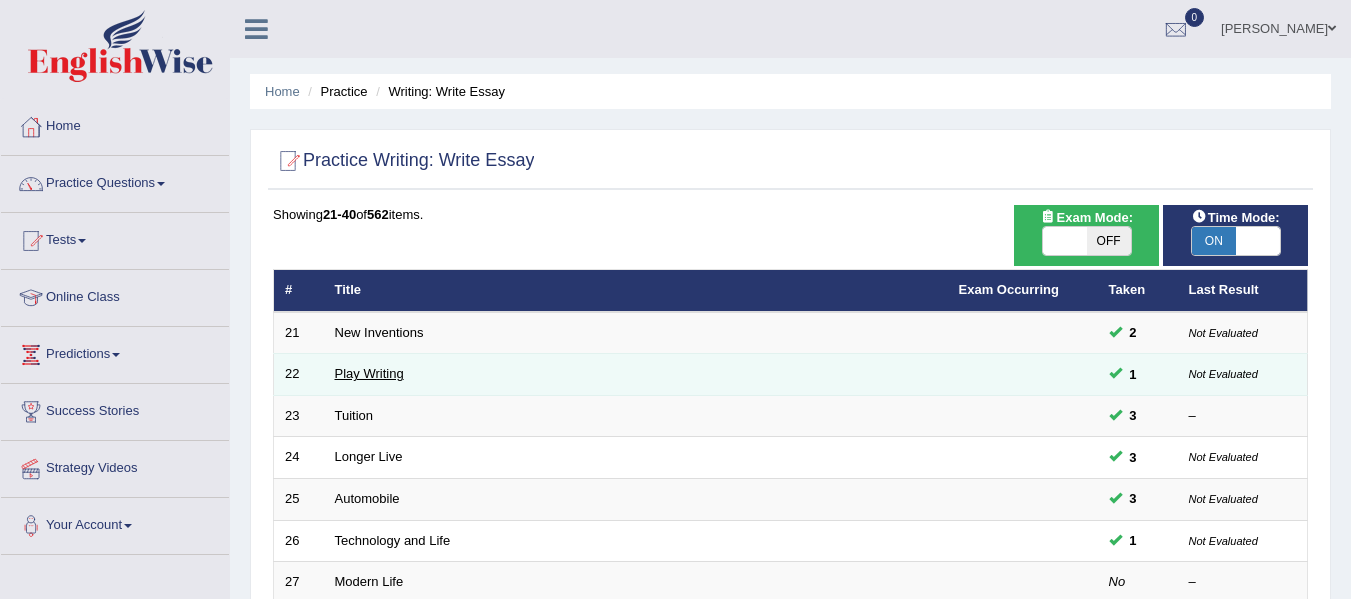 scroll, scrollTop: 0, scrollLeft: 0, axis: both 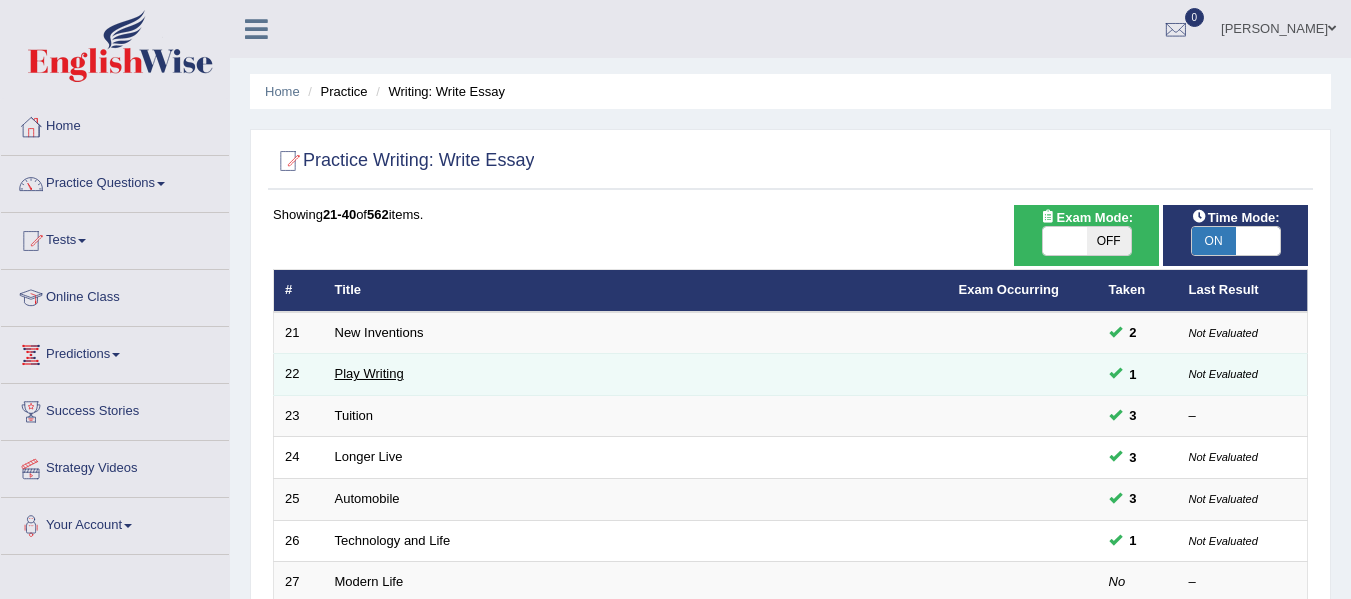 click on "Play Writing" at bounding box center [369, 373] 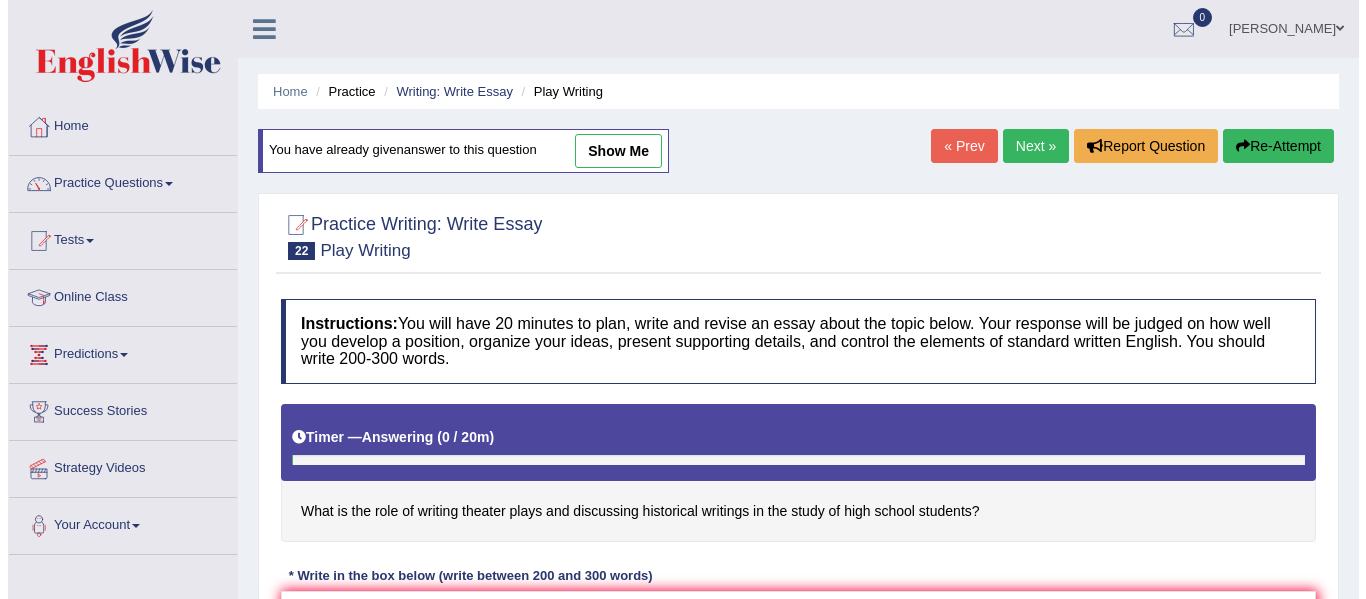 scroll, scrollTop: 0, scrollLeft: 0, axis: both 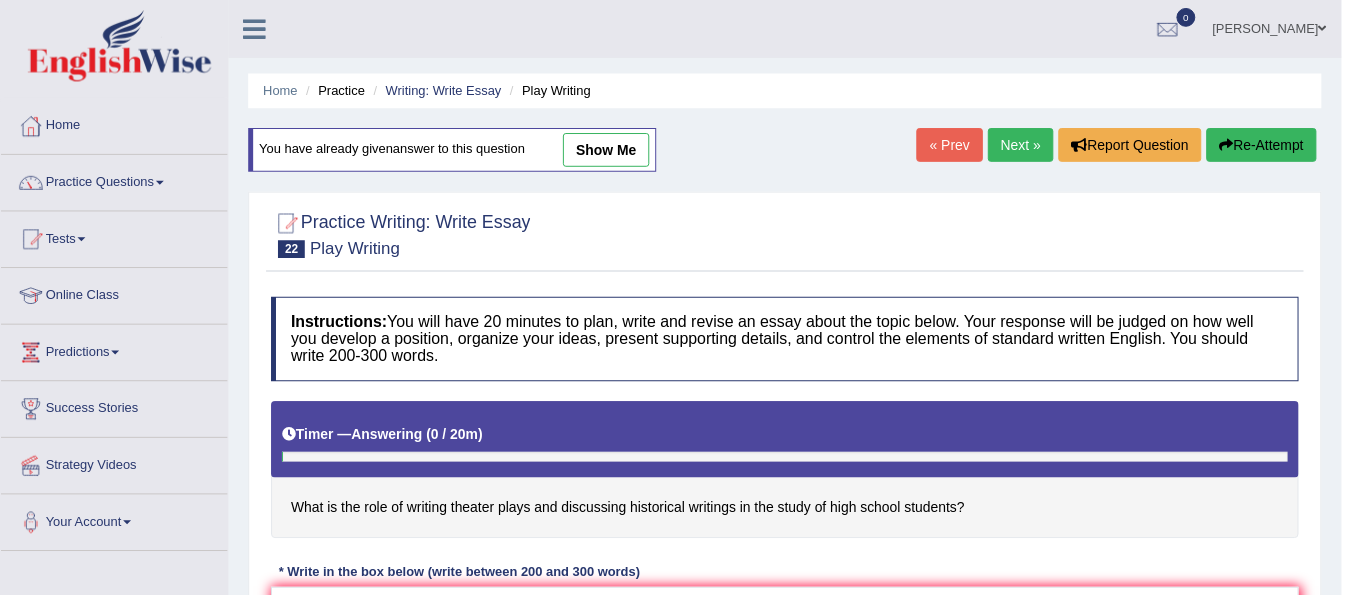 click on "show me" at bounding box center (610, 151) 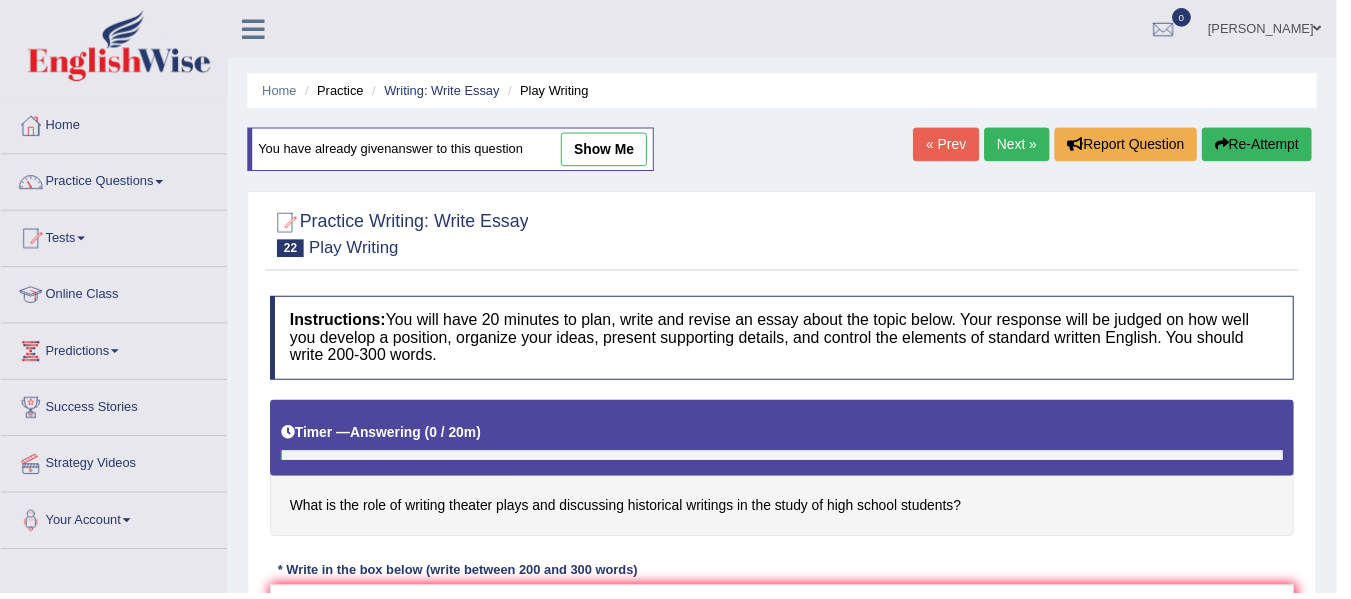 type on "The increasing influence of writing about theater and historical debates on our lives have ignited numerous discussions. This matter is particularly pertinent due to its effects on both individuals and communities. In this essay, I will examine the advantages and disadvantages of writing about theater and historical debates and their implications for society.
One of the primary advantages of taking classes of theater and history lies in their significant enhancement of understanding more about old events. This is further supported by the fact that it also contributes to improving academic results at high school. Research has demonstrated that taking classes of theater and history have had a substantial impact on education, yielding positive outcomes for a wide range of individuals. Moreover, an additional benefit of having interaction with historical discussions is its ability to gain knowledge. Consequently, the advantages of classes of theater and history are essential for promoting both individual and s..." 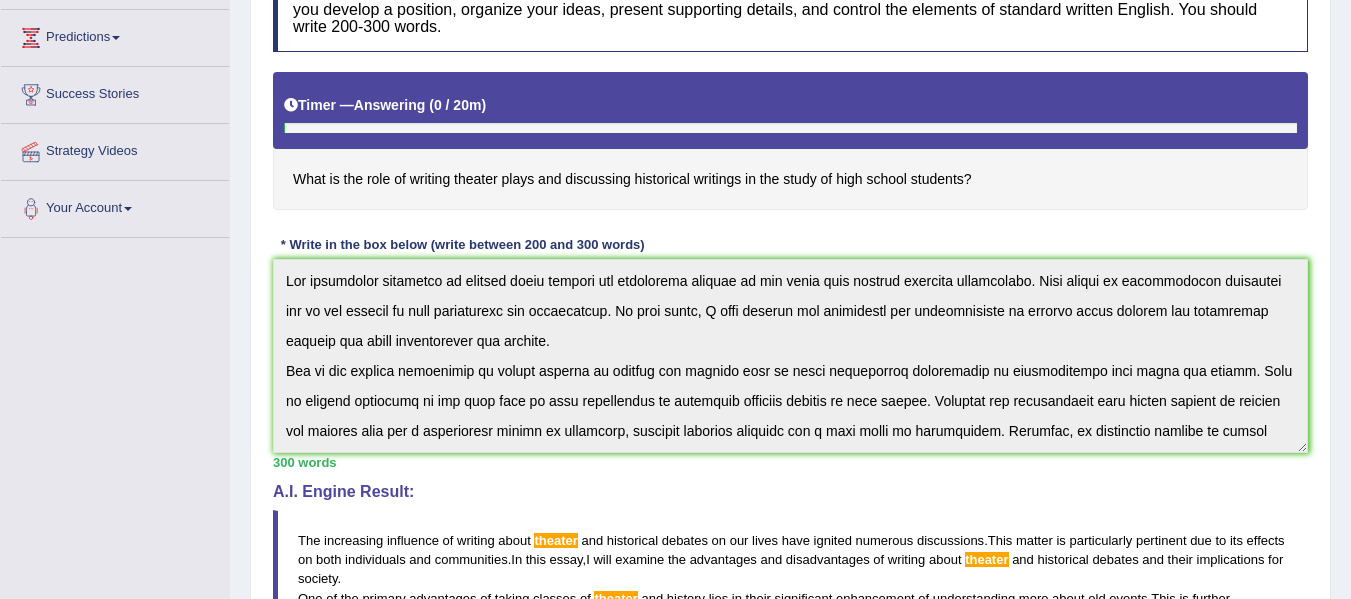 scroll, scrollTop: 316, scrollLeft: 0, axis: vertical 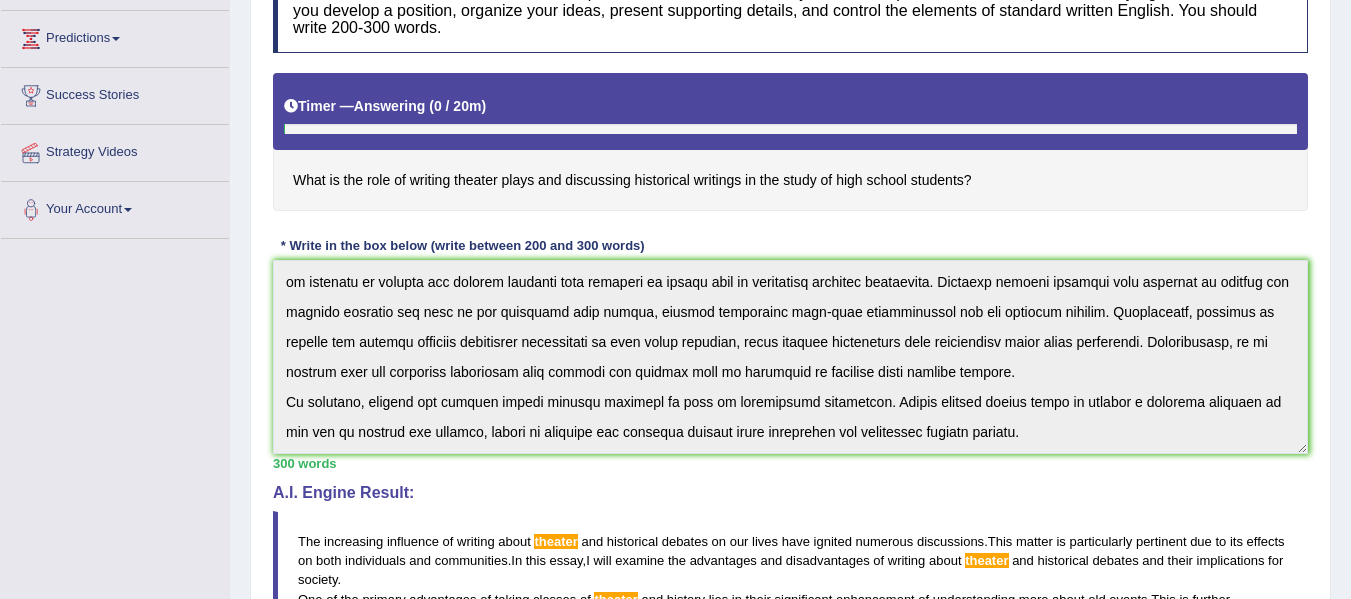 click on "Toggle navigation
Home
Practice Questions   Speaking Practice Read Aloud
Repeat Sentence
Describe Image
Re-tell Lecture
Answer Short Question
Writing Practice  Summarize Written Text
Write Essay
Reading Practice  Reading & Writing: Fill In The Blanks
Choose Multiple Answers
Re-order Paragraphs
Fill In The Blanks
Choose Single Answer
Listening Practice  Summarize Spoken Text
Highlight Incorrect Words
Highlight Correct Summary
Select Missing Word
Choose Single Answer
Choose Multiple Answers
Fill In The Blanks
Write From Dictation
Pronunciation
Tests  Take Practice Sectional Test
Take Mock Test
History
Online Class" at bounding box center [675, -17] 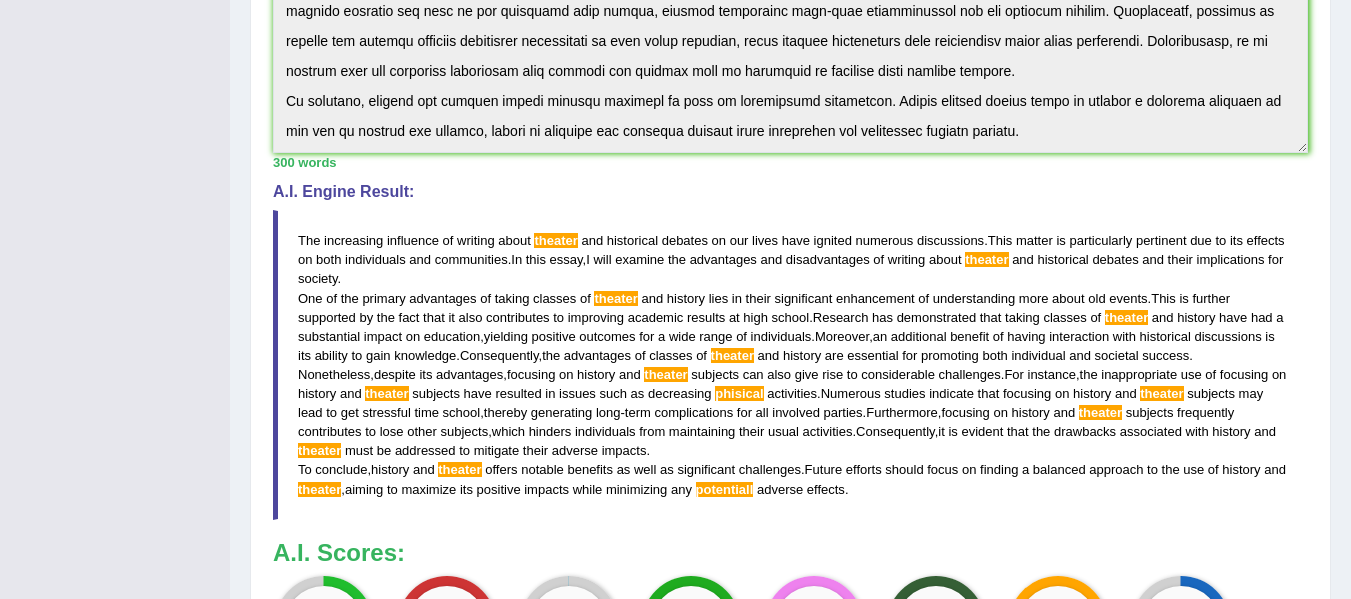 scroll, scrollTop: 416, scrollLeft: 0, axis: vertical 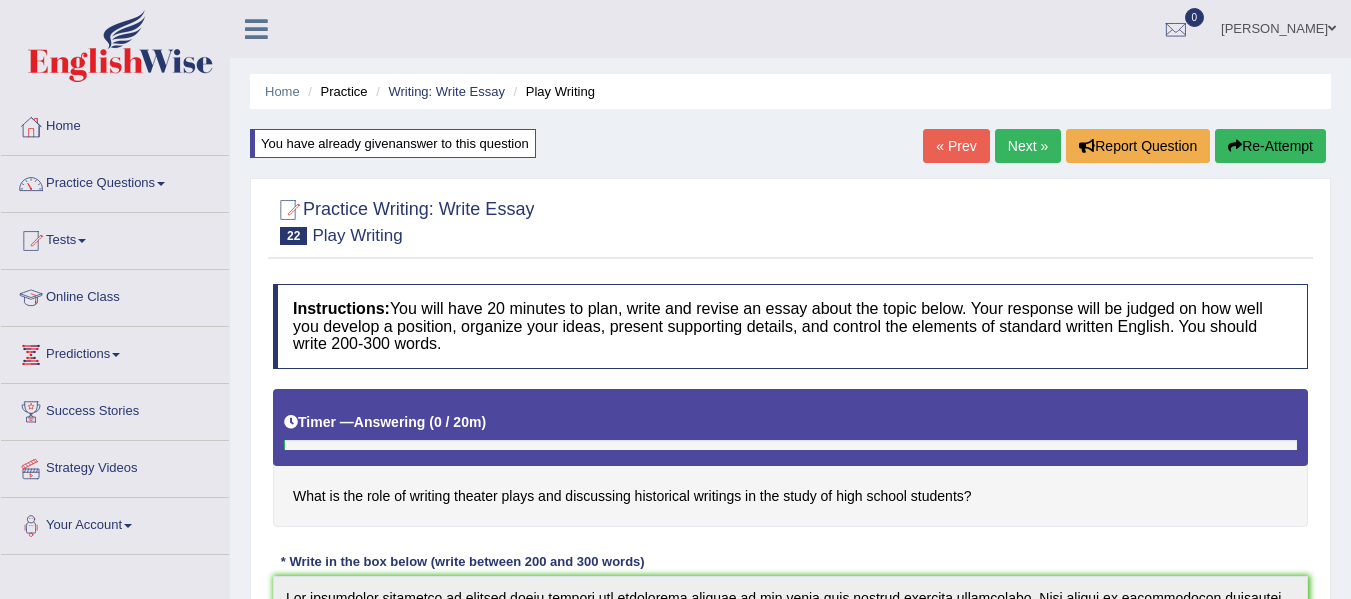 click on "Re-Attempt" at bounding box center [1270, 146] 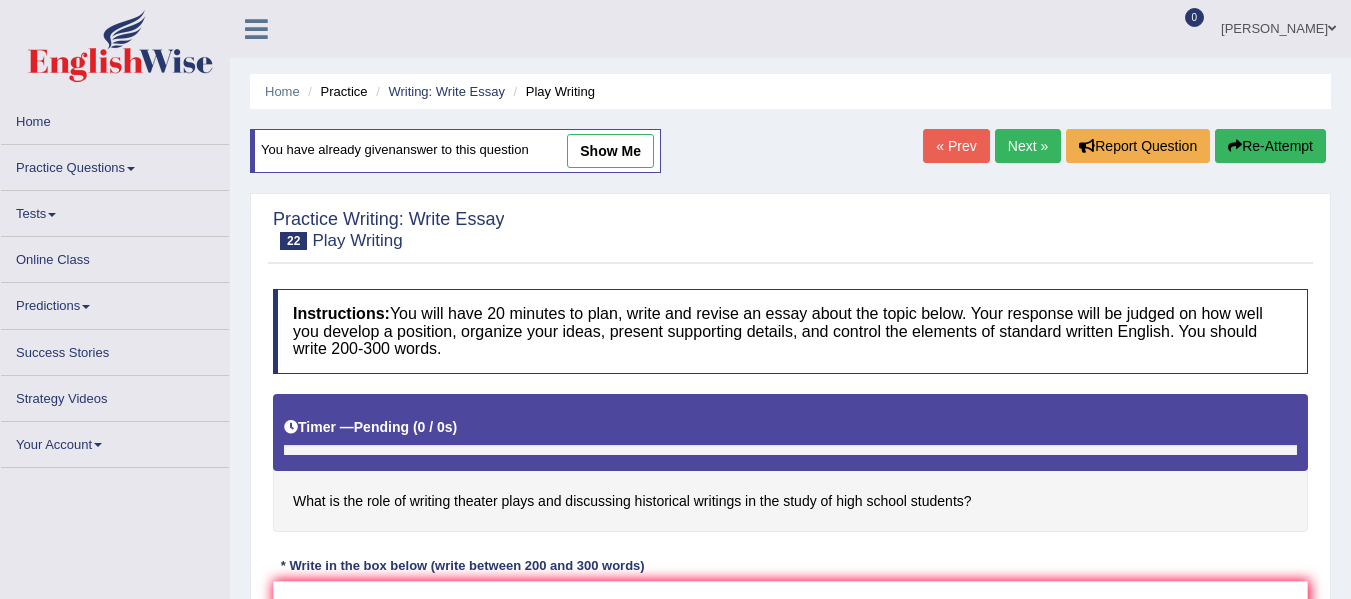 scroll, scrollTop: 0, scrollLeft: 0, axis: both 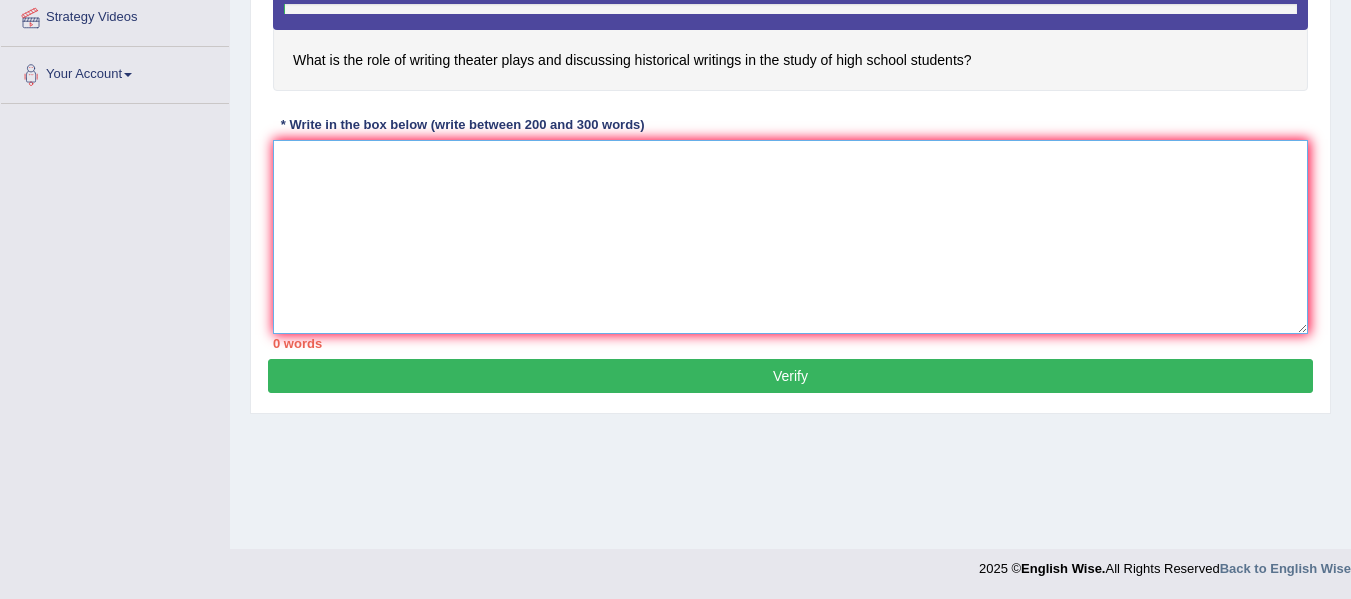 click at bounding box center [790, 237] 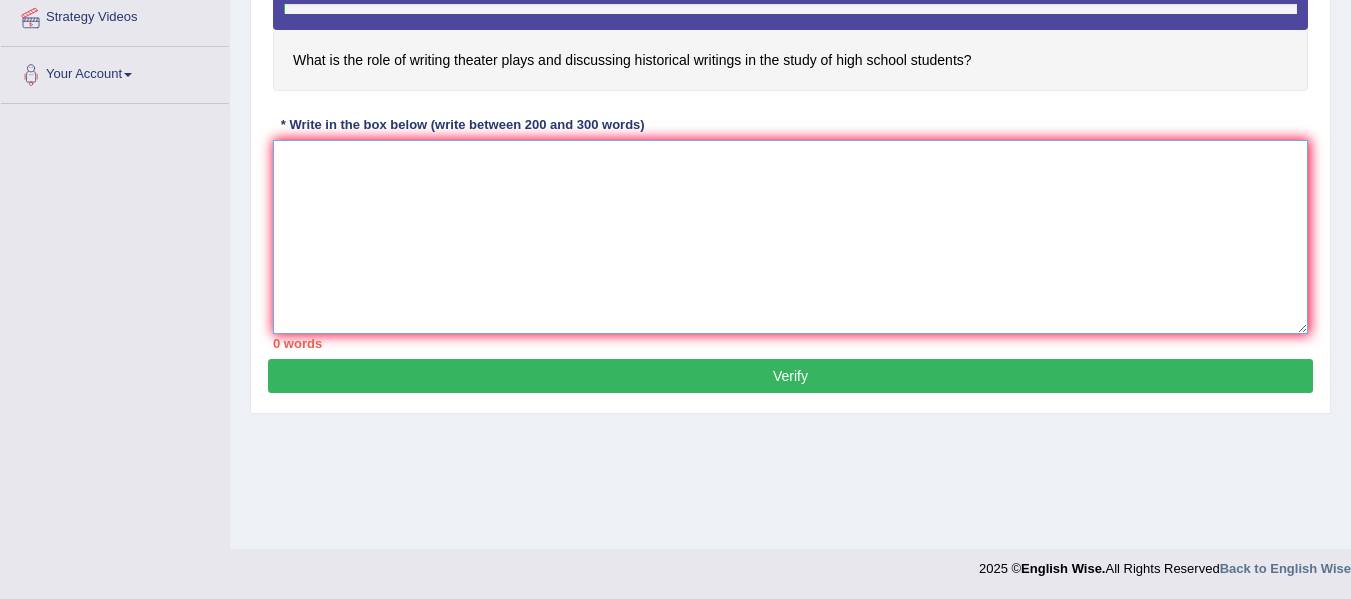 paste on "The increasing influence of writing about theater and historical debates on our lives has ignited numerous discussions. This matter is particularly pertinent due to its effects on both individuals and communities. In this essay, I will examine the advantages and disadvantages of writing about theater and historical debates and their implications for society.
One of the primary advantages of taking theater and history classes lies in their significant contribution to understanding historical events. This is further supported by the fact that it also helps improve academic performance in high school. Research has demonstrated that taking theater and history classes has had a substantial impact on education, yielding positive outcomes for a wide range of individuals. Moreover, an additional benefit of engaging in historical discussions is their potential to enhance knowledge. Consequently, the advantages of theater and history classes are essential for promoting both individual and societal success.
Nonethe..." 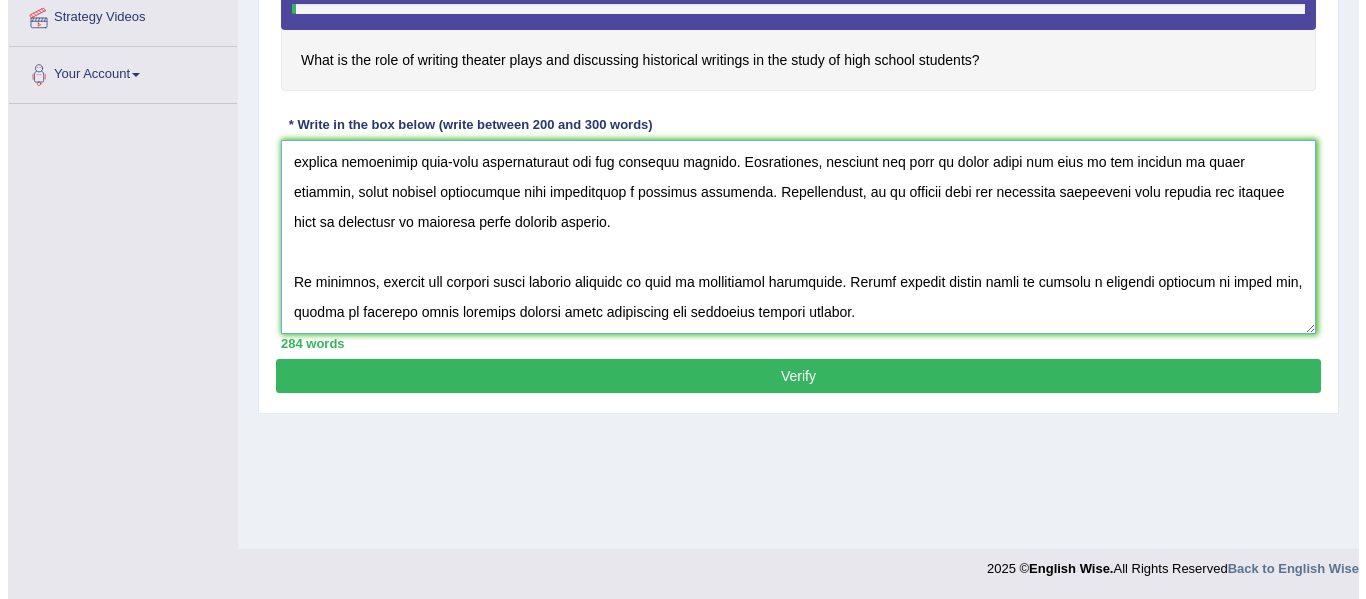 scroll, scrollTop: 420, scrollLeft: 0, axis: vertical 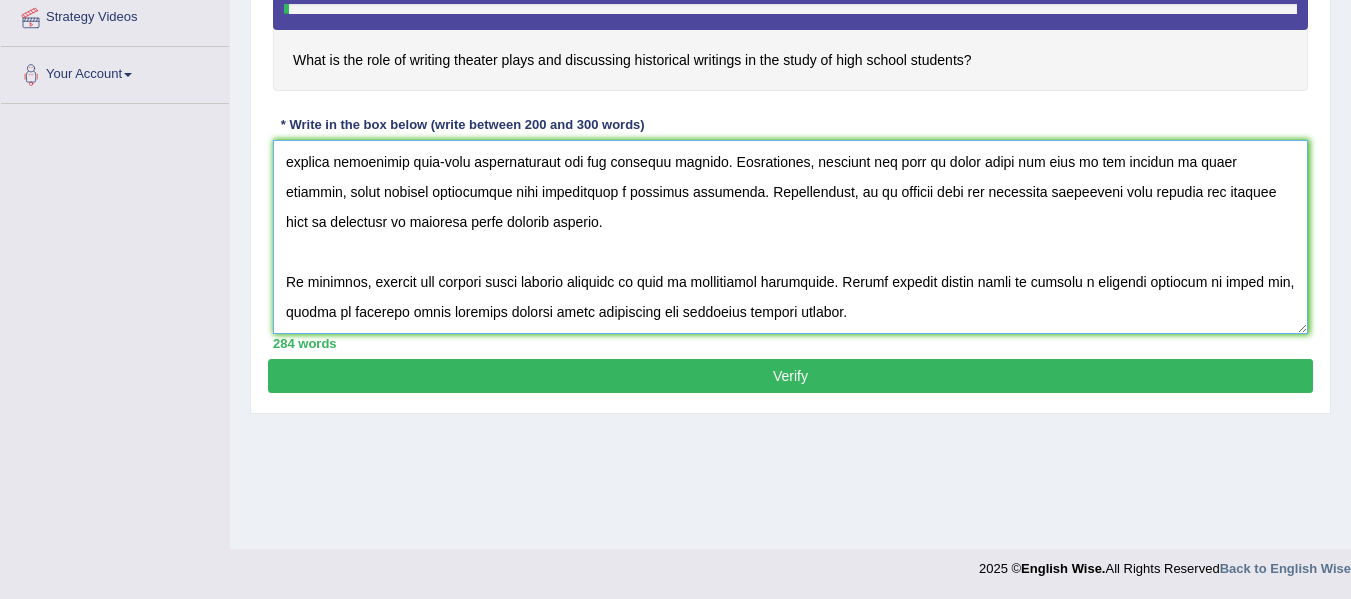 type on "The increasing influence of writing about theater and historical debates on our lives has ignited numerous discussions. This matter is particularly pertinent due to its effects on both individuals and communities. In this essay, I will examine the advantages and disadvantages of writing about theater and historical debates and their implications for society.
One of the primary advantages of taking theater and history classes lies in their significant contribution to understanding historical events. This is further supported by the fact that it also helps improve academic performance in high school. Research has demonstrated that taking theater and history classes has had a substantial impact on education, yielding positive outcomes for a wide range of individuals. Moreover, an additional benefit of engaging in historical discussions is their potential to enhance knowledge. Consequently, the advantages of theater and history classes are essential for promoting both individual and societal success.
Nonethe..." 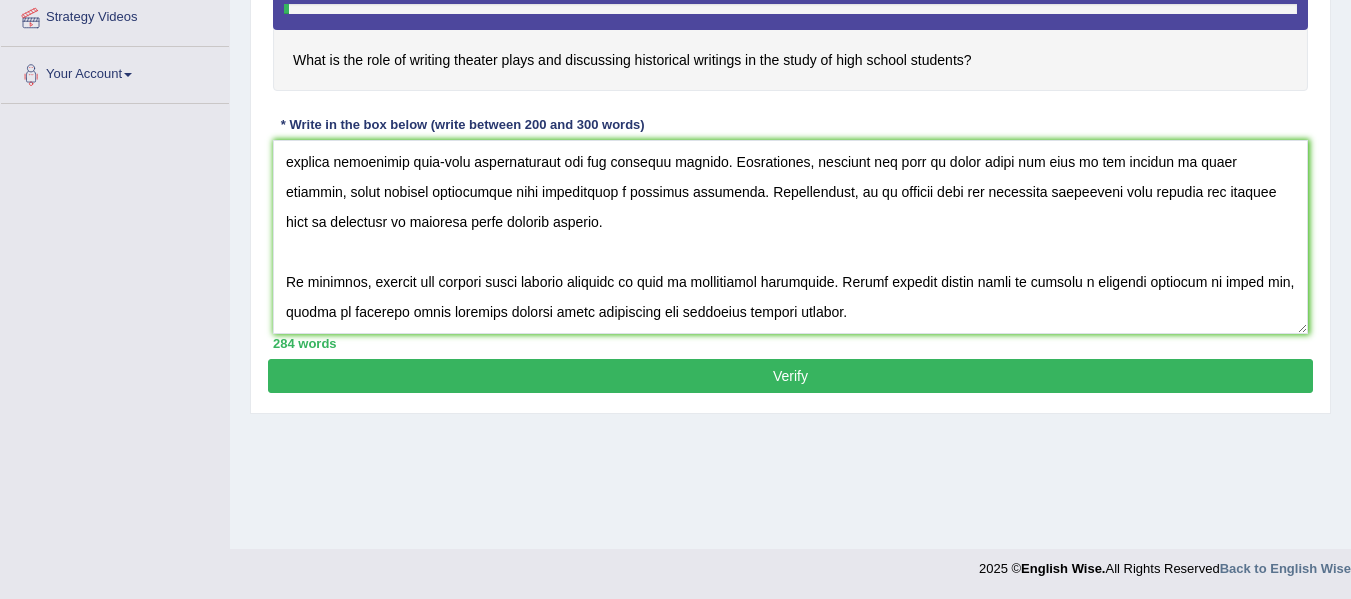 click on "Verify" at bounding box center [790, 376] 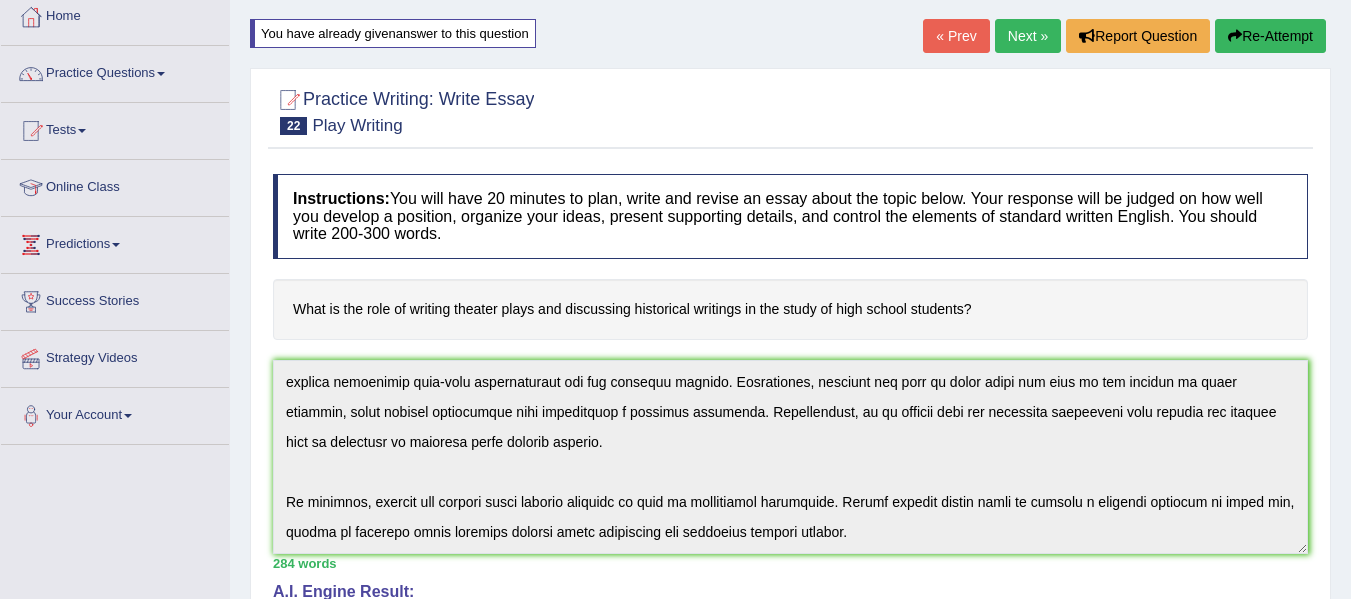 scroll, scrollTop: 61, scrollLeft: 0, axis: vertical 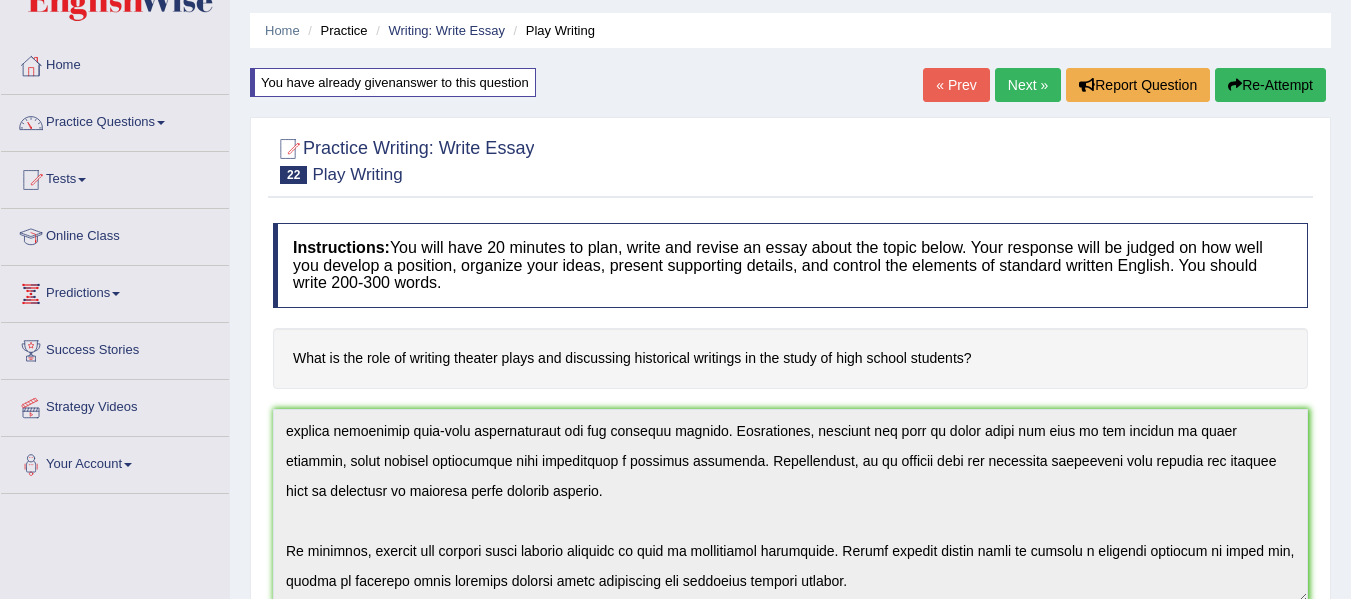 click on "Re-Attempt" at bounding box center (1270, 85) 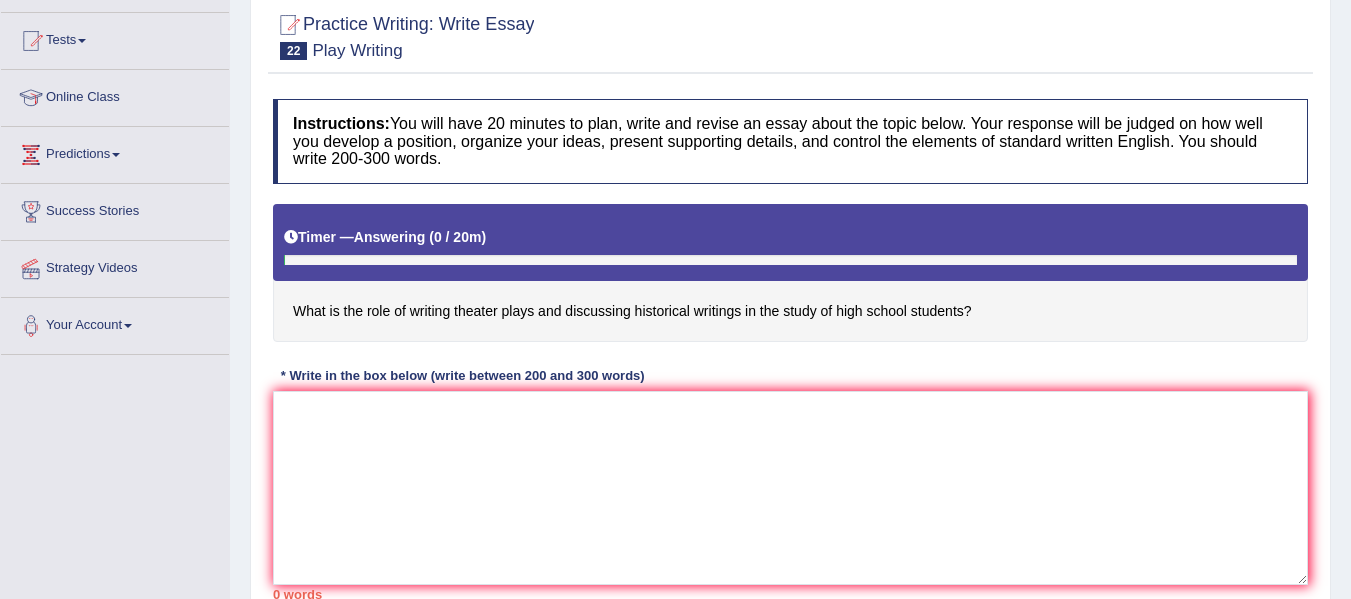 scroll, scrollTop: 261, scrollLeft: 0, axis: vertical 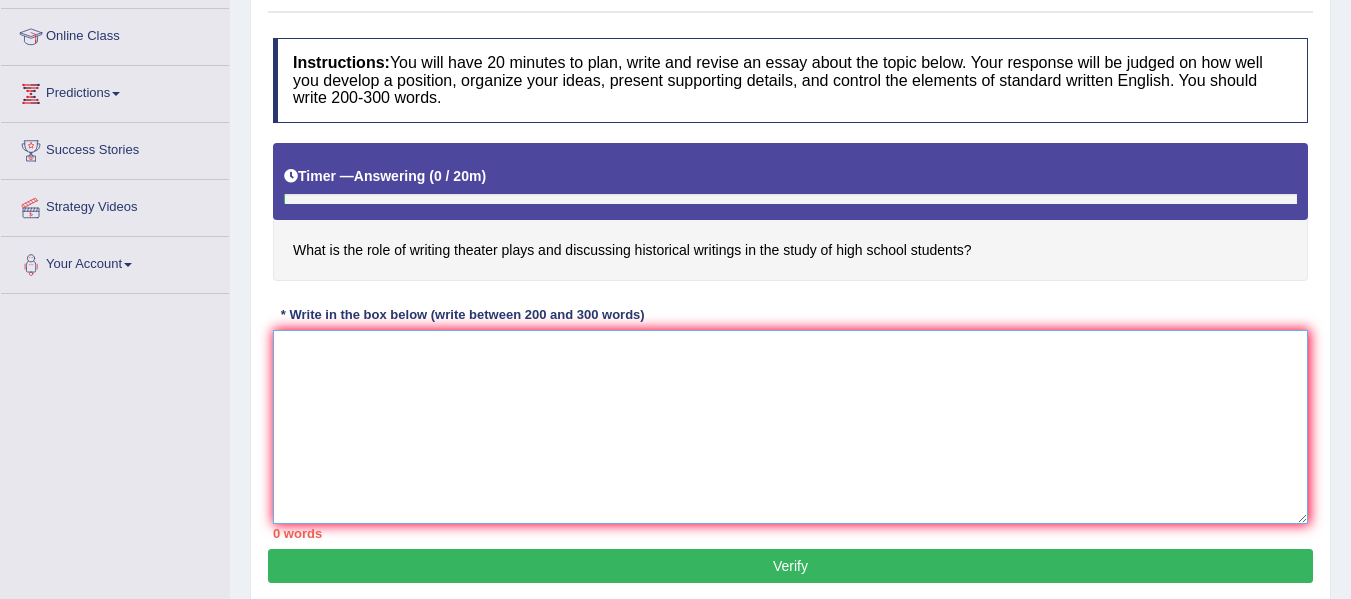 click at bounding box center [790, 427] 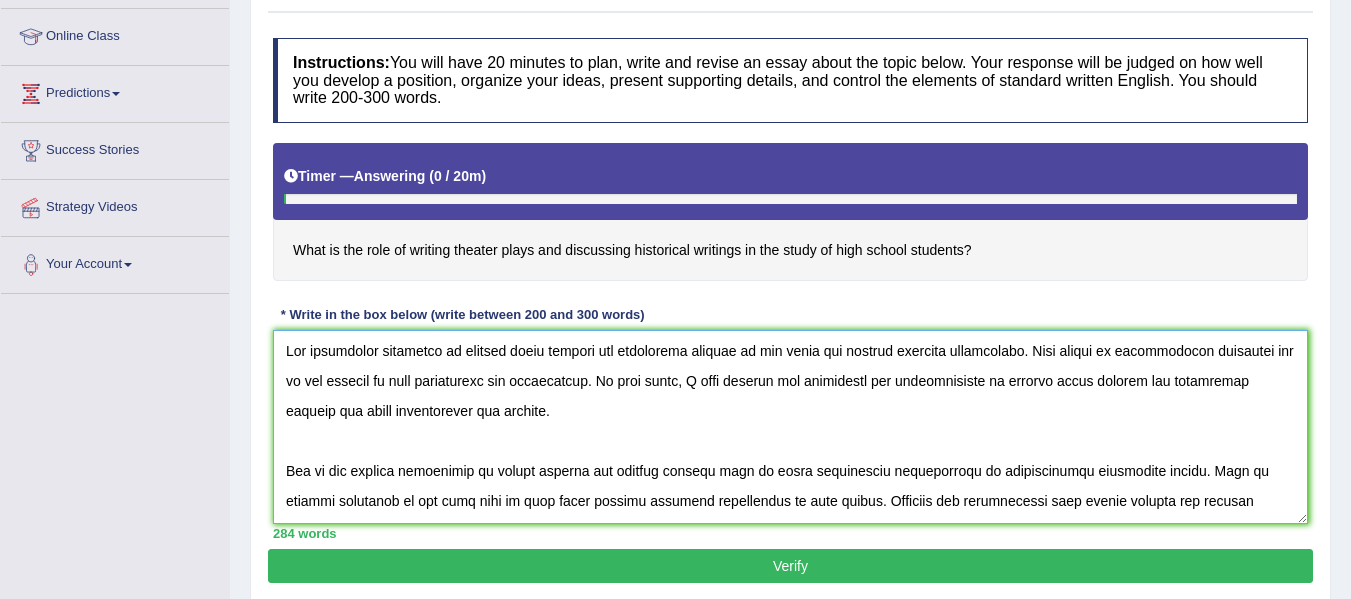 scroll, scrollTop: 0, scrollLeft: 0, axis: both 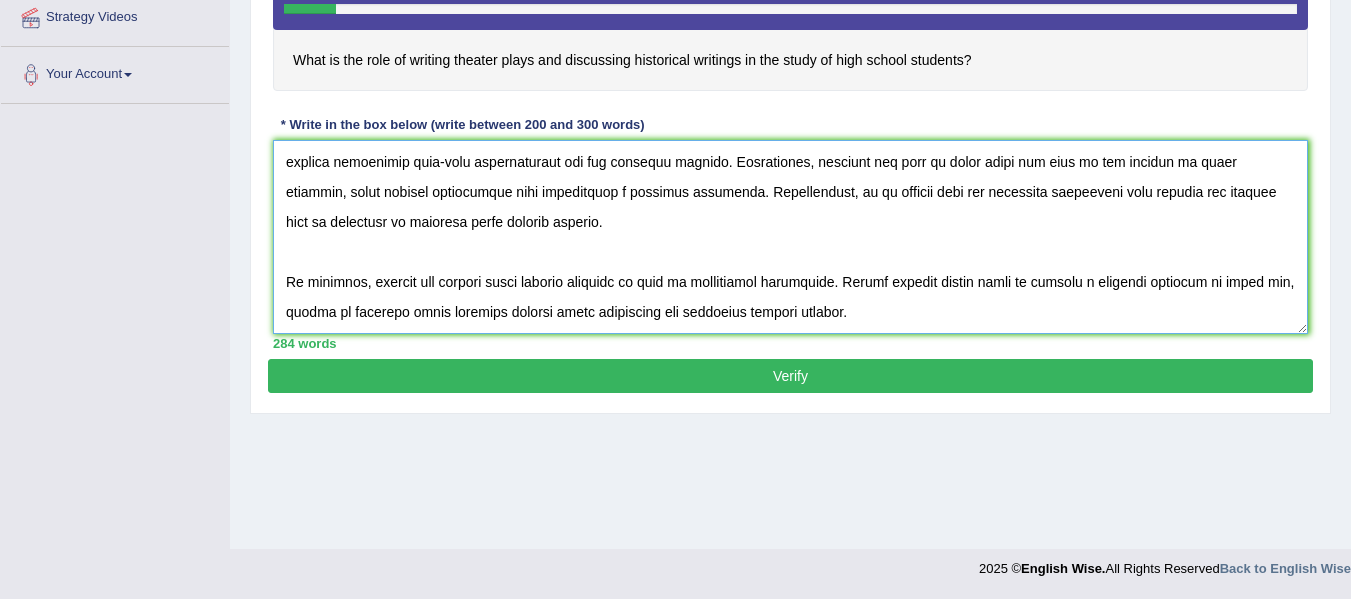 drag, startPoint x: 400, startPoint y: 376, endPoint x: 1081, endPoint y: 646, distance: 732.5715 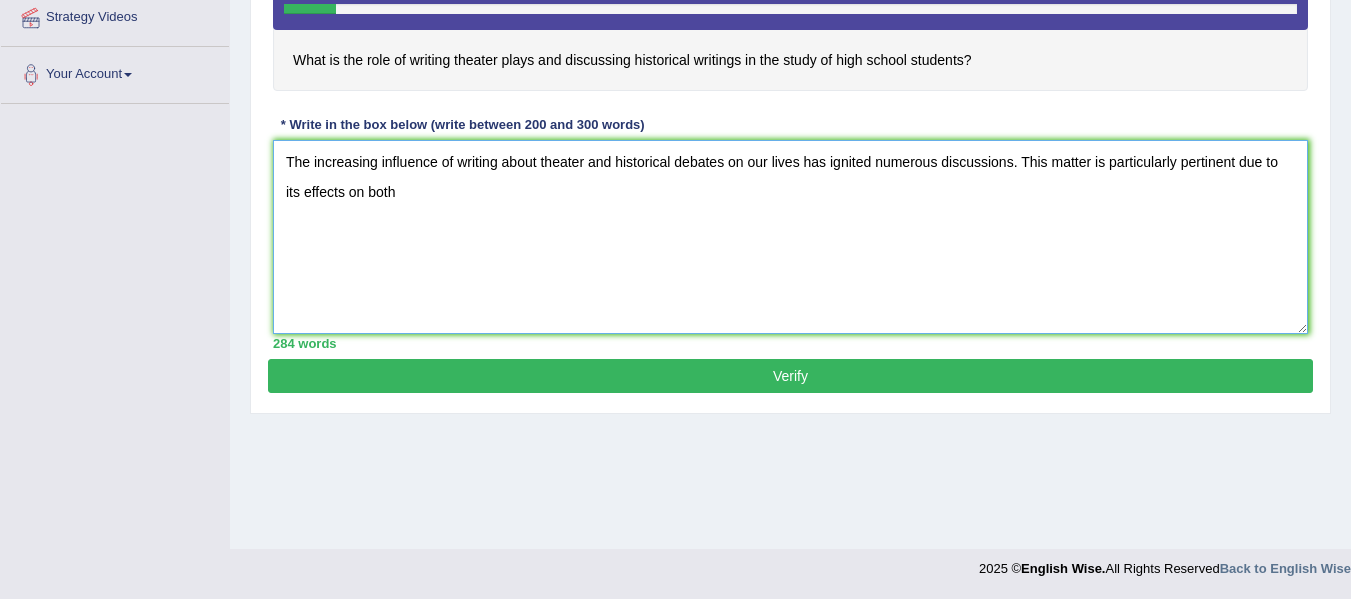 scroll, scrollTop: 0, scrollLeft: 0, axis: both 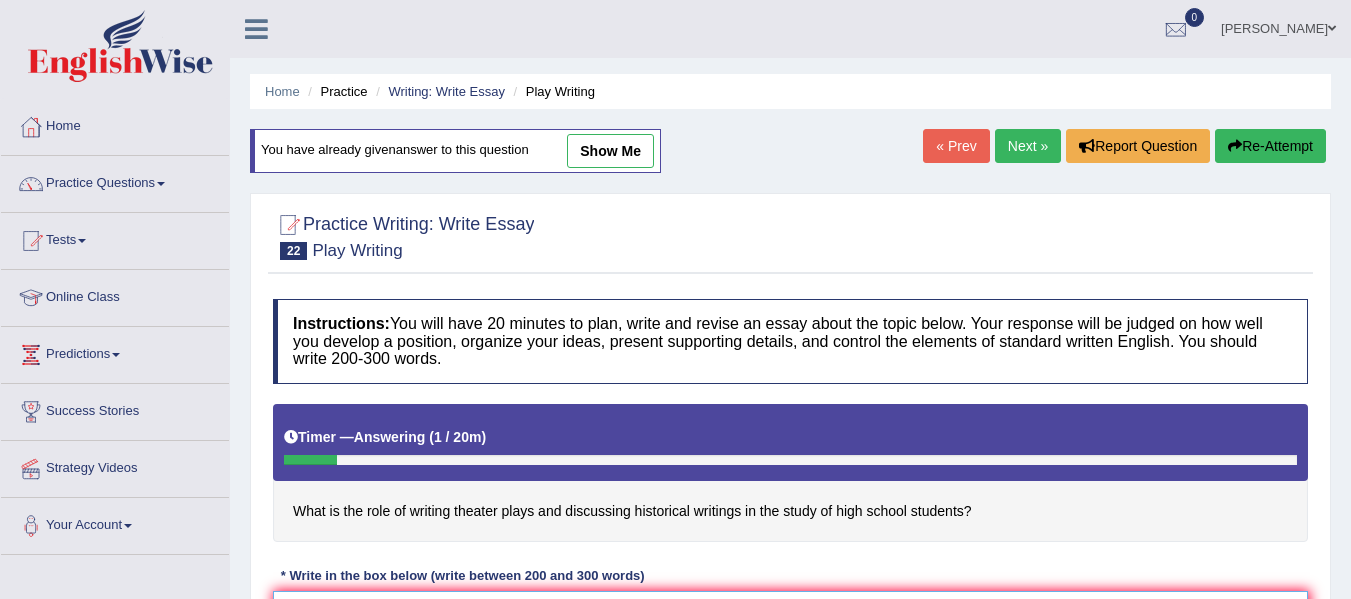 drag, startPoint x: 587, startPoint y: 285, endPoint x: 0, endPoint y: -121, distance: 713.72614 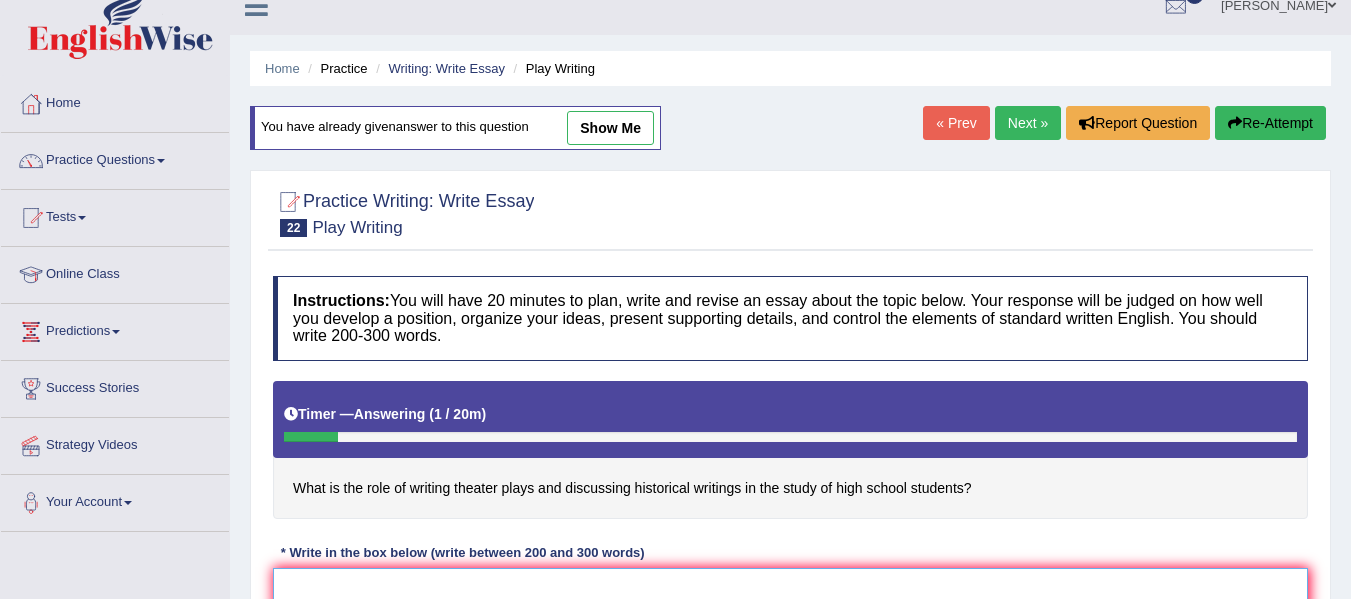 scroll, scrollTop: 323, scrollLeft: 0, axis: vertical 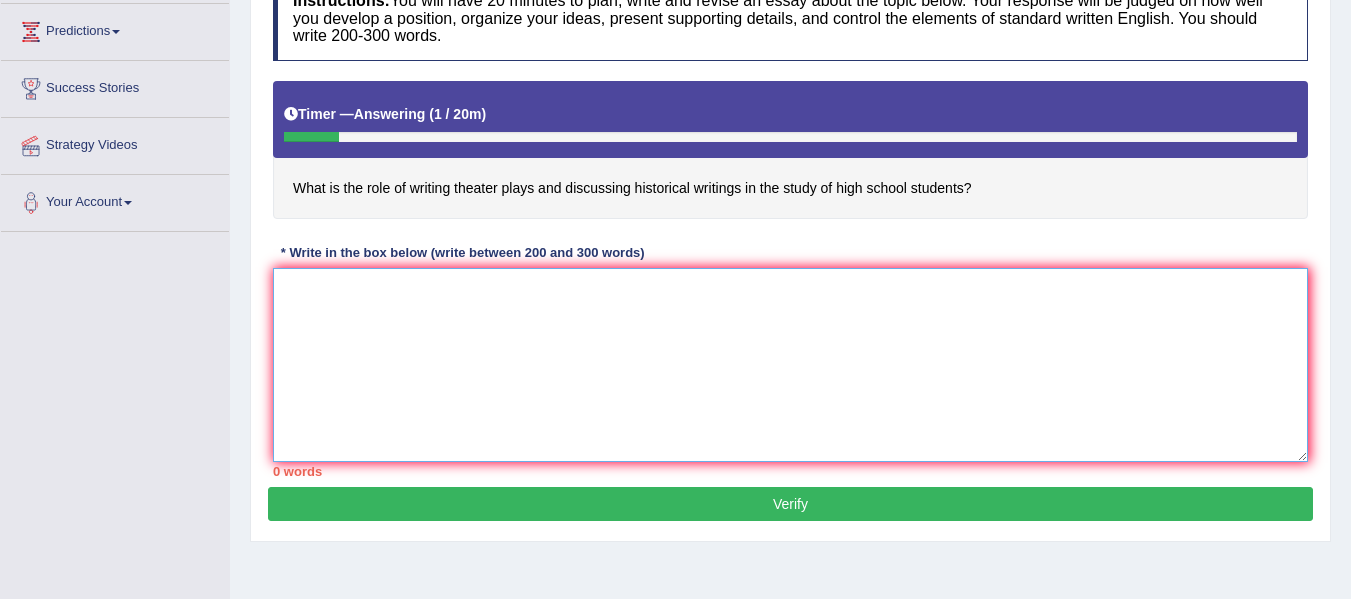 paste on "The increasing influence of writing about theatre and historical debates on our lives has ignited numerous discussions. This matter is particularly pertinent due to its effects on both individuals and communities. In this essay, I will examine the advantages and disadvantages of writing about theatre and historical debates and their implications for society.
One of the primary advantages of taking theatre and history classes lies in their significant contribution to understanding historical events. This is further supported by the fact that it also helps improve academic performance in high school. Research has demonstrated that taking theatre and history classes has had a substantial impact on education, yielding positive outcomes for a wide range of individuals. Moreover, an additional benefit of engaging in historical discussions is their potential to enhance knowledge. Consequently, the advantages of theatre and history classes are essential for promoting both individual and societal success.
Nonethe..." 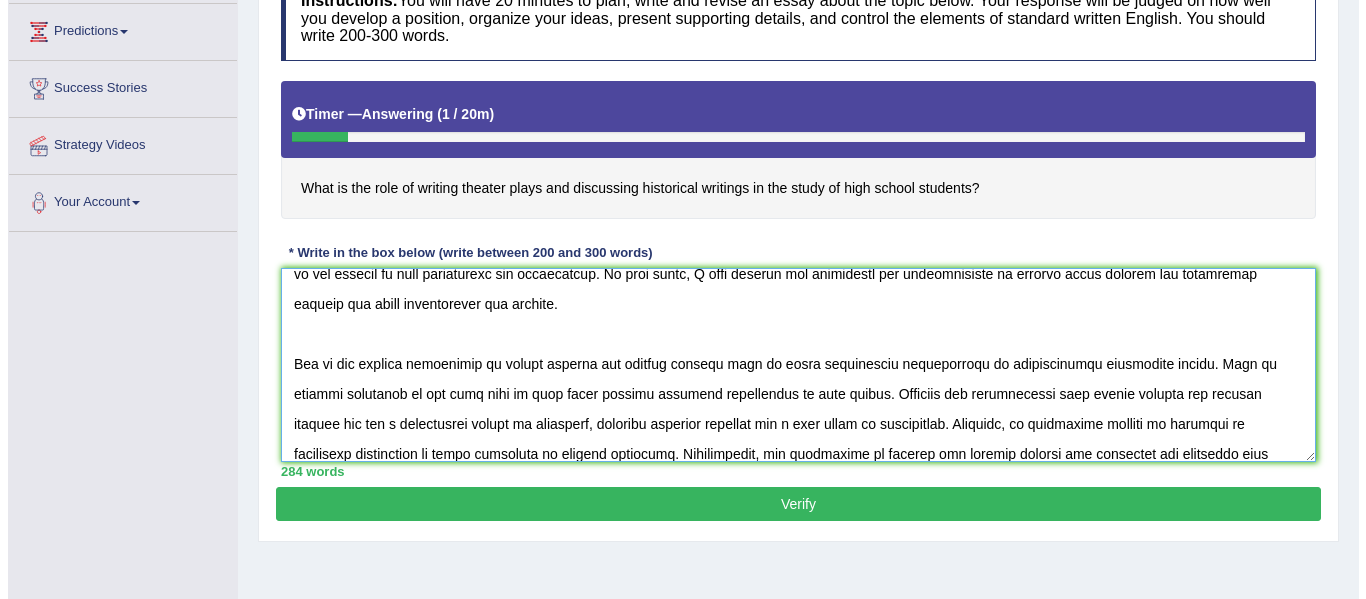 scroll, scrollTop: 0, scrollLeft: 0, axis: both 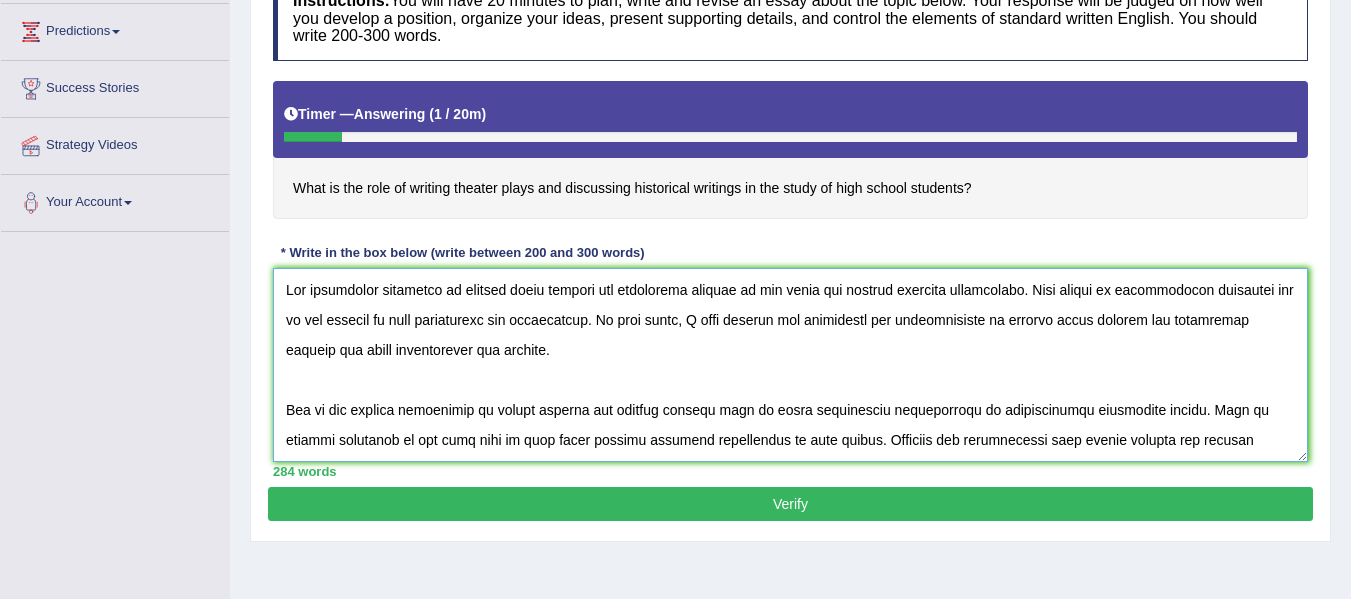 type on "The increasing influence of writing about theatre and historical debates on our lives has ignited numerous discussions. This matter is particularly pertinent due to its effects on both individuals and communities. In this essay, I will examine the advantages and disadvantages of writing about theatre and historical debates and their implications for society.
One of the primary advantages of taking theatre and history classes lies in their significant contribution to understanding historical events. This is further supported by the fact that it also helps improve academic performance in high school. Research has demonstrated that taking theatre and history classes has had a substantial impact on education, yielding positive outcomes for a wide range of individuals. Moreover, an additional benefit of engaging in historical discussions is their potential to enhance knowledge. Consequently, the advantages of theatre and history classes are essential for promoting both individual and societal success.
Nonethe..." 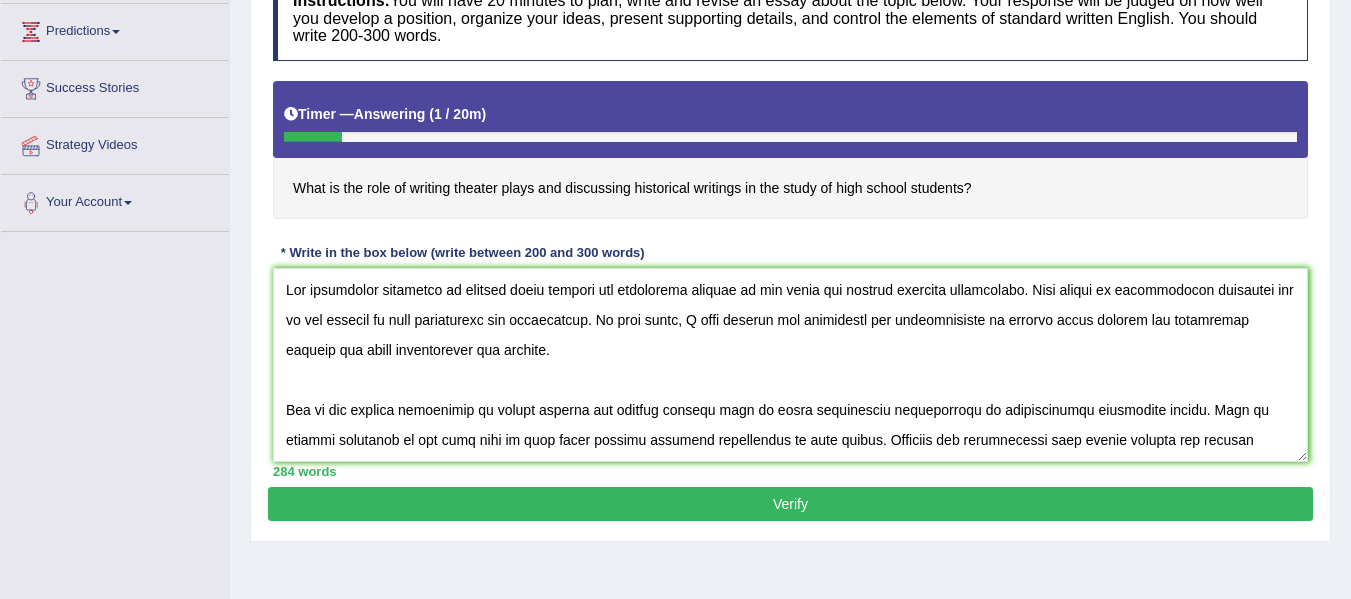 click on "Verify" at bounding box center [790, 504] 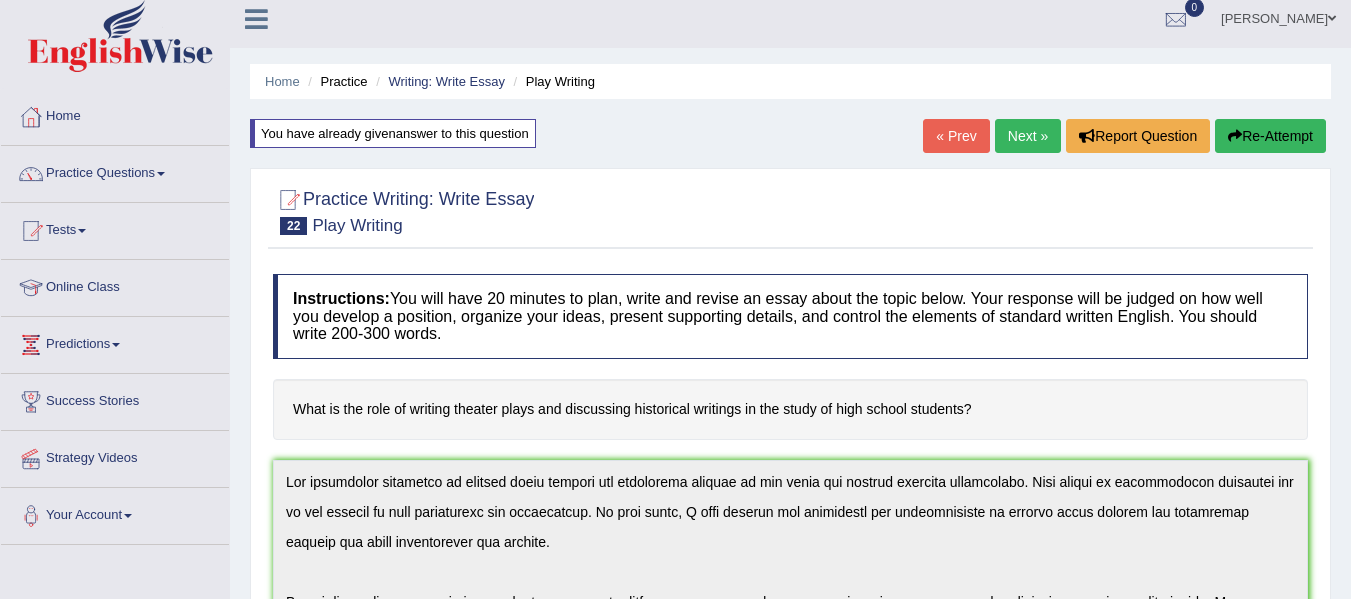 scroll, scrollTop: 0, scrollLeft: 0, axis: both 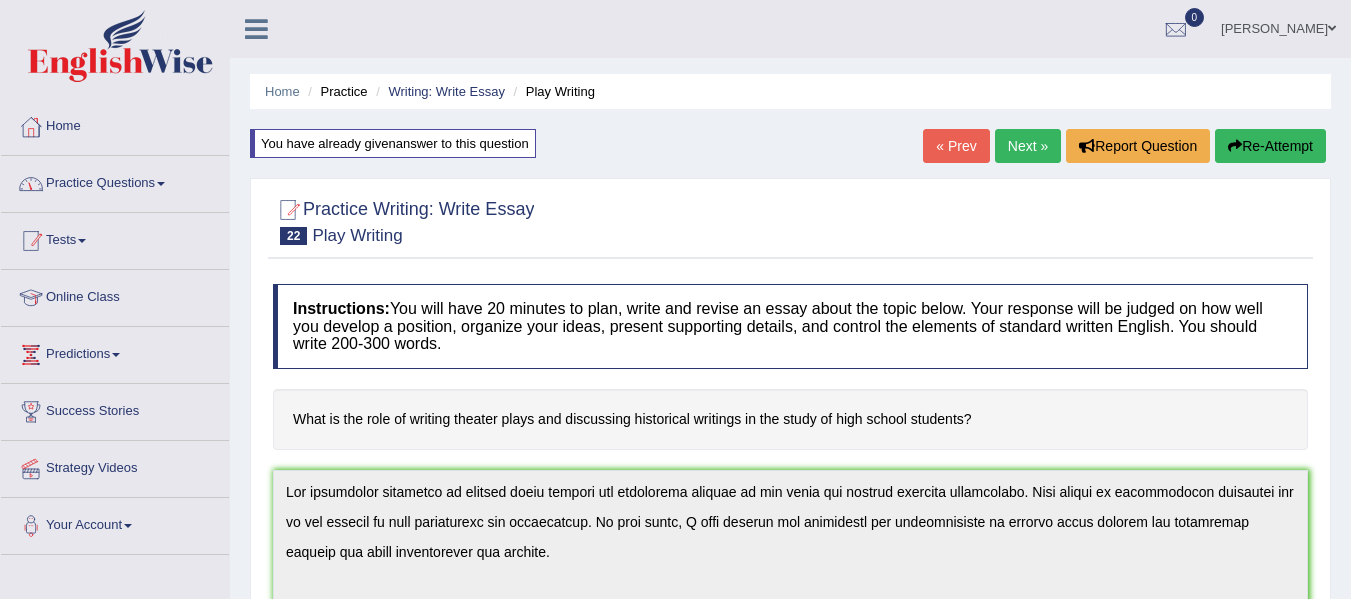 click on "Practice Questions" at bounding box center [115, 181] 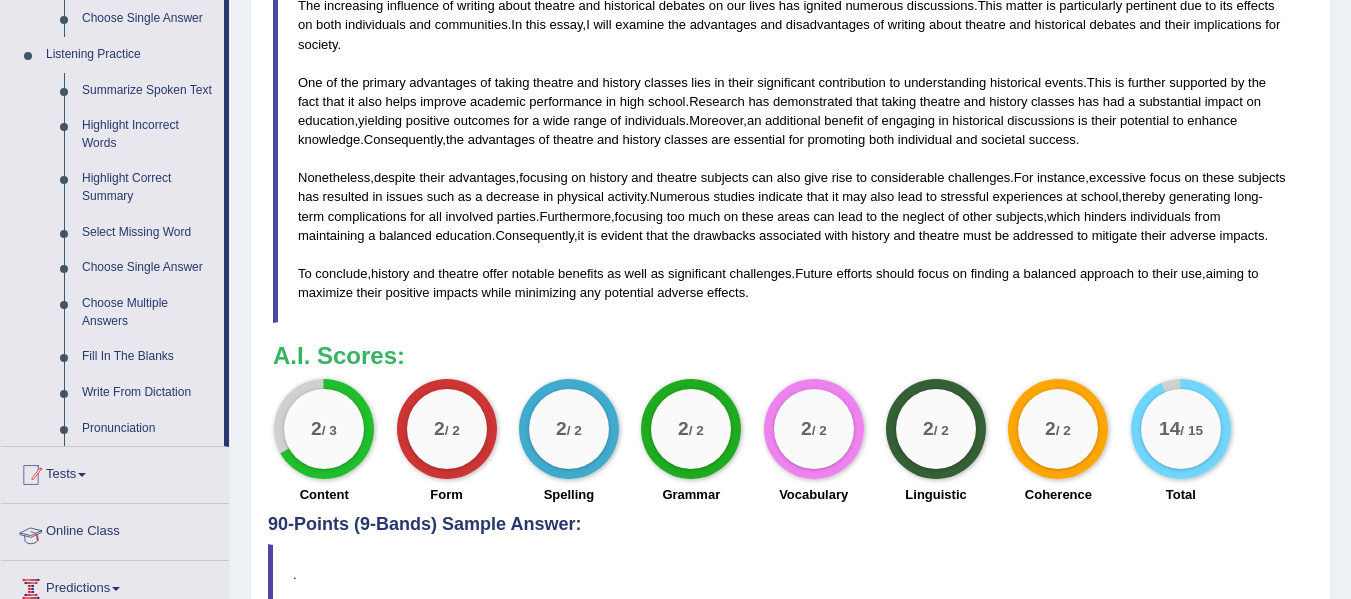 scroll, scrollTop: 936, scrollLeft: 0, axis: vertical 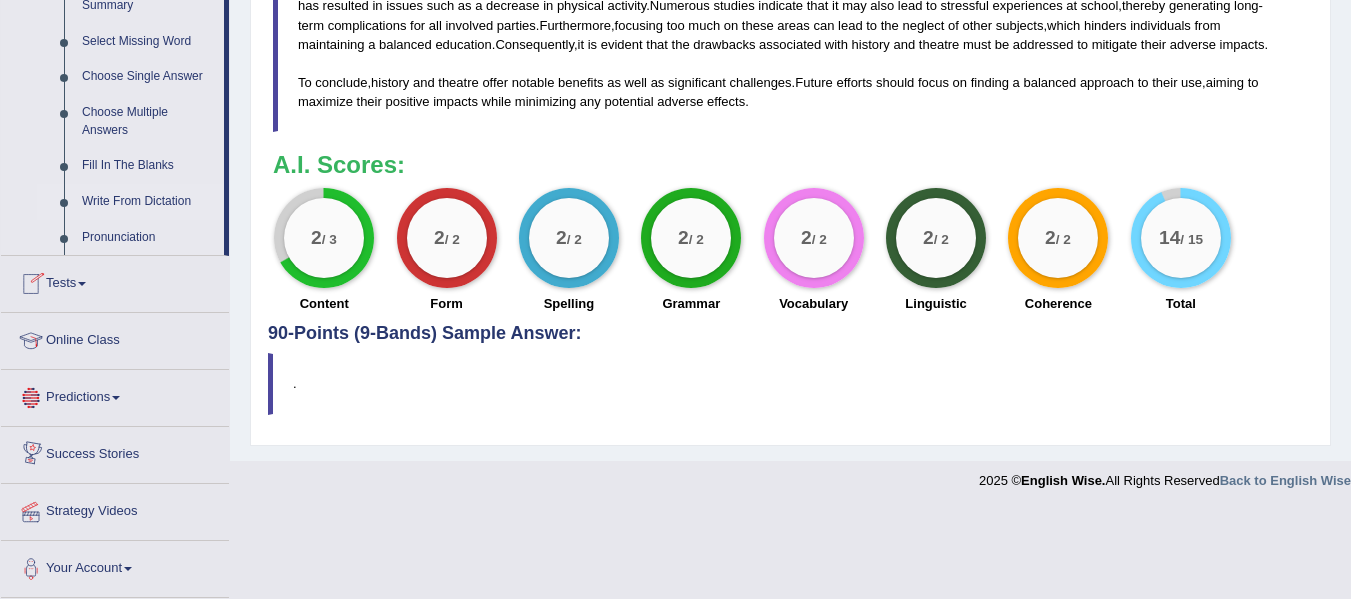 click on "Write From Dictation" at bounding box center [148, 202] 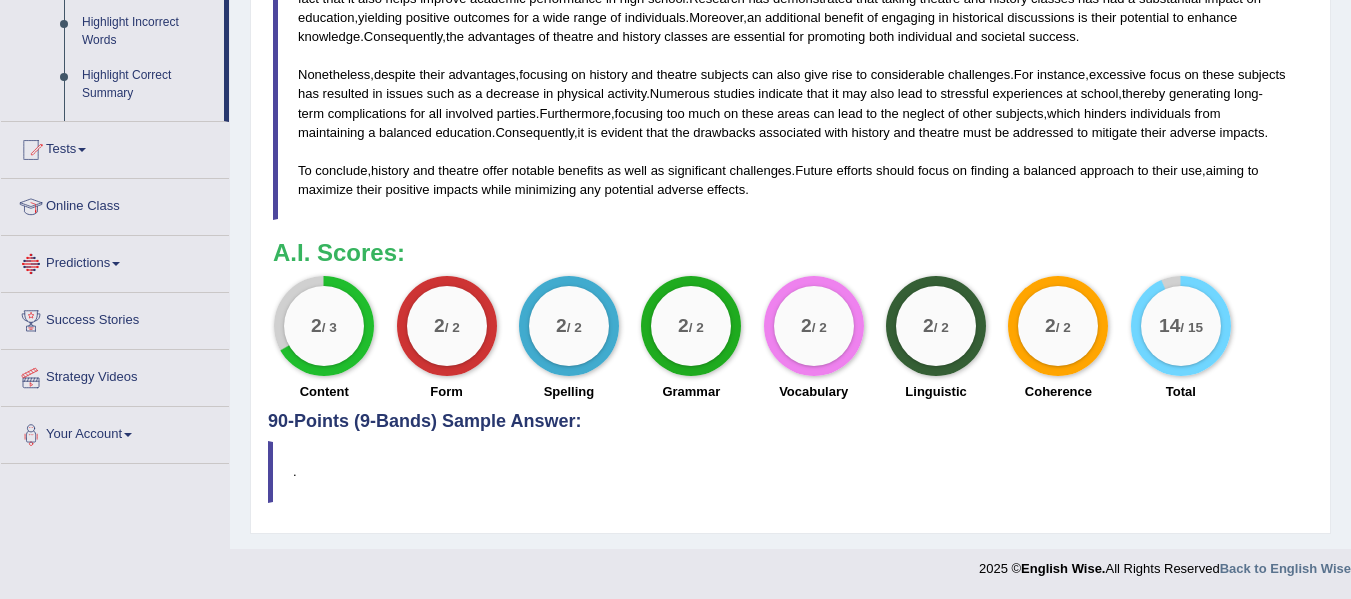 scroll, scrollTop: 827, scrollLeft: 0, axis: vertical 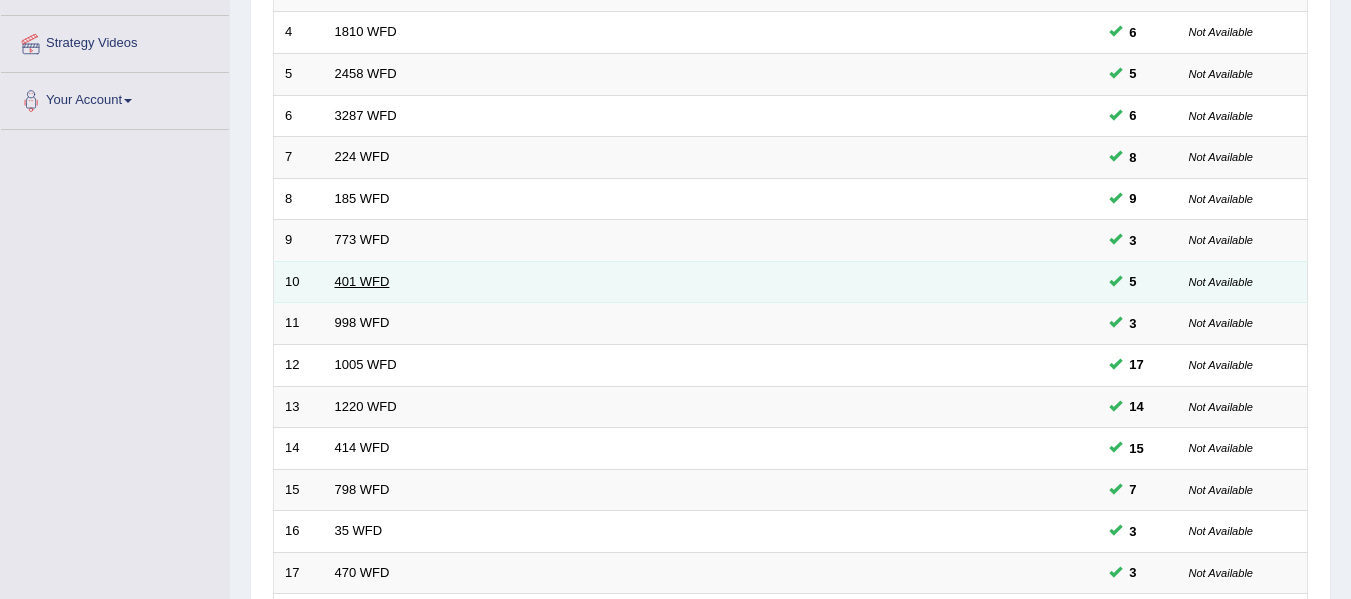 click on "401 WFD" at bounding box center [362, 281] 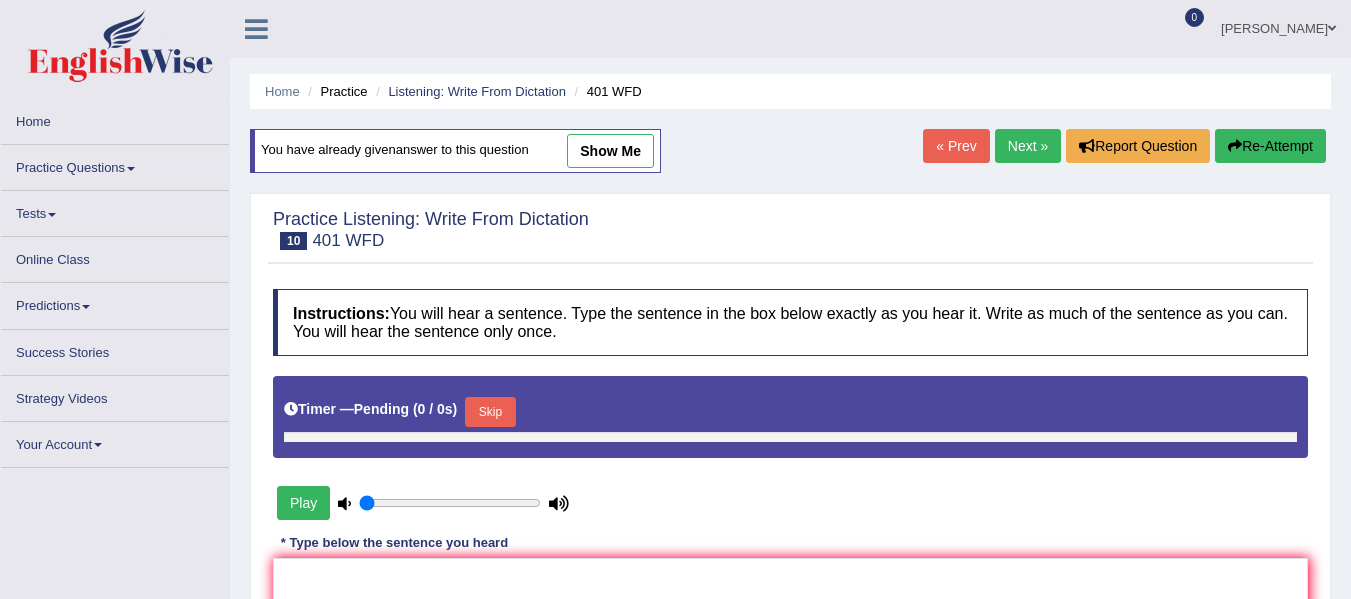 scroll, scrollTop: 226, scrollLeft: 0, axis: vertical 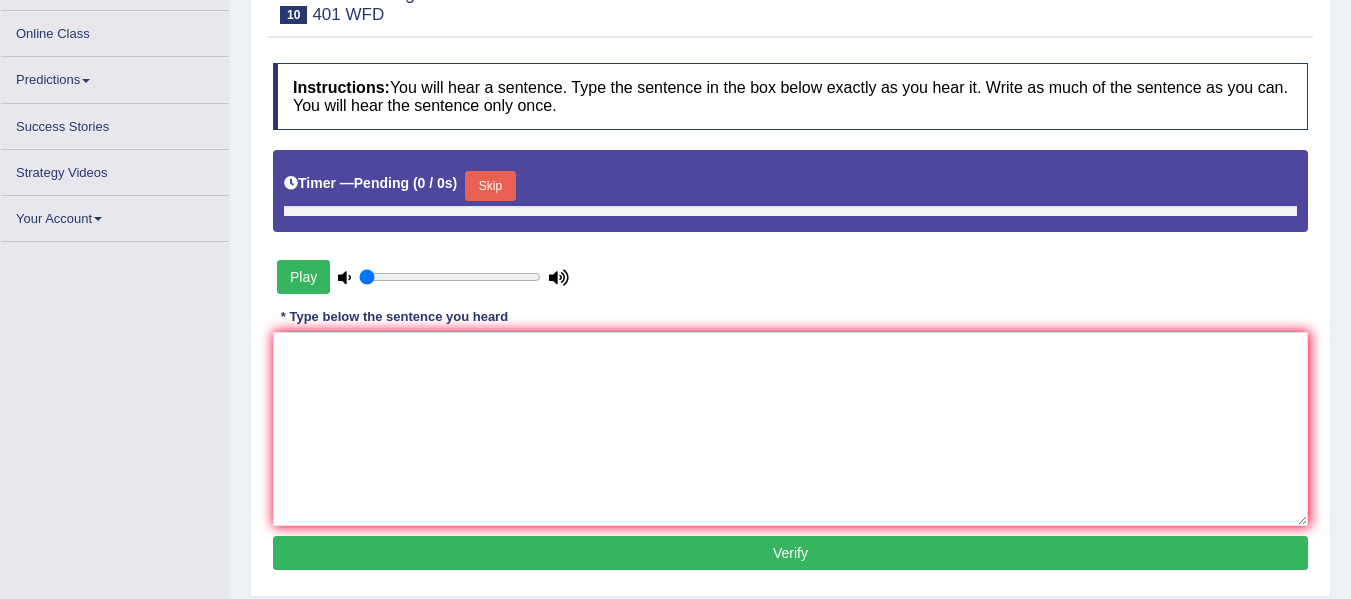type on "1" 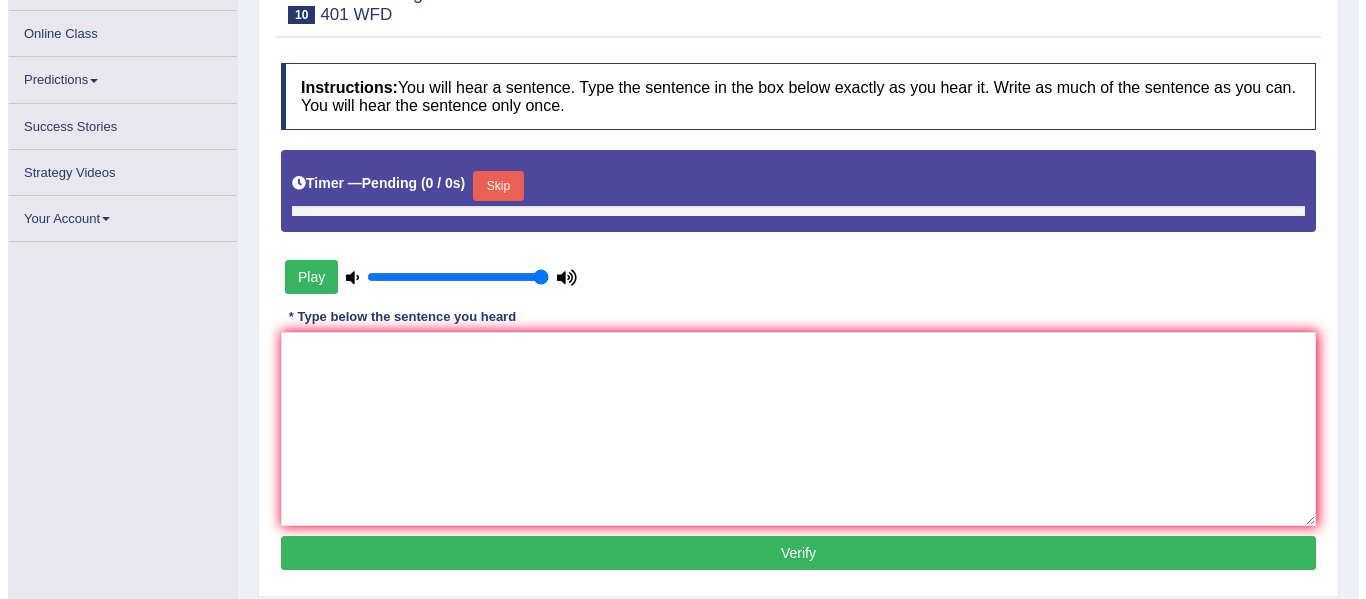 scroll, scrollTop: 0, scrollLeft: 0, axis: both 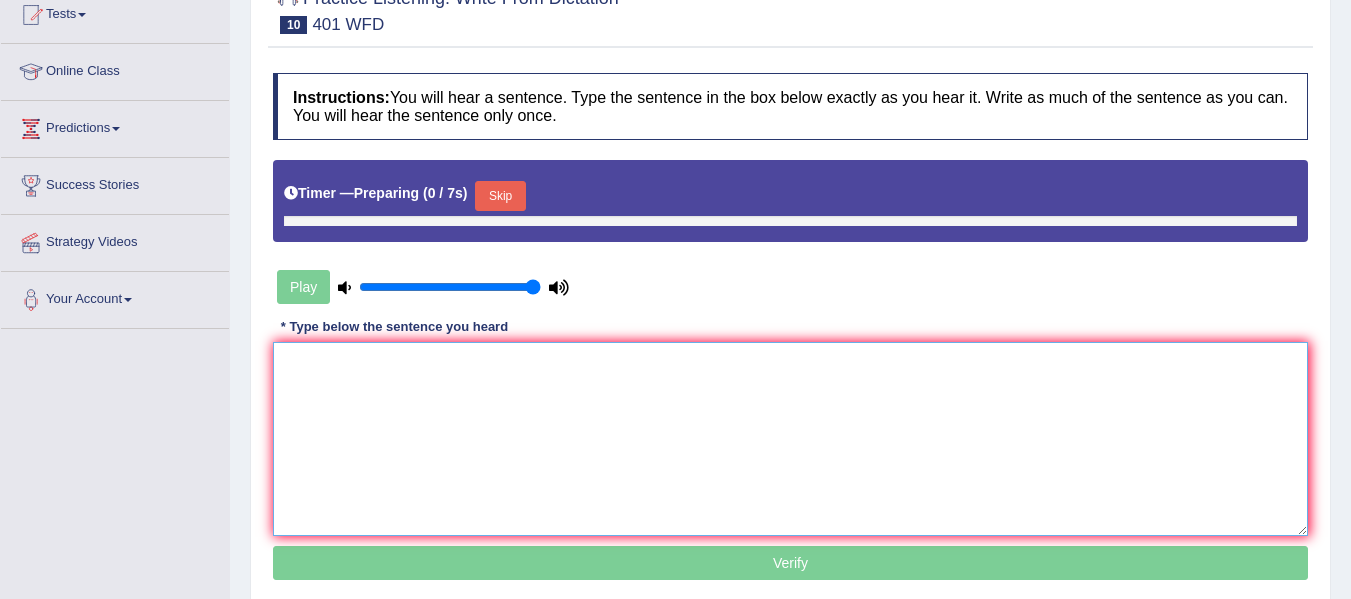 click at bounding box center [790, 439] 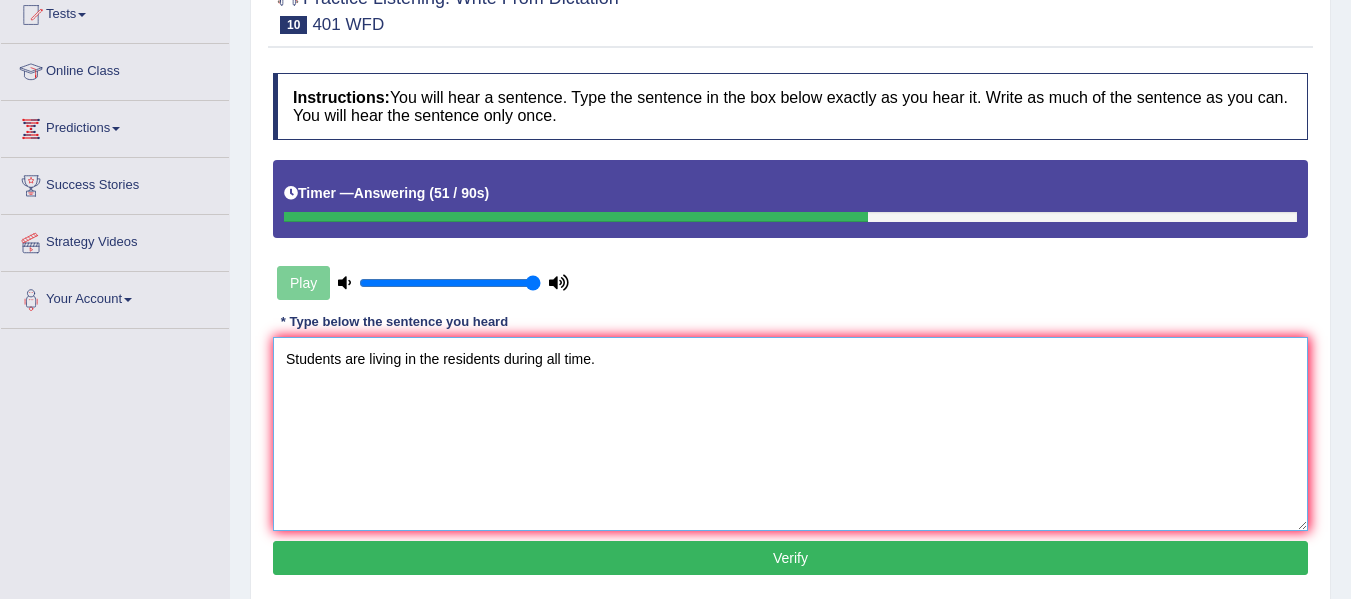 type on "Students are living in the residents during all time." 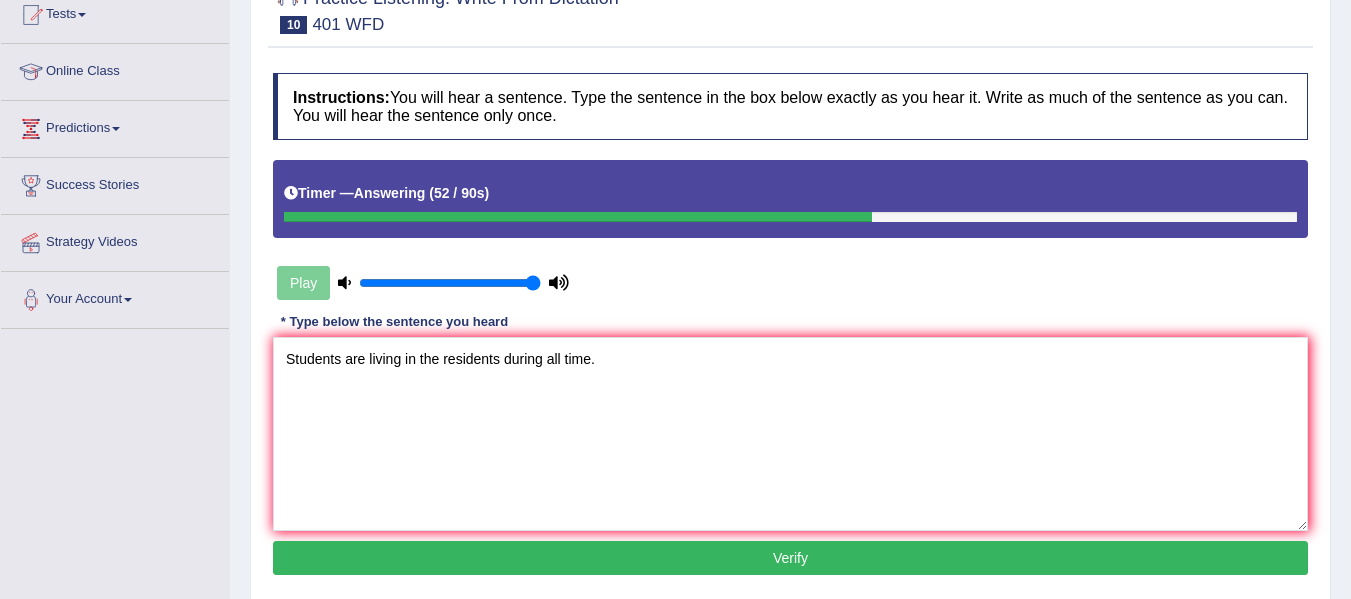 click on "Verify" at bounding box center [790, 558] 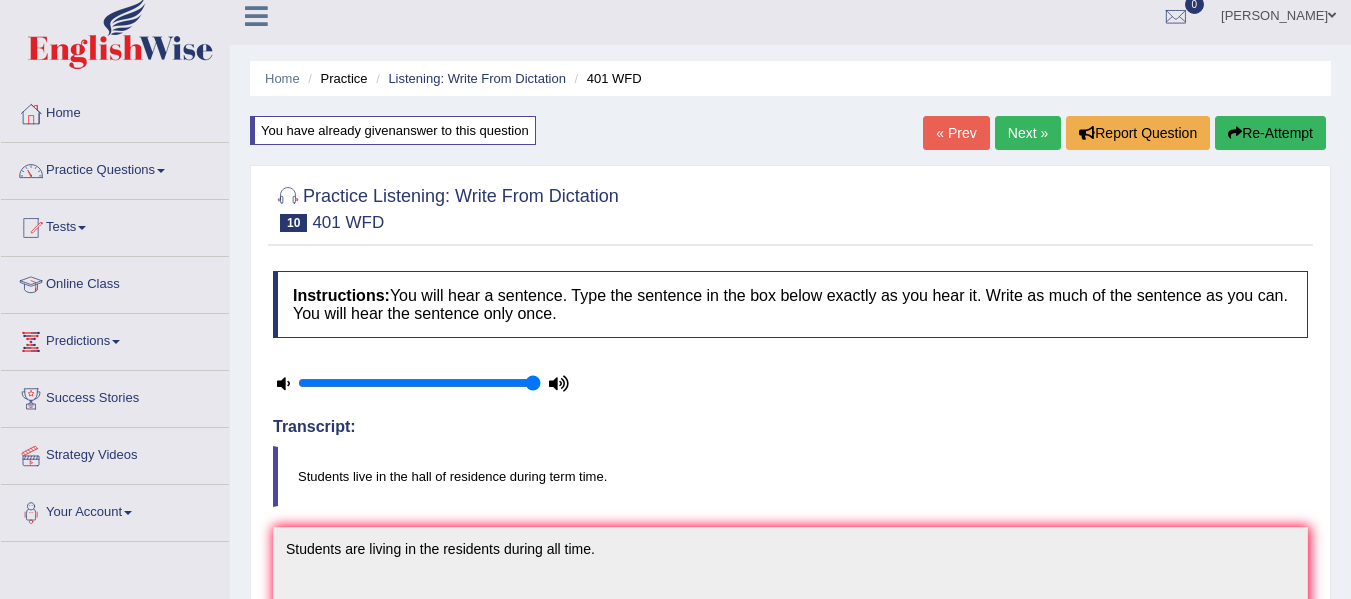 scroll, scrollTop: 0, scrollLeft: 0, axis: both 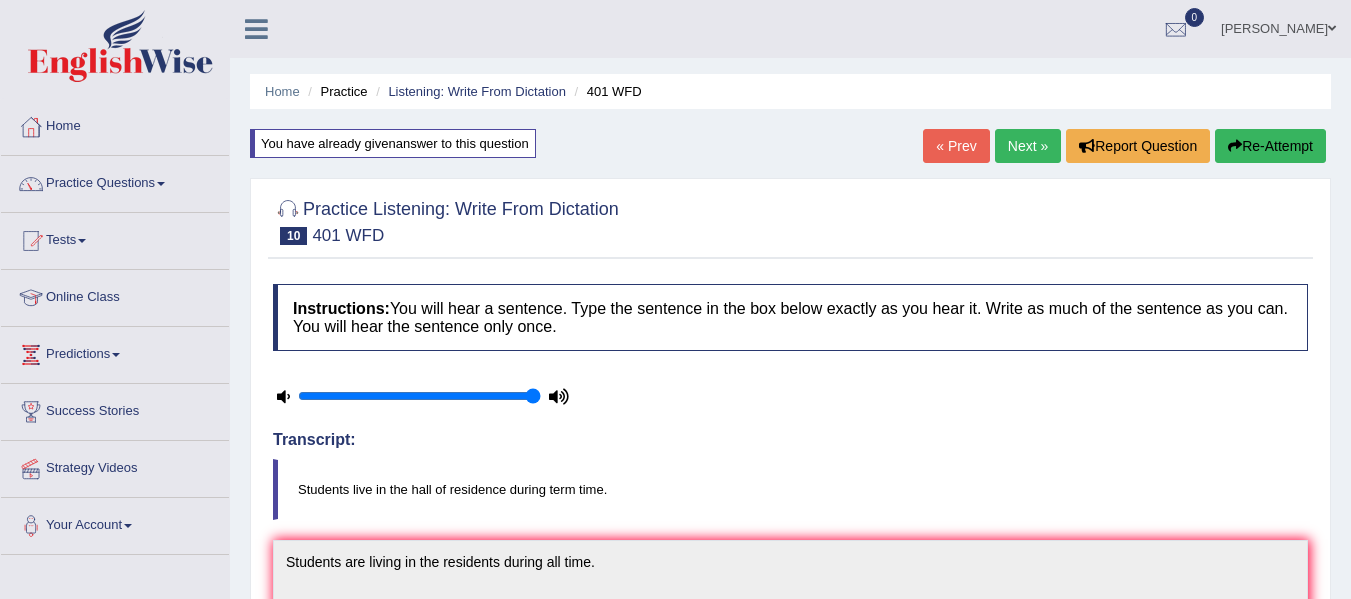 click on "Re-Attempt" at bounding box center (1270, 146) 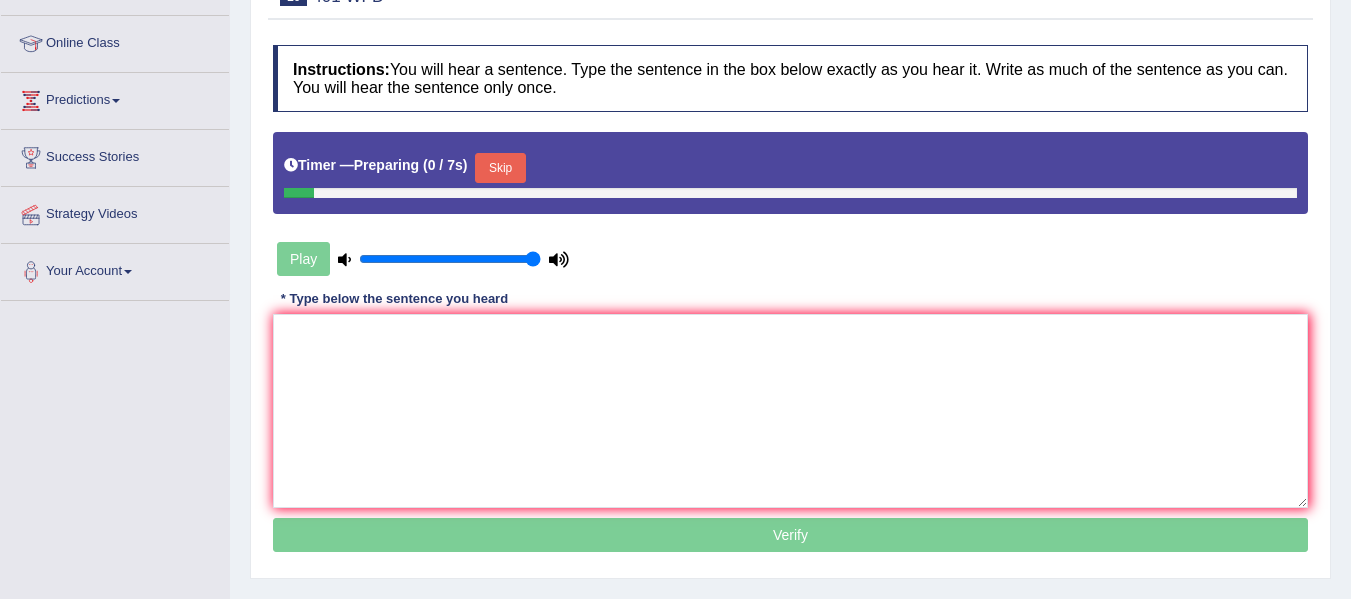 scroll, scrollTop: 300, scrollLeft: 0, axis: vertical 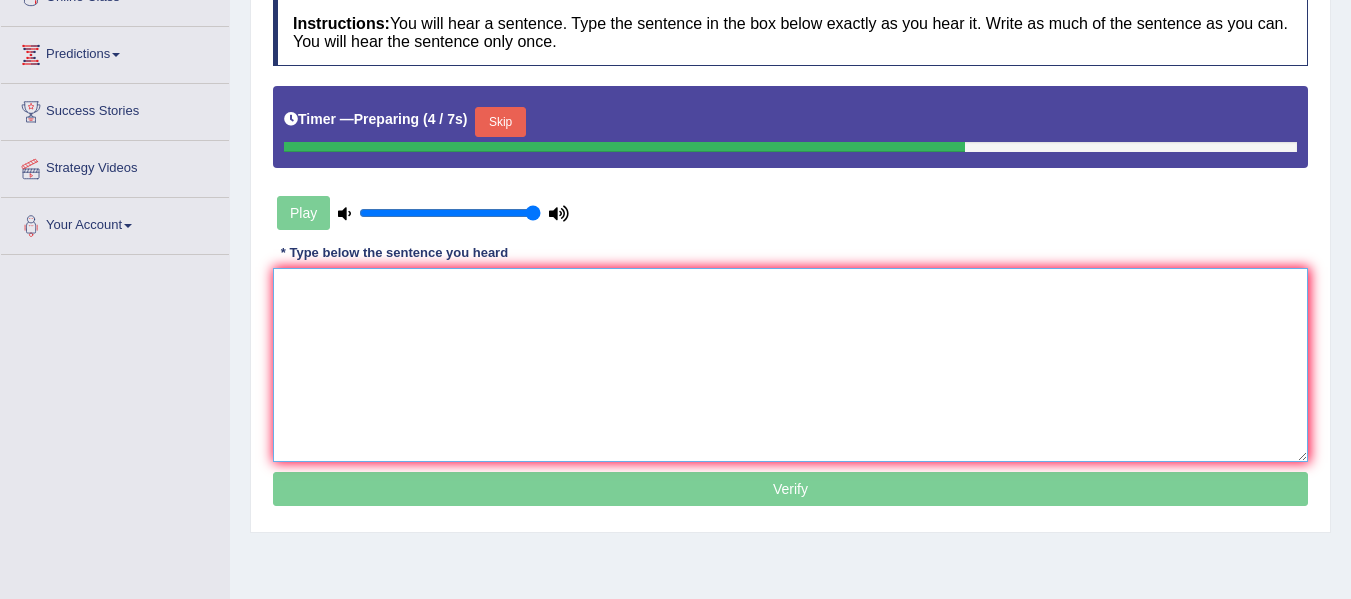 click at bounding box center [790, 365] 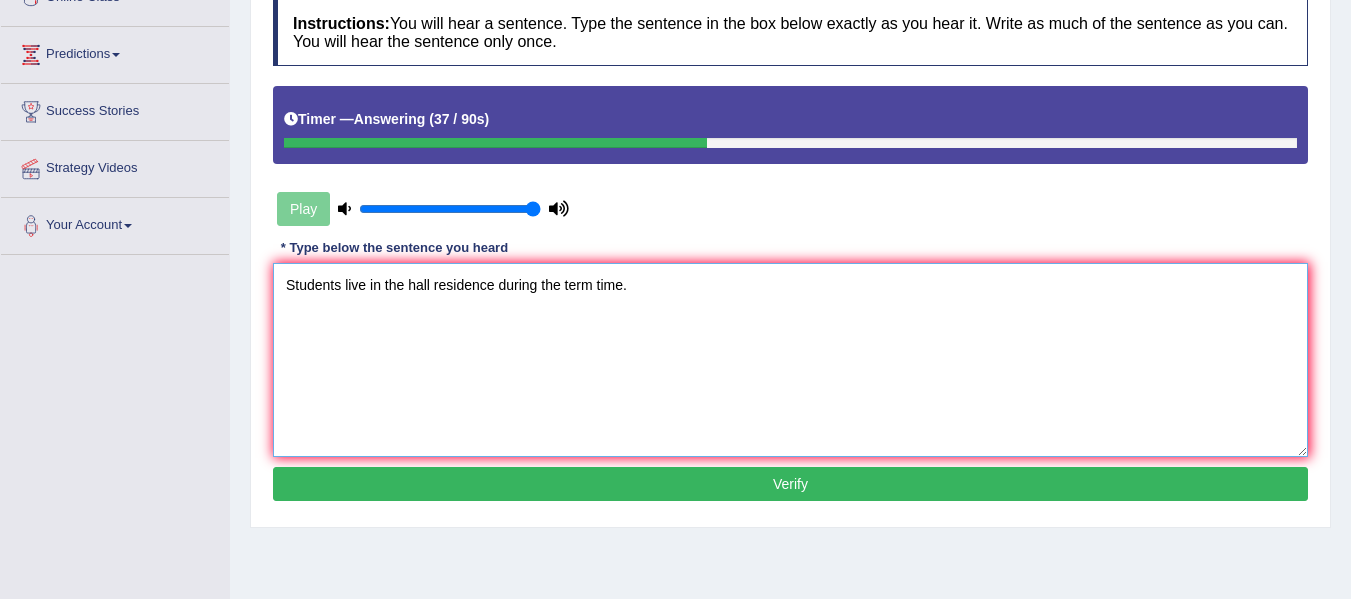 type on "Students live in the hall residence during the term time." 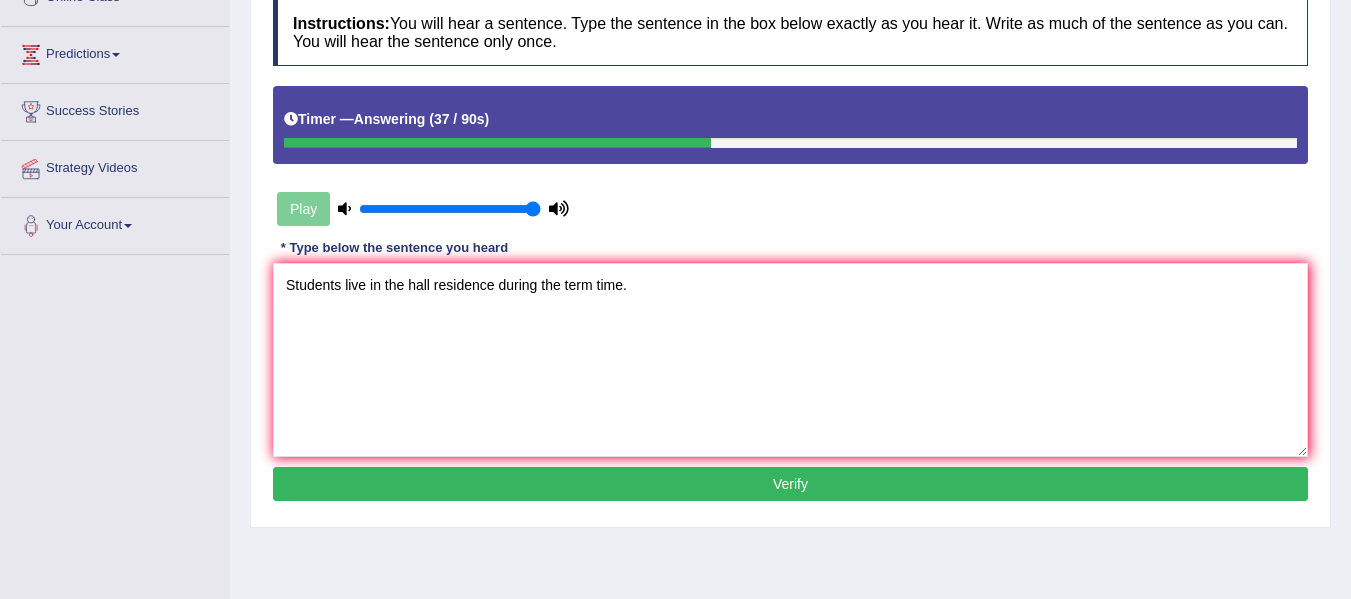 click on "Verify" at bounding box center (790, 484) 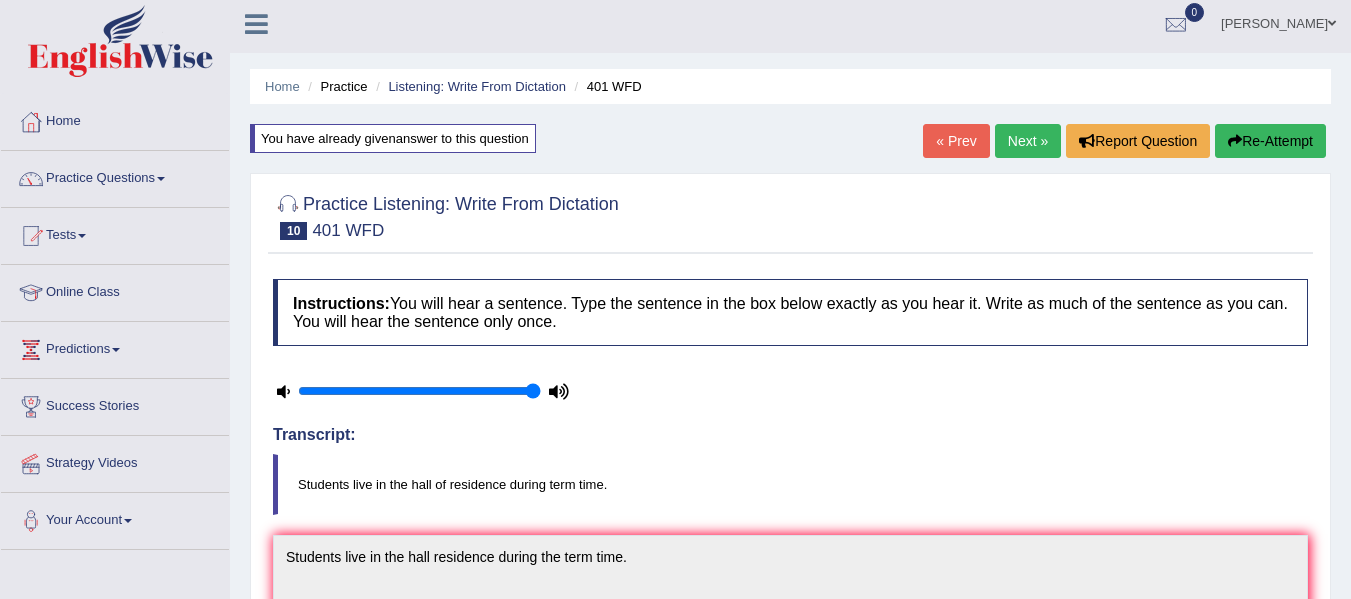 scroll, scrollTop: 0, scrollLeft: 0, axis: both 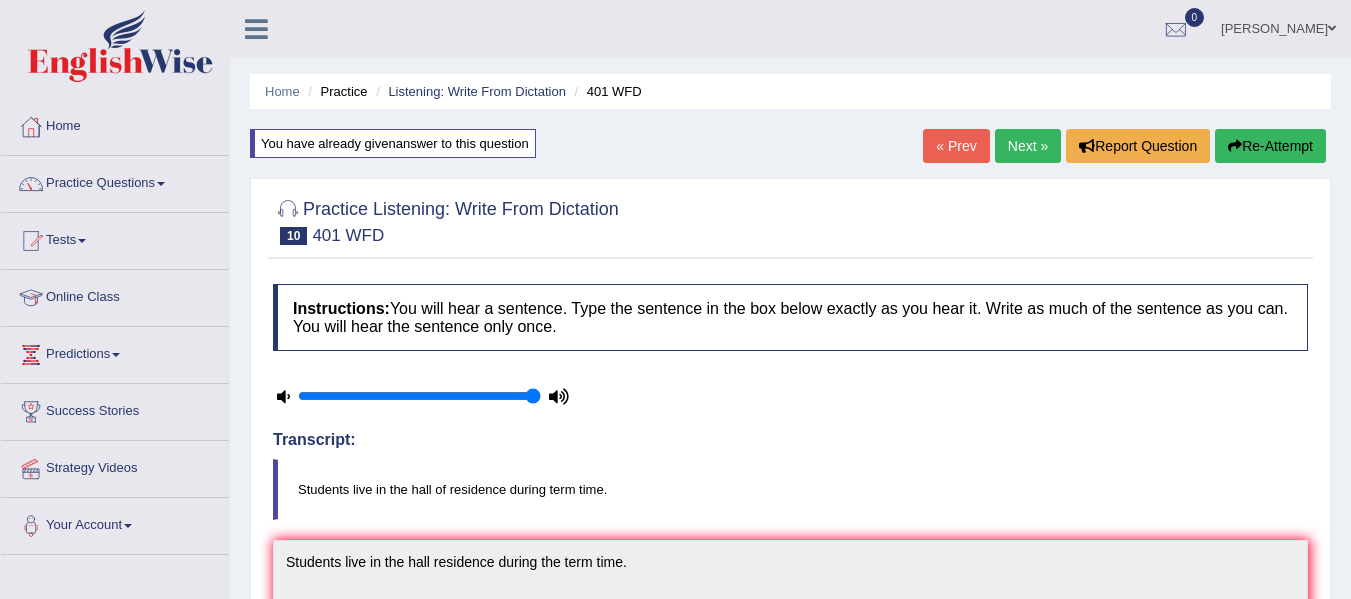 click on "Next »" at bounding box center (1028, 146) 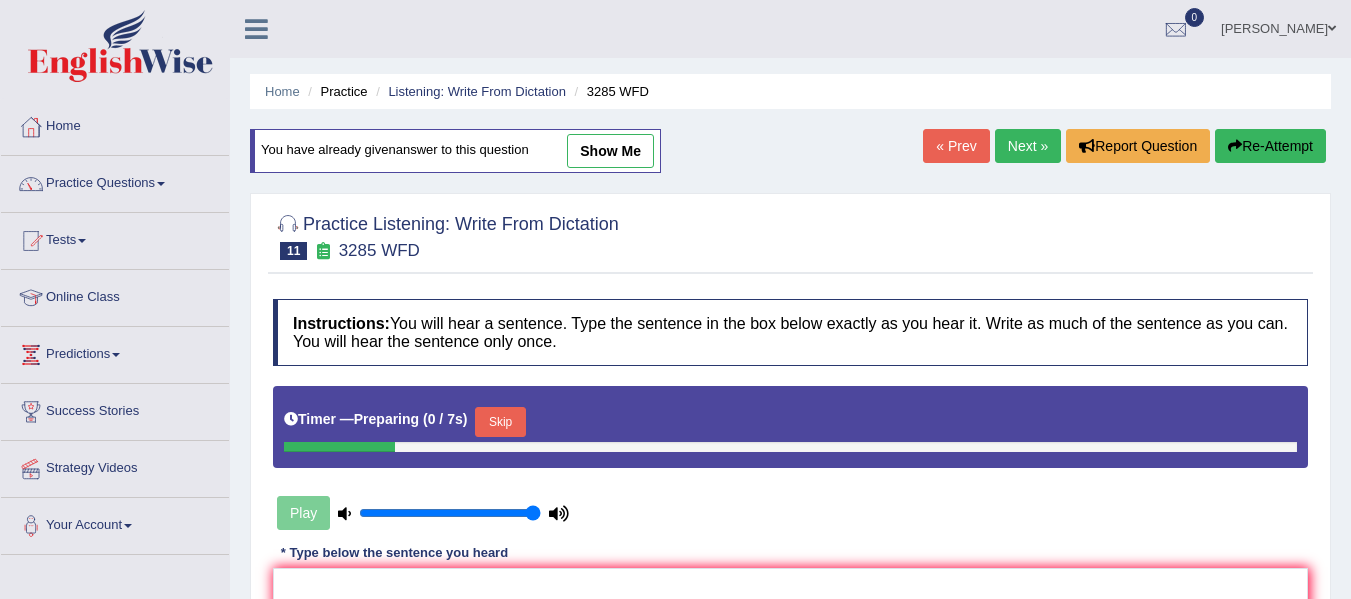 scroll, scrollTop: 300, scrollLeft: 0, axis: vertical 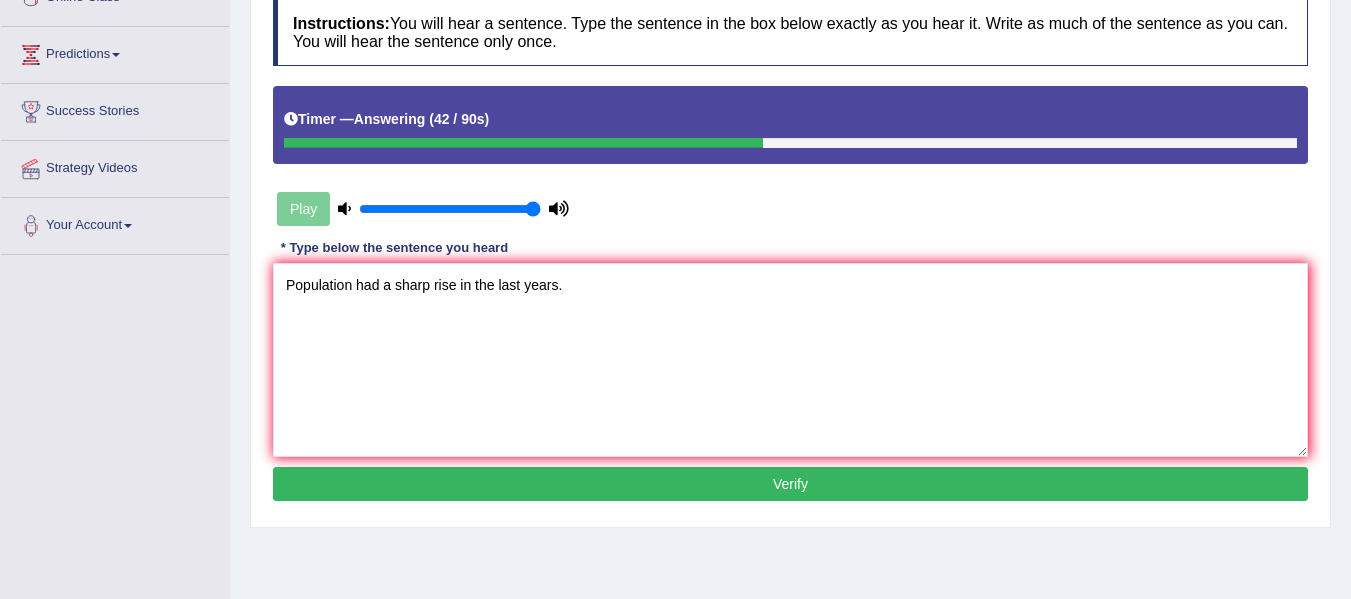 click on "Population had a sharp rise in the last years." at bounding box center [790, 360] 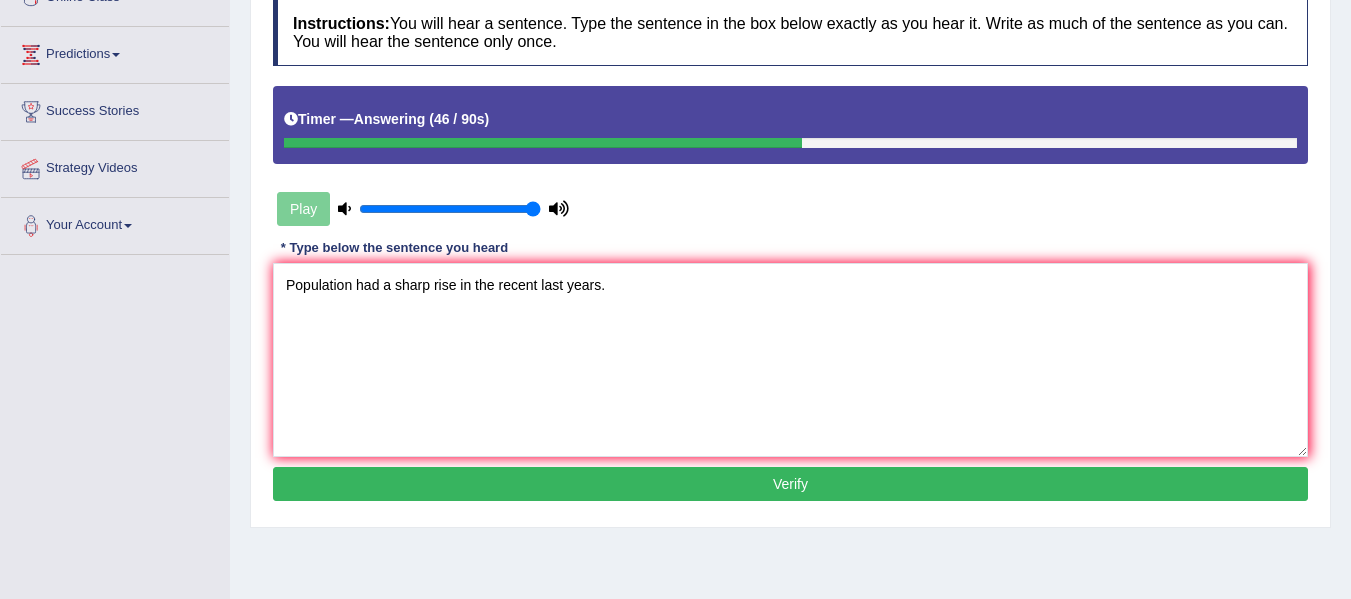 type on "Population had a sharp rise in the recent last years." 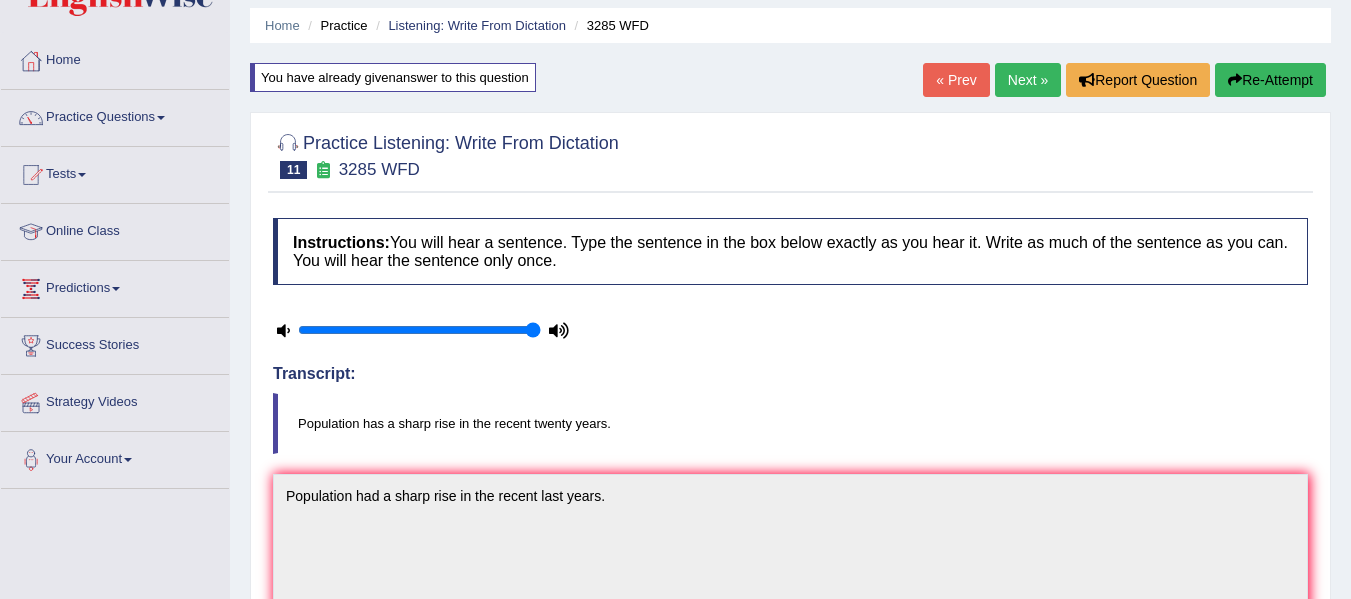 scroll, scrollTop: 0, scrollLeft: 0, axis: both 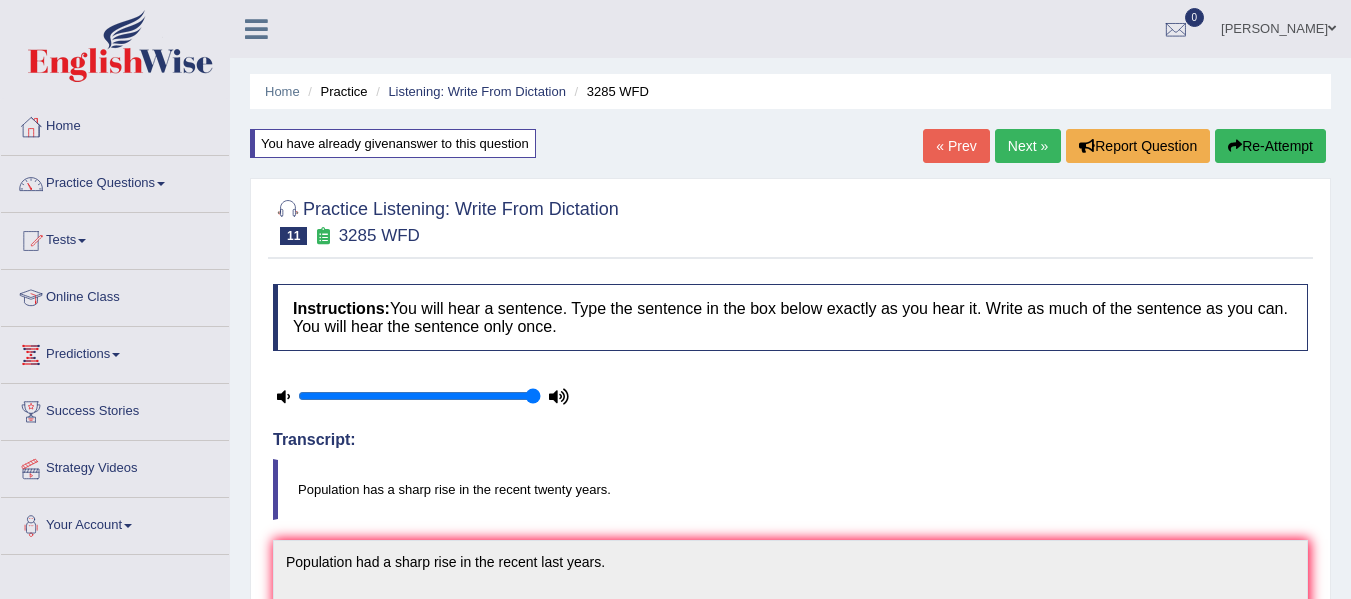 click on "Next »" at bounding box center [1028, 146] 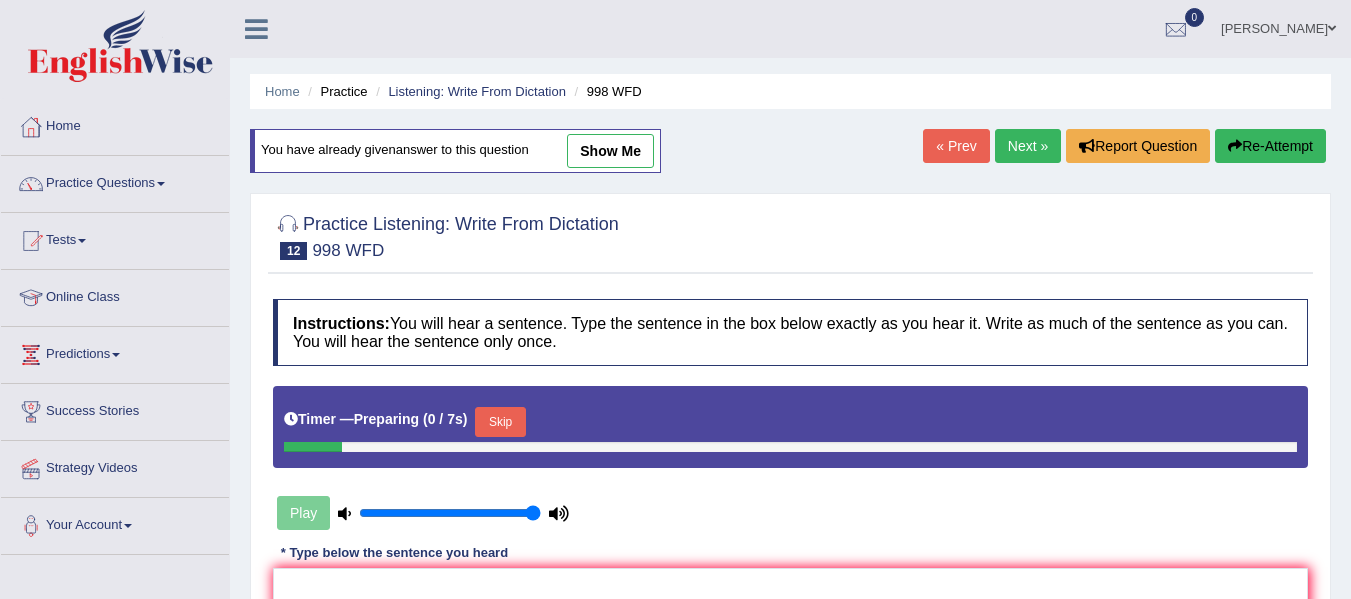 scroll, scrollTop: 300, scrollLeft: 0, axis: vertical 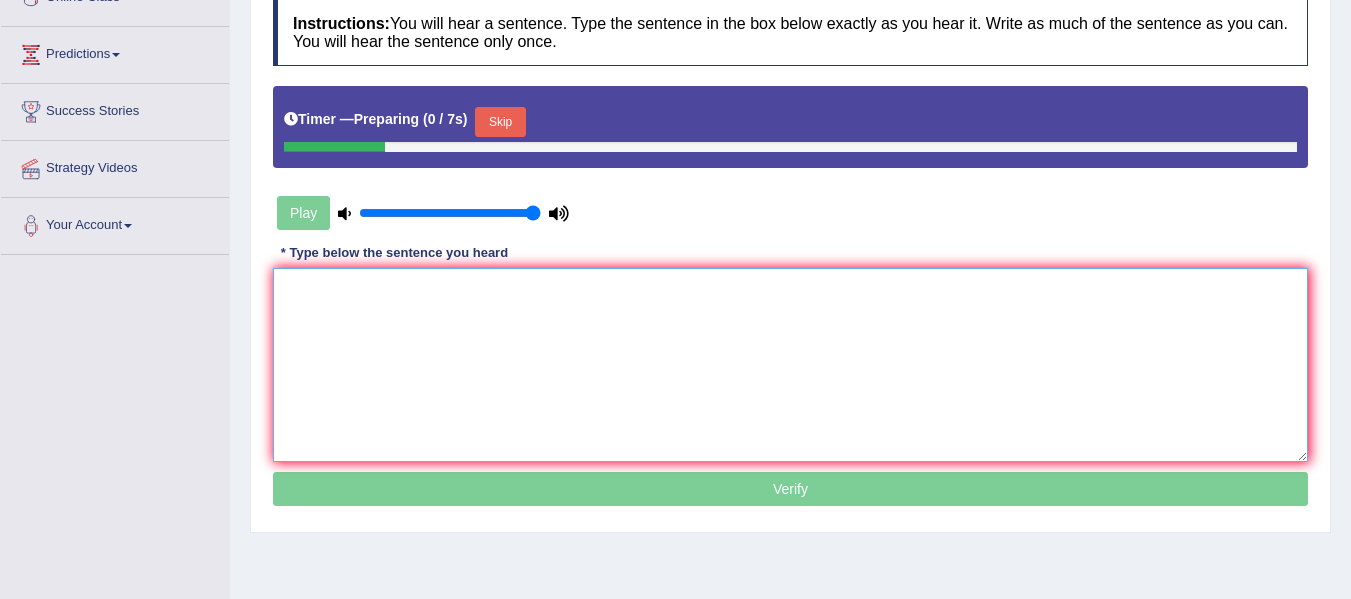 click at bounding box center [790, 365] 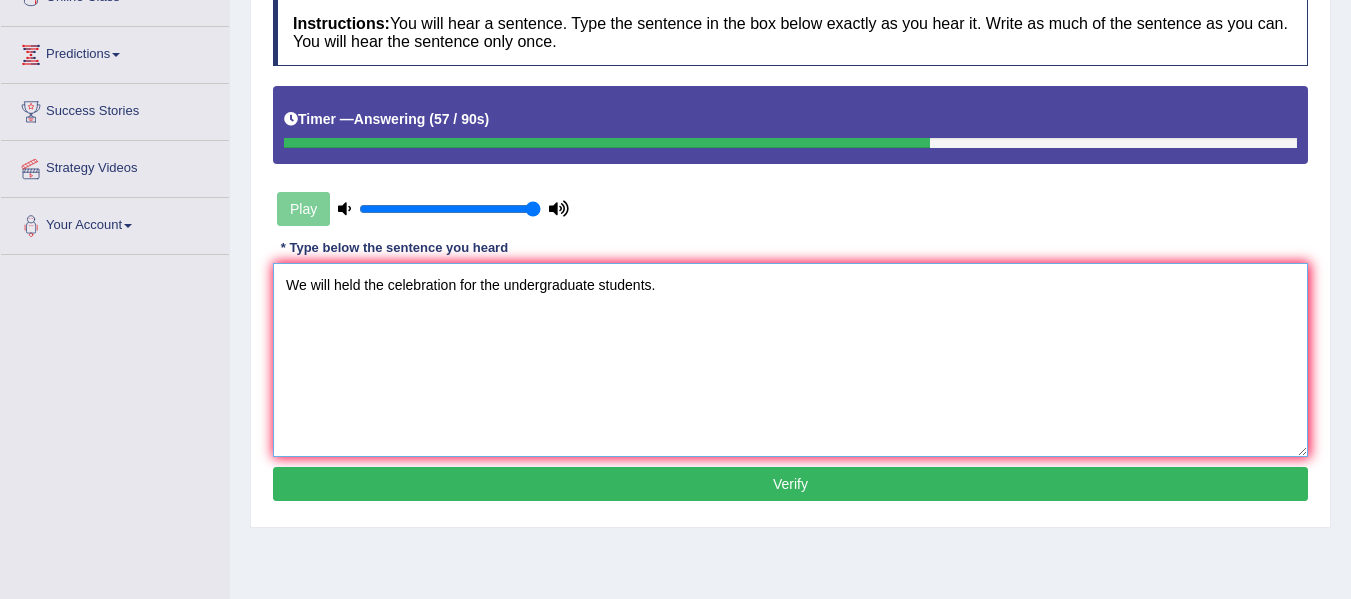 type on "We will held the celebration for the undergraduate students." 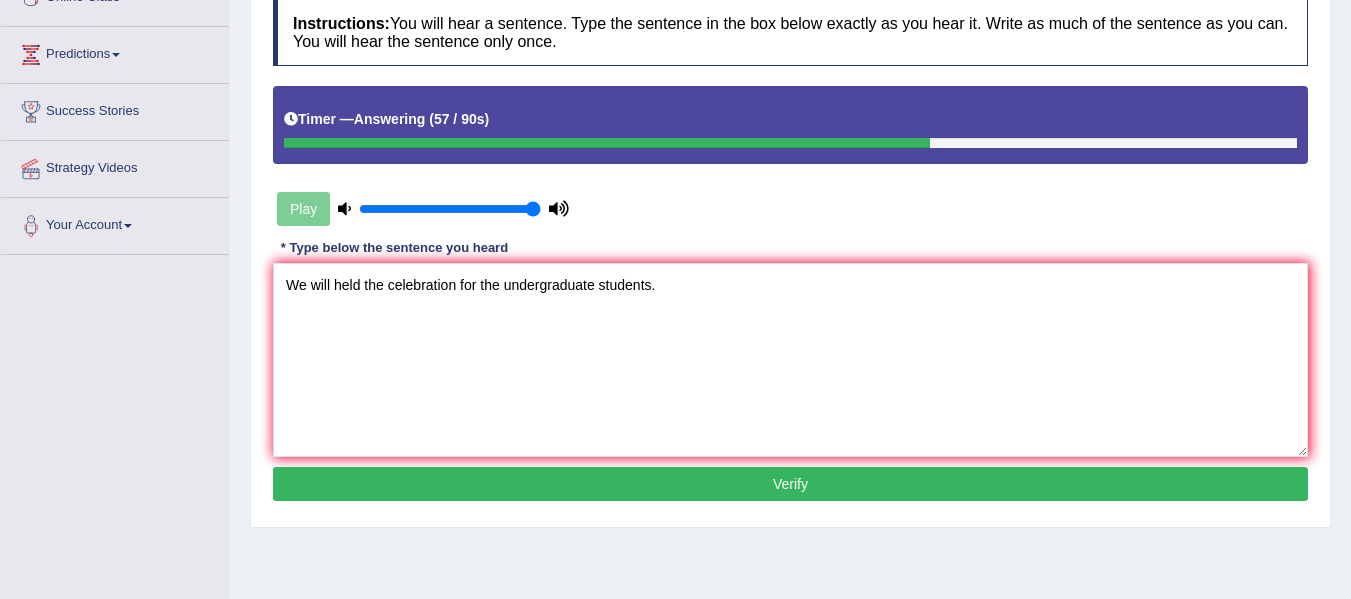 click on "Instructions:  You will hear a sentence. Type the sentence in the box below exactly as you hear it. Write as much of the sentence as you can. You will hear the sentence only once.
Timer —  Answering   ( 57 / 90s ) Play Transcript: We will hold a celebration for the graduate students. * Type below the sentence you heard We will held the celebration for the undergraduate students. Accuracy Comparison for Writing Scores:
Red:  Missed Words
Green:  Correct Words
Blue:  Added/Mistyped Words
Accuracy:   Punctuation at the end  You wrote first capital letter A.I. Engine Result:  Processing... Verify" at bounding box center [790, 253] 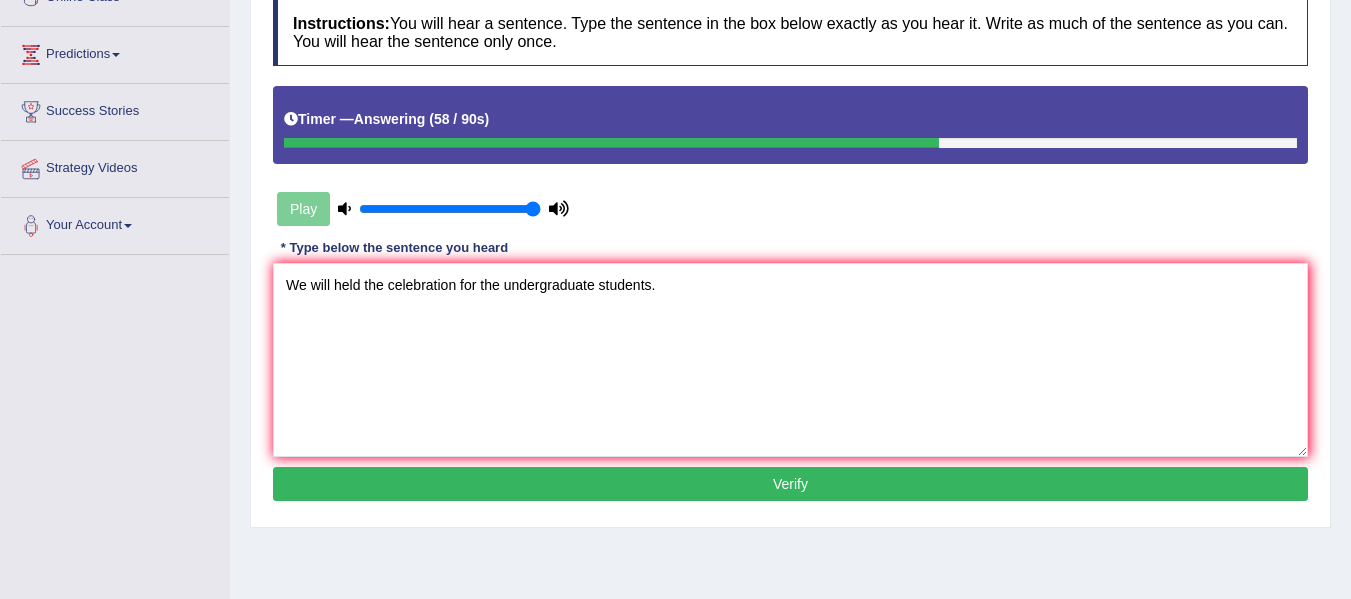 click on "Verify" at bounding box center [790, 484] 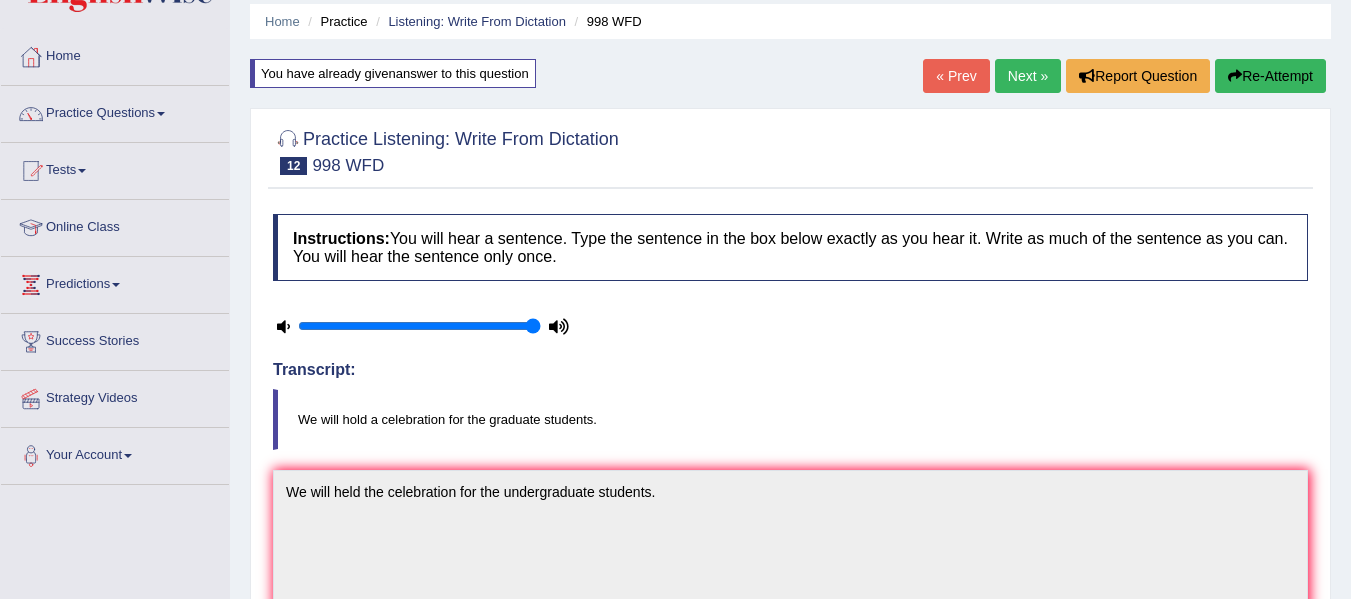 scroll, scrollTop: 0, scrollLeft: 0, axis: both 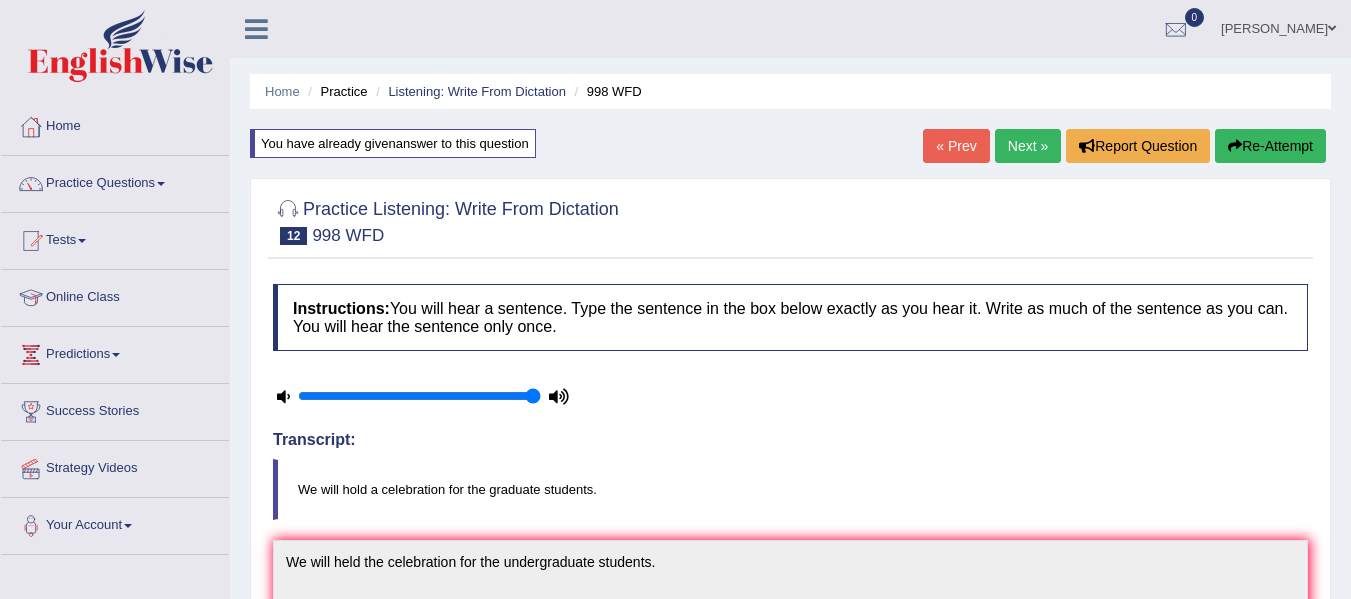 click on "Next »" at bounding box center [1028, 146] 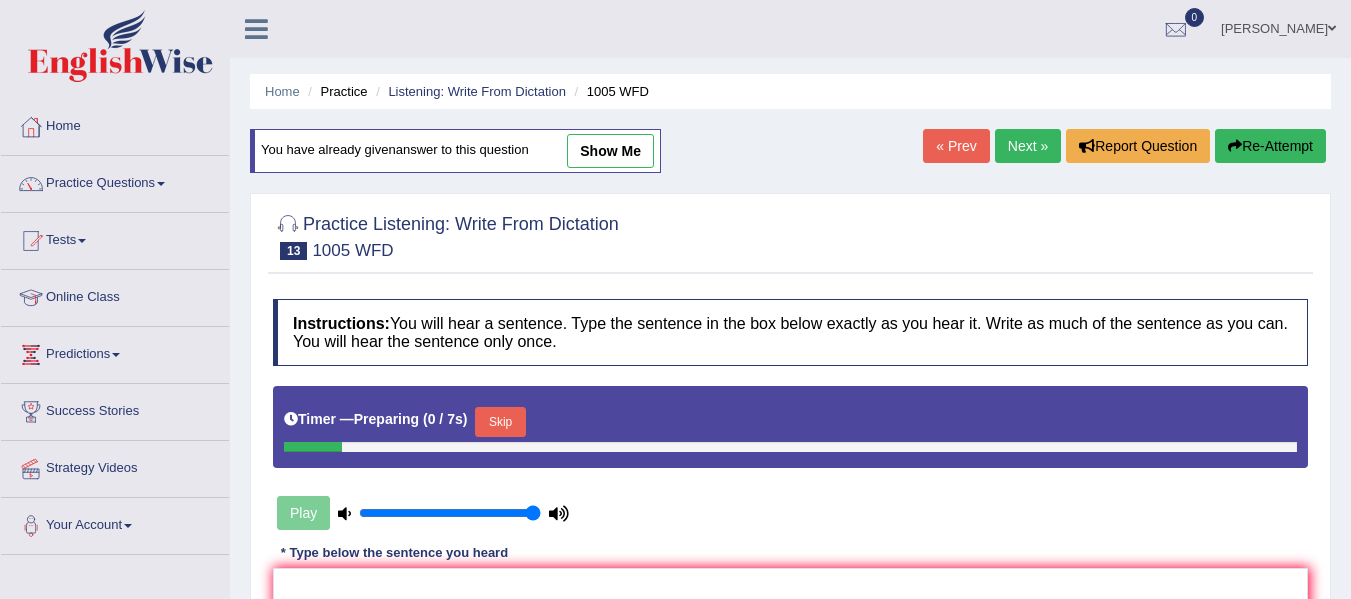 scroll, scrollTop: 200, scrollLeft: 0, axis: vertical 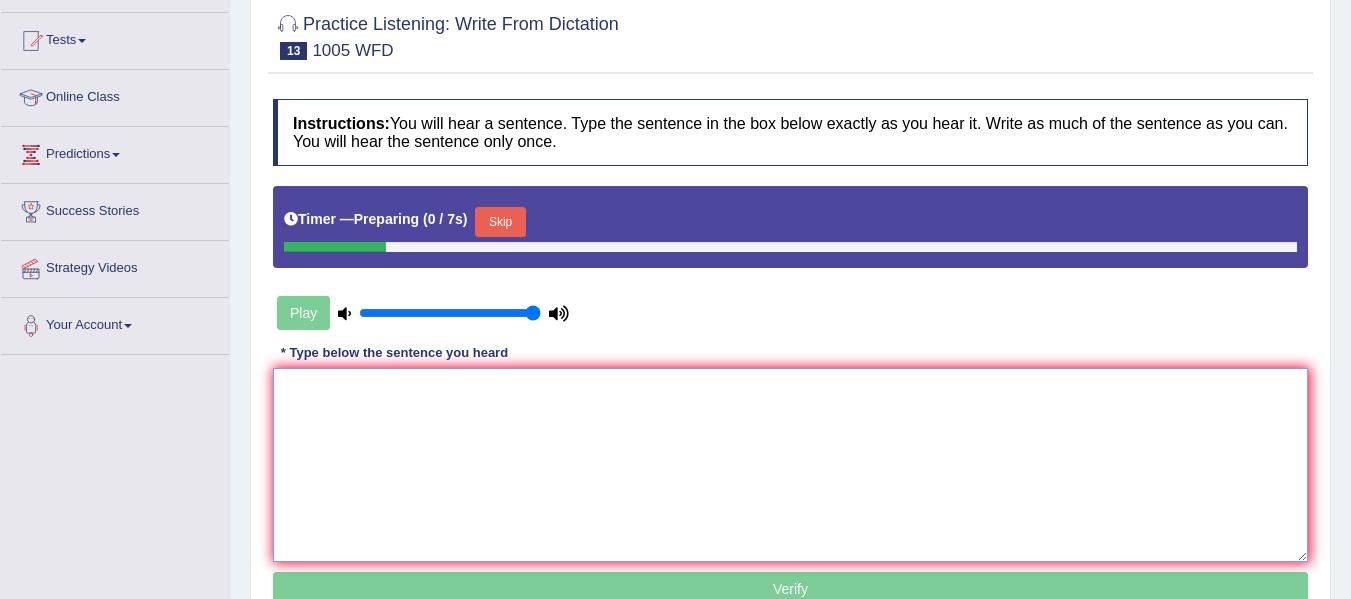 click at bounding box center [790, 465] 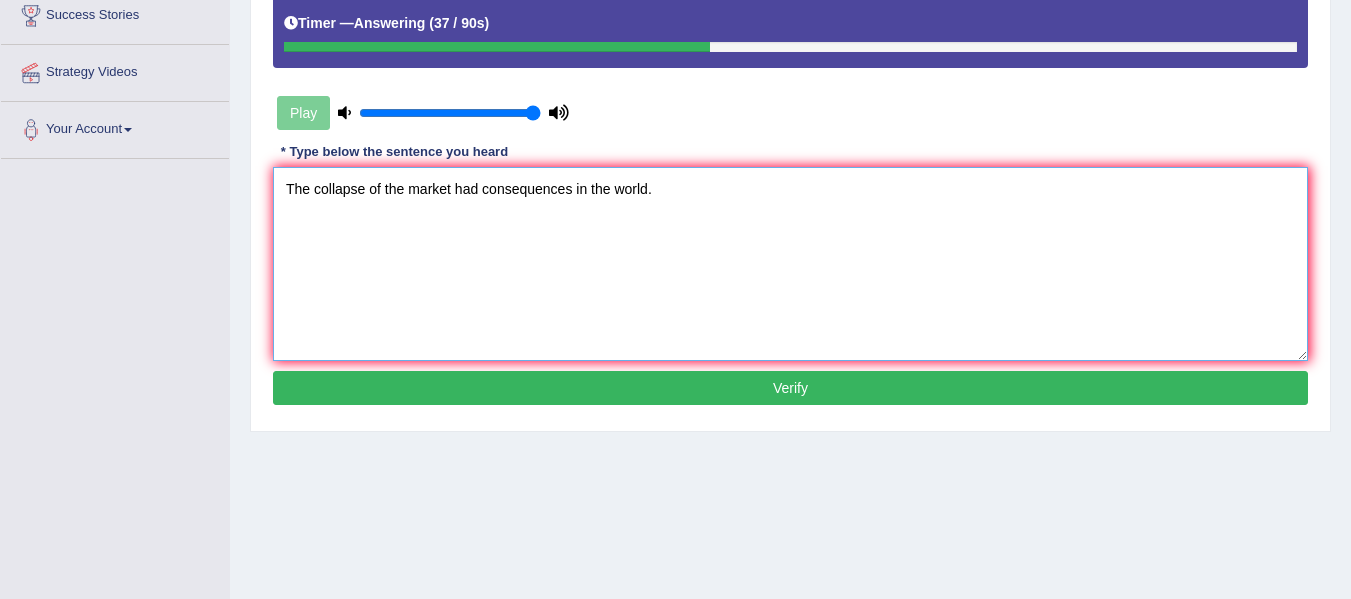 scroll, scrollTop: 400, scrollLeft: 0, axis: vertical 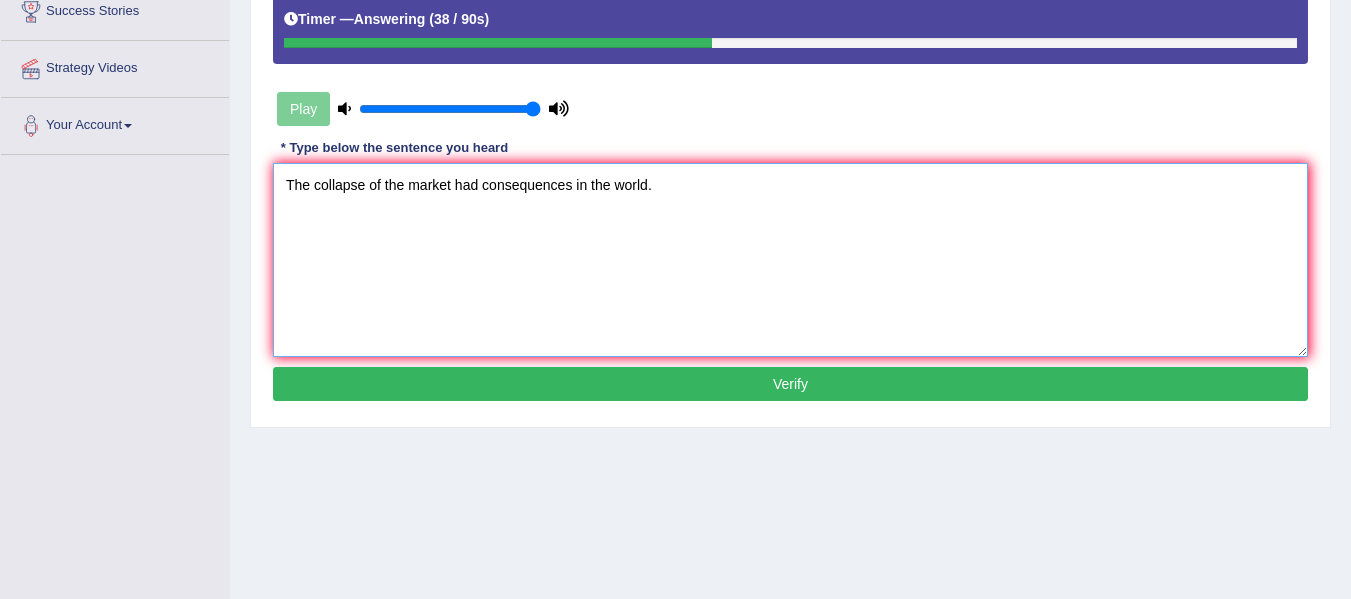type on "The collapse of the market had consequences in the world." 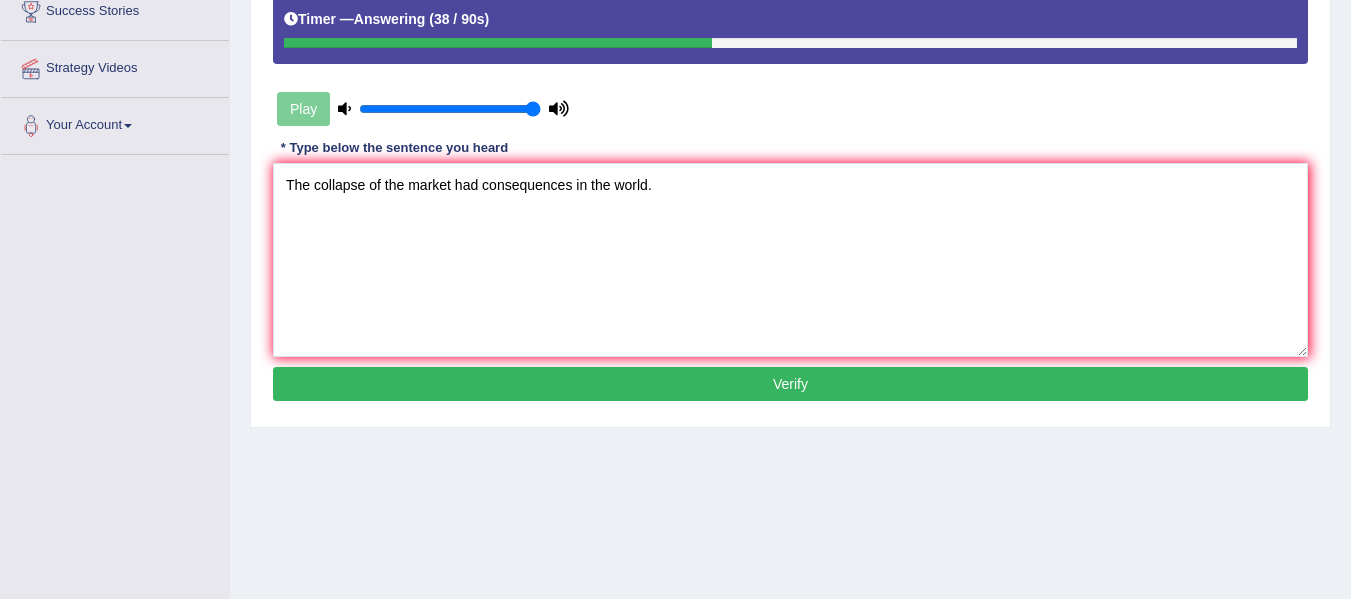 click on "Verify" at bounding box center [790, 384] 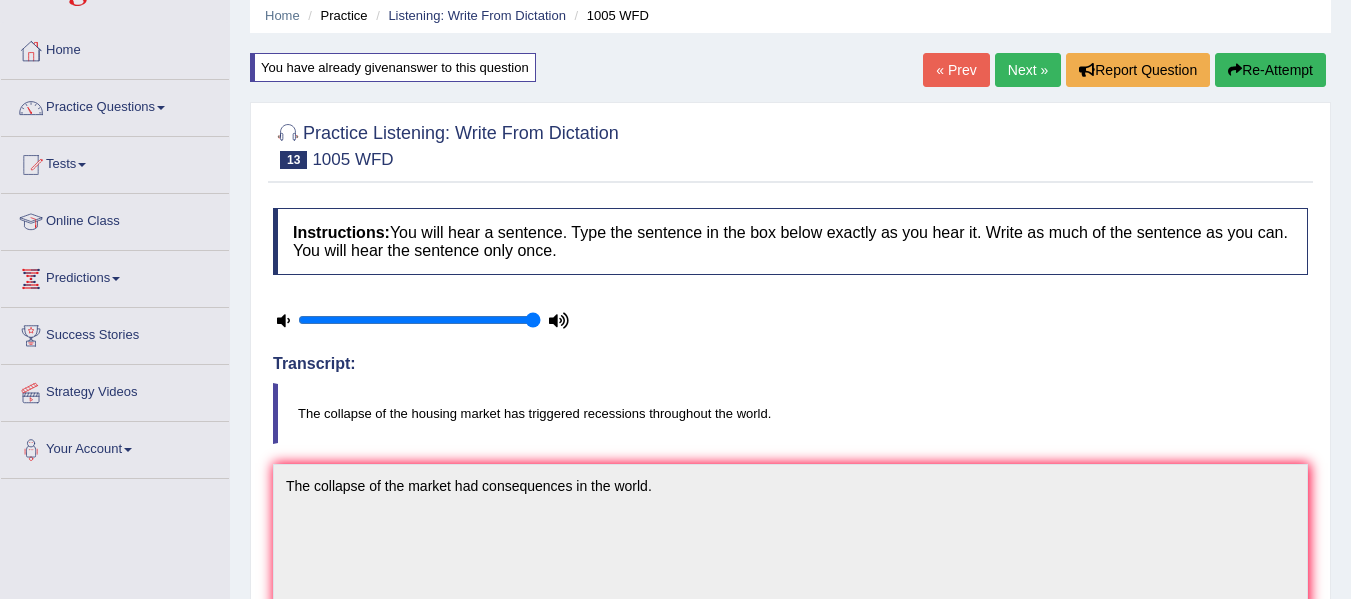 scroll, scrollTop: 0, scrollLeft: 0, axis: both 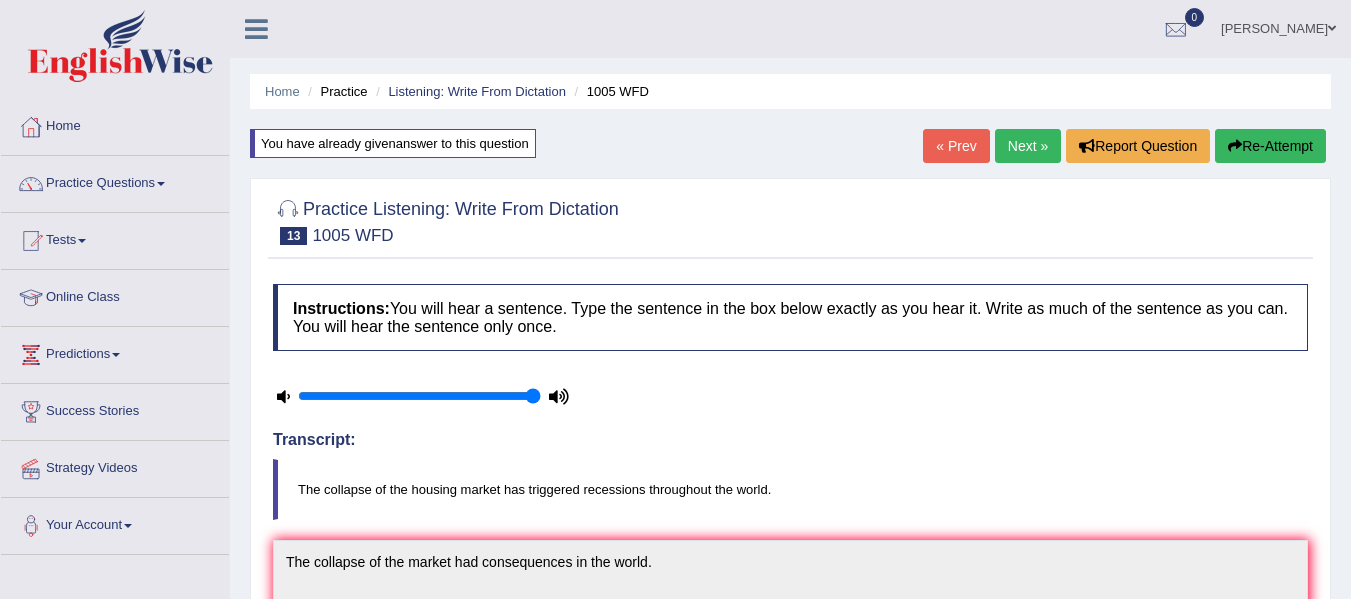 click on "Instructions:  You will hear a sentence. Type the sentence in the box below exactly as you hear it. Write as much of the sentence as you can. You will hear the sentence only once.
Timer —  Answering   ( 38 / 90s ) Transcript: The collapse of the housing market has triggered recessions throughout the world. * Type below the sentence you heard The collapse of the market had consequences in the world. Accuracy Comparison for Writing Scores: the collapse of the  housing  market  has triggered had   recessions consequences   throughout in  the world
Red:  Missed Words
Green:  Correct Words
Blue:  Added/Mistyped Words
Accuracy:  You have written correctly 7 out of 12 words  Punctuation at the end  You wrote first capital letter A.I. Engine Result:  The   collapse   of   the   market   had   consequences   in   the   world . Verify" at bounding box center [790, 781] 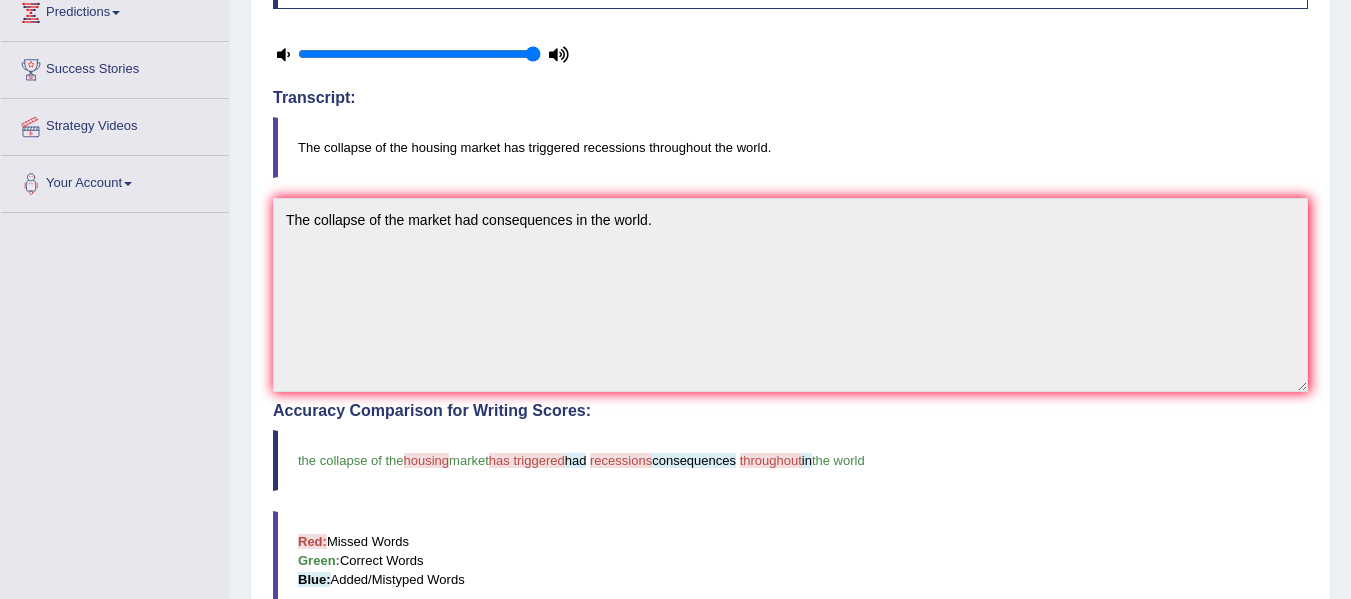 scroll, scrollTop: 0, scrollLeft: 0, axis: both 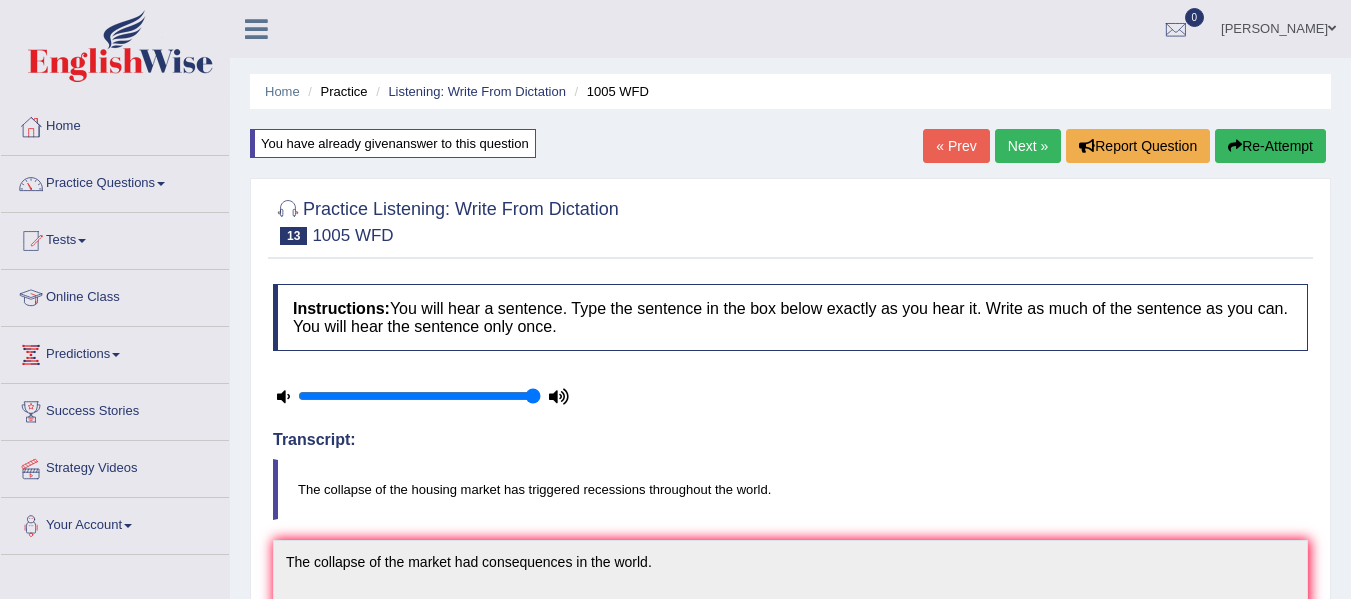 click on "Next »" at bounding box center [1028, 146] 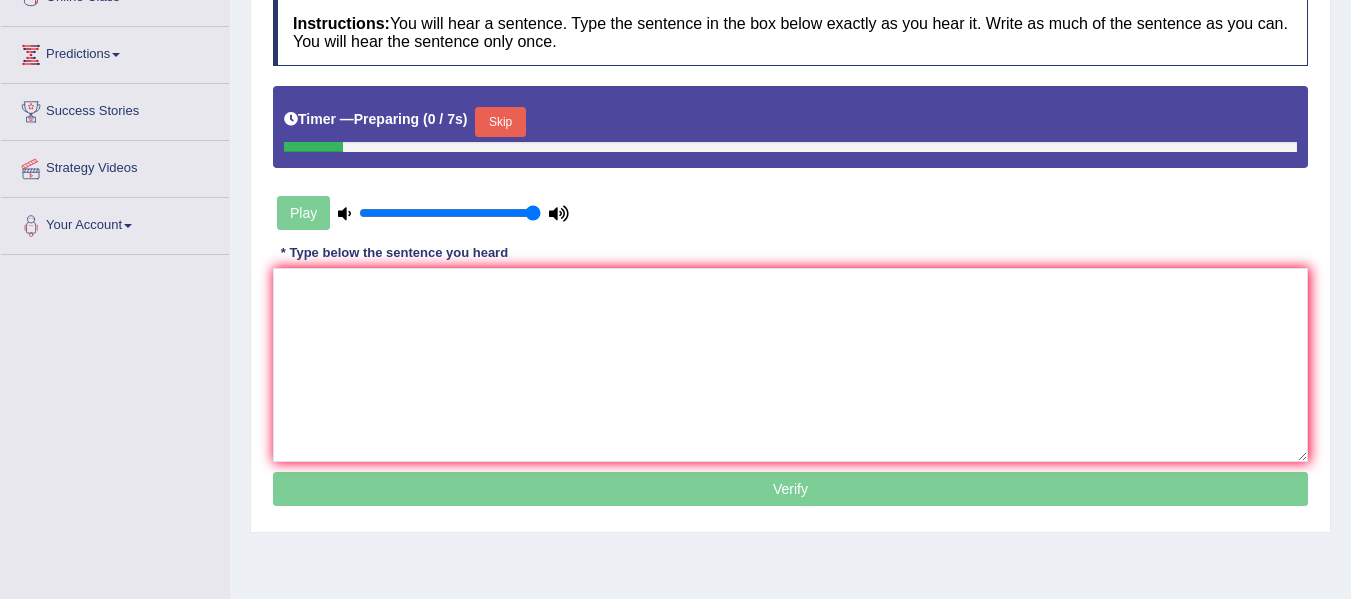 scroll, scrollTop: 0, scrollLeft: 0, axis: both 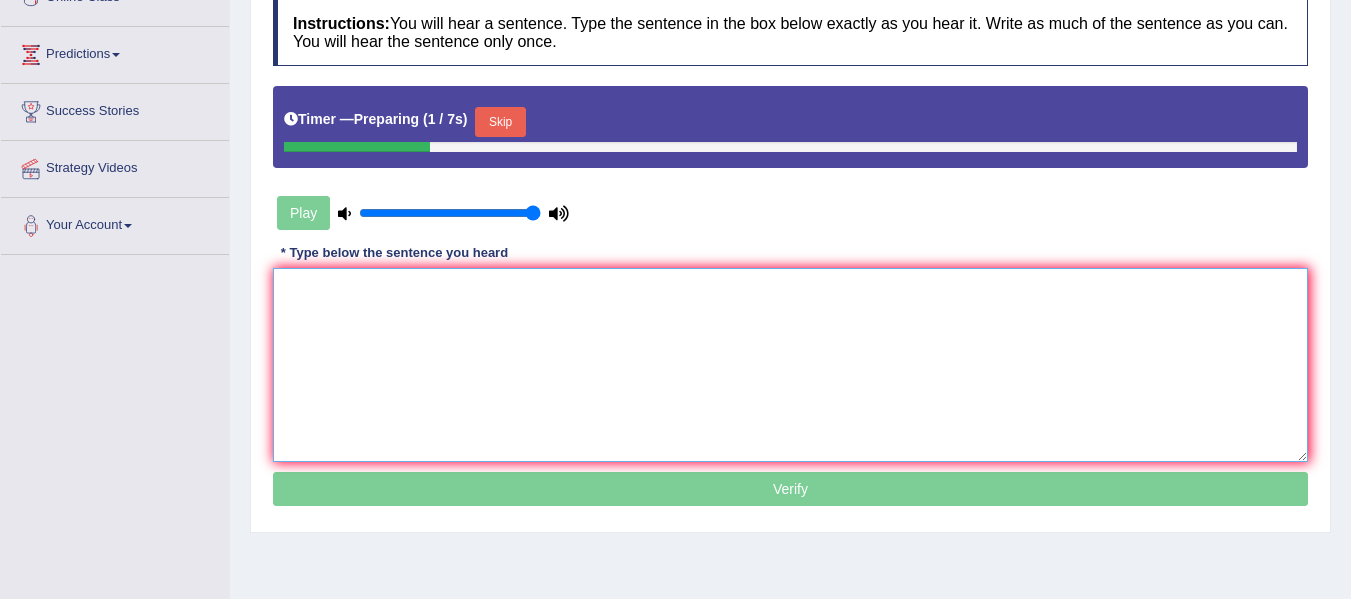 click at bounding box center [790, 365] 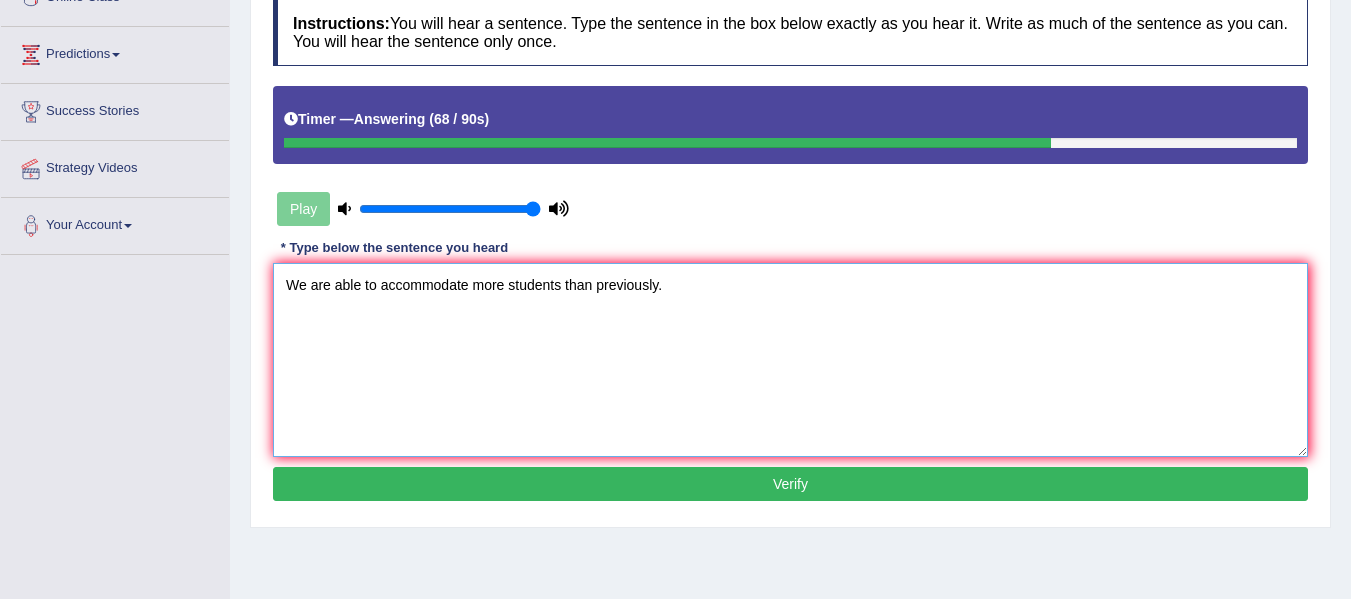 type on "We are able to accommodate more students than previously." 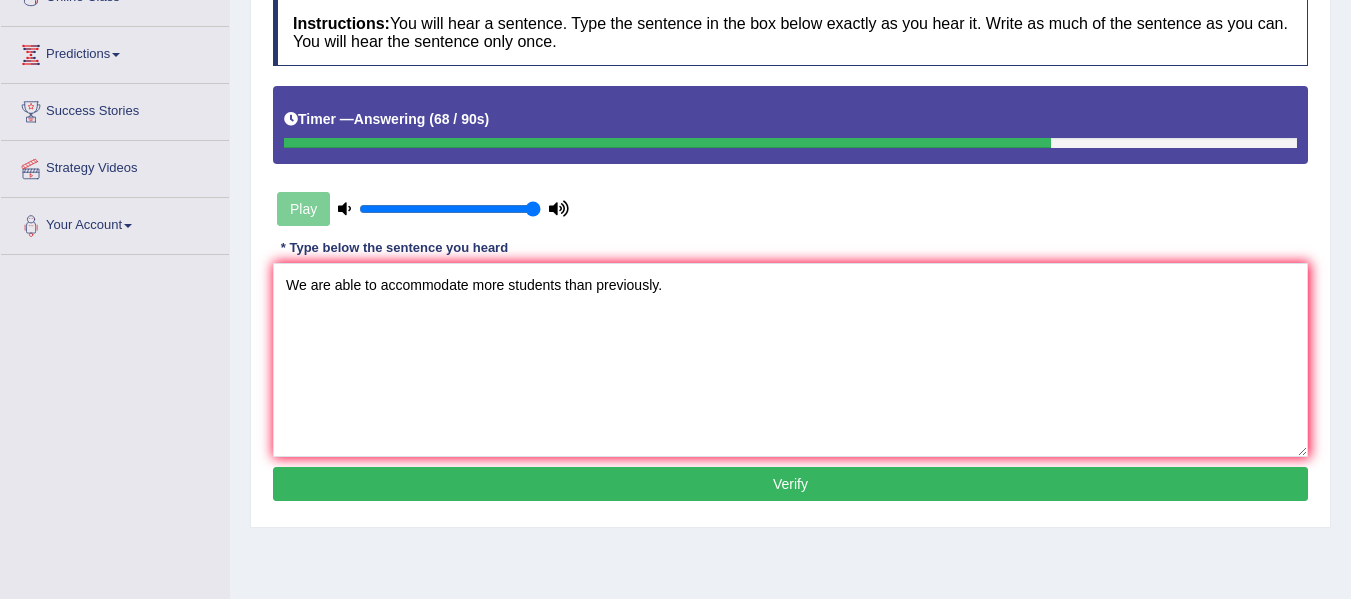 click on "Verify" at bounding box center [790, 484] 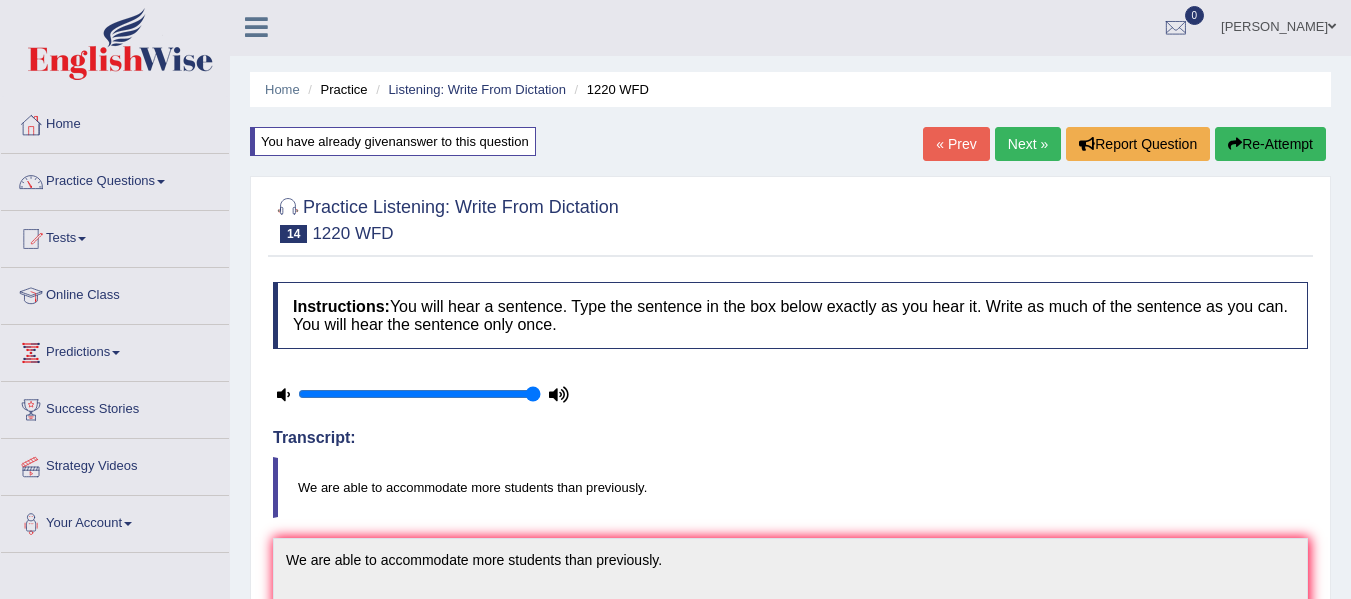 scroll, scrollTop: 0, scrollLeft: 0, axis: both 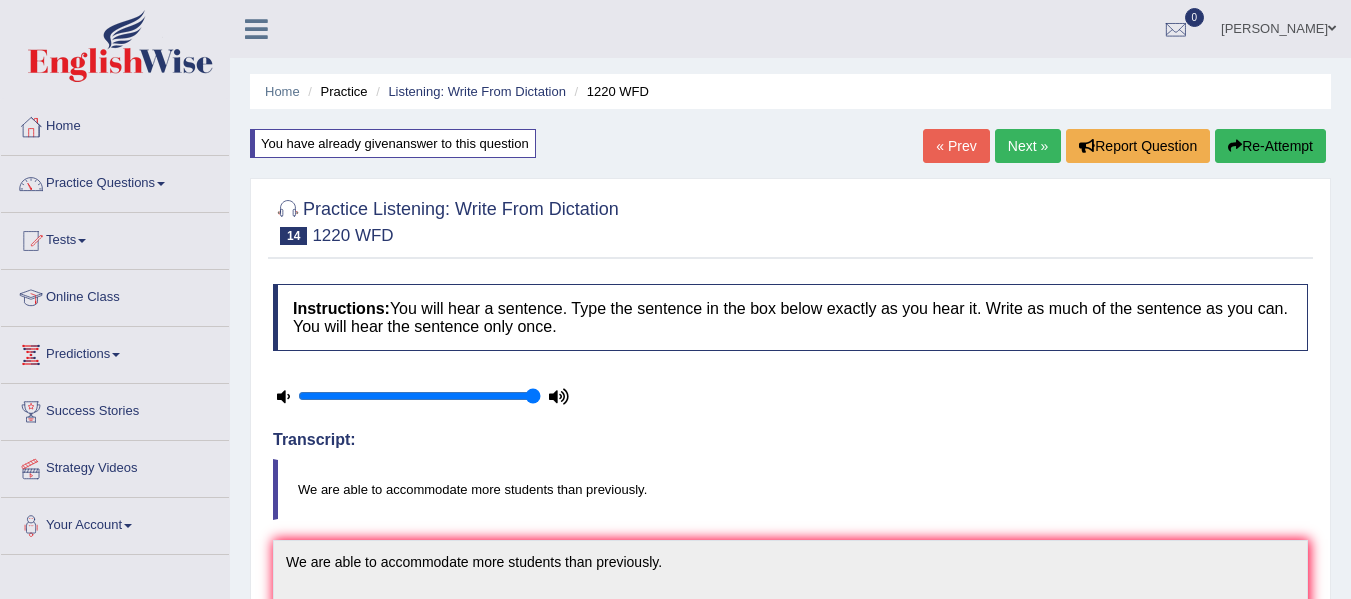 click on "Next »" at bounding box center [1028, 146] 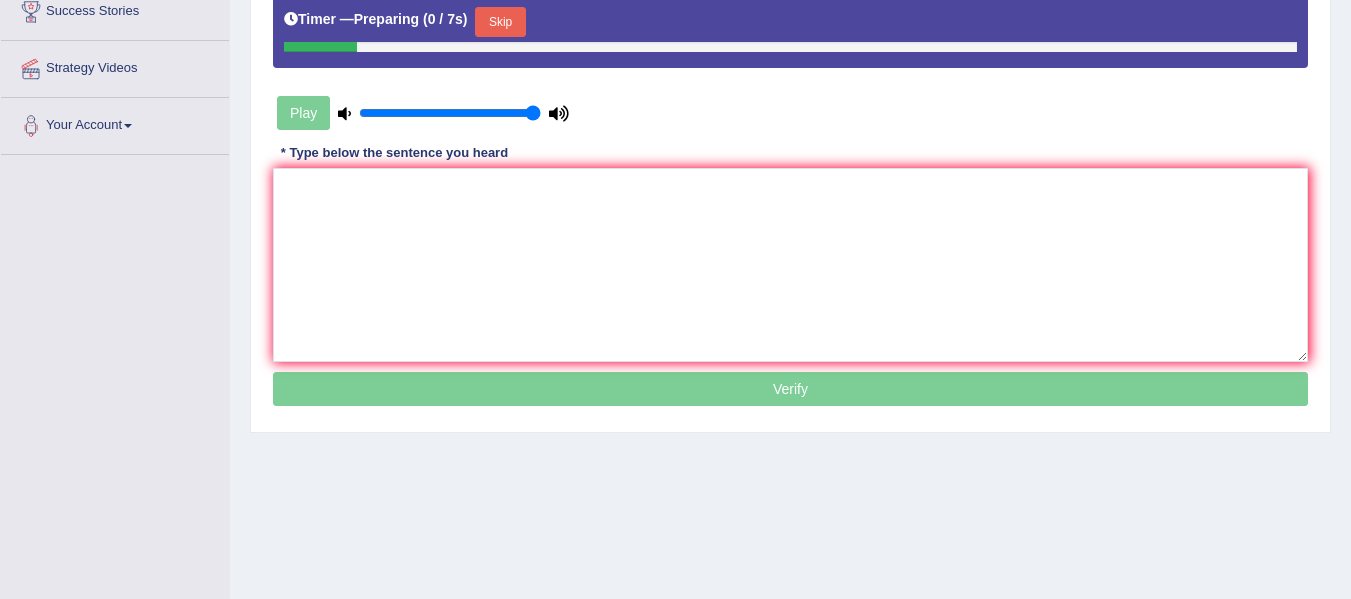scroll, scrollTop: 400, scrollLeft: 0, axis: vertical 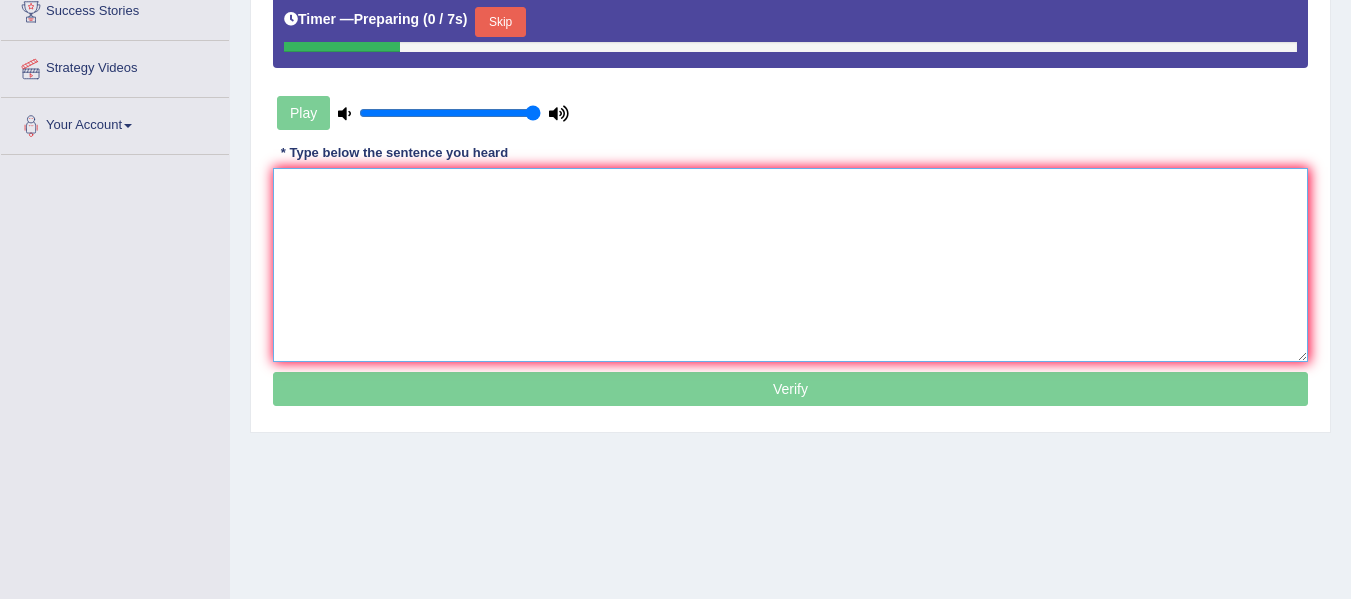 click at bounding box center (790, 265) 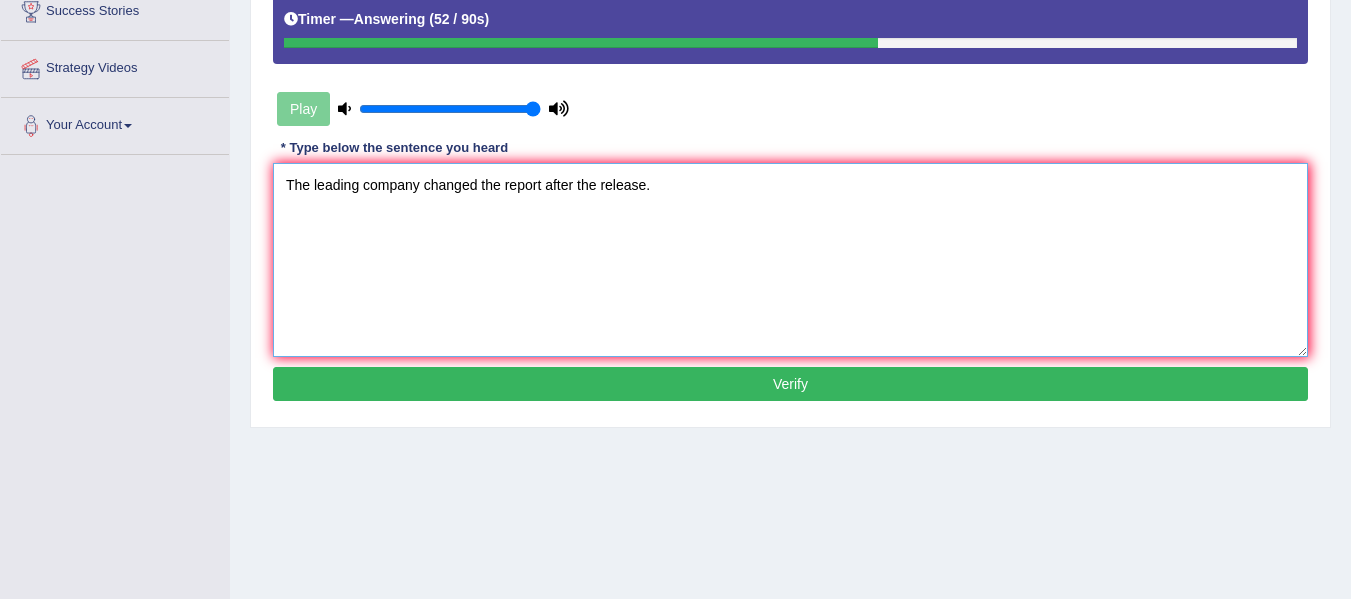 type on "The leading company changed the report after the release." 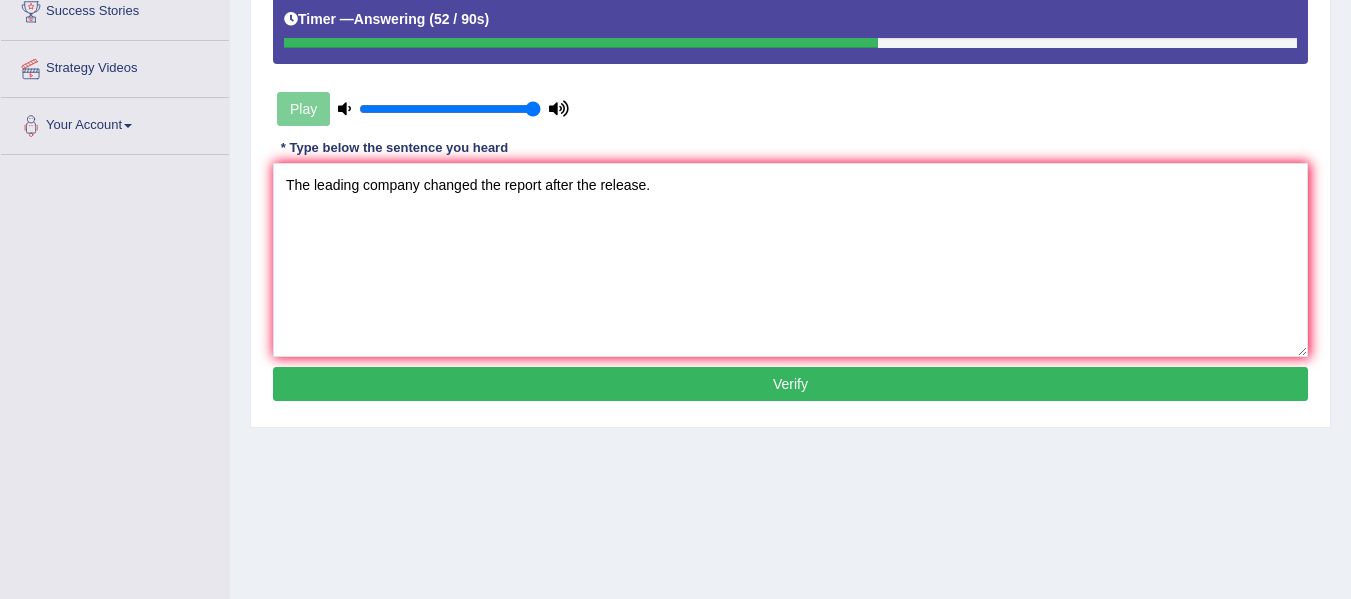 click on "Verify" at bounding box center (790, 384) 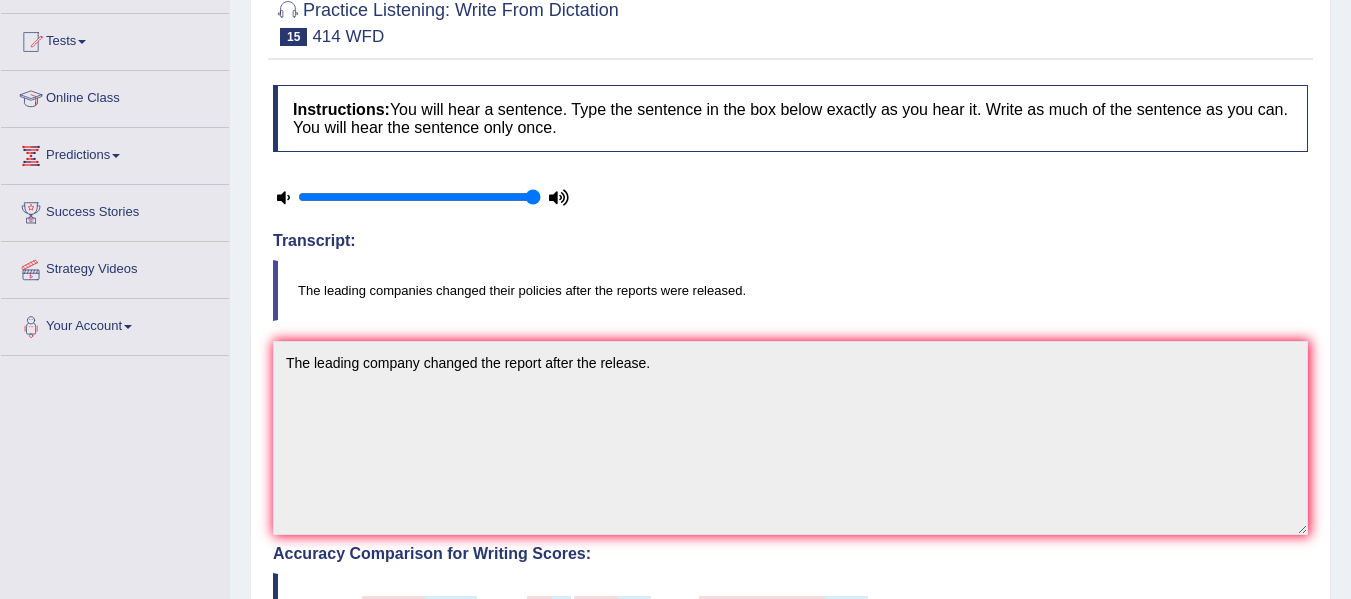 scroll, scrollTop: 0, scrollLeft: 0, axis: both 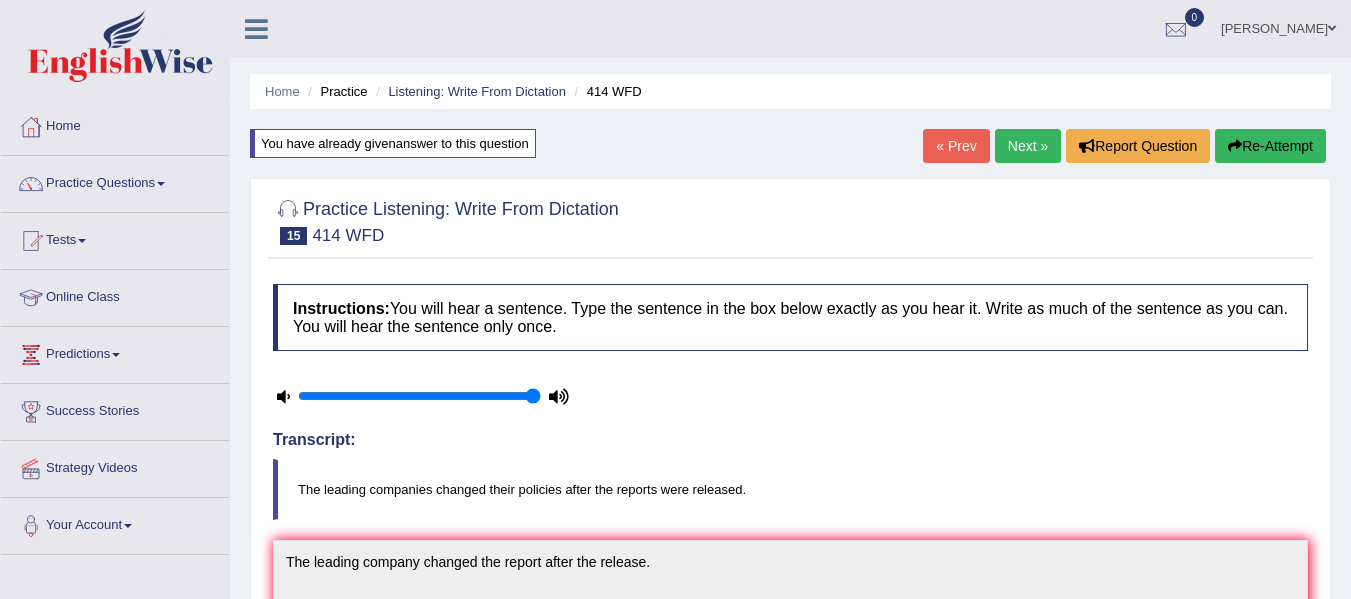 click on "Re-Attempt" at bounding box center (1270, 146) 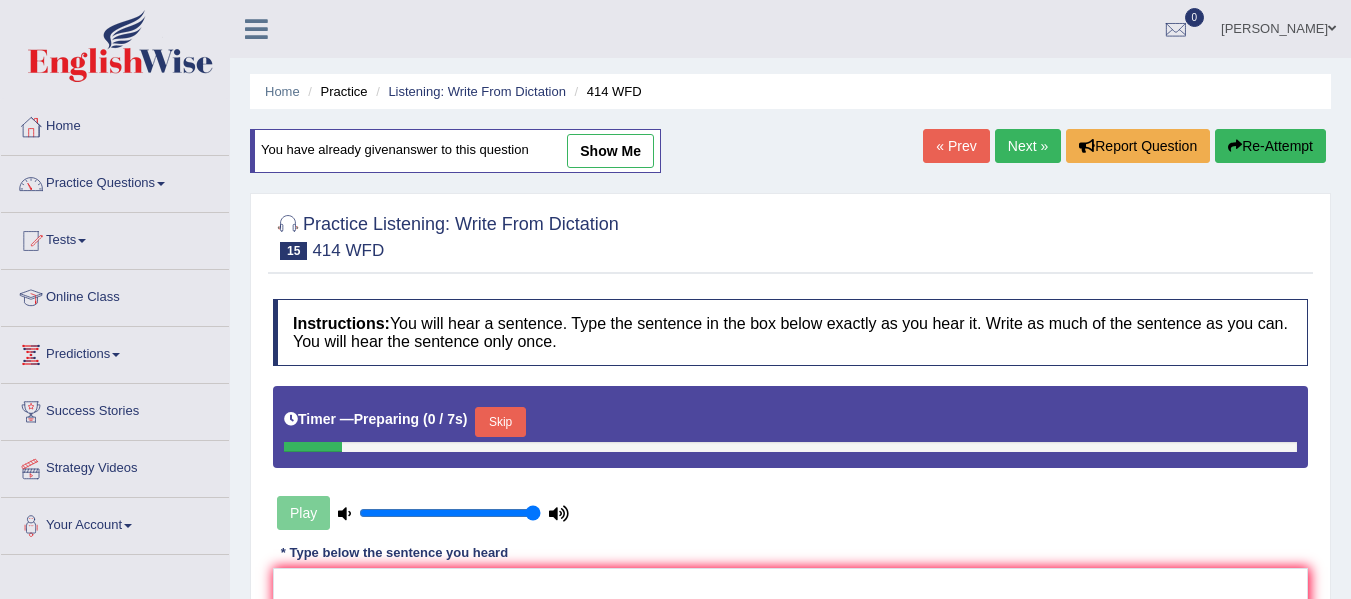 scroll, scrollTop: 451, scrollLeft: 0, axis: vertical 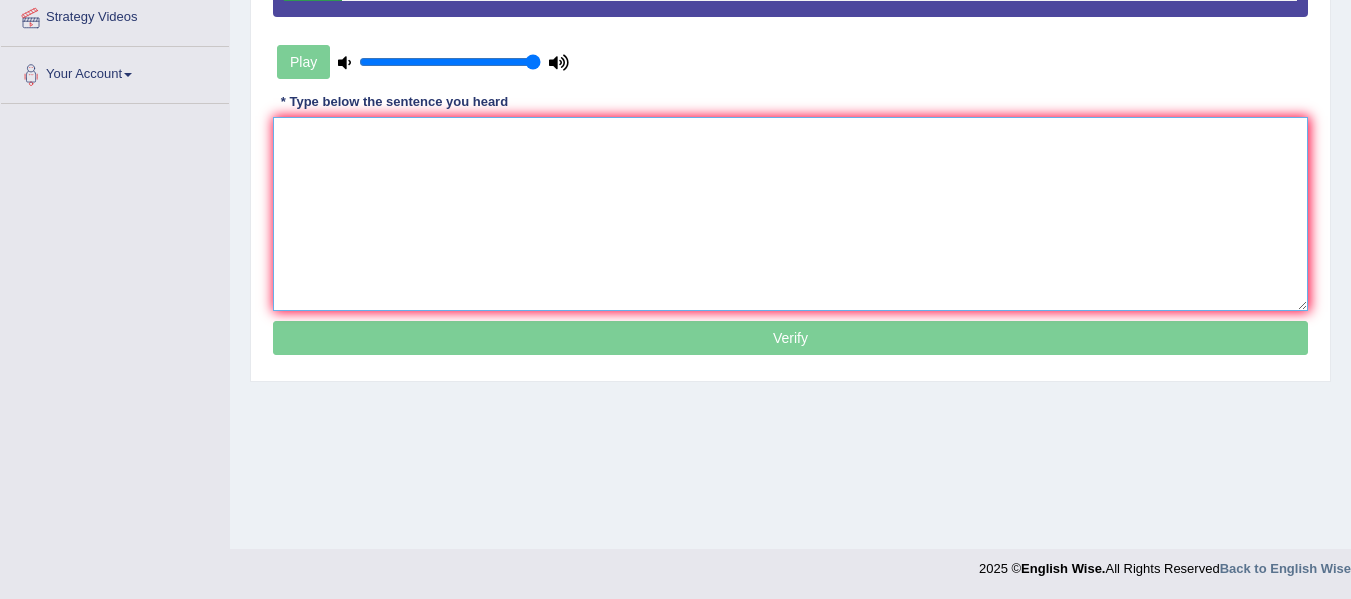 click at bounding box center [790, 214] 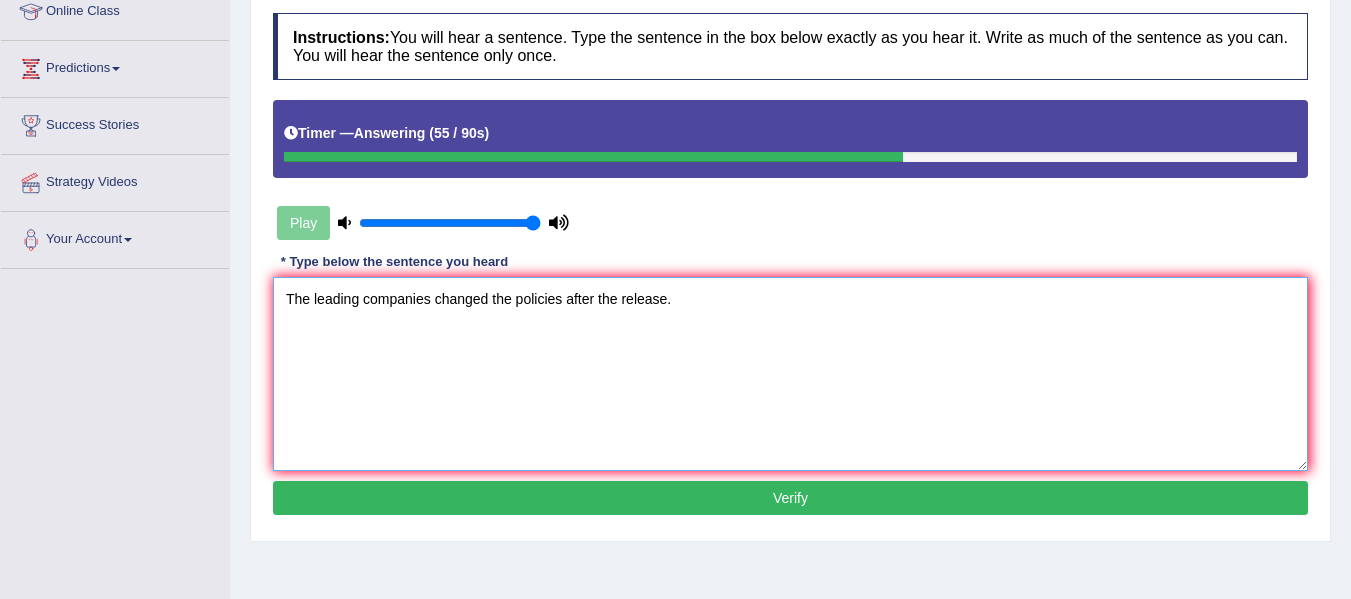 scroll, scrollTop: 251, scrollLeft: 0, axis: vertical 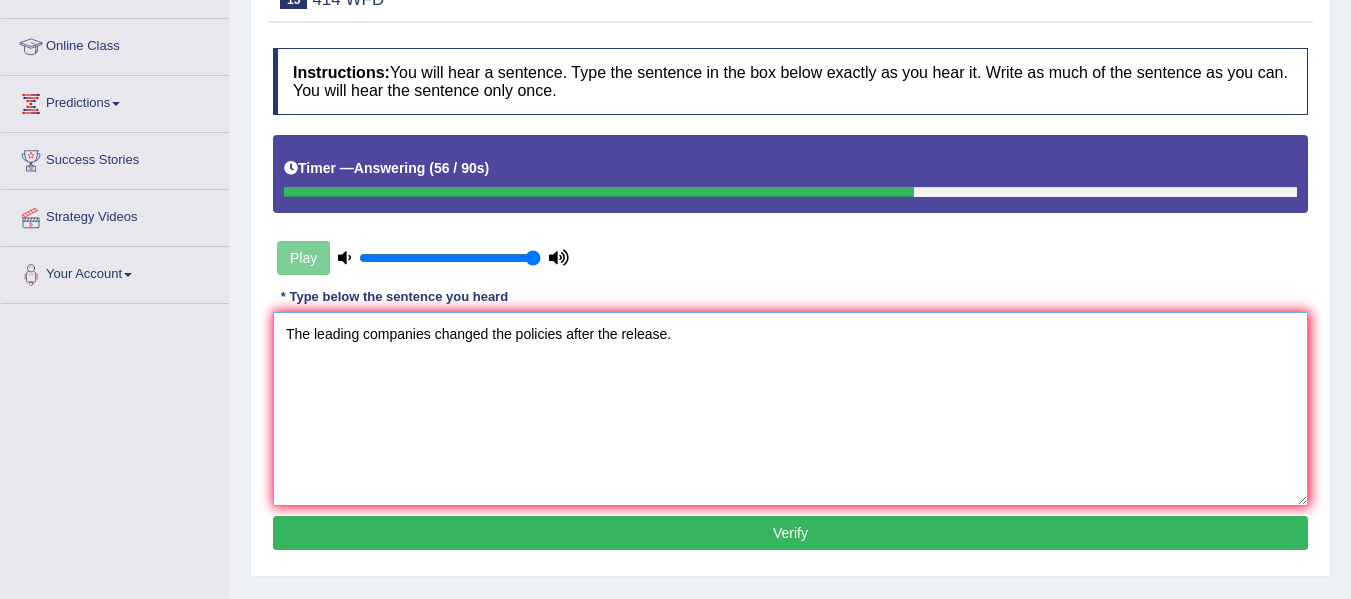 type on "The leading companies changed the policies after the release." 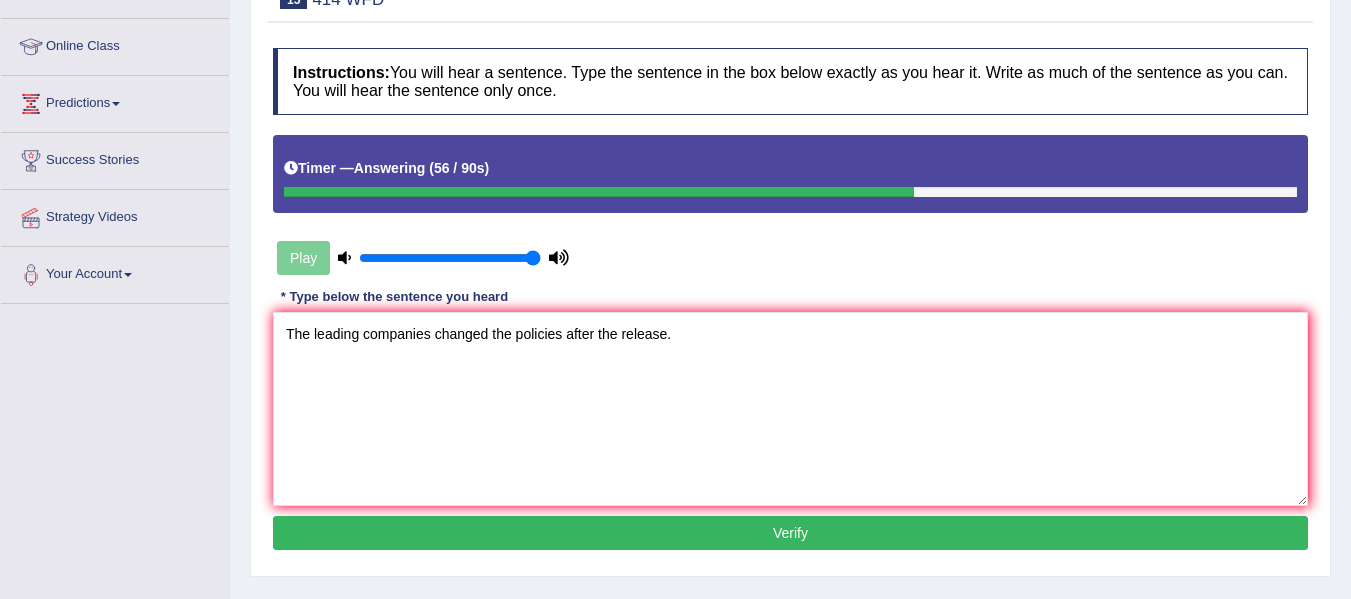 click on "Verify" at bounding box center (790, 533) 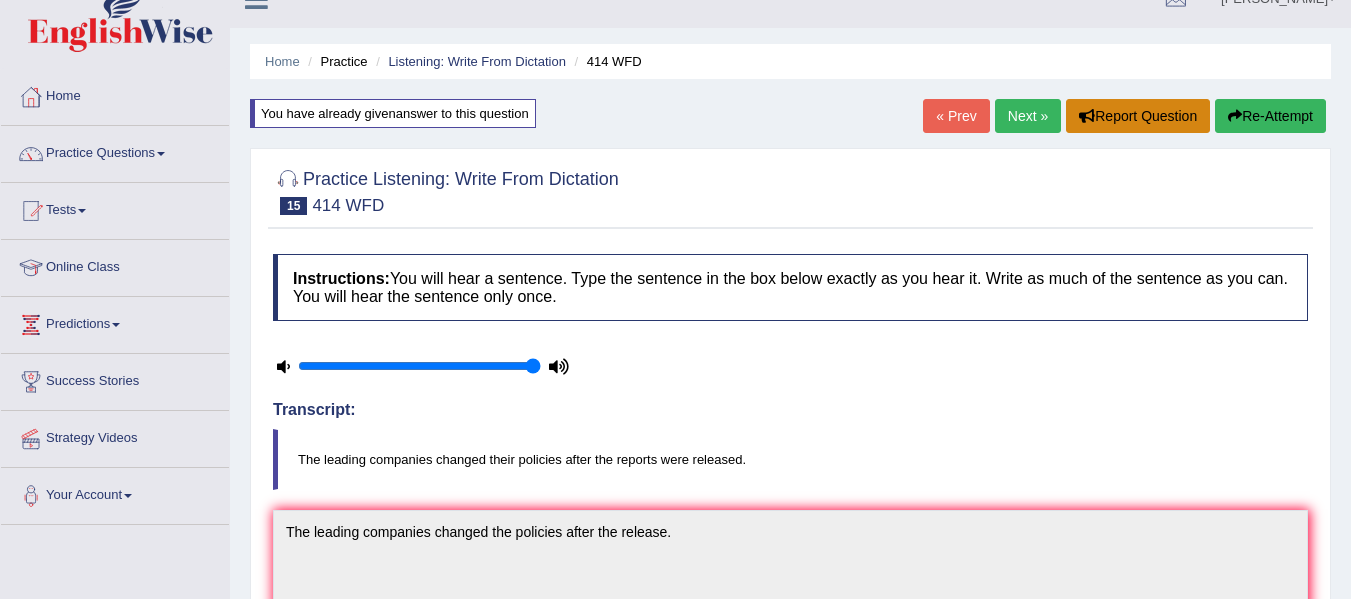 scroll, scrollTop: 0, scrollLeft: 0, axis: both 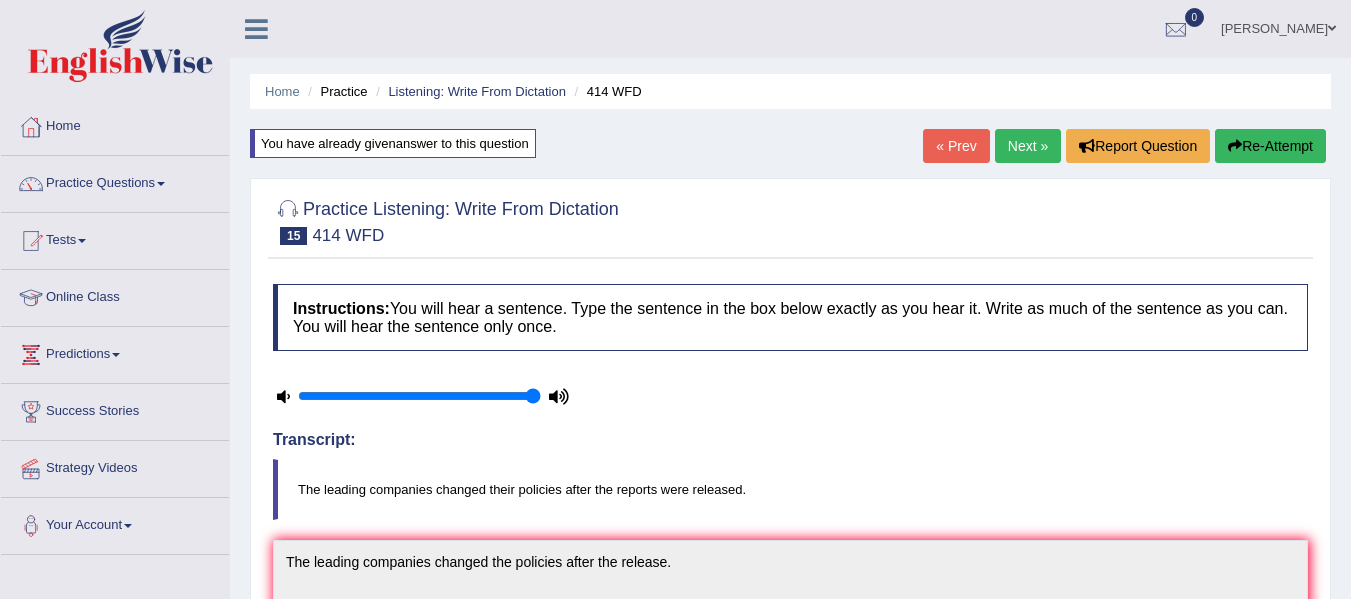 click on "Next »" at bounding box center [1028, 146] 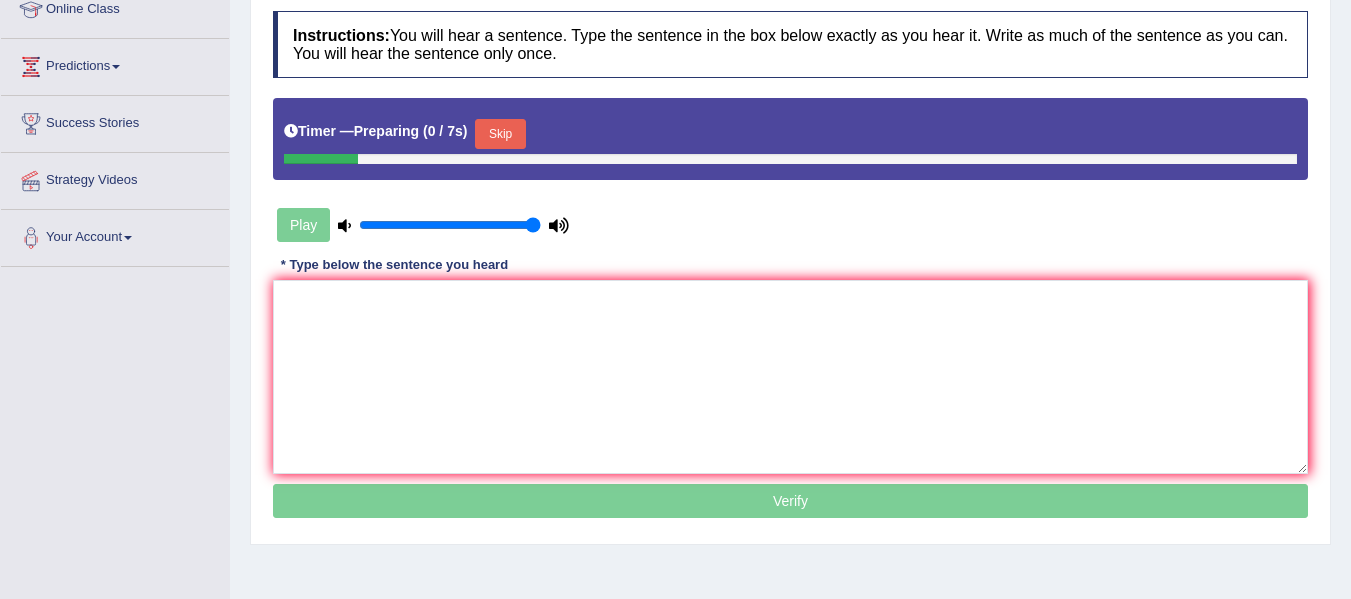 scroll, scrollTop: 300, scrollLeft: 0, axis: vertical 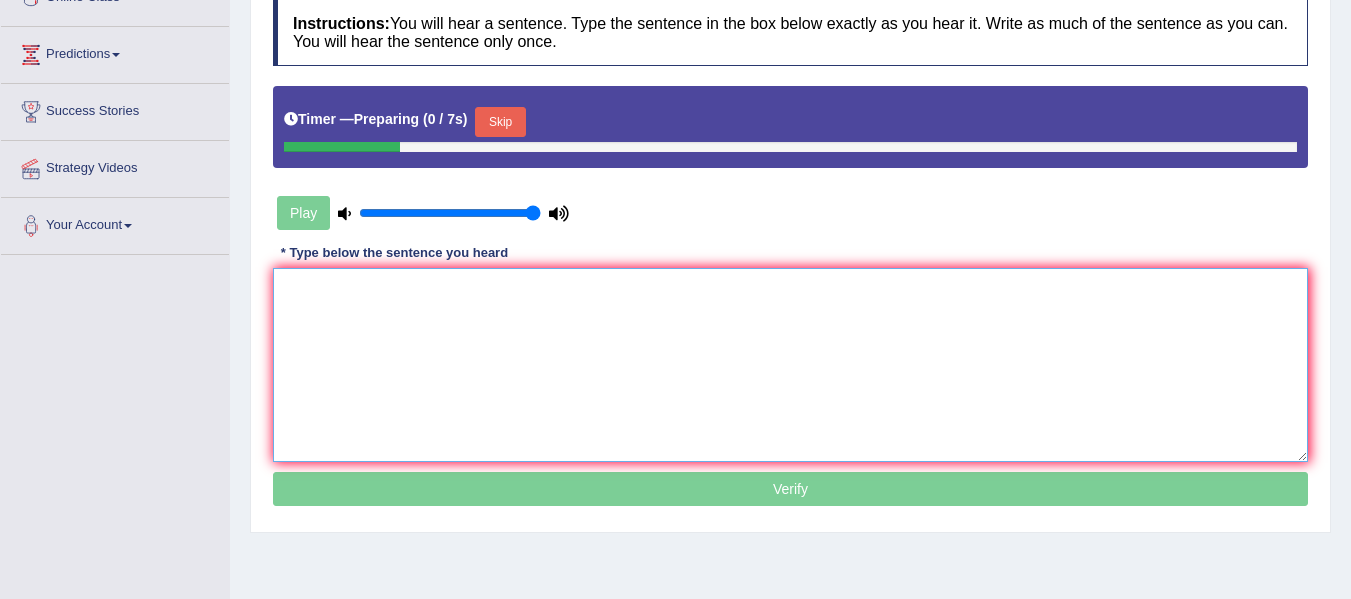 click at bounding box center [790, 365] 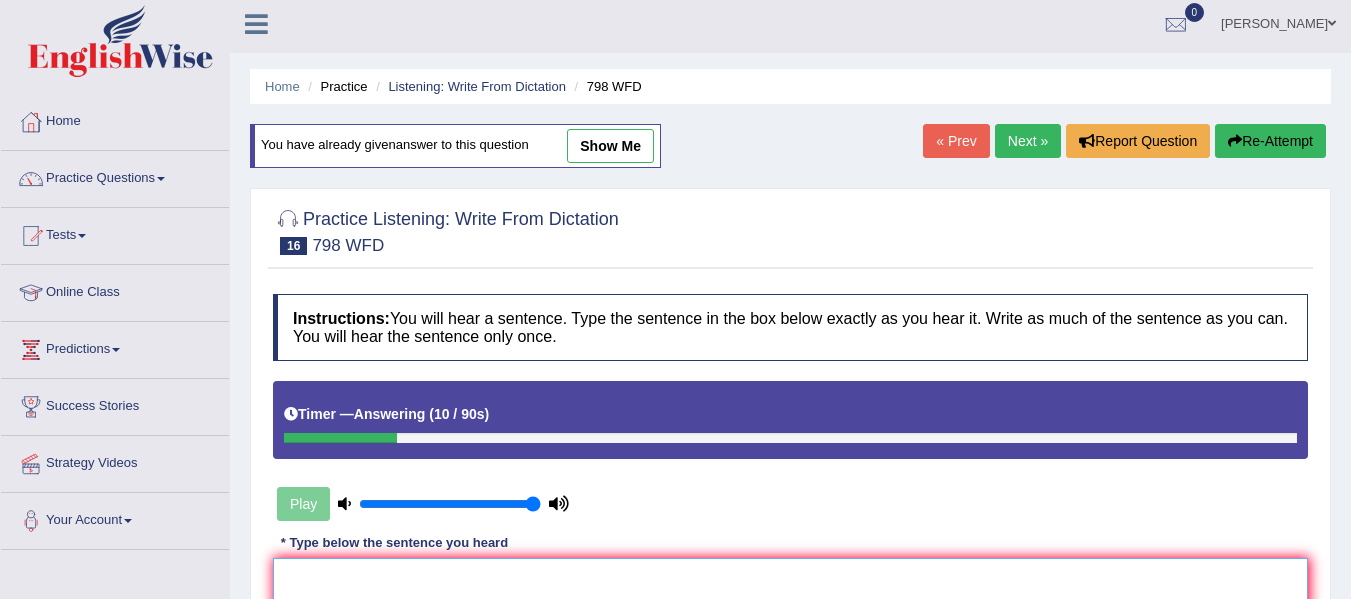 scroll, scrollTop: 0, scrollLeft: 0, axis: both 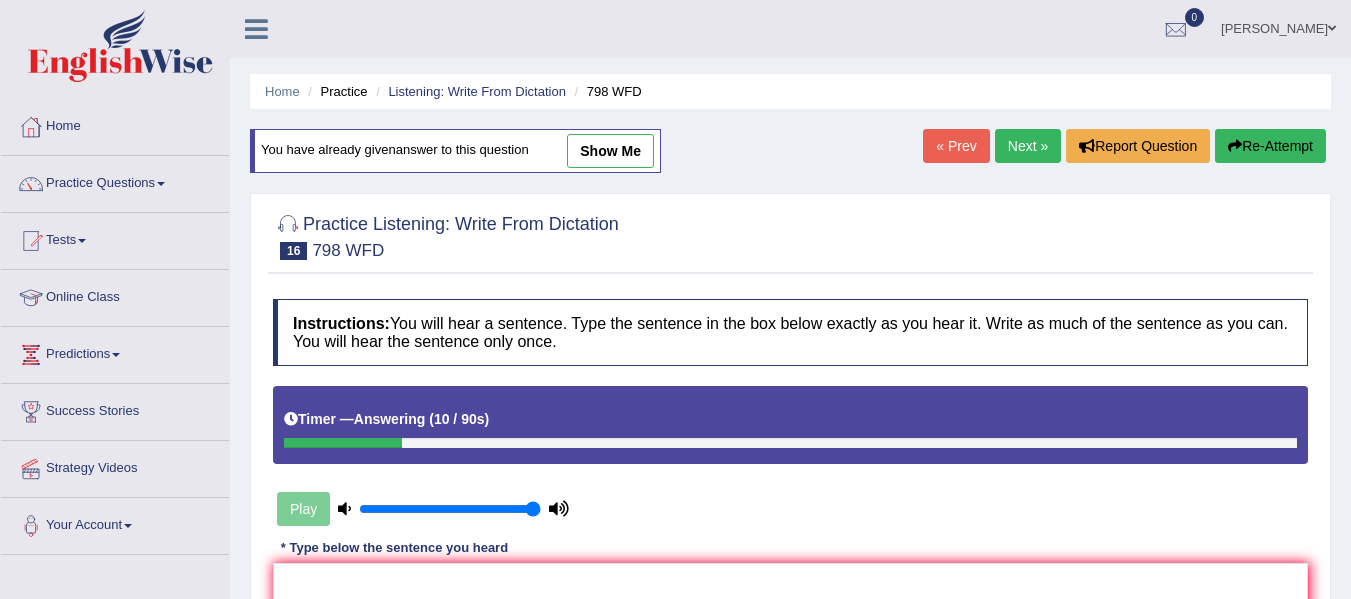click on "Re-Attempt" at bounding box center [1270, 146] 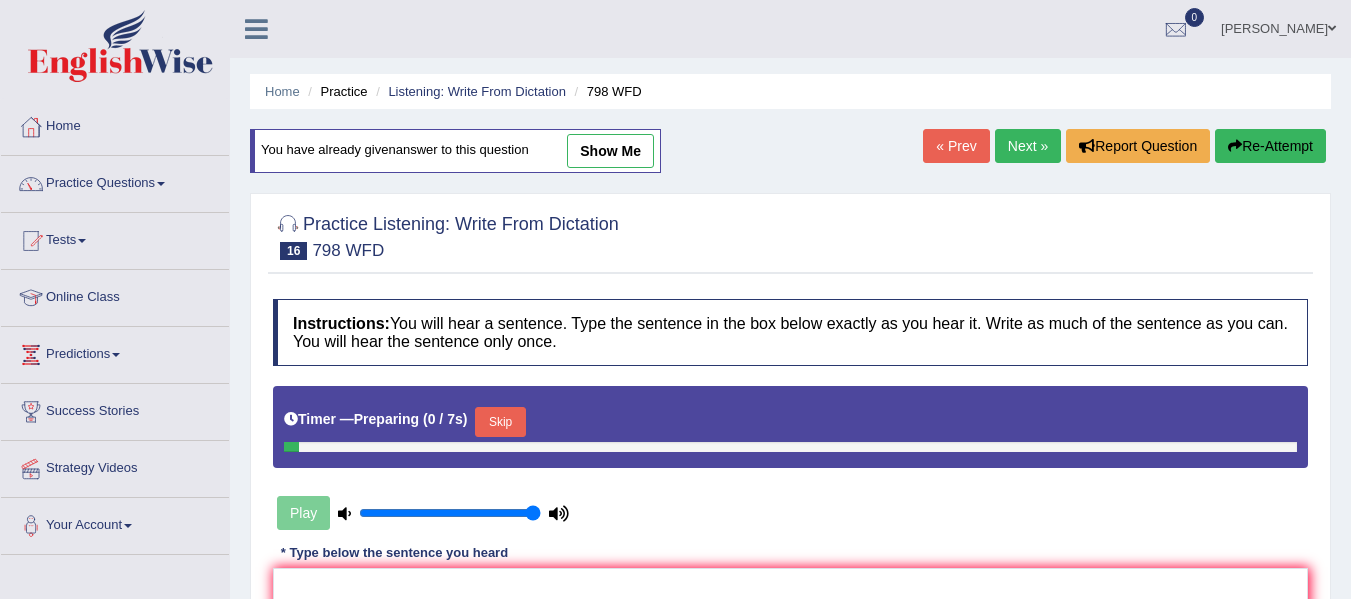 scroll, scrollTop: 0, scrollLeft: 0, axis: both 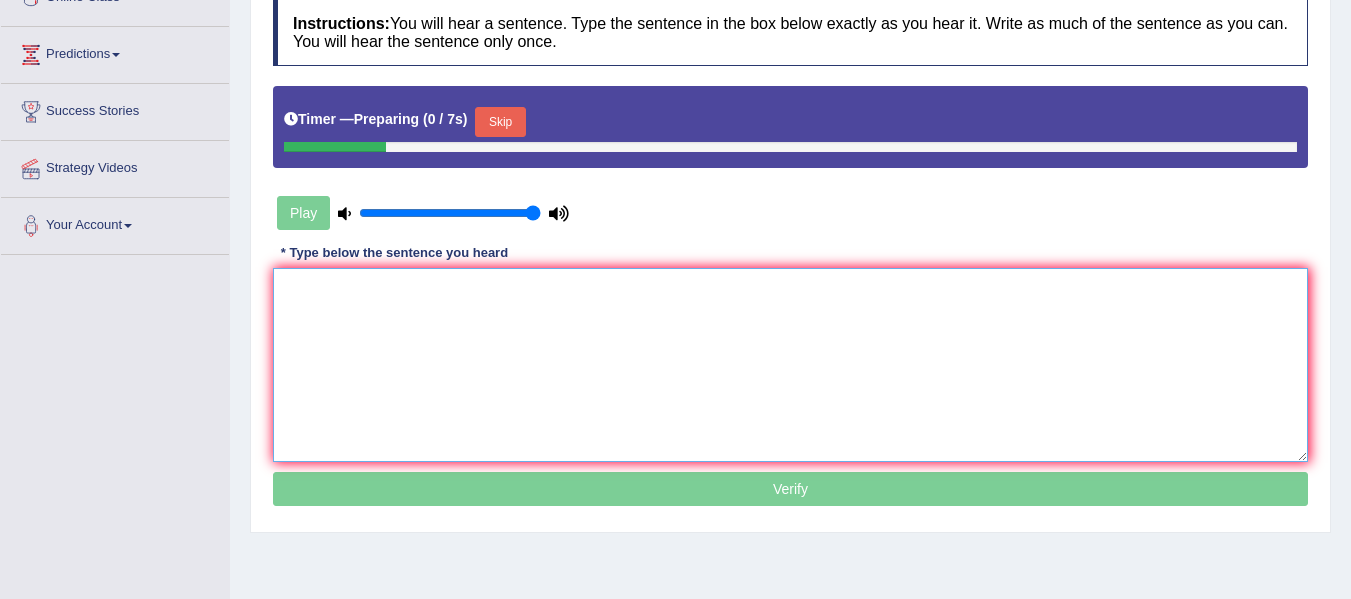 click at bounding box center (790, 365) 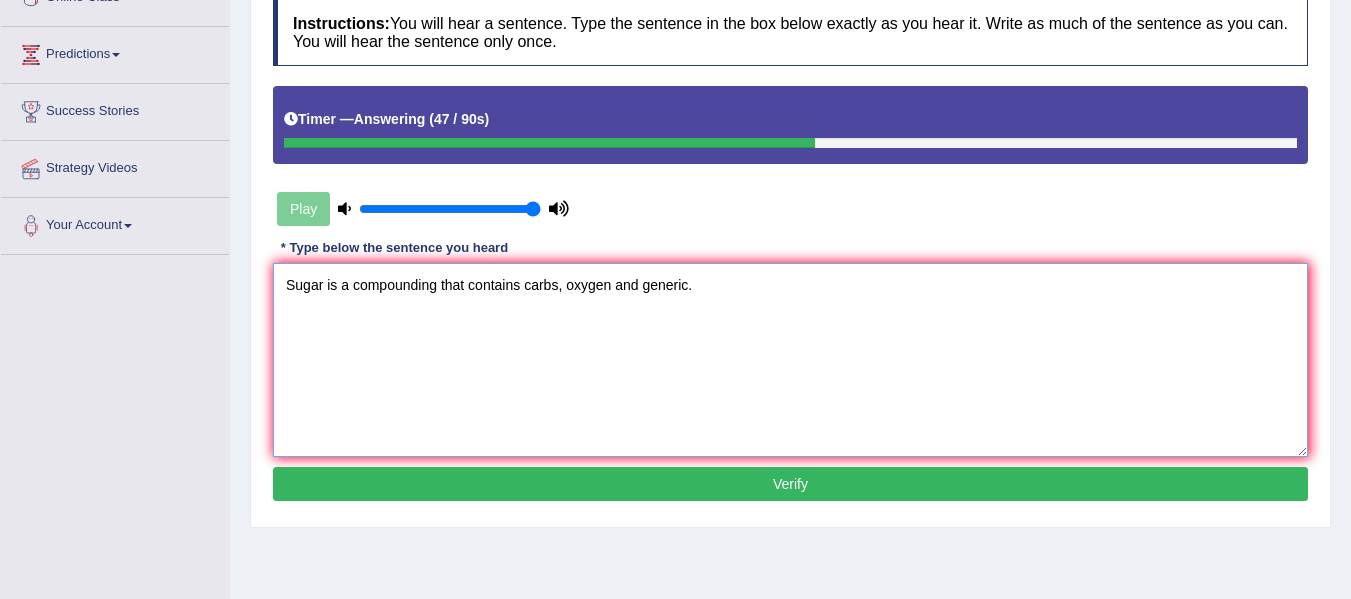 type on "Sugar is a compounding that contains carbs, oxygen and generic." 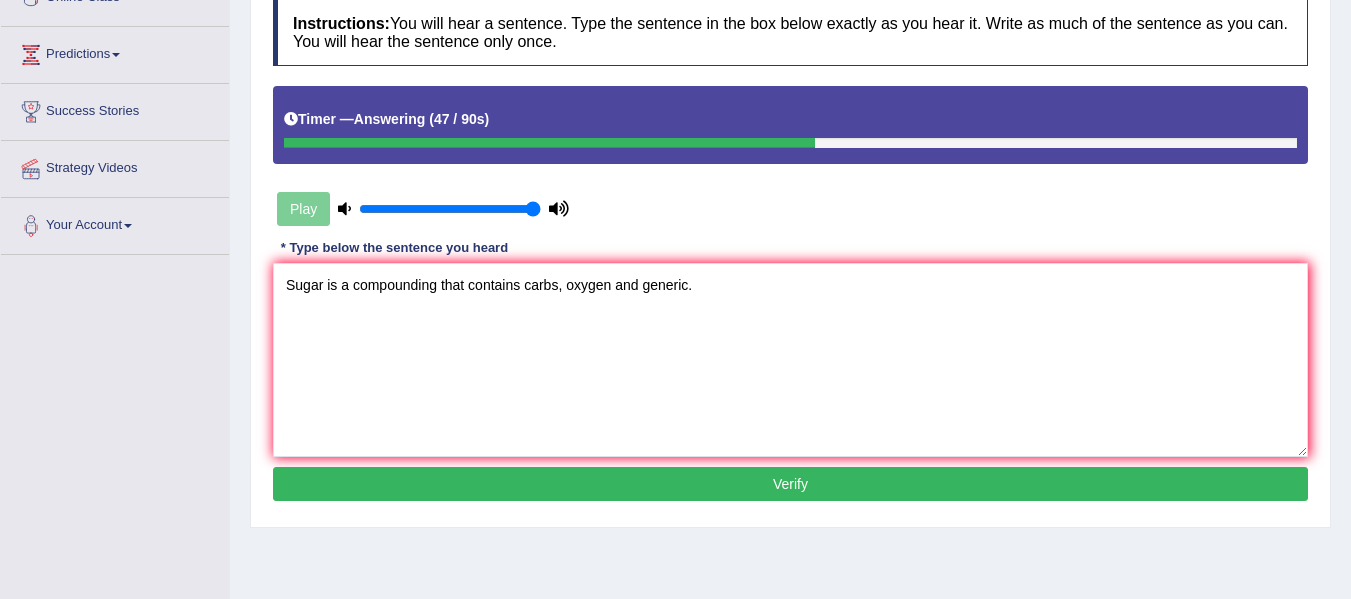 click on "Verify" at bounding box center (790, 484) 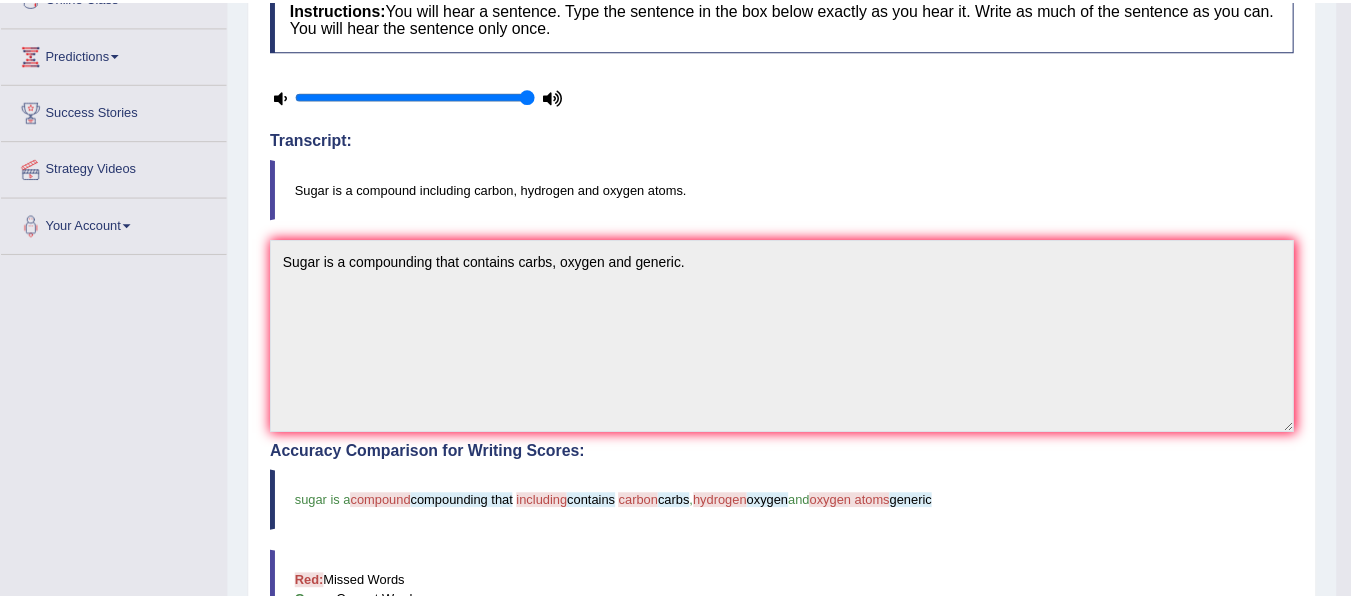 scroll, scrollTop: 766, scrollLeft: 0, axis: vertical 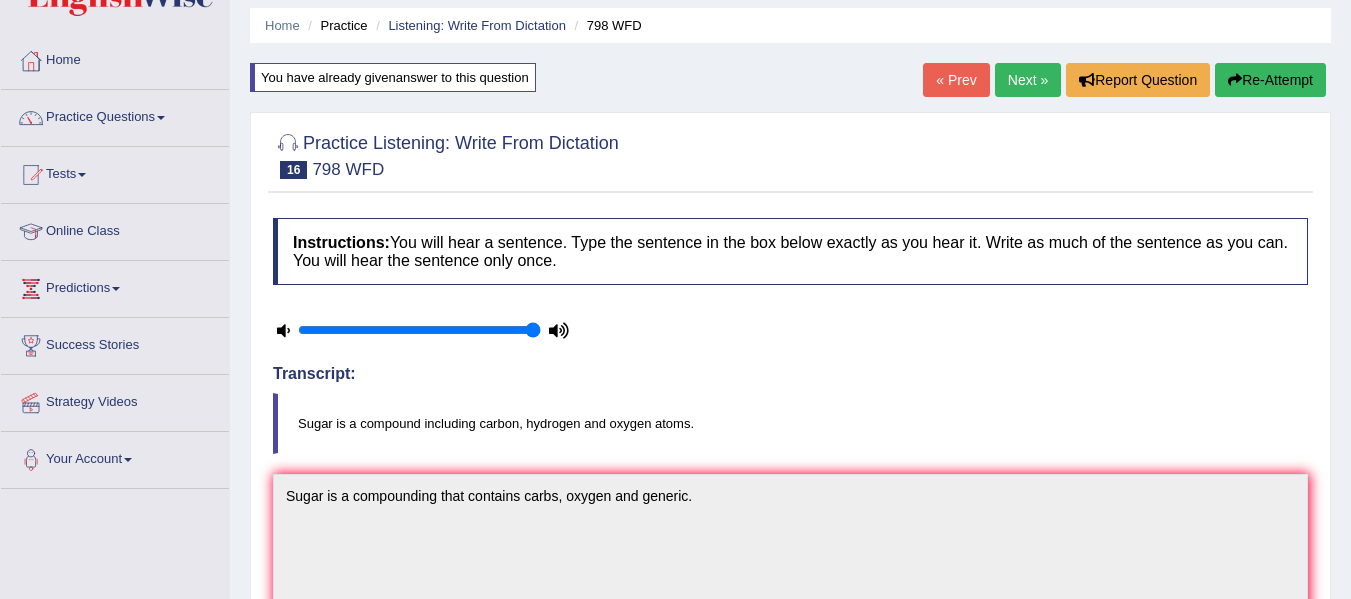 click on "Re-Attempt" at bounding box center (1270, 80) 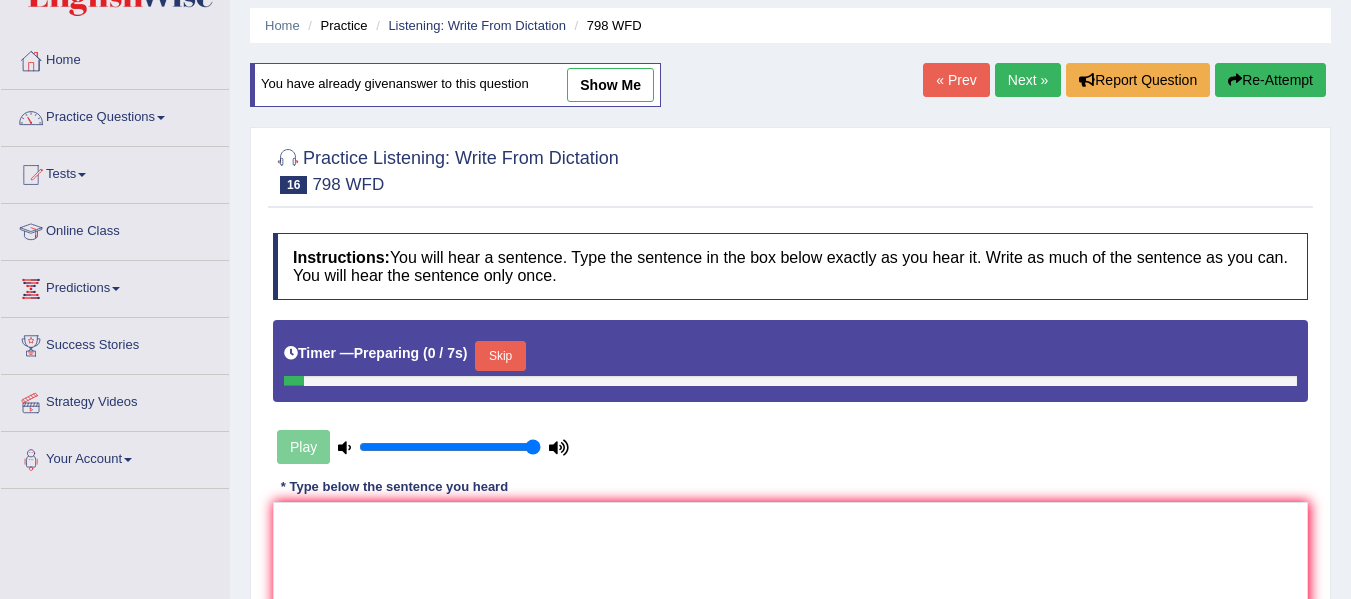 scroll, scrollTop: 0, scrollLeft: 0, axis: both 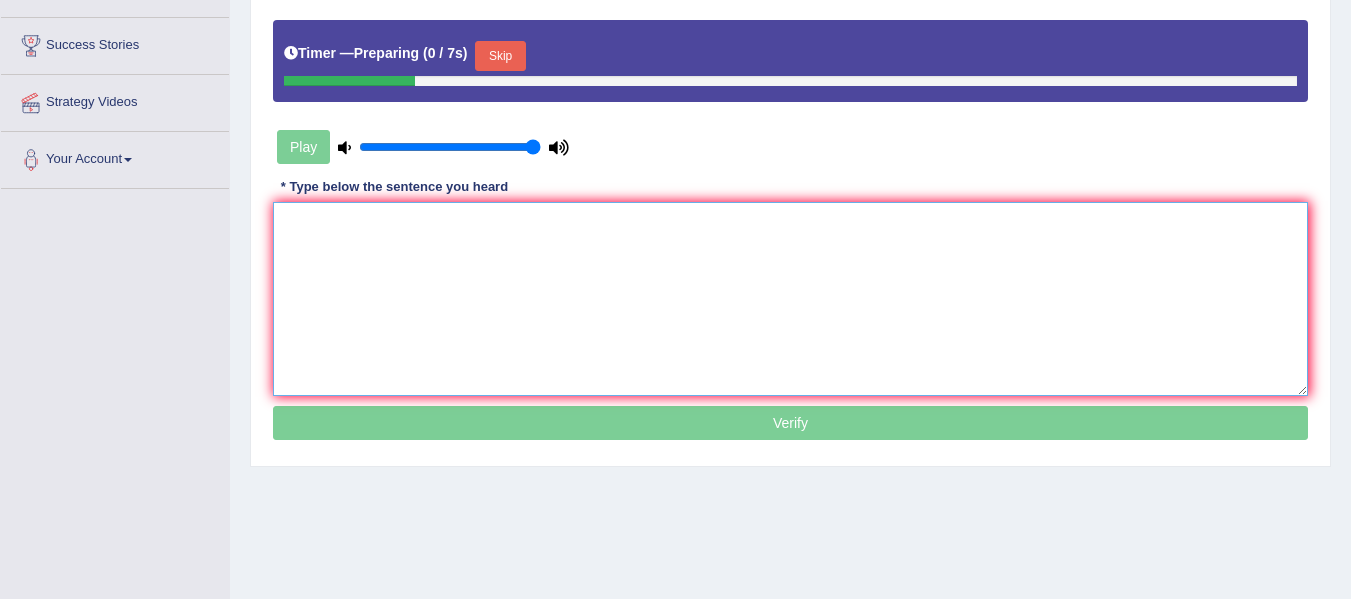 click at bounding box center [790, 299] 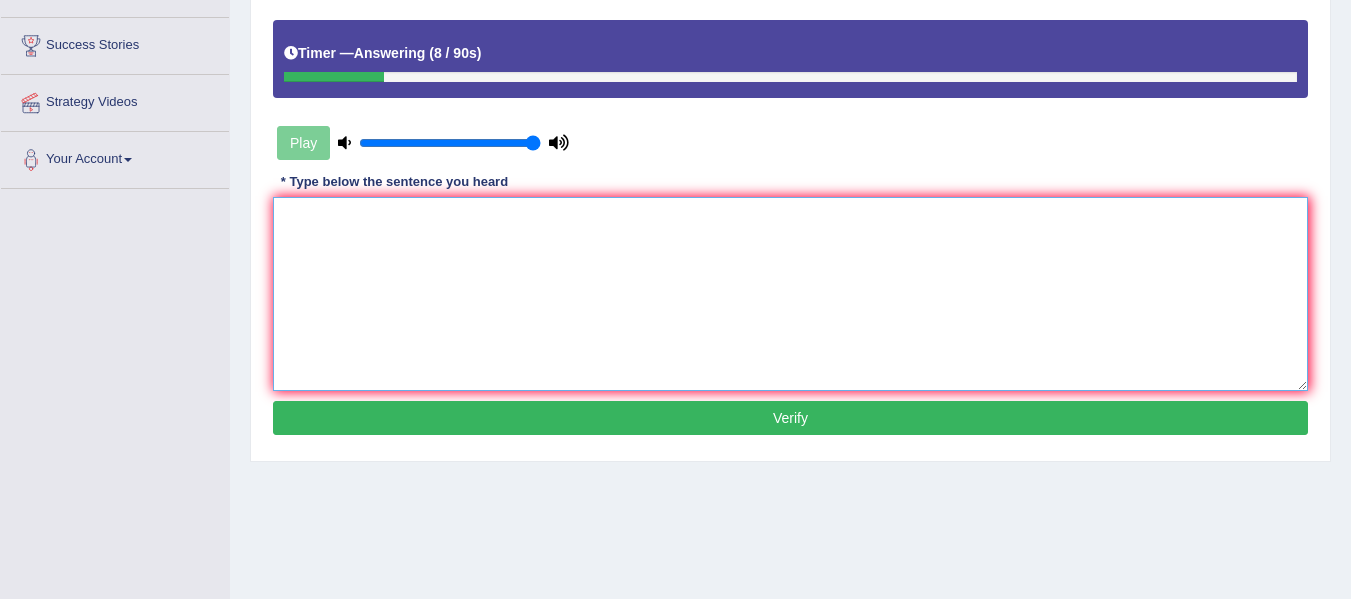 scroll, scrollTop: 0, scrollLeft: 0, axis: both 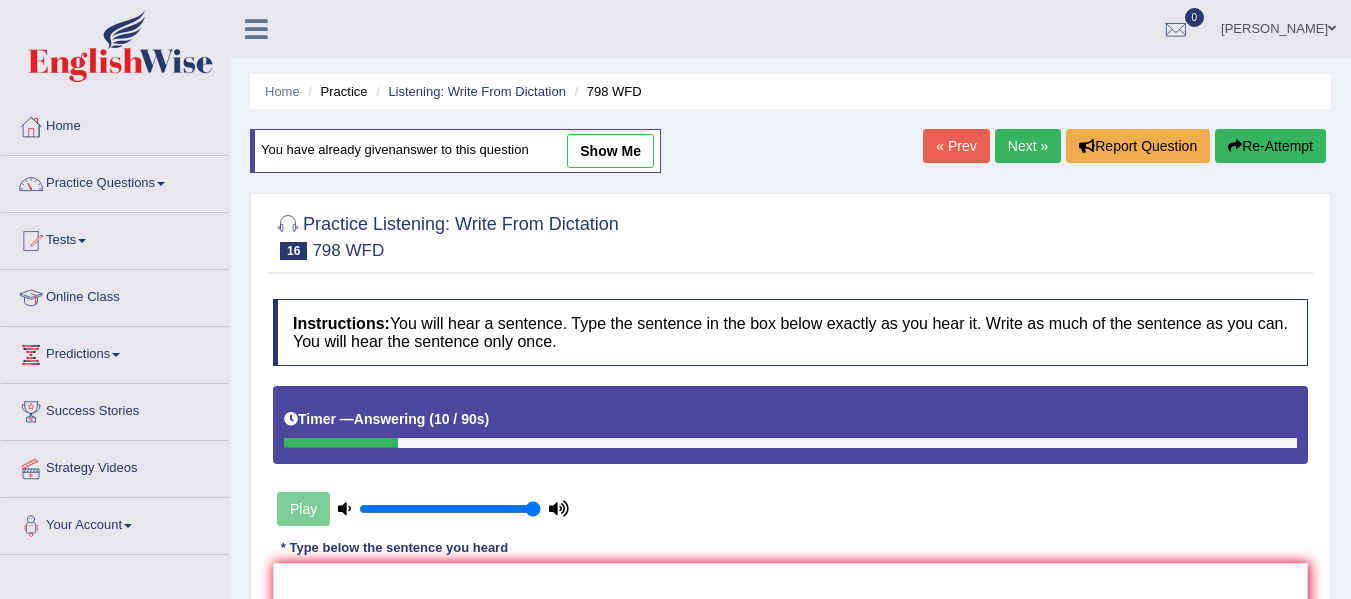 click on "Re-Attempt" at bounding box center (1270, 146) 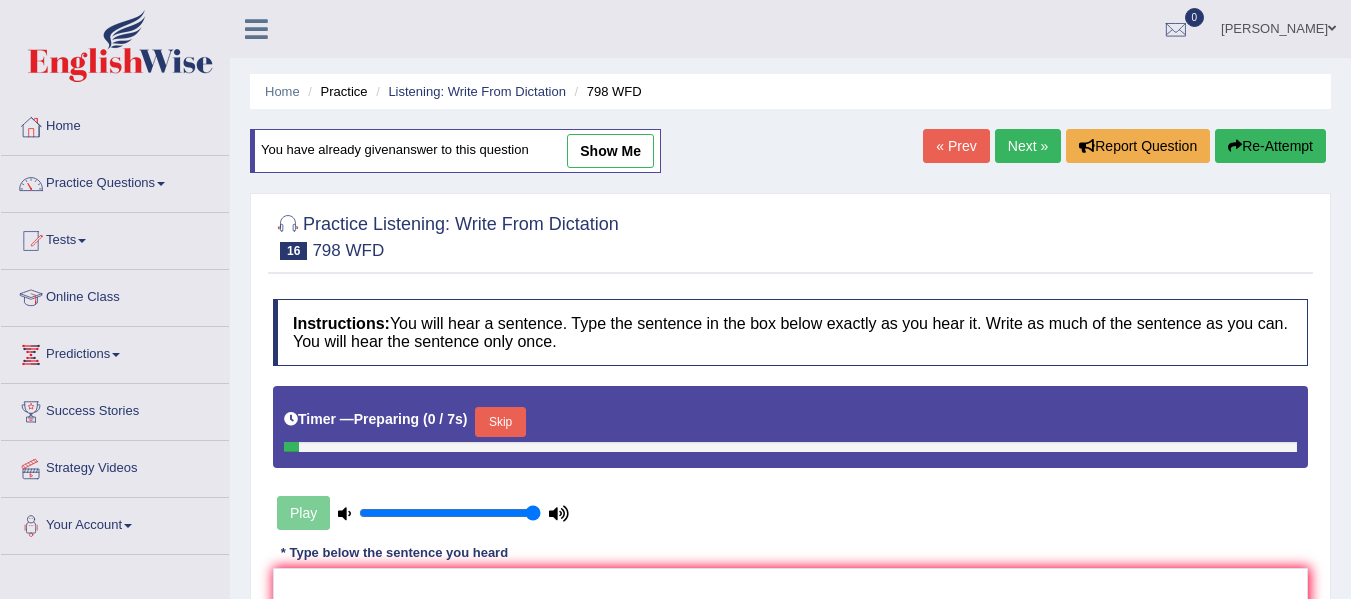scroll, scrollTop: 0, scrollLeft: 0, axis: both 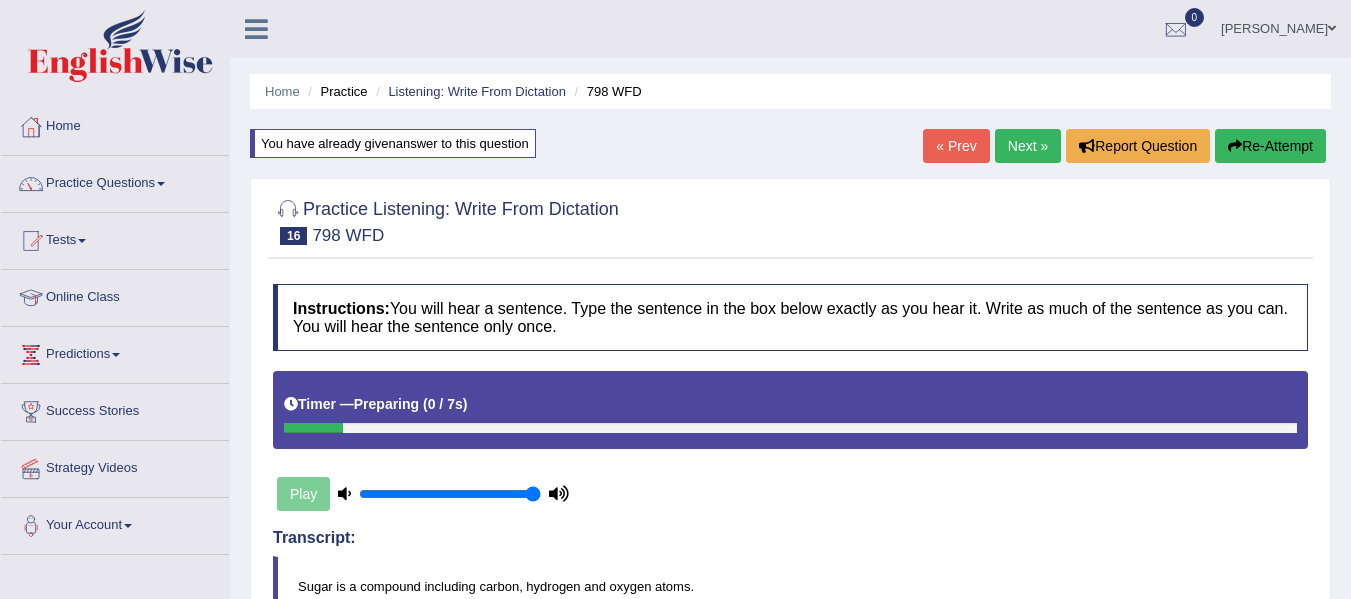 click on "Re-Attempt" at bounding box center (1270, 146) 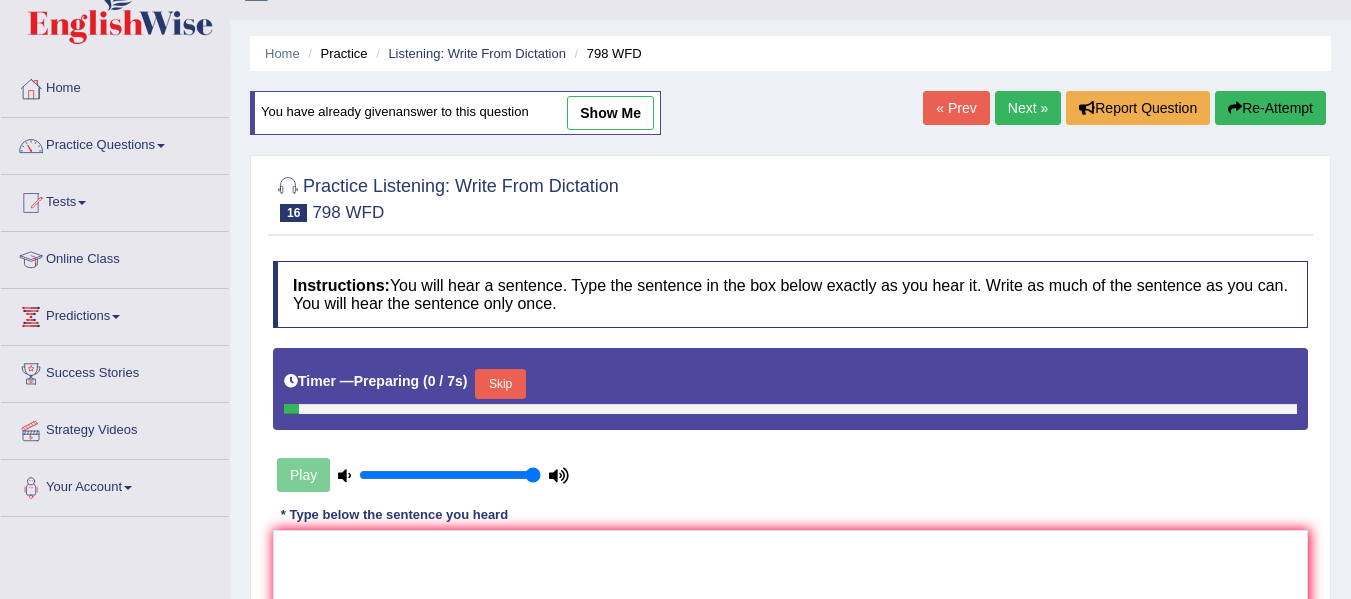 scroll, scrollTop: 0, scrollLeft: 0, axis: both 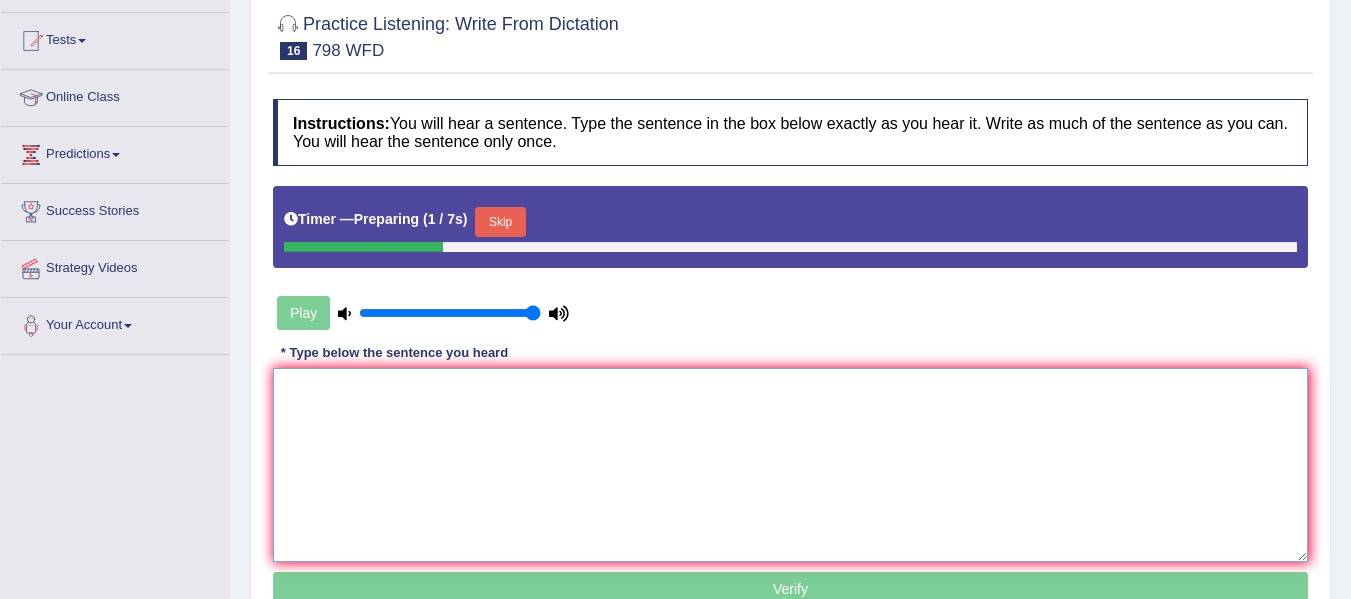 click at bounding box center (790, 465) 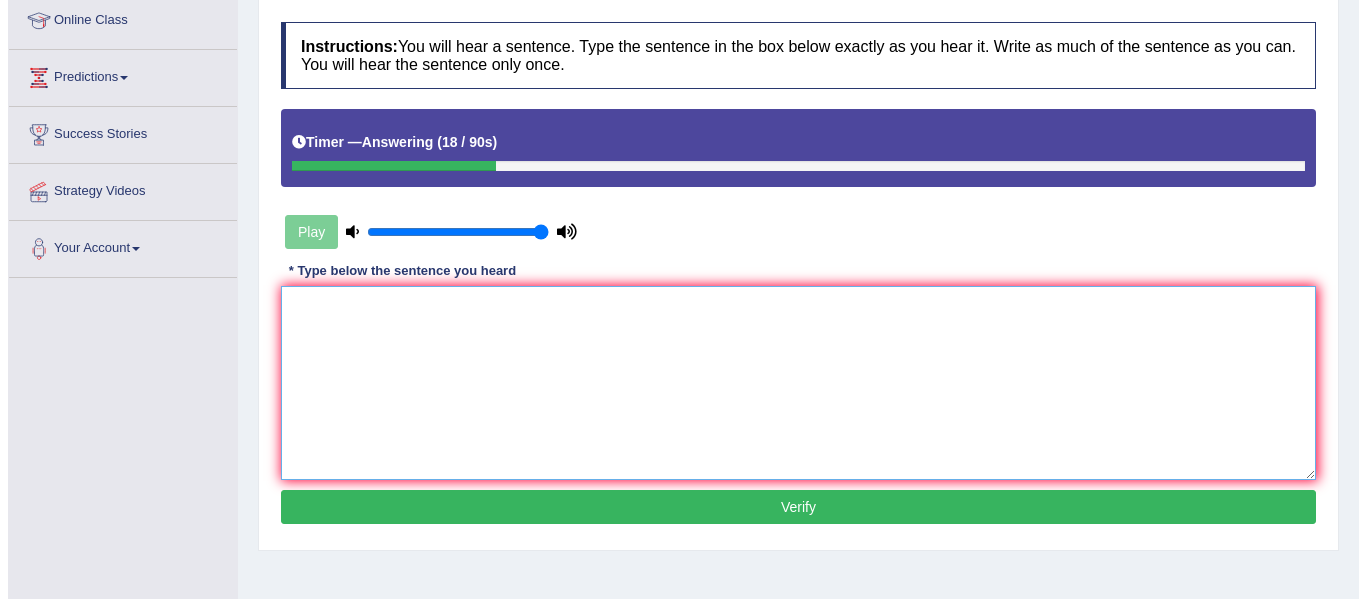 scroll, scrollTop: 300, scrollLeft: 0, axis: vertical 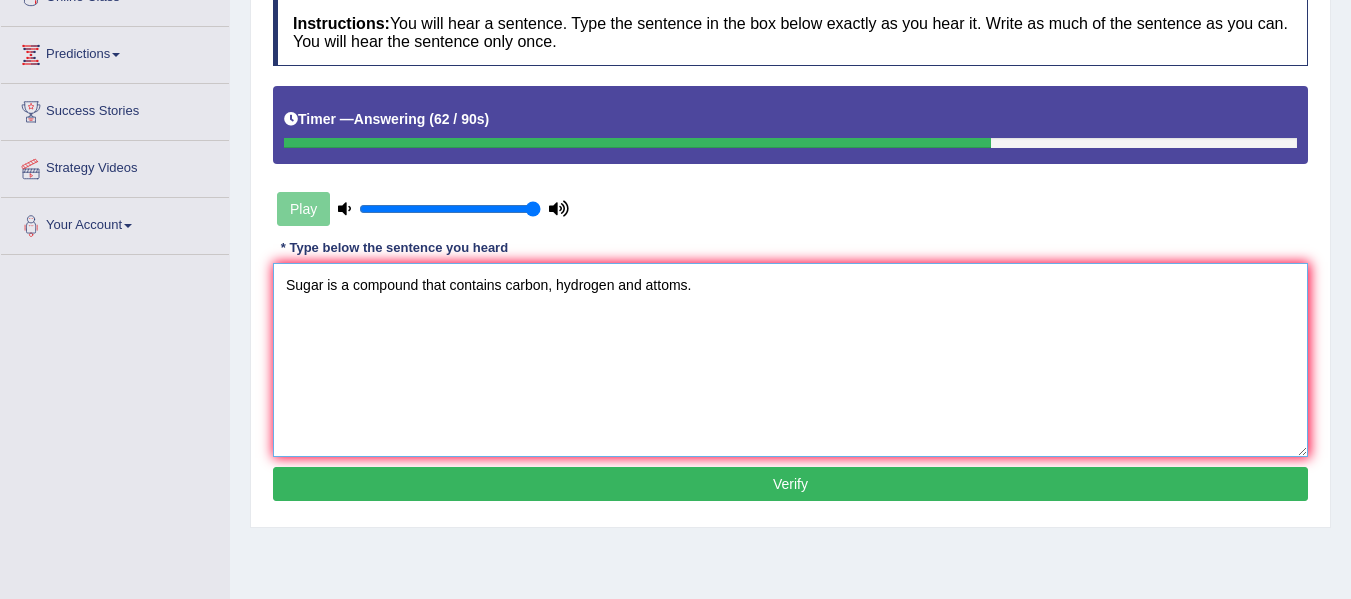type on "Sugar is a compound that contains carbon, hydrogen and attoms." 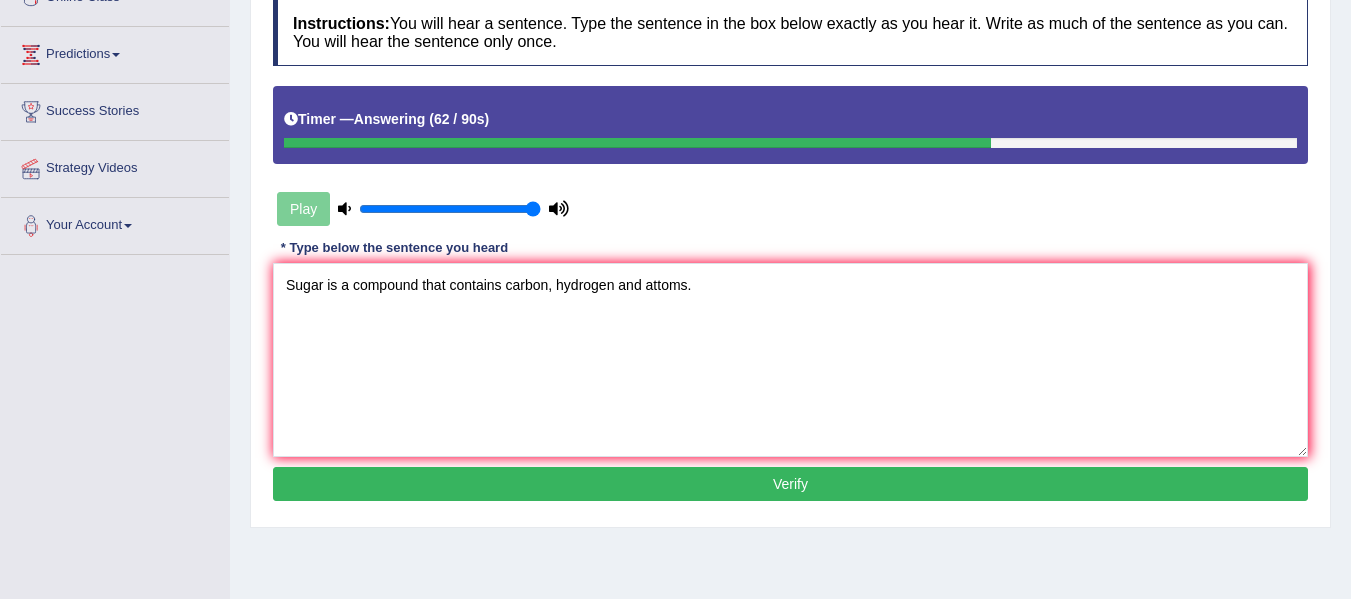 click on "Verify" at bounding box center (790, 484) 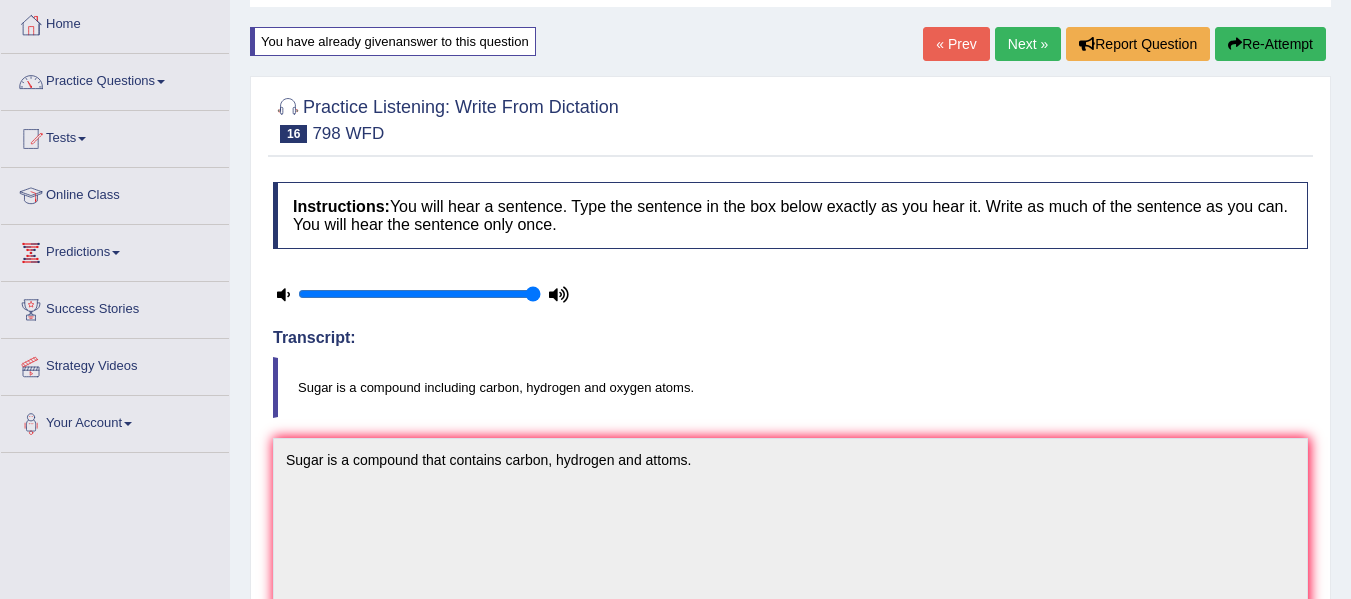 scroll, scrollTop: 100, scrollLeft: 0, axis: vertical 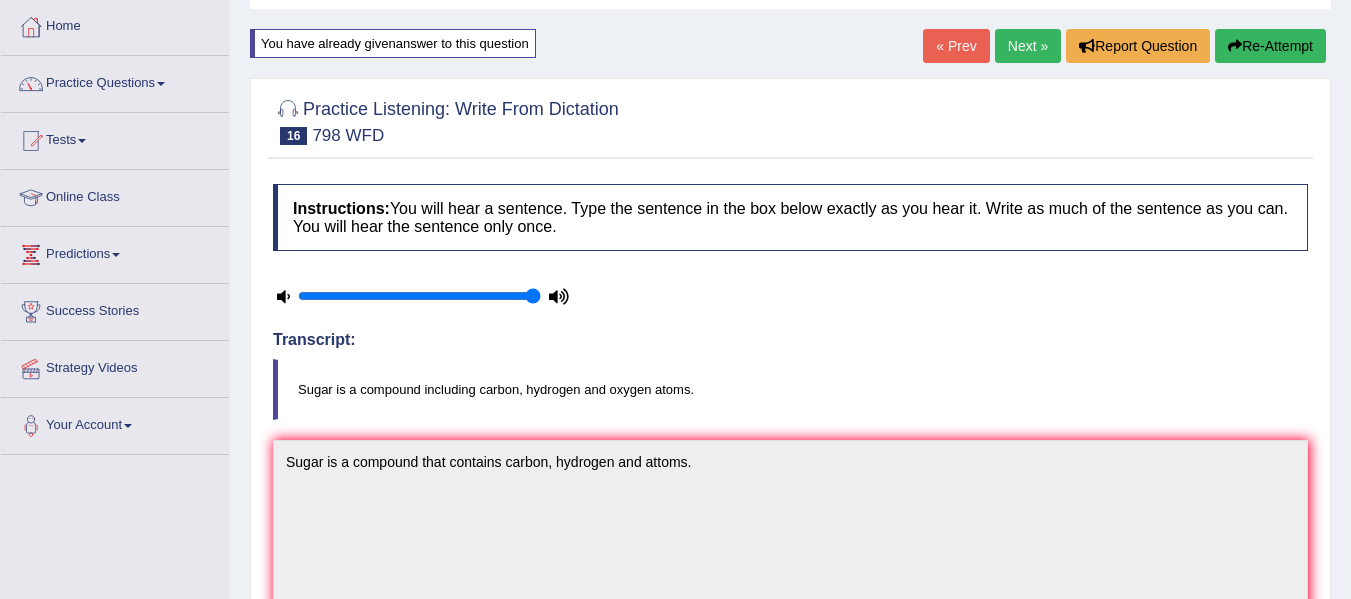 click on "Next »" at bounding box center (1028, 46) 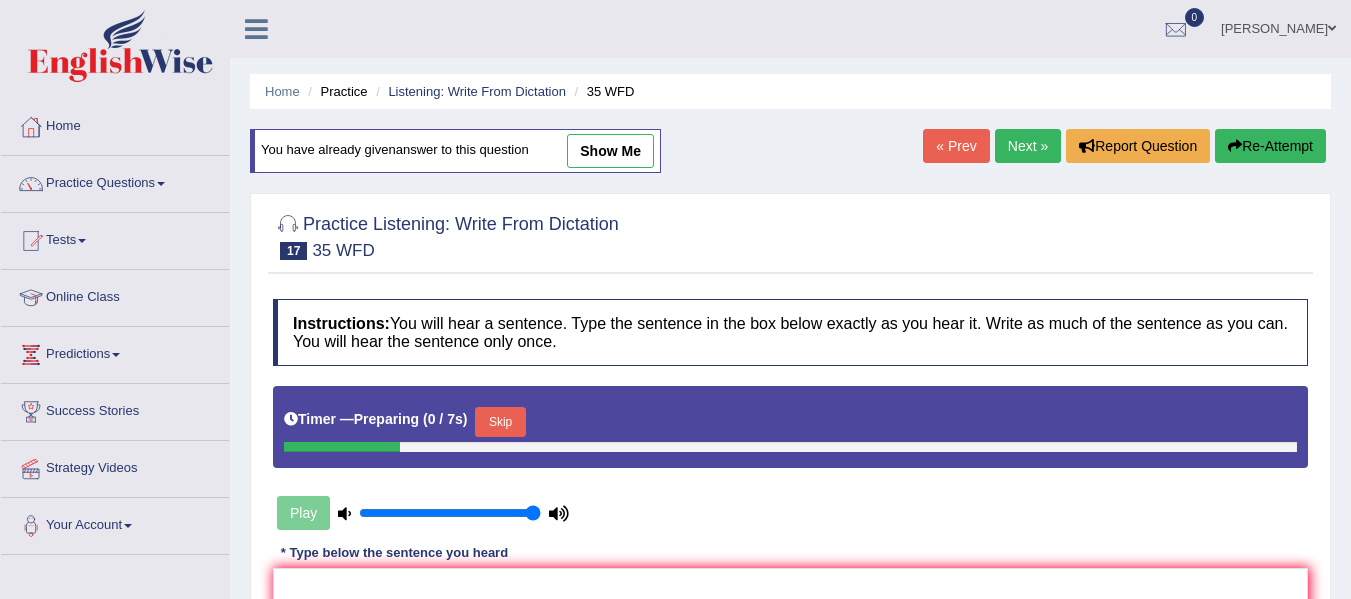 scroll, scrollTop: 0, scrollLeft: 0, axis: both 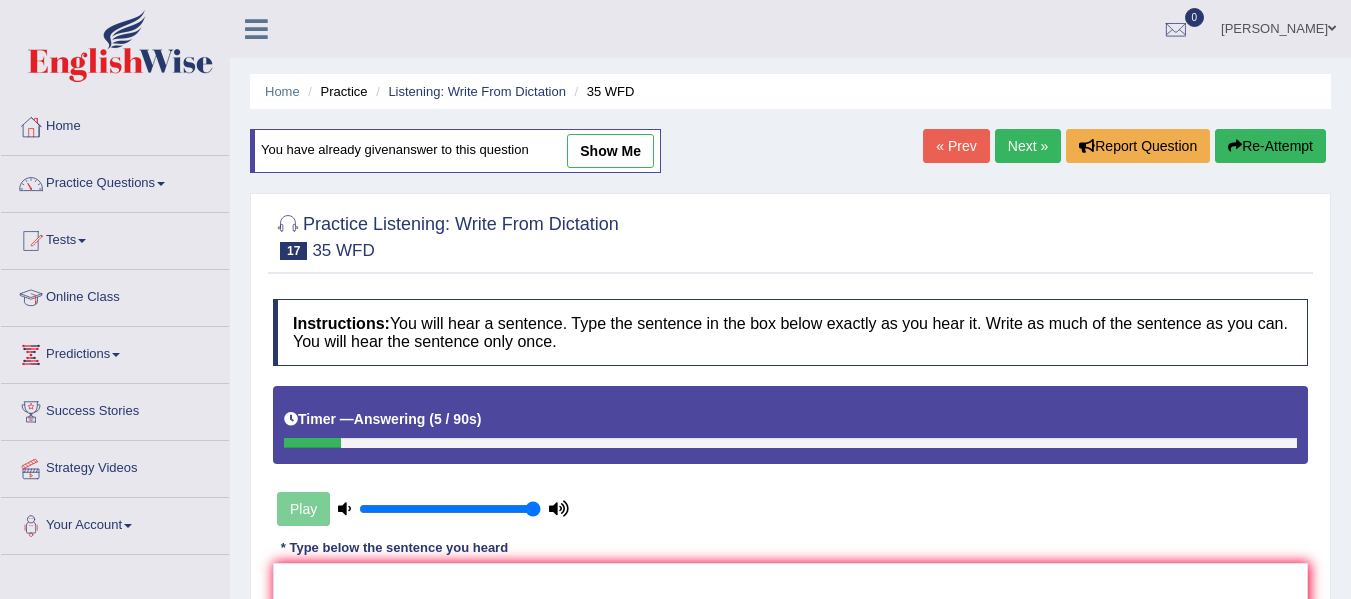 click on "Re-Attempt" at bounding box center [1270, 146] 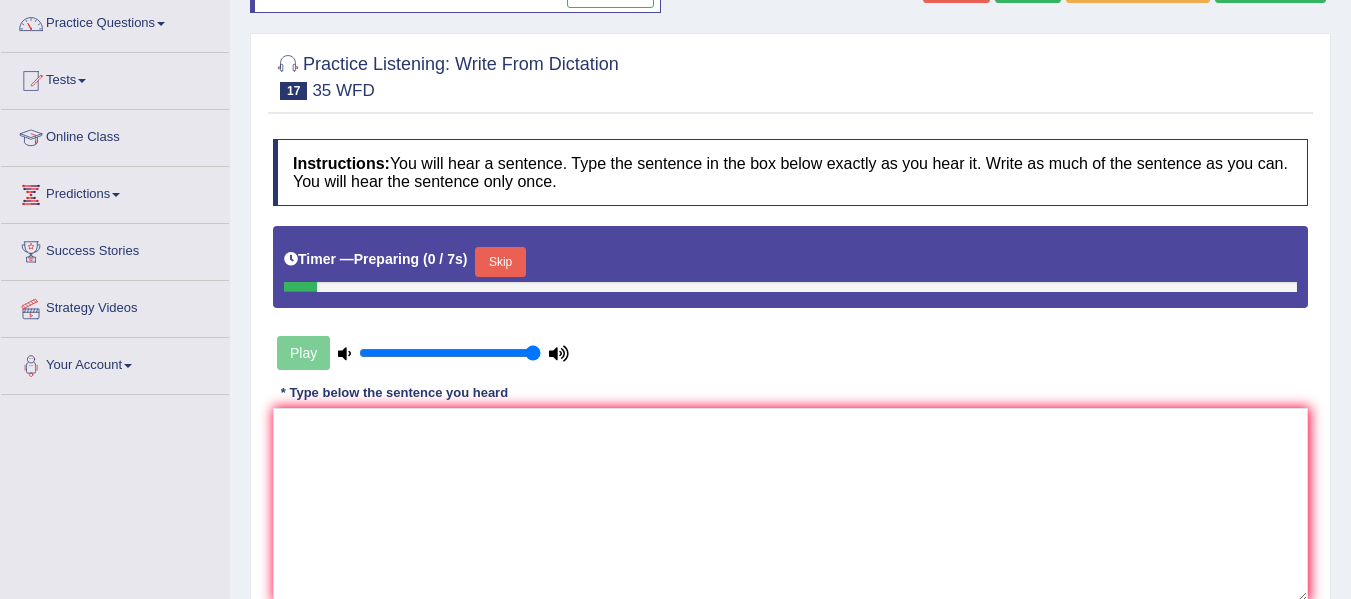 scroll, scrollTop: 300, scrollLeft: 0, axis: vertical 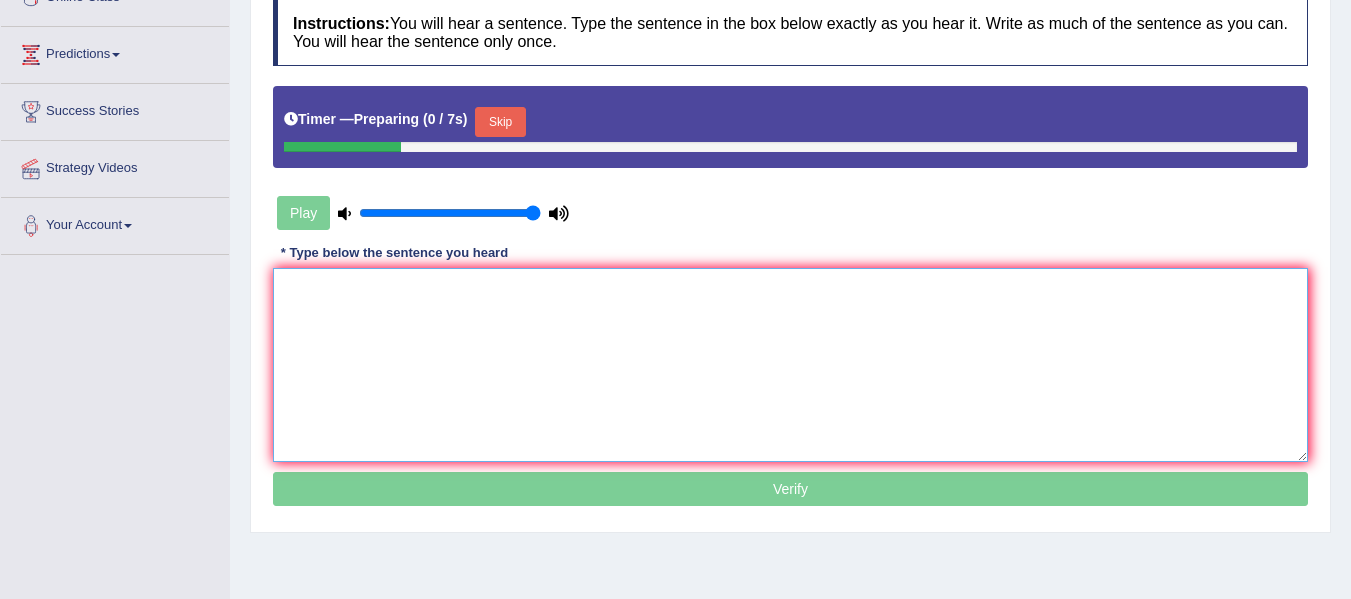 click at bounding box center (790, 365) 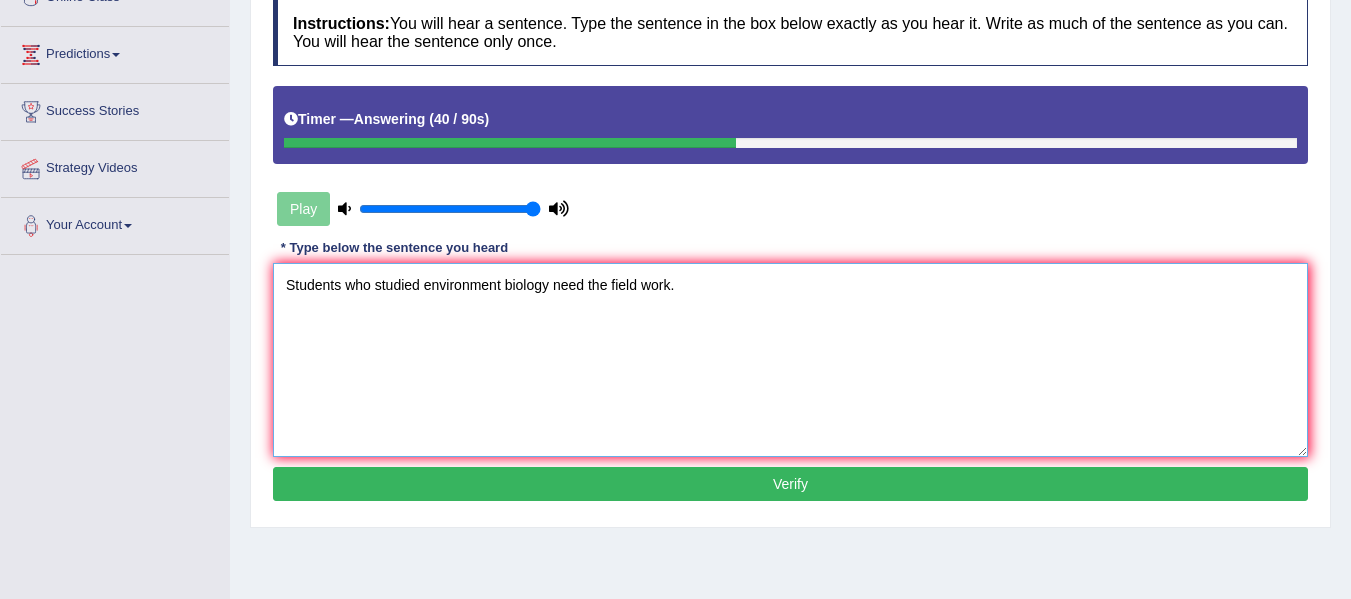 type on "Students who studied environment biology need the field work." 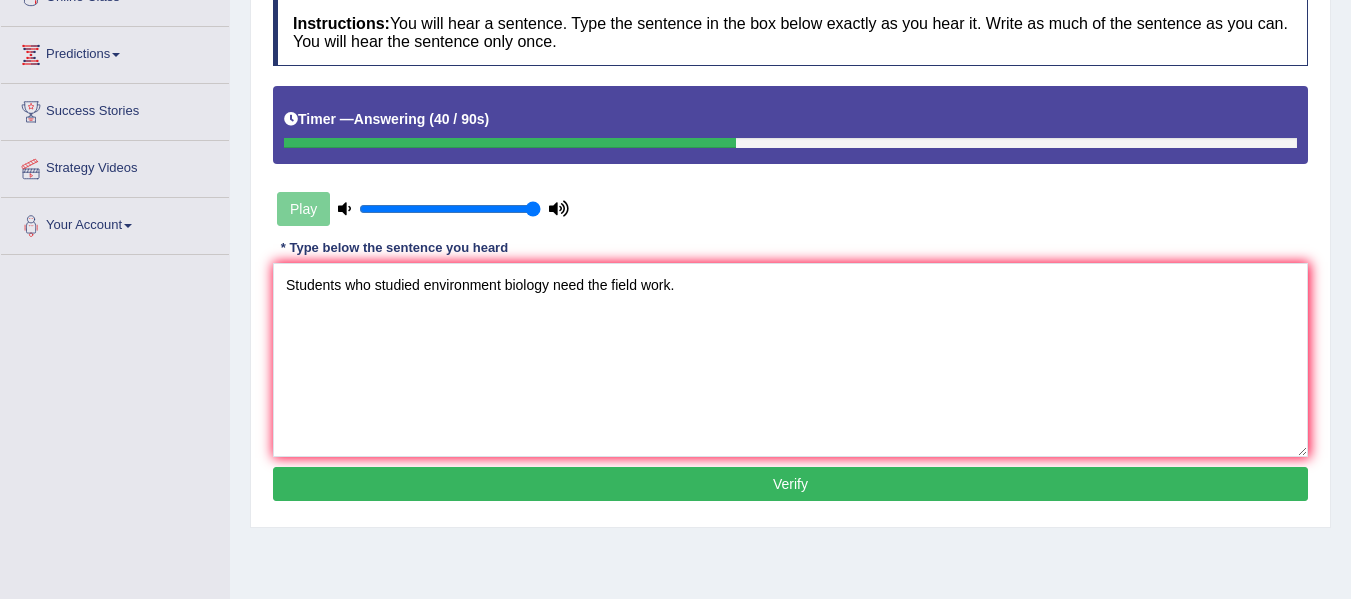 click on "Verify" at bounding box center (790, 484) 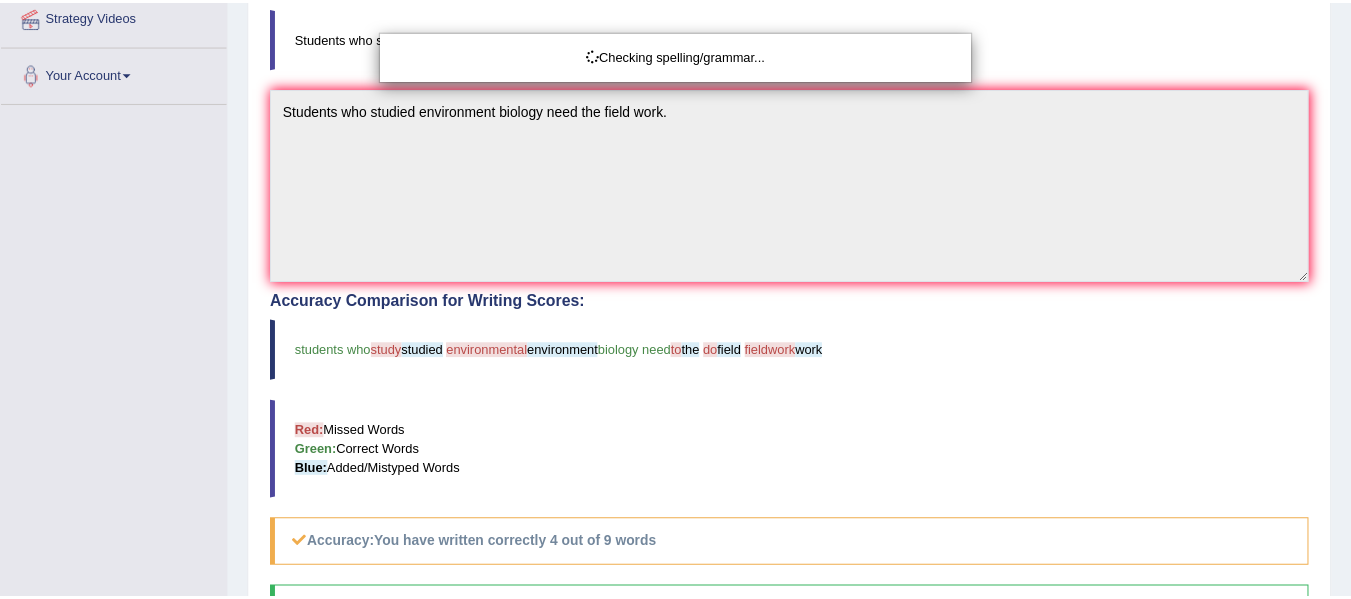 scroll, scrollTop: 766, scrollLeft: 0, axis: vertical 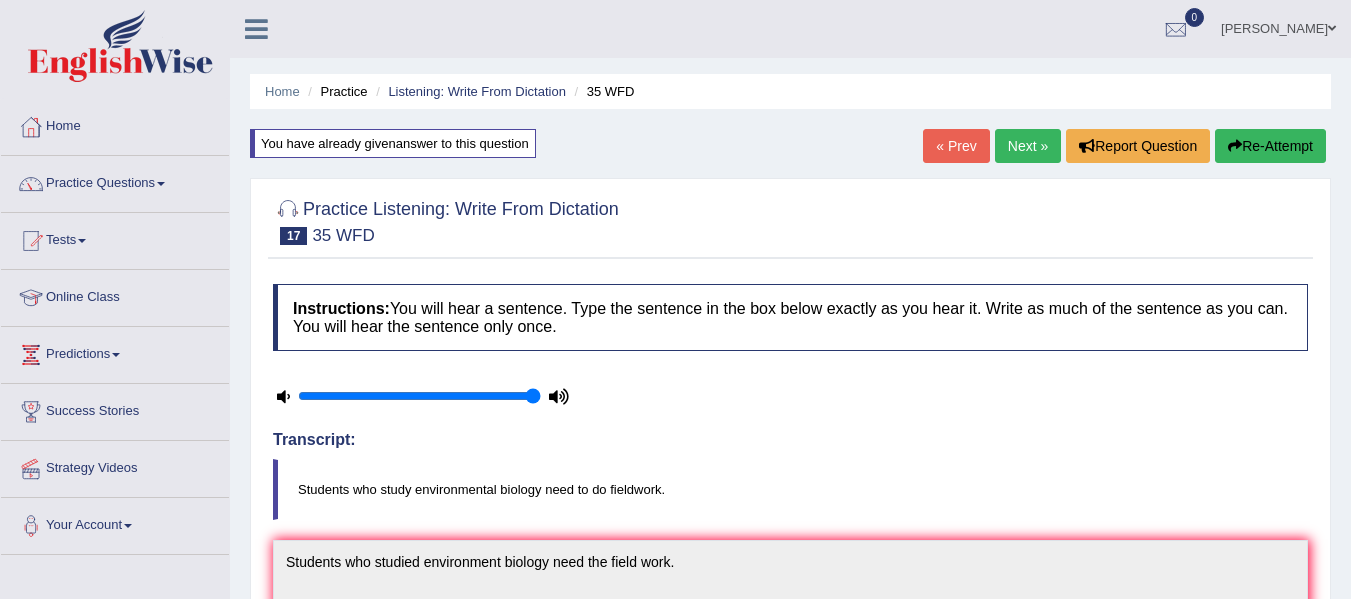 click on "Next »" at bounding box center [1028, 146] 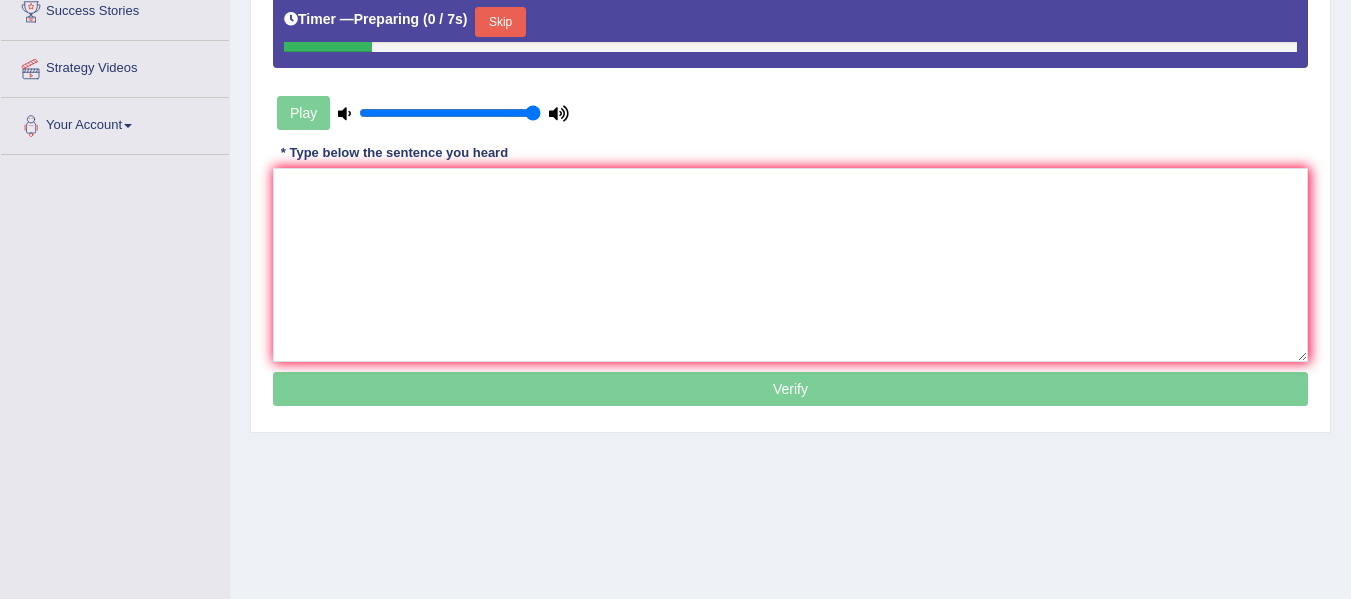scroll, scrollTop: 0, scrollLeft: 0, axis: both 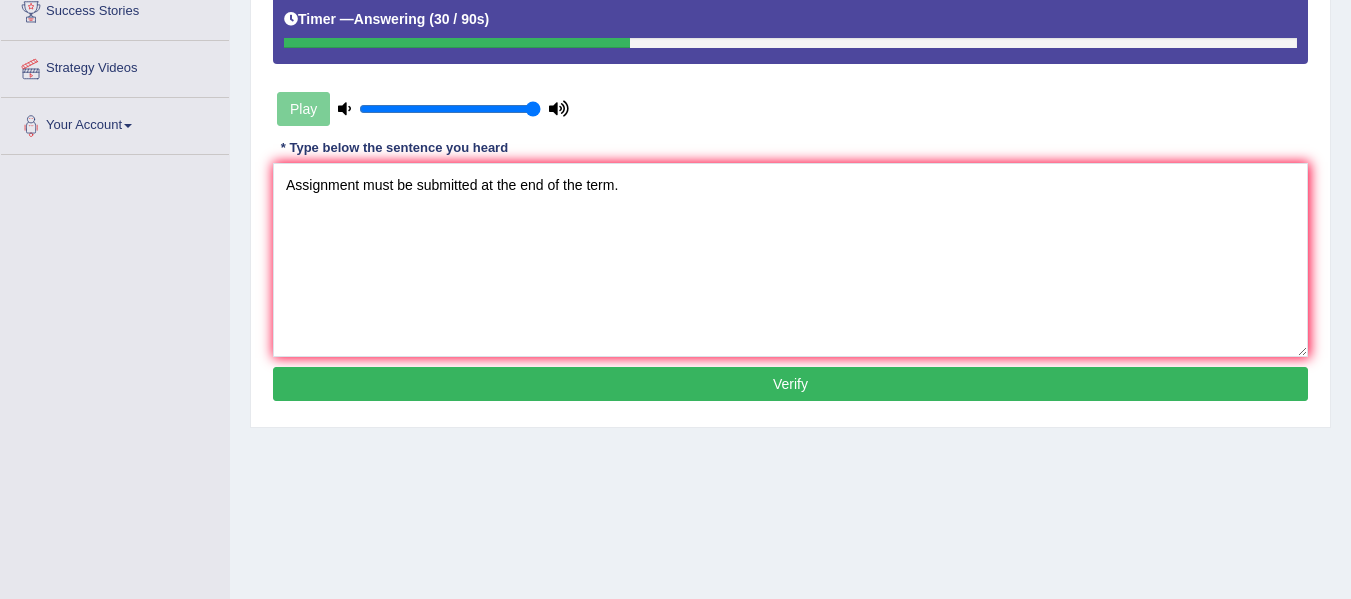 type on "Assignment must be submitted at the end of the term." 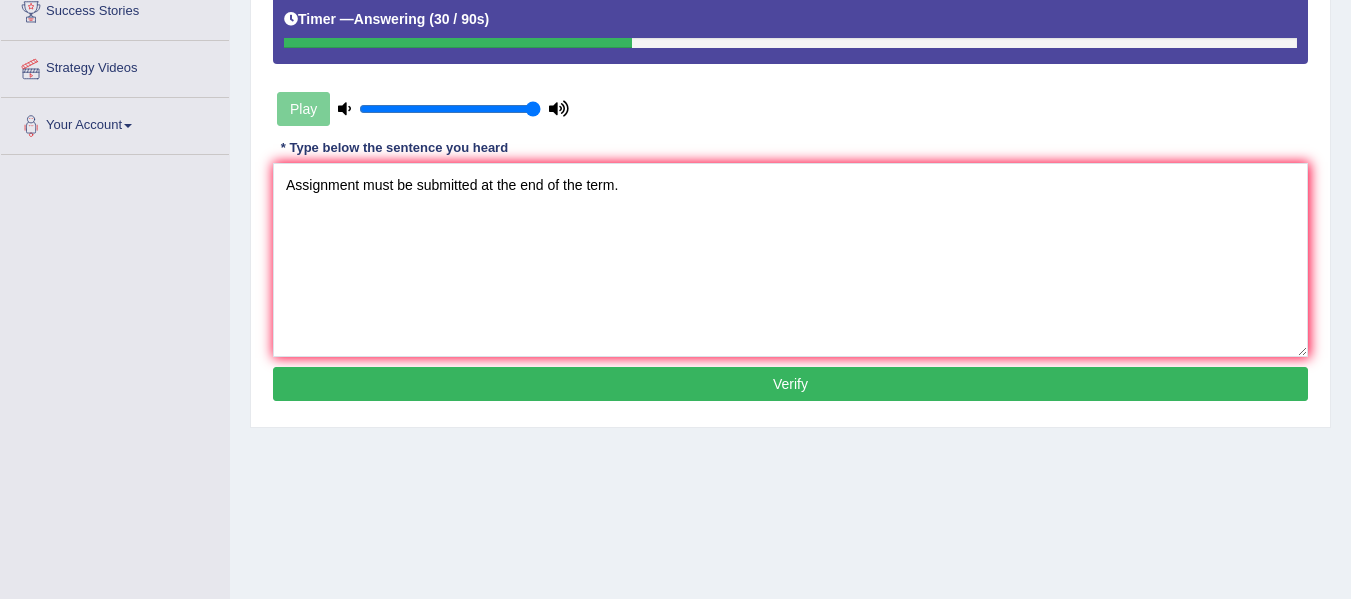 click on "Verify" at bounding box center [790, 384] 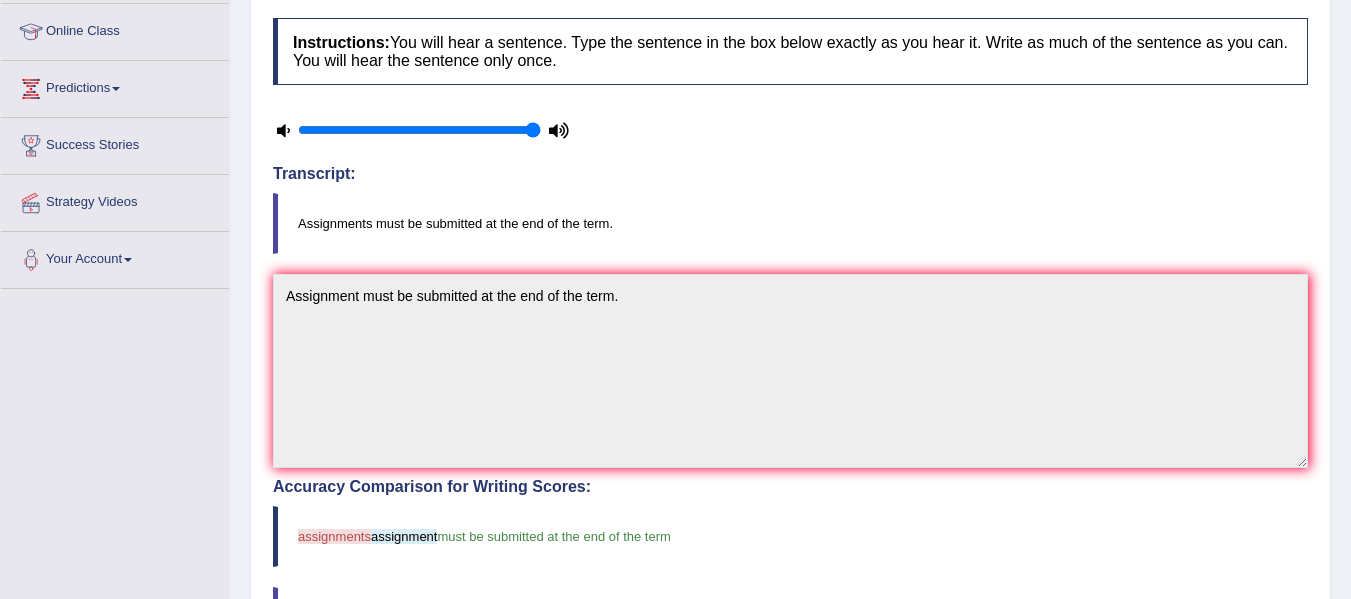 scroll, scrollTop: 0, scrollLeft: 0, axis: both 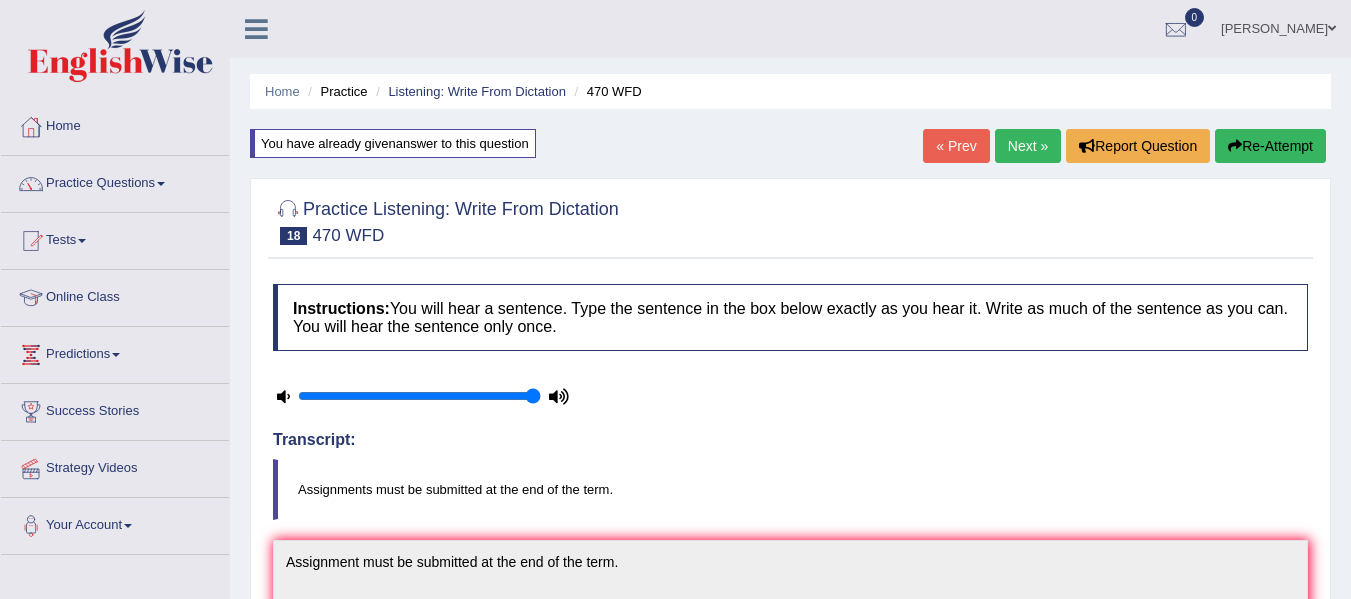click on "Next »" at bounding box center [1028, 146] 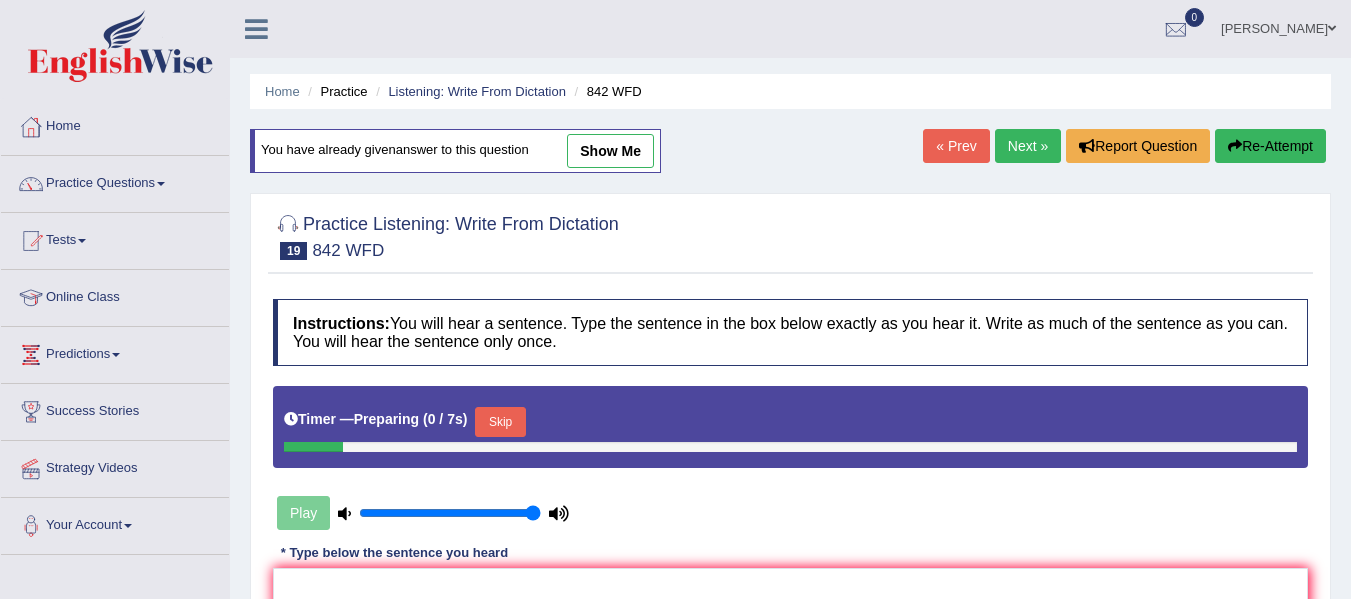 scroll, scrollTop: 300, scrollLeft: 0, axis: vertical 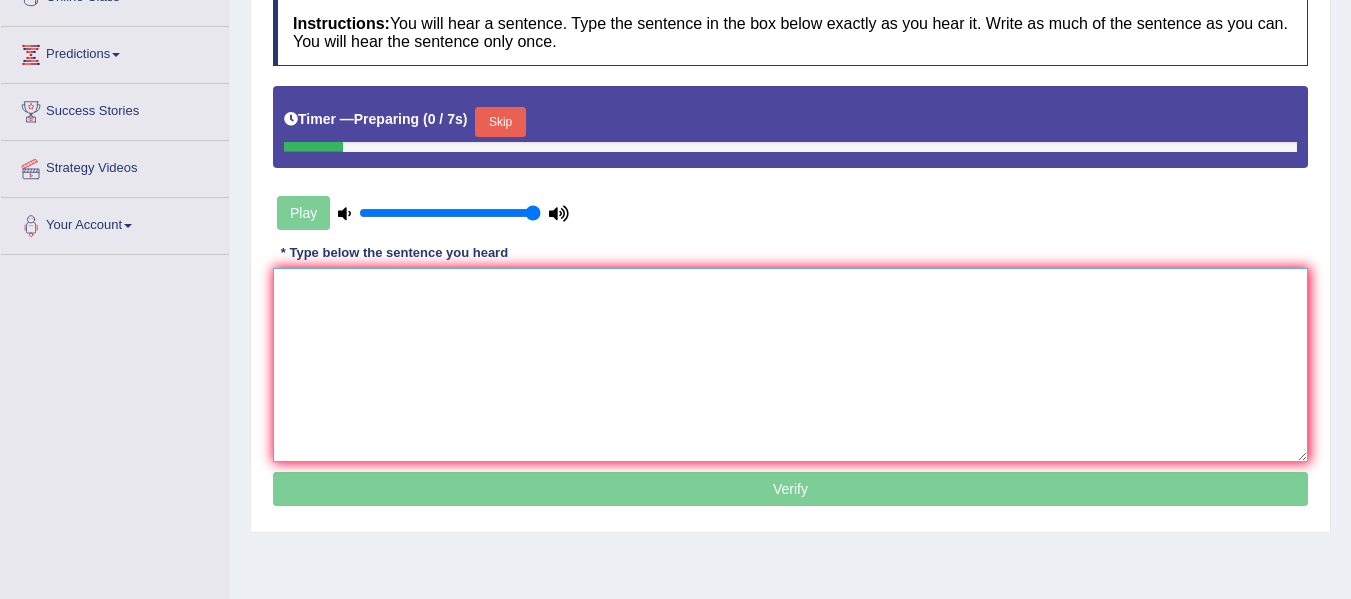 click at bounding box center (790, 365) 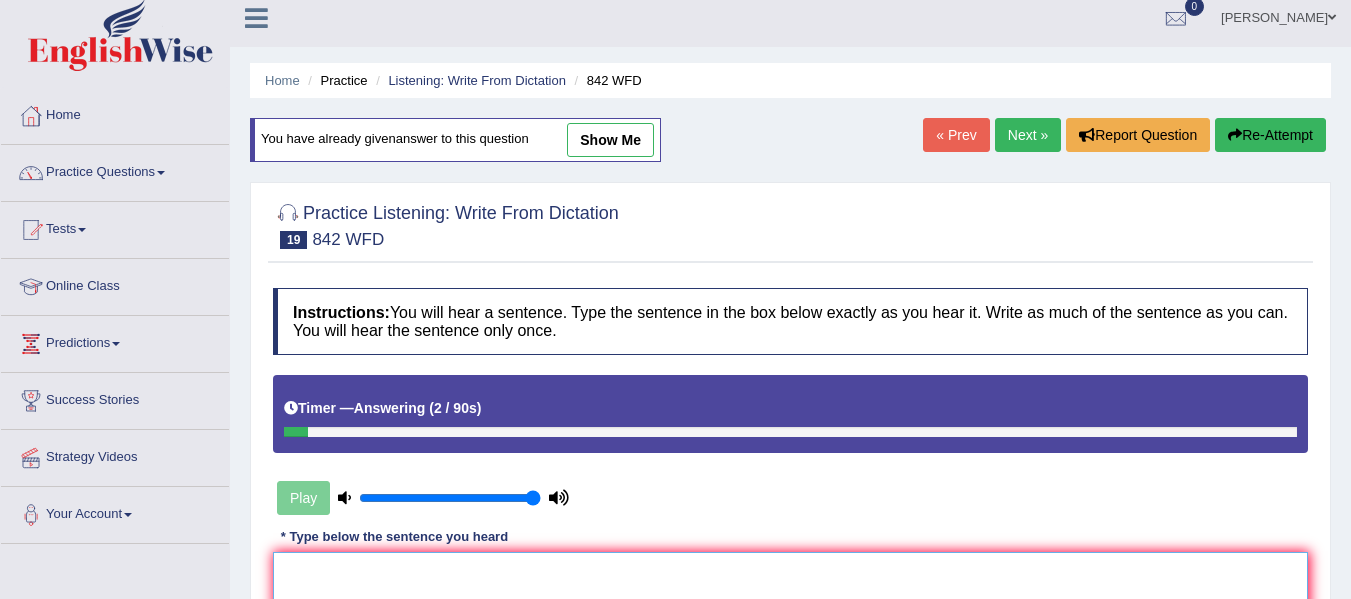 scroll, scrollTop: 0, scrollLeft: 0, axis: both 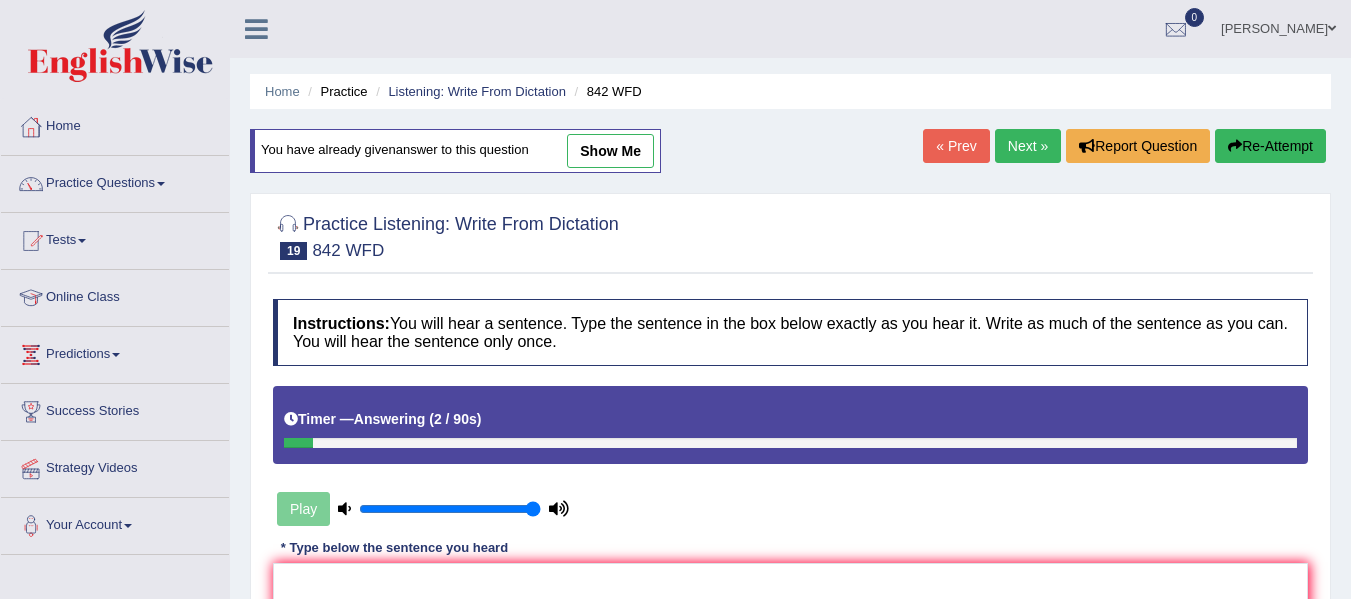 click on "Re-Attempt" at bounding box center [1270, 146] 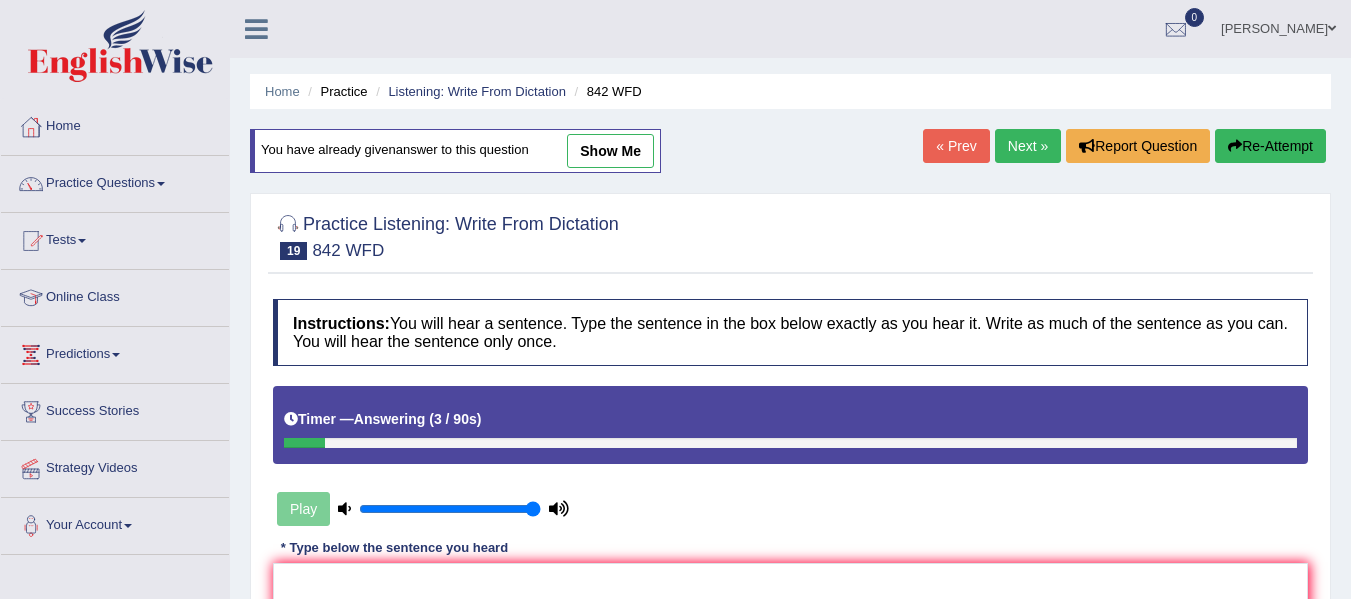 scroll, scrollTop: 183, scrollLeft: 0, axis: vertical 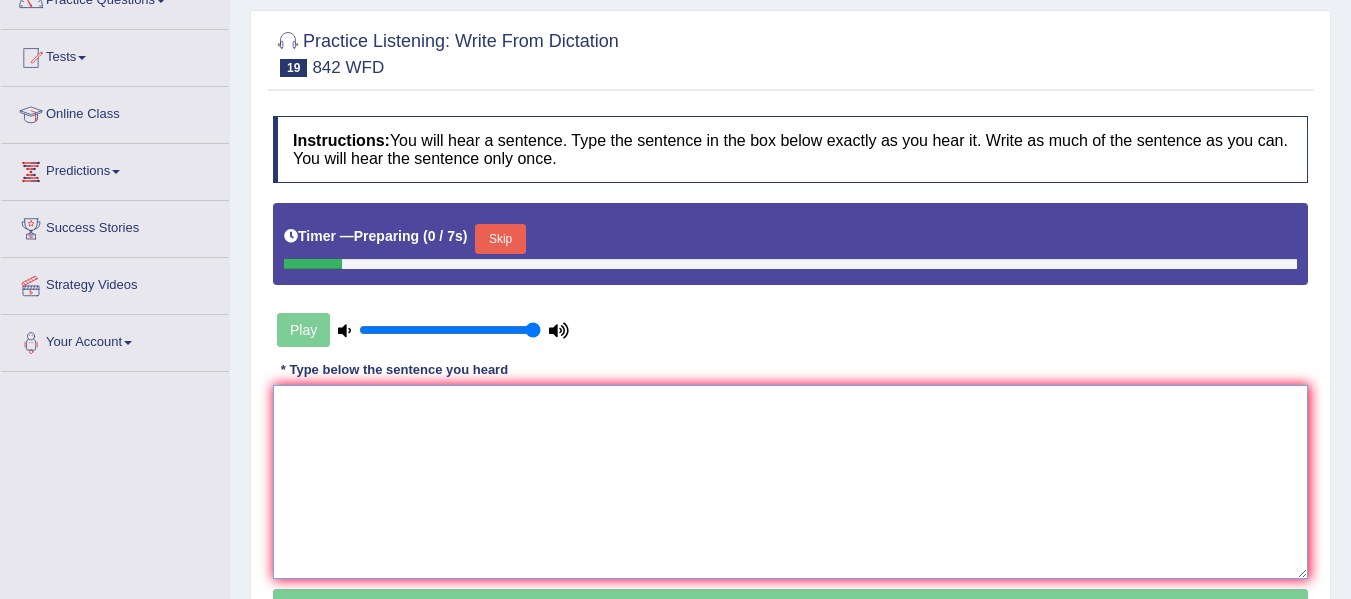 click at bounding box center (790, 482) 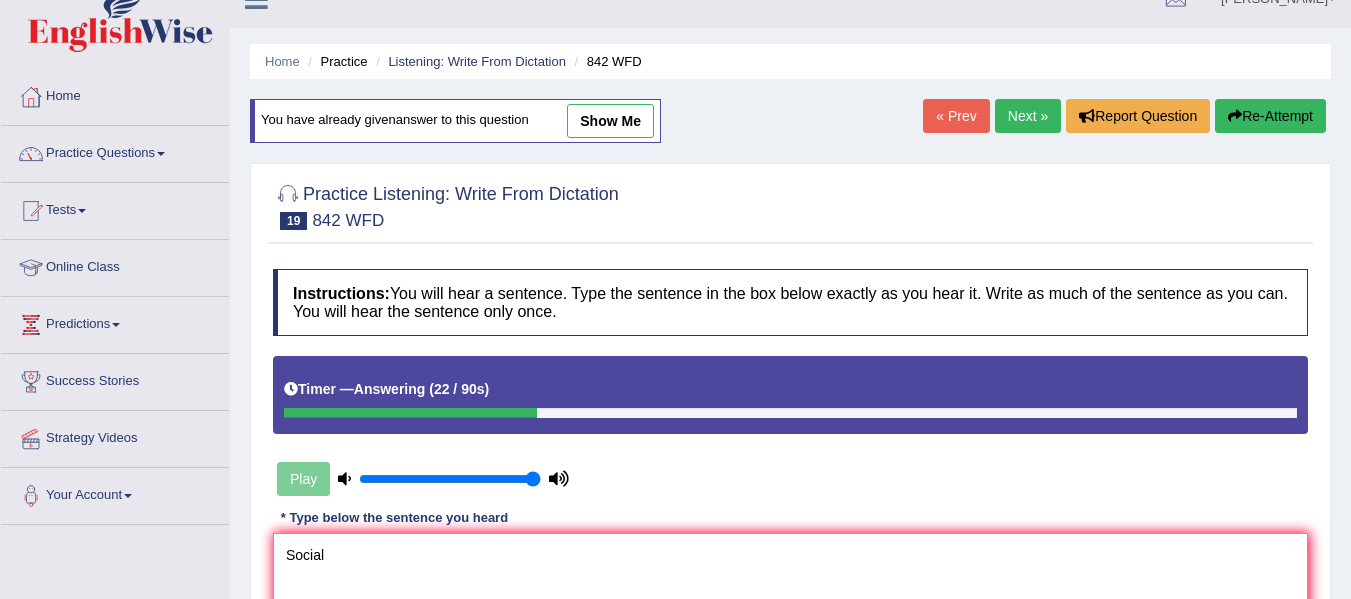 scroll, scrollTop: 0, scrollLeft: 0, axis: both 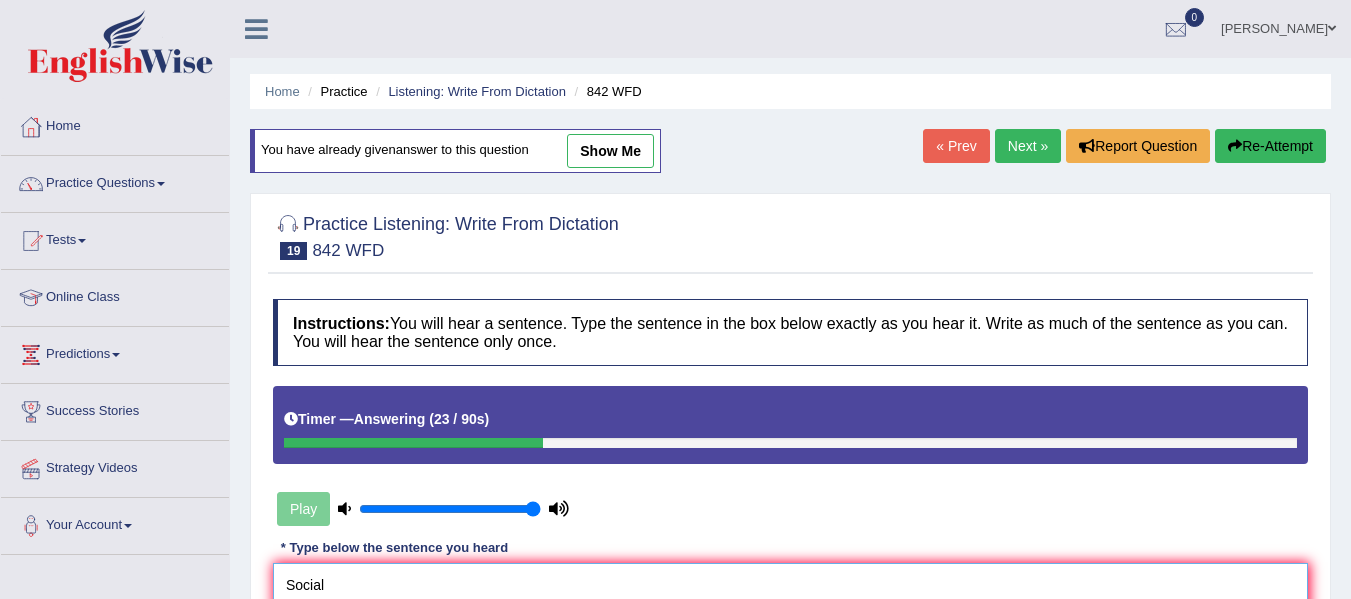 type on "Social" 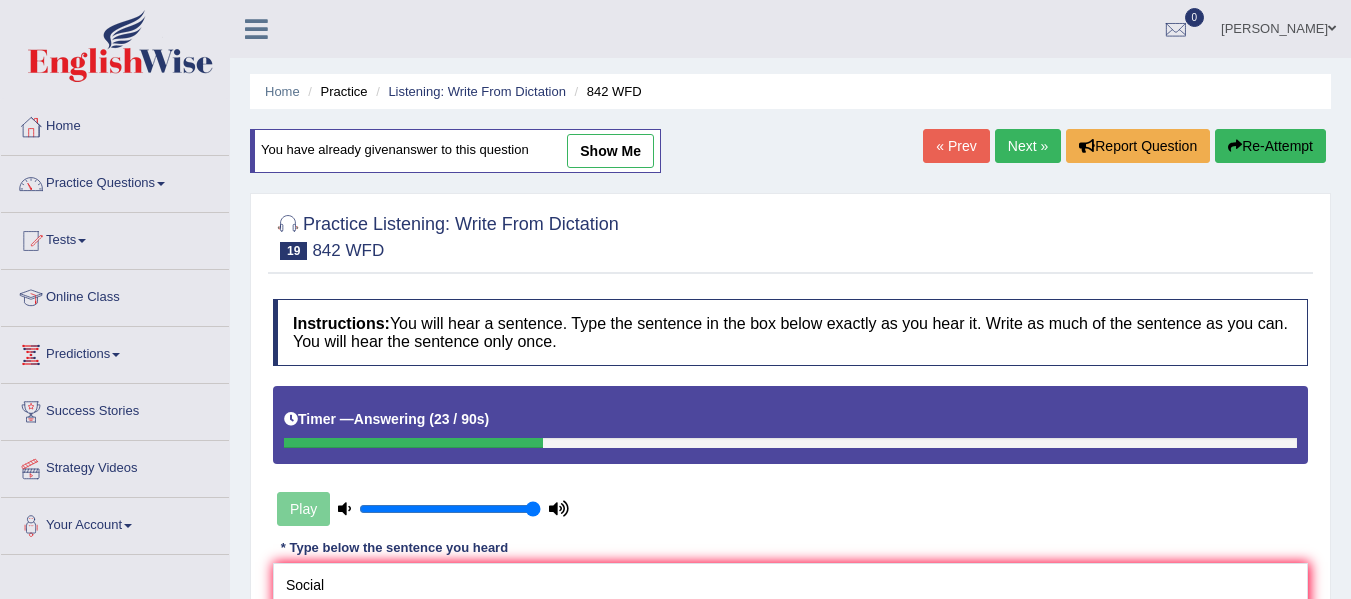 click on "Re-Attempt" at bounding box center [1270, 146] 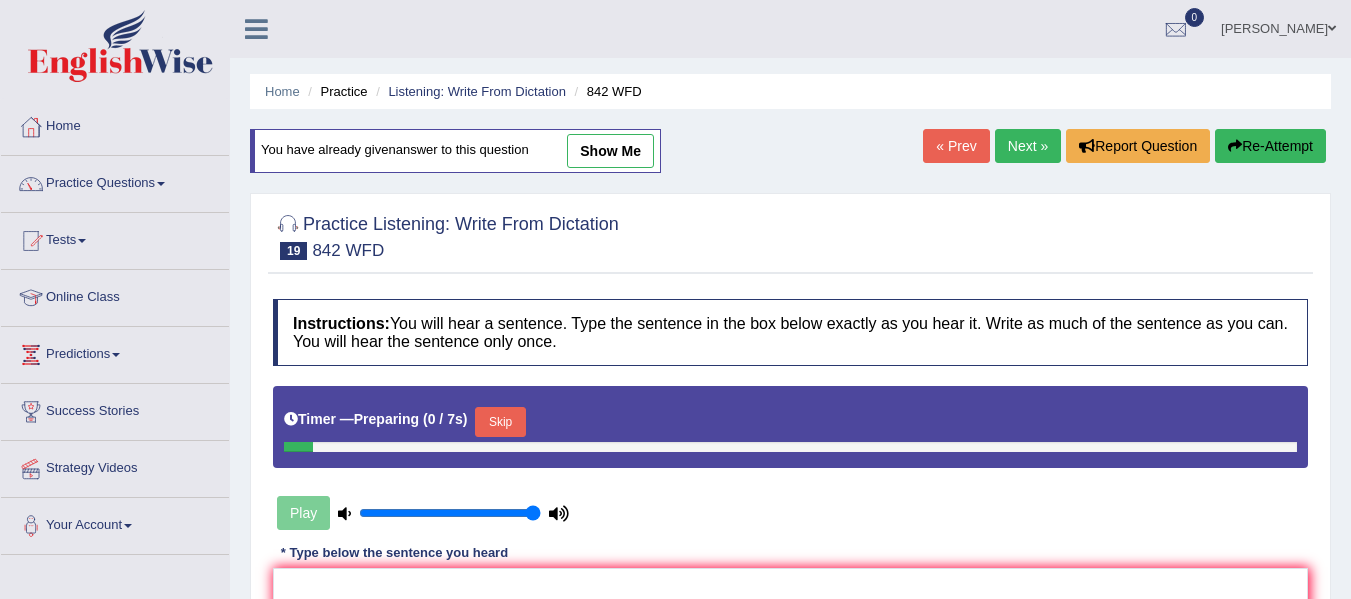 scroll, scrollTop: 451, scrollLeft: 0, axis: vertical 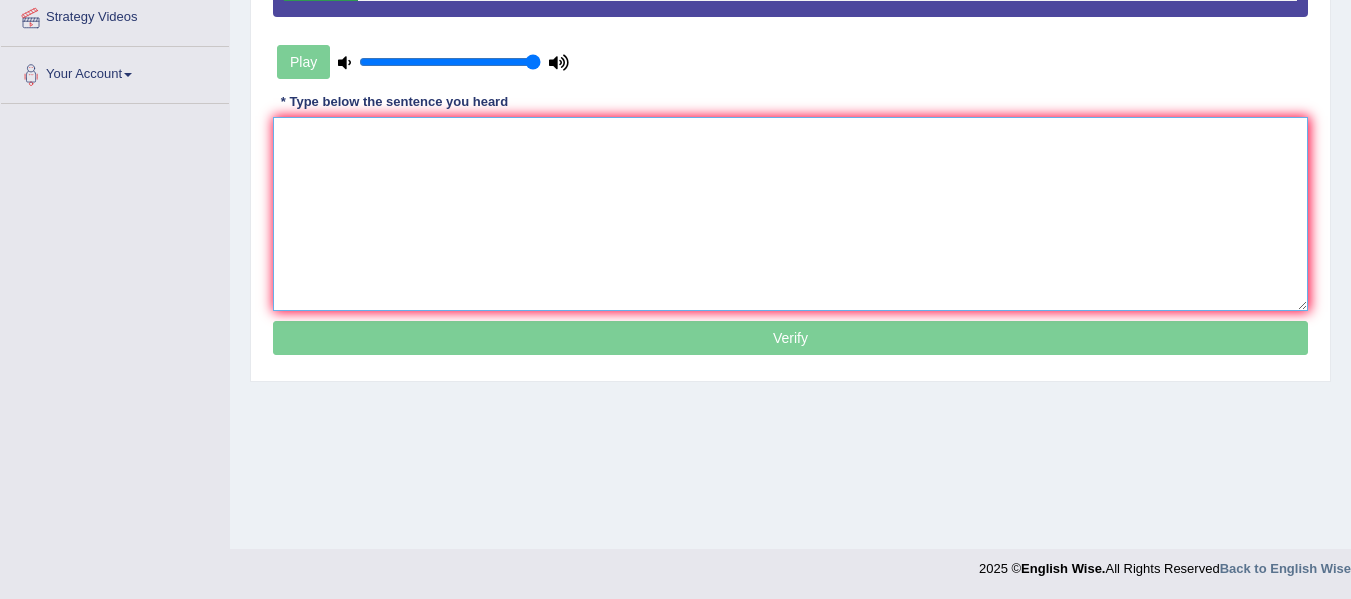 click at bounding box center (790, 214) 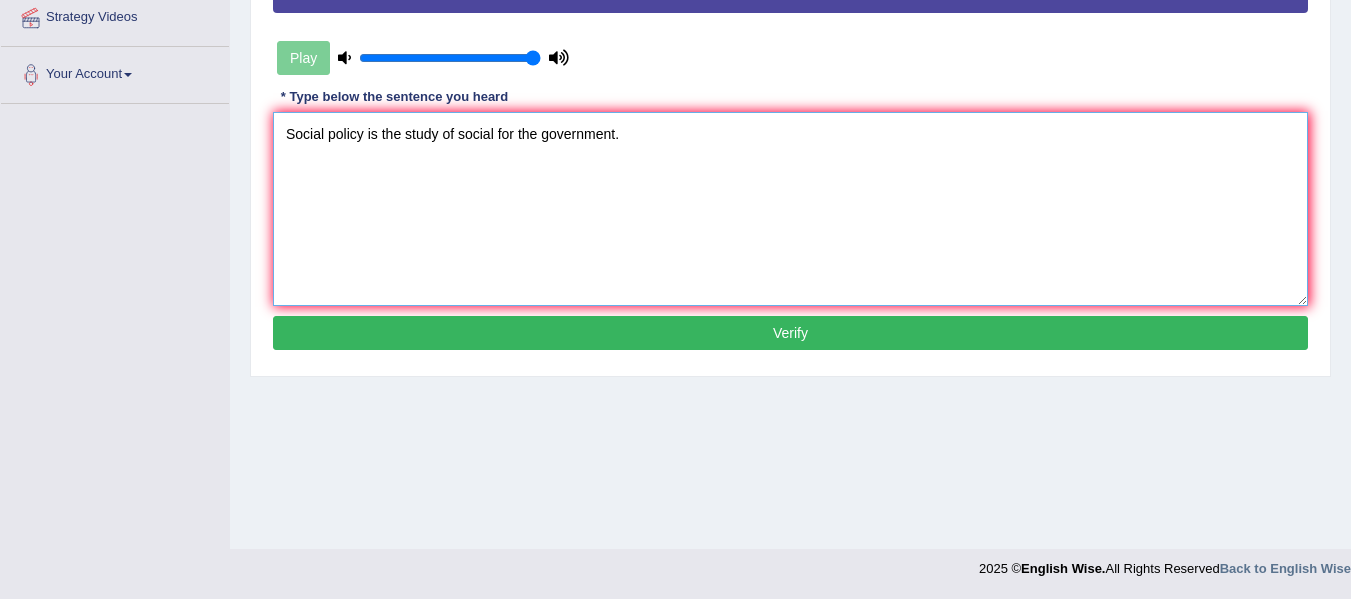 type on "Social policy is the study of social for the government." 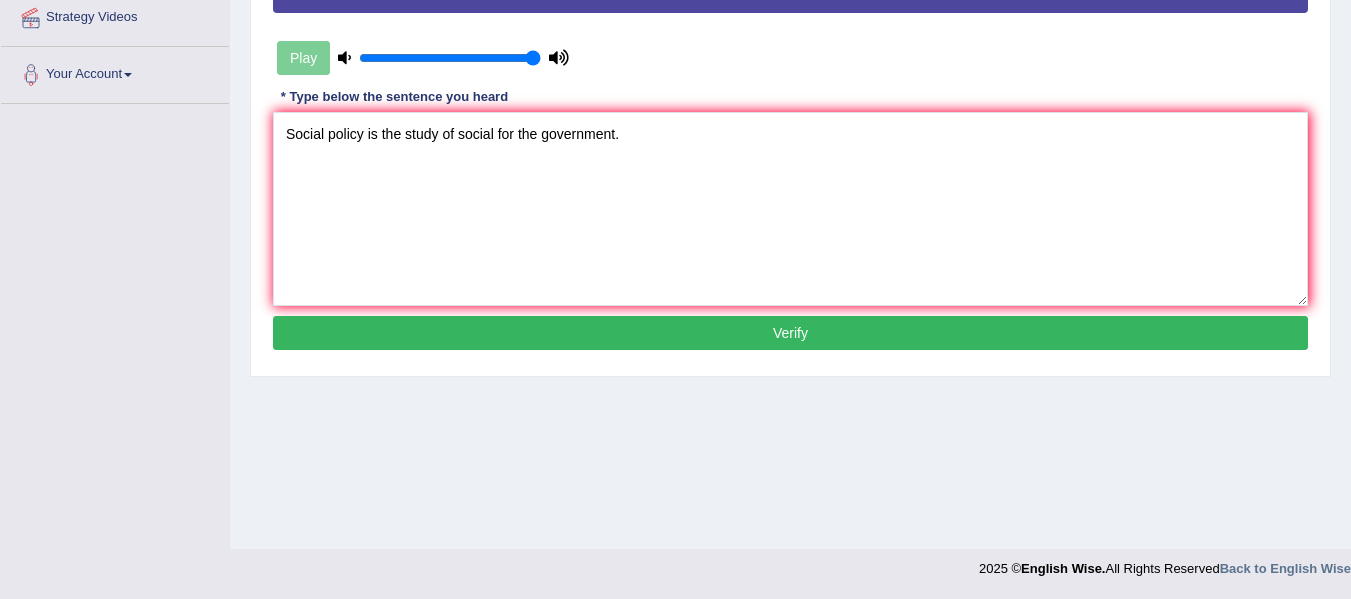click on "Verify" at bounding box center (790, 333) 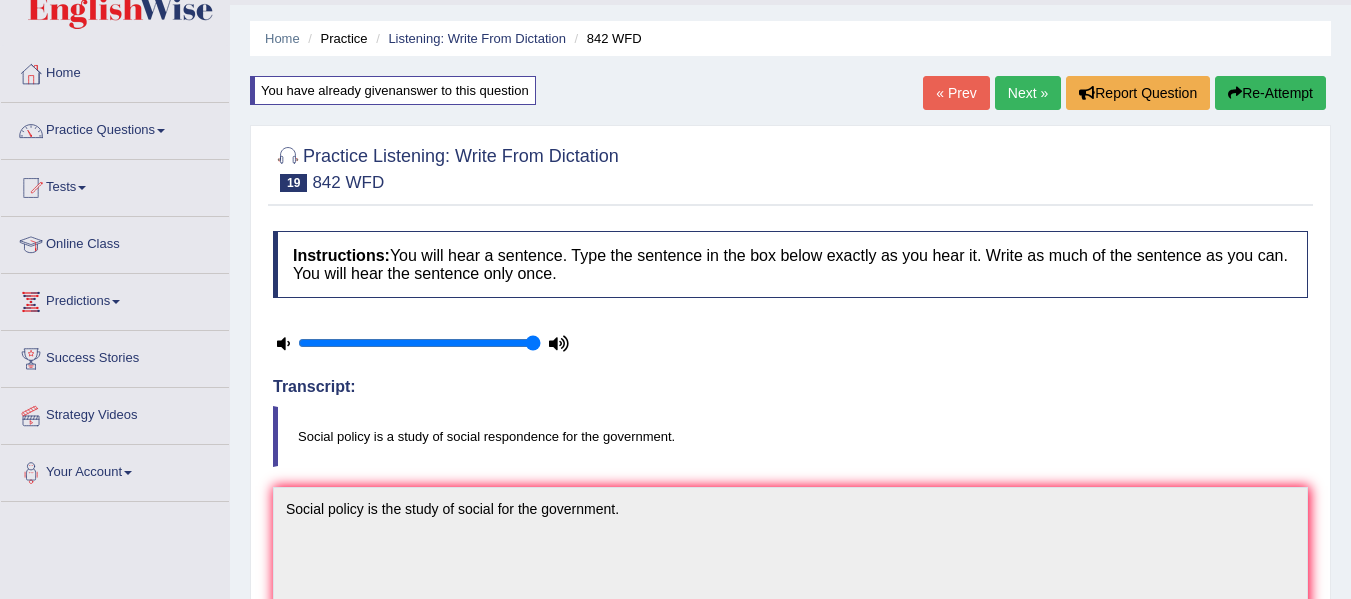 scroll, scrollTop: 0, scrollLeft: 0, axis: both 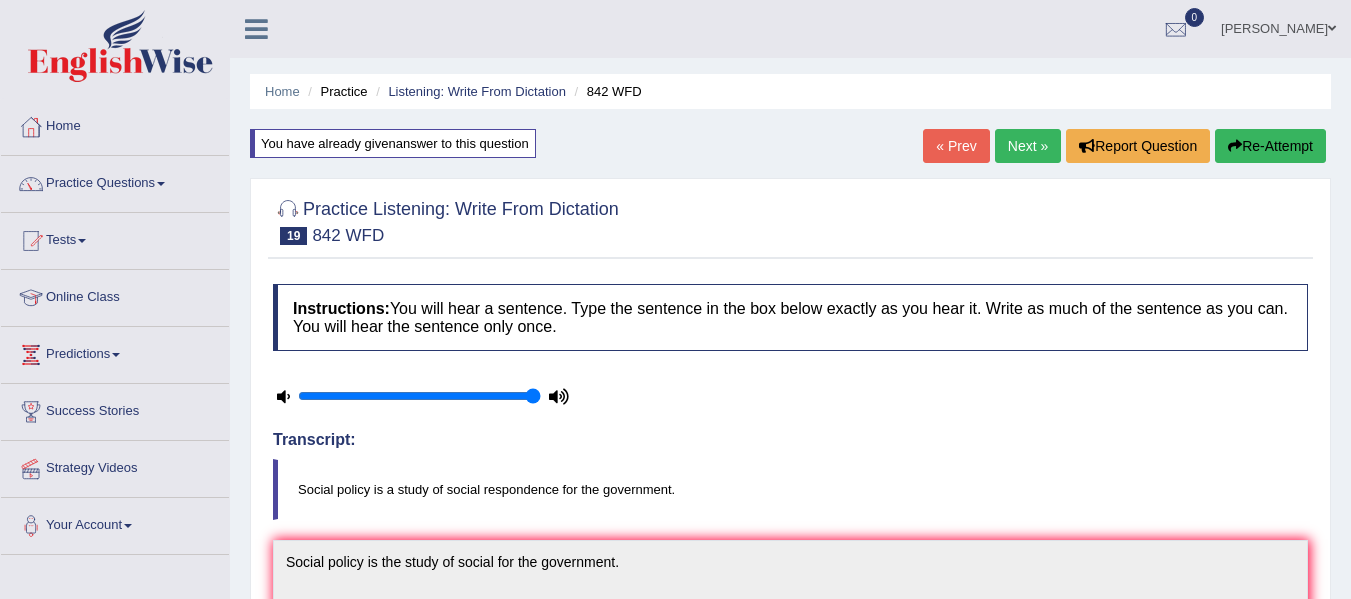 click on "Next »" at bounding box center (1028, 146) 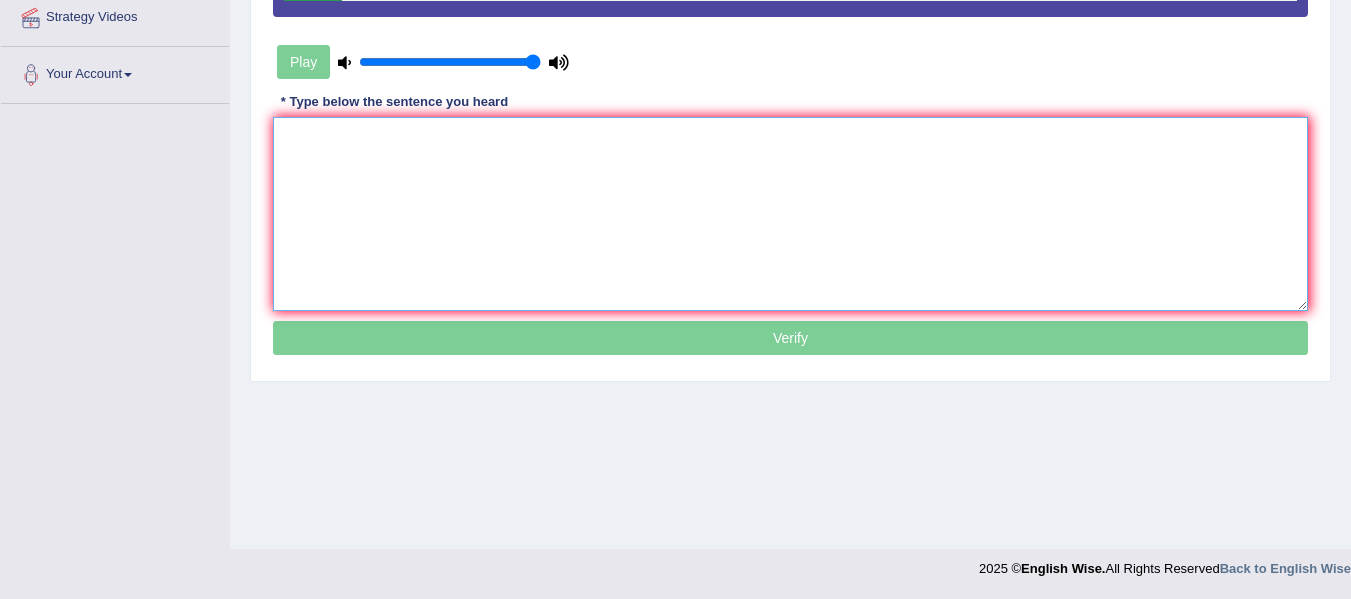 click at bounding box center (790, 214) 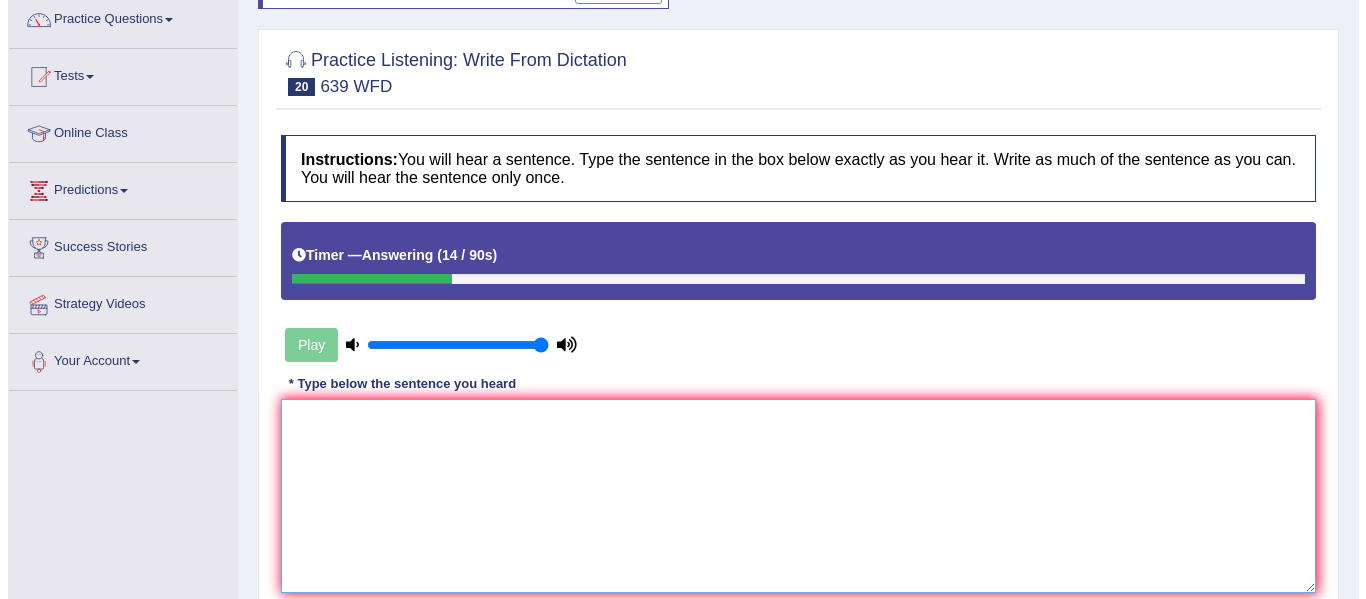 scroll, scrollTop: 251, scrollLeft: 0, axis: vertical 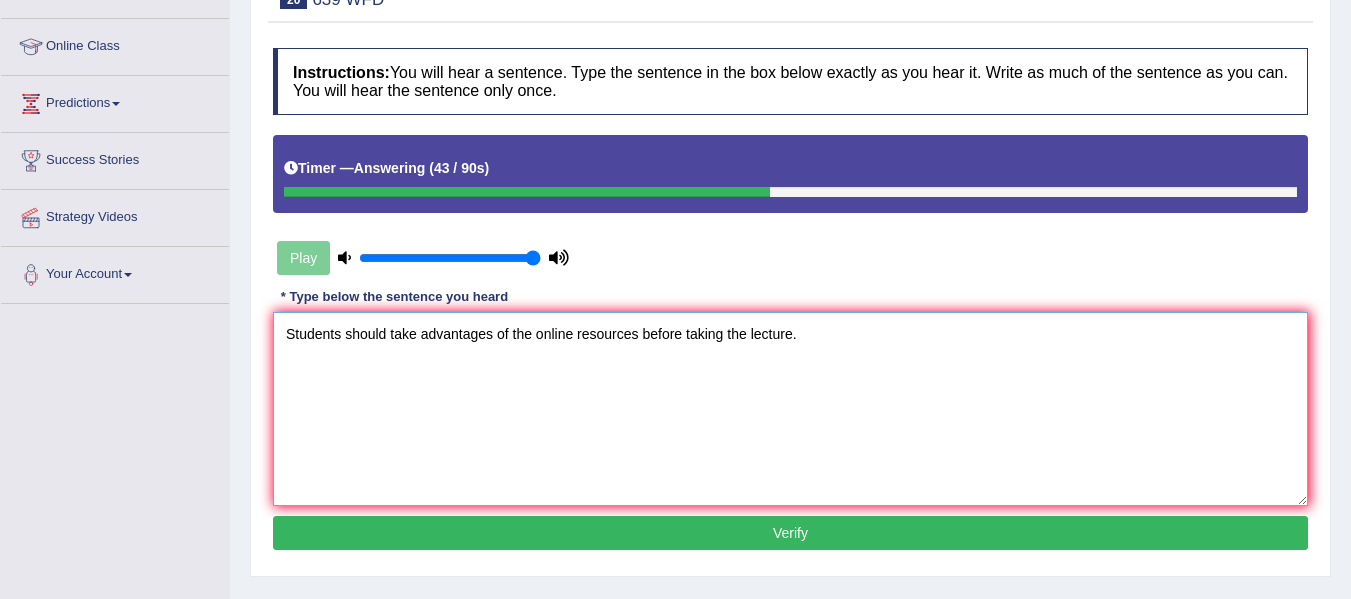 type on "Students should take advantages of the online resources before taking the lecture." 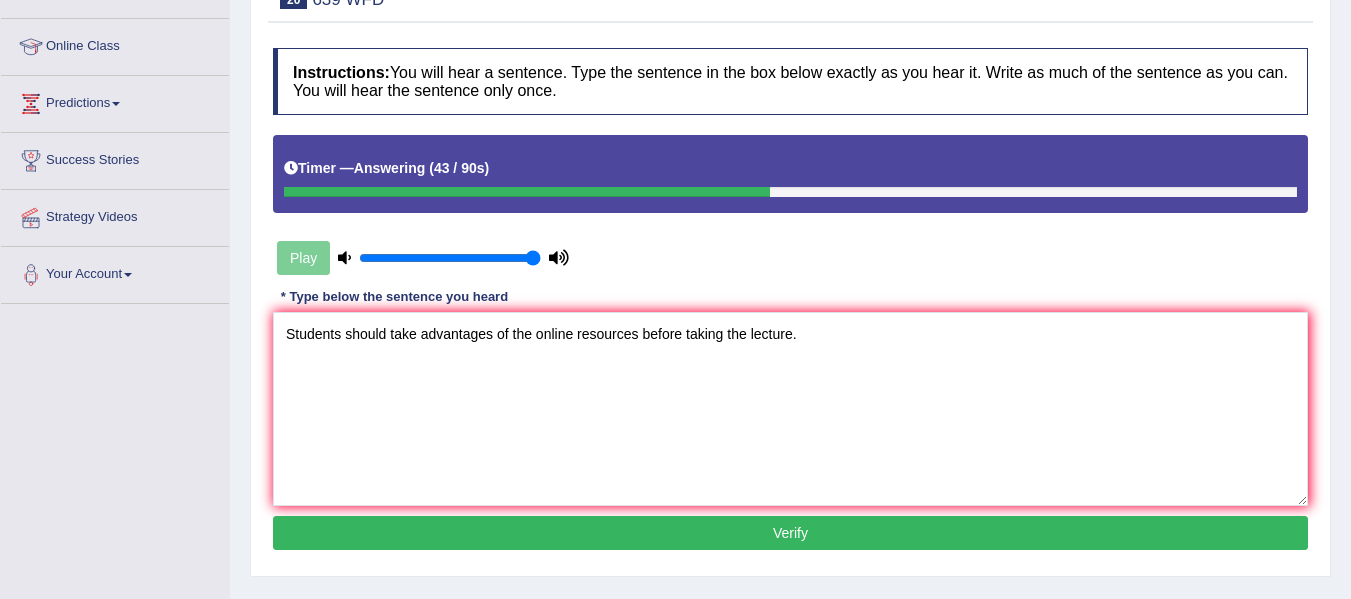 click on "Verify" at bounding box center [790, 533] 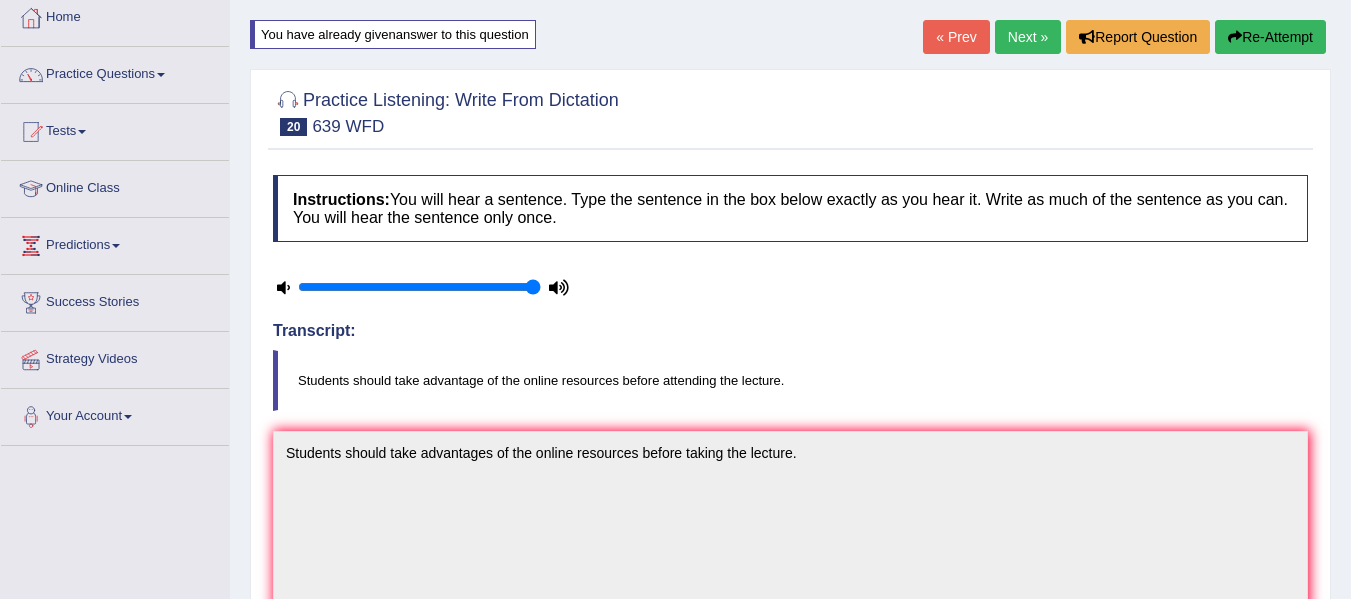 scroll, scrollTop: 0, scrollLeft: 0, axis: both 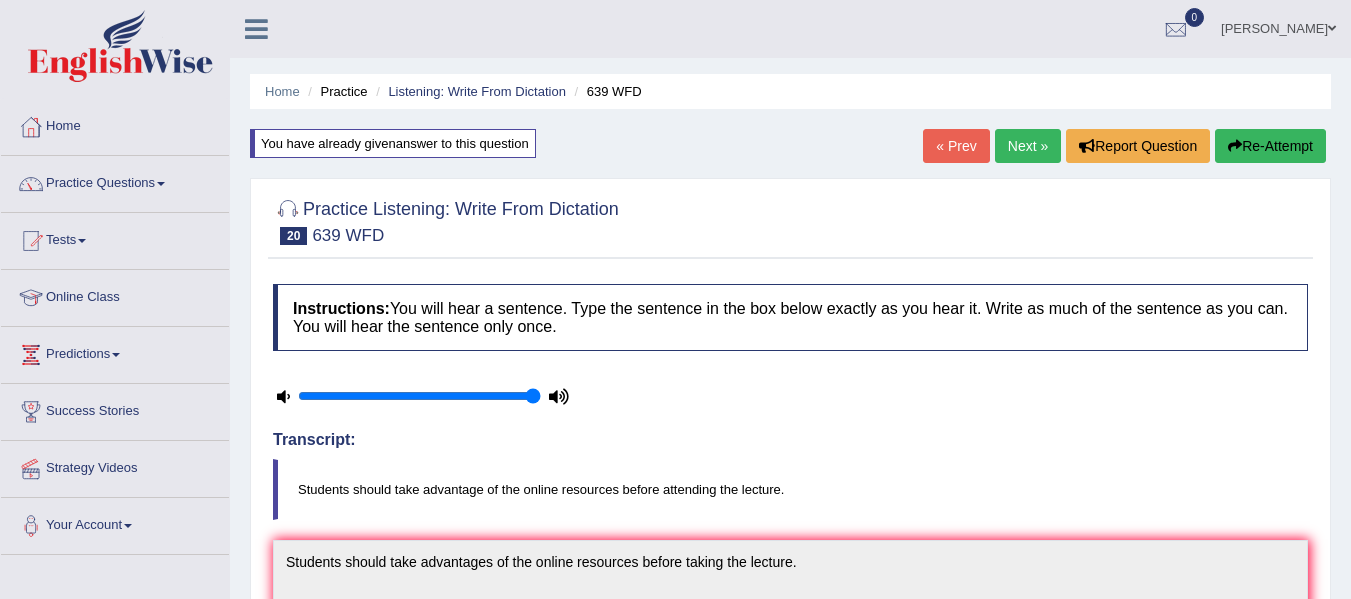 click on "Next »" at bounding box center [1028, 146] 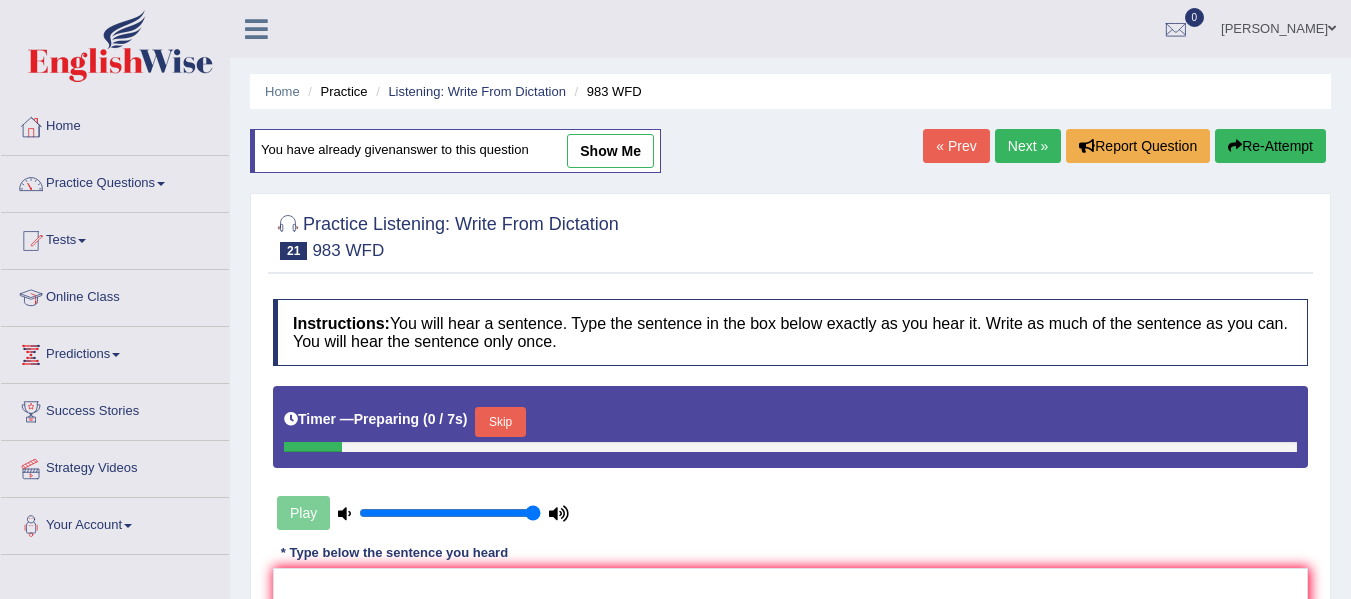 scroll, scrollTop: 400, scrollLeft: 0, axis: vertical 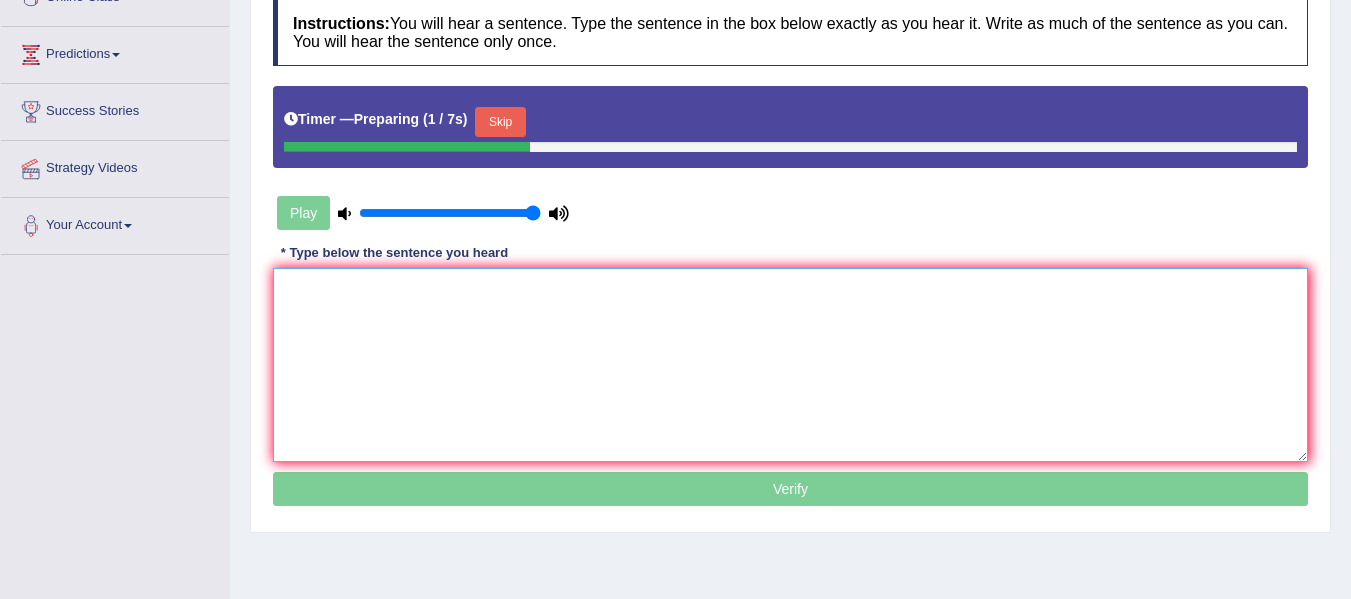 click at bounding box center (790, 365) 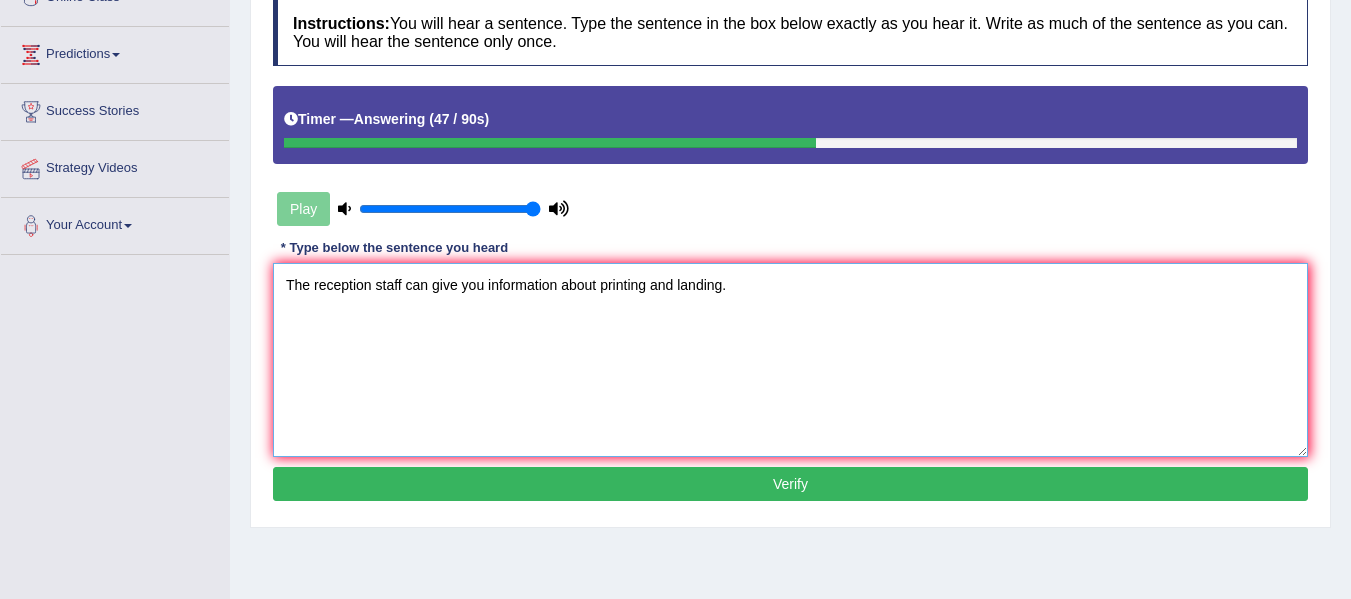 type on "The reception staff can give you information about printing and landing." 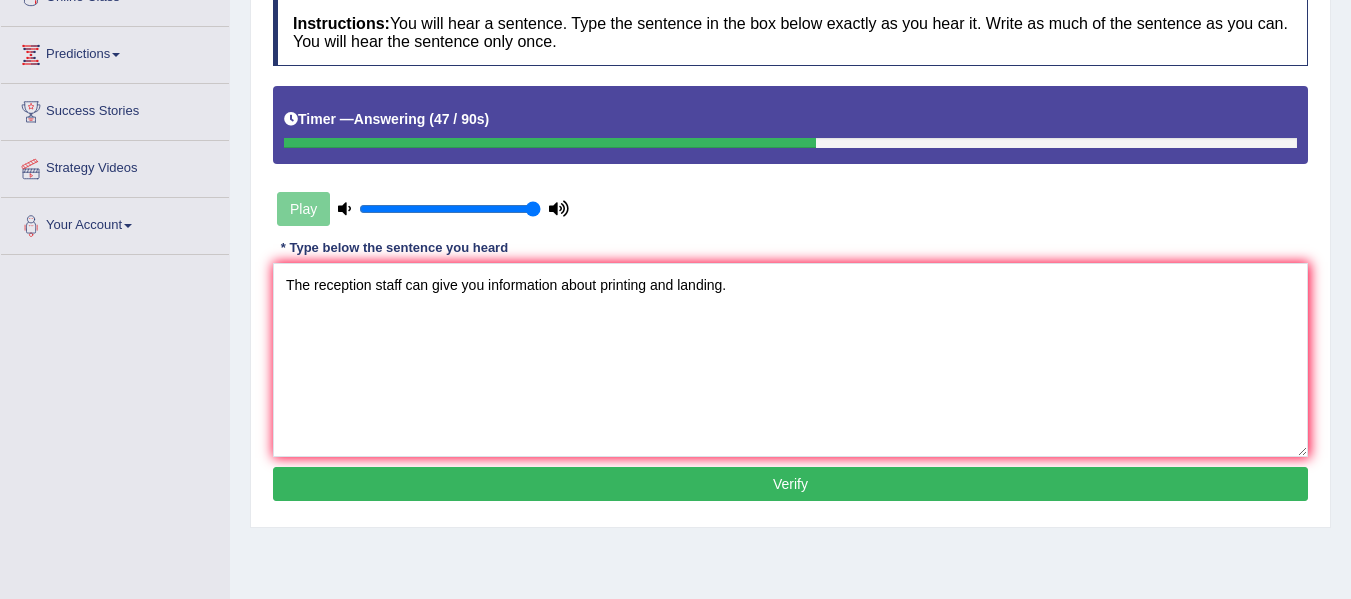click on "Verify" at bounding box center (790, 484) 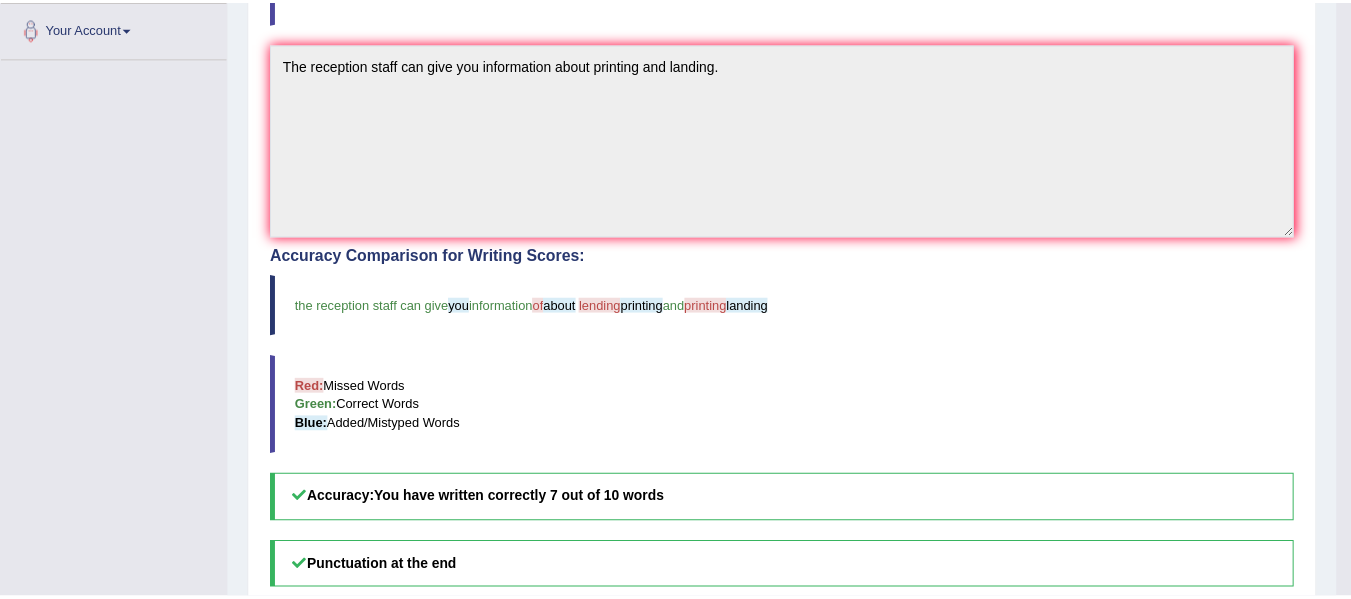 scroll, scrollTop: 766, scrollLeft: 0, axis: vertical 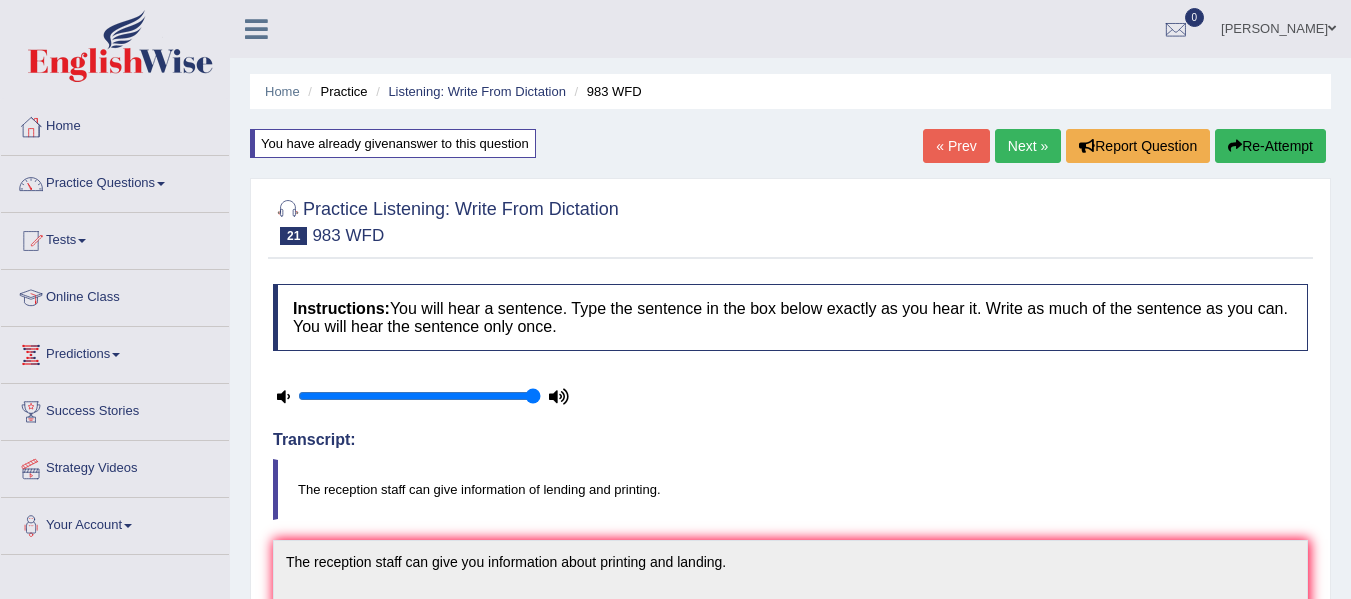click on "Next »" at bounding box center [1028, 146] 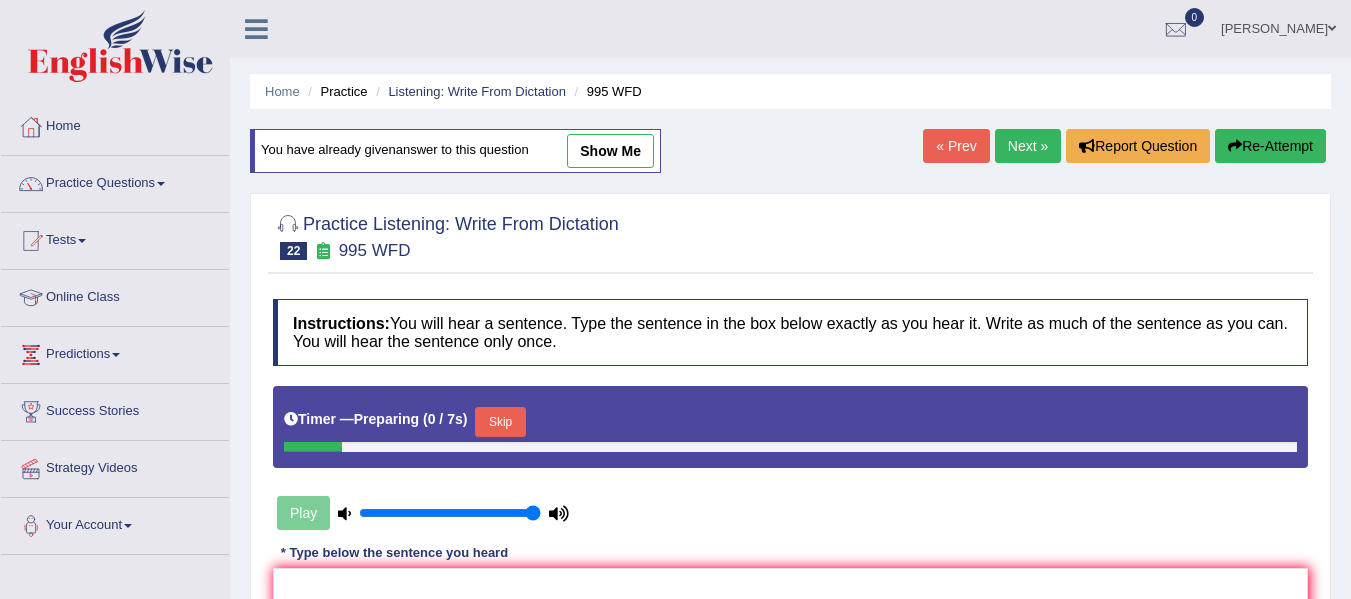 click at bounding box center [790, 665] 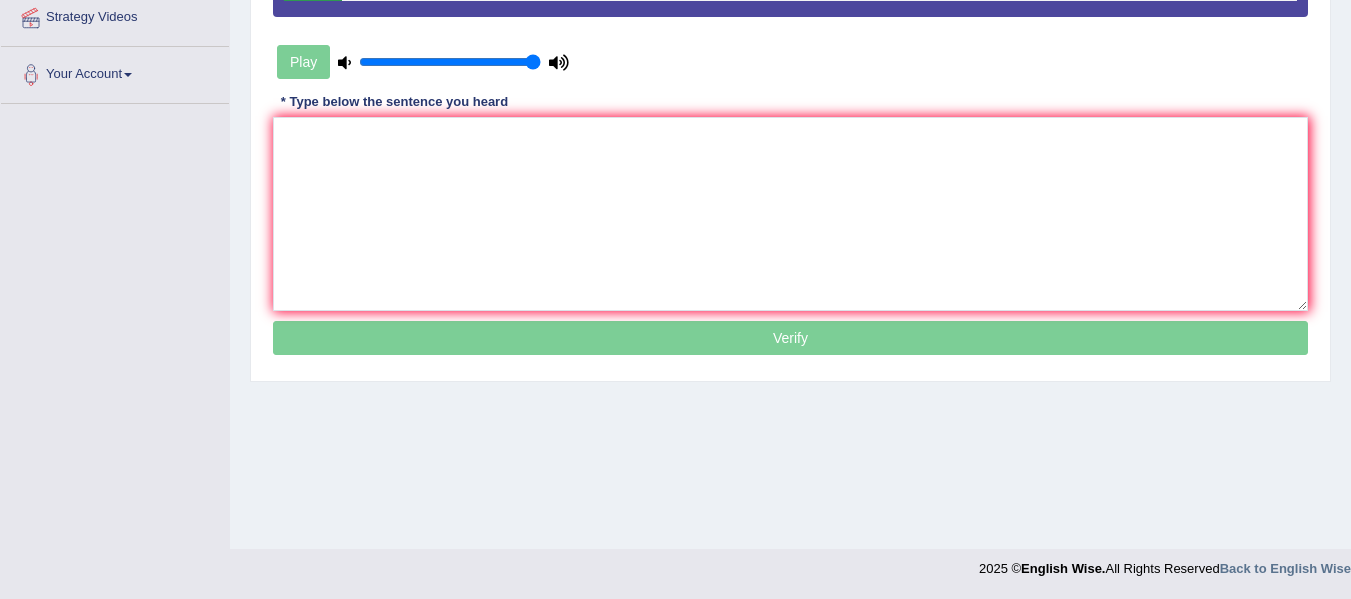 scroll, scrollTop: 451, scrollLeft: 0, axis: vertical 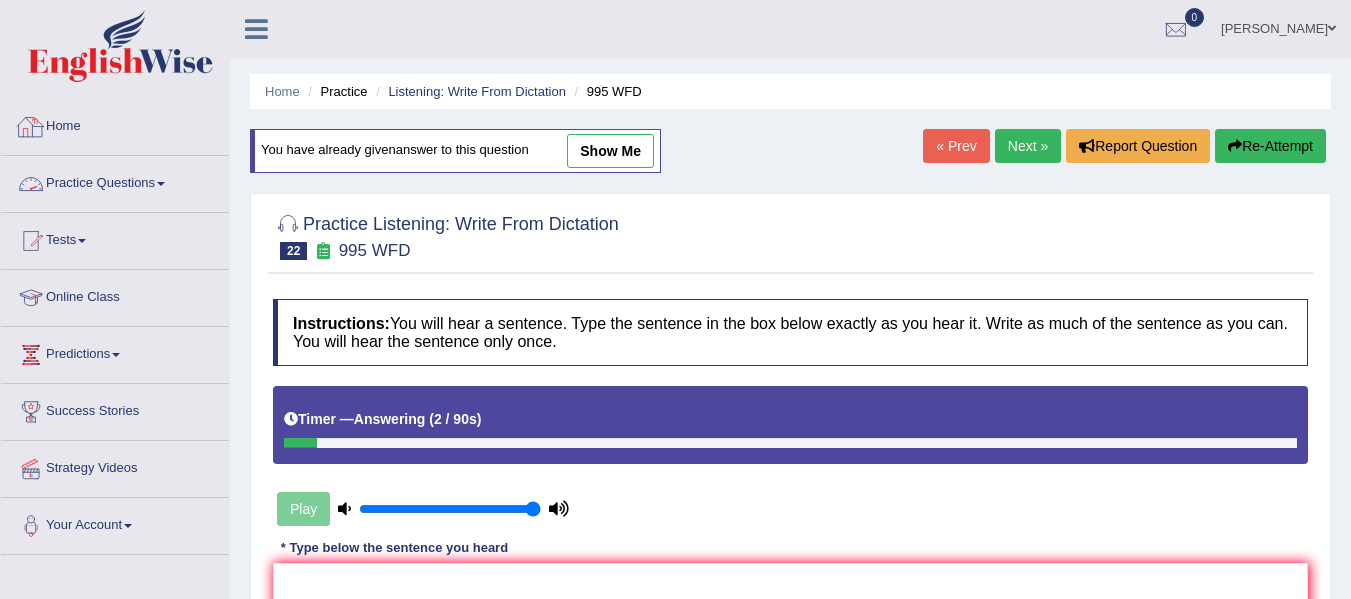 click on "Home" at bounding box center [115, 124] 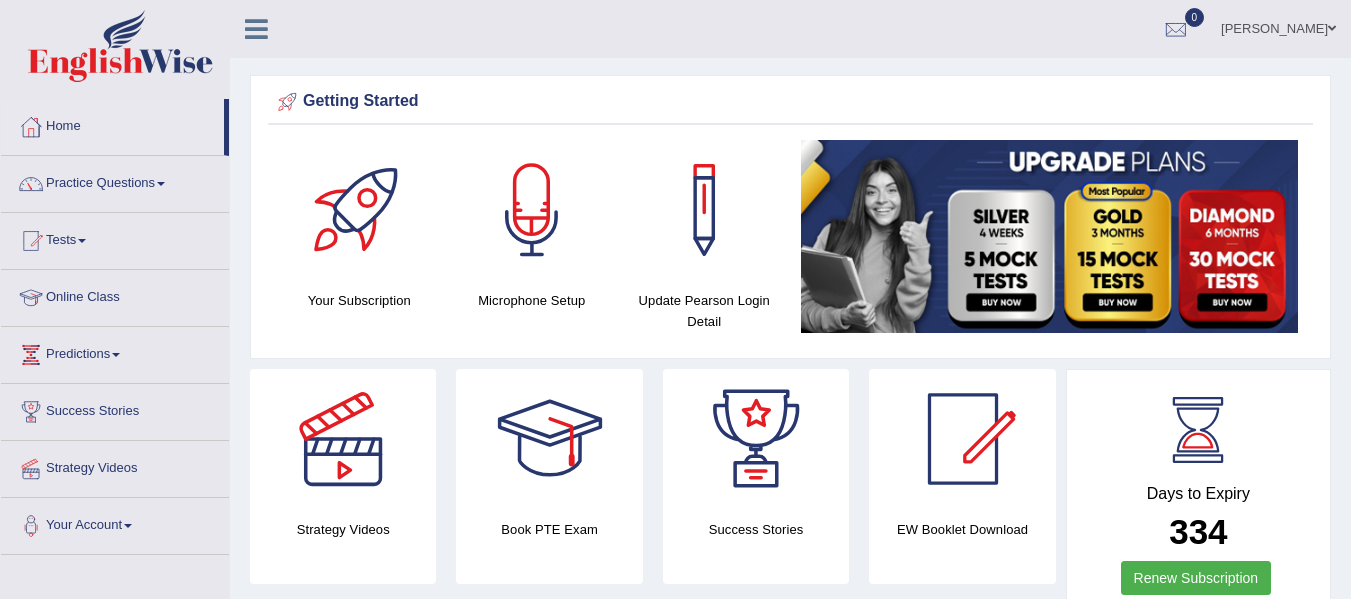 scroll, scrollTop: 0, scrollLeft: 0, axis: both 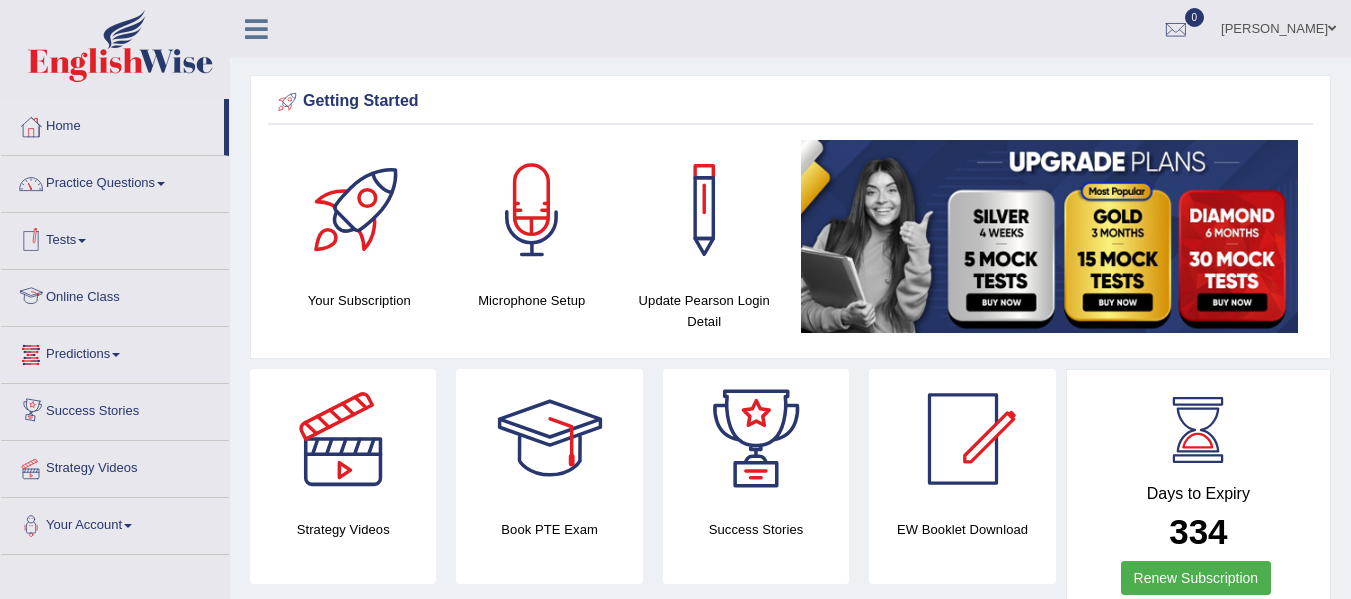 click on "Practice Questions" at bounding box center [115, 181] 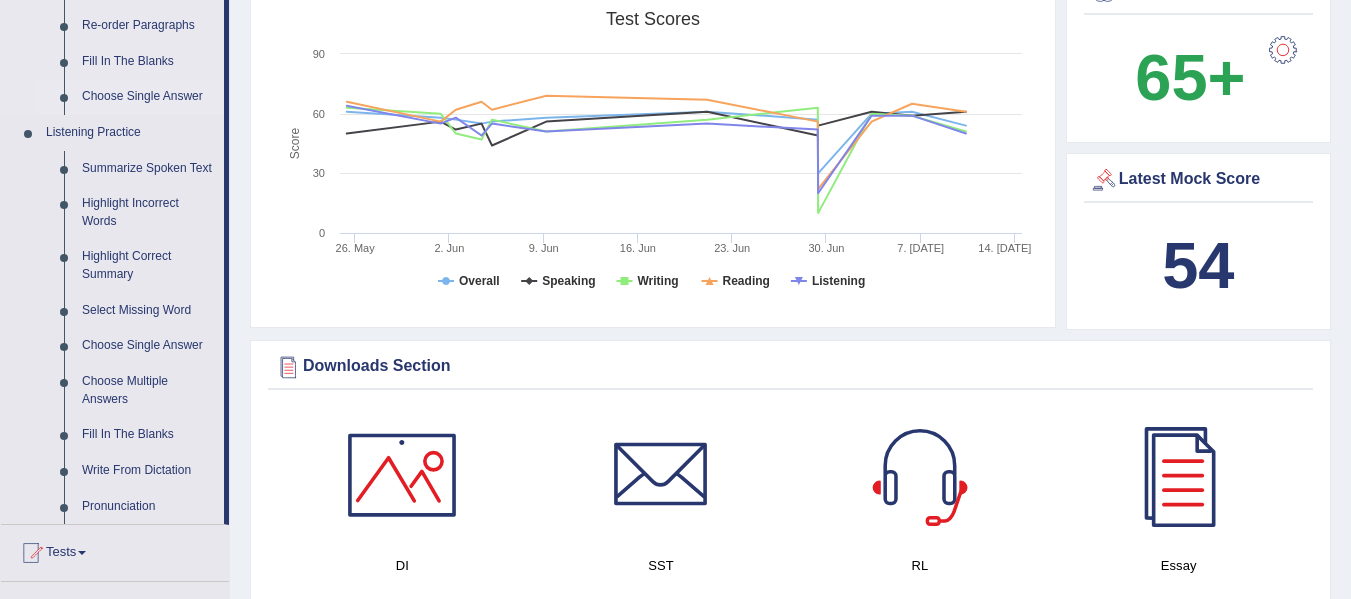 scroll, scrollTop: 700, scrollLeft: 0, axis: vertical 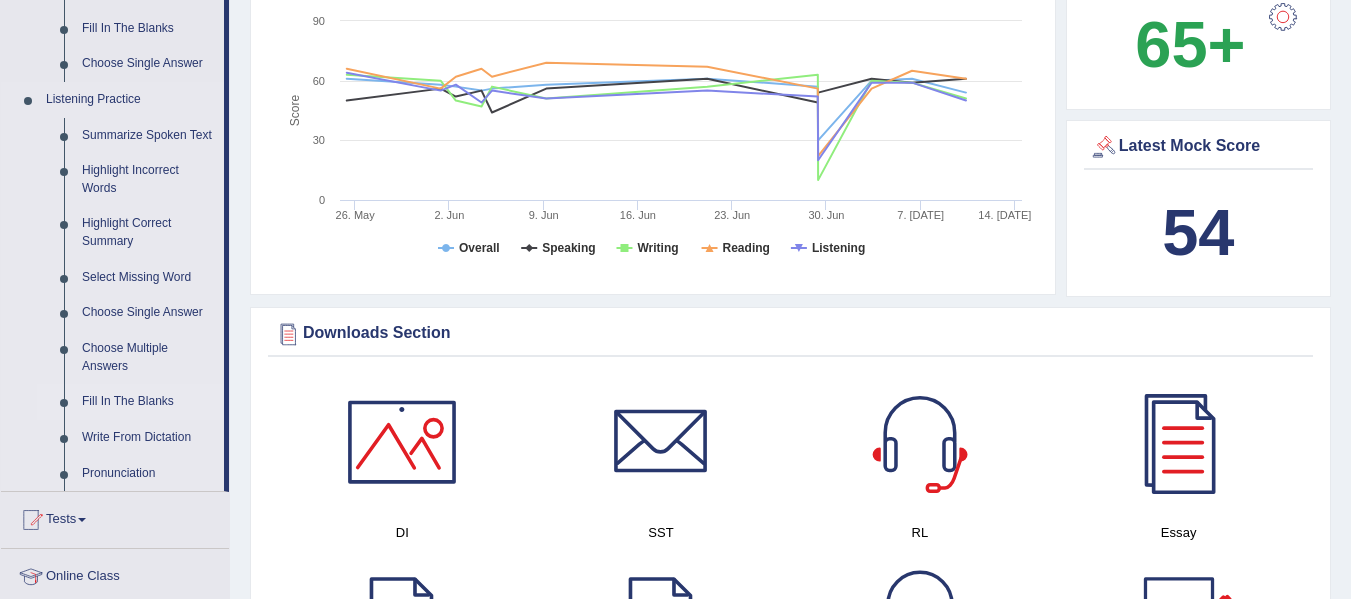 click on "Fill In The Blanks" at bounding box center (148, 402) 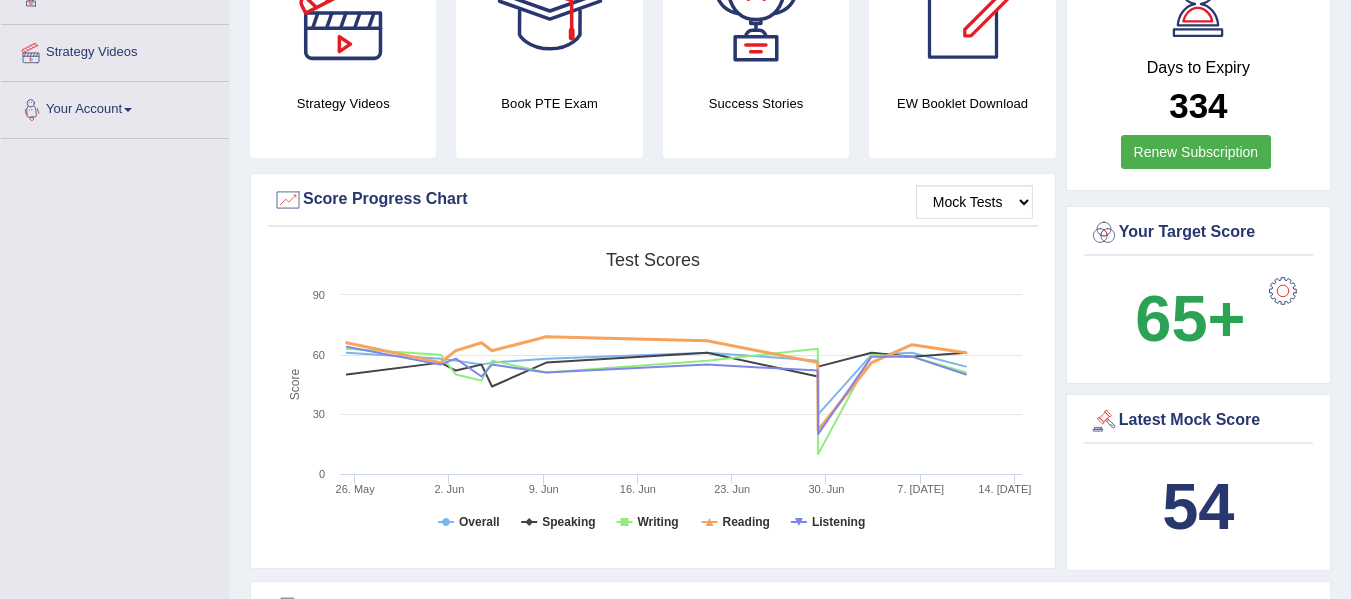 scroll, scrollTop: 521, scrollLeft: 0, axis: vertical 